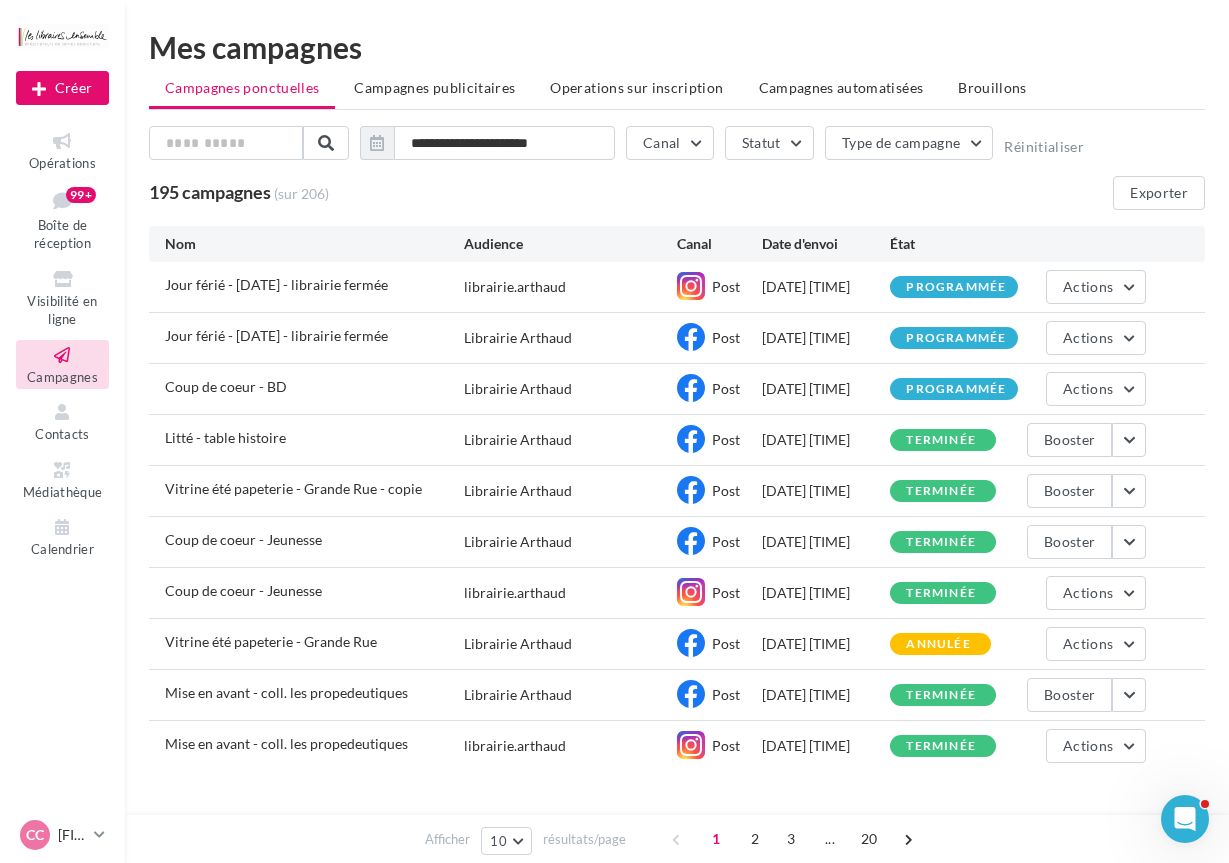 scroll, scrollTop: 0, scrollLeft: 0, axis: both 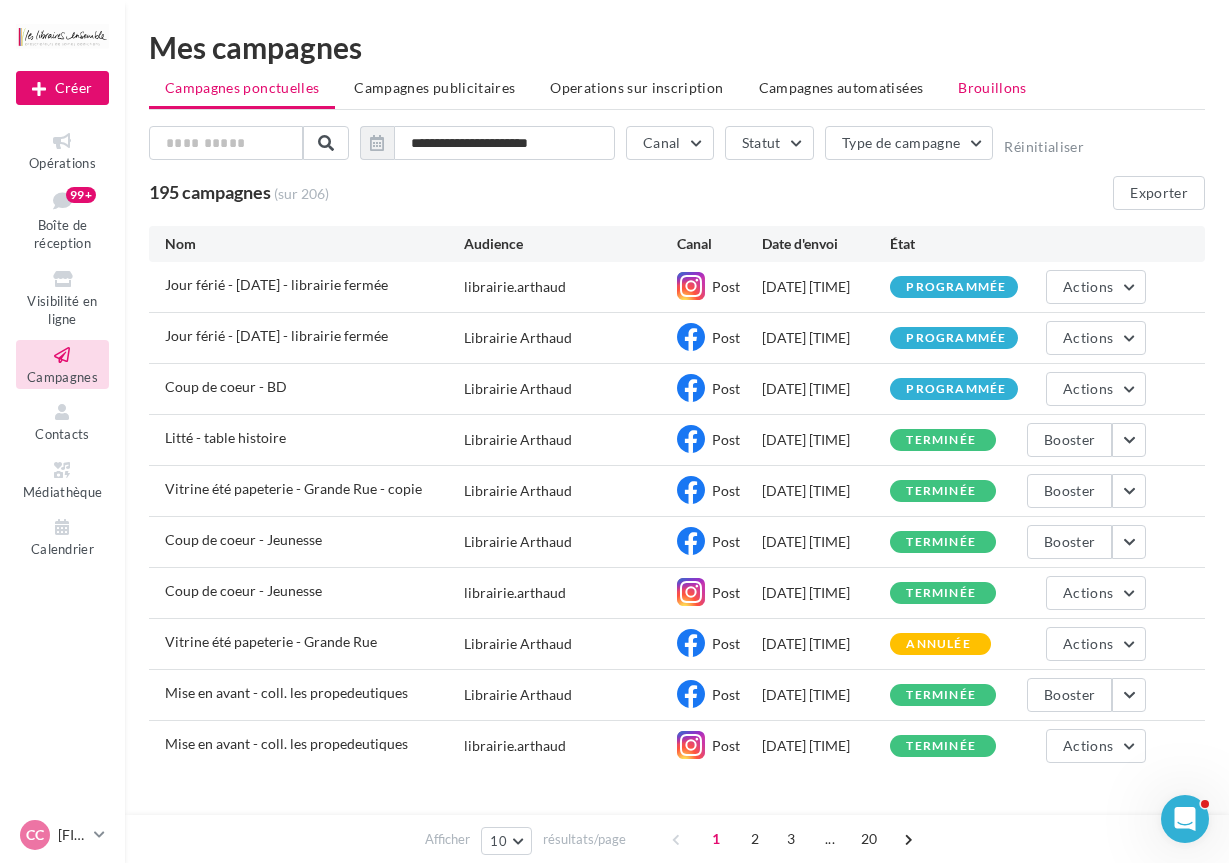 click on "Brouillons" at bounding box center [992, 87] 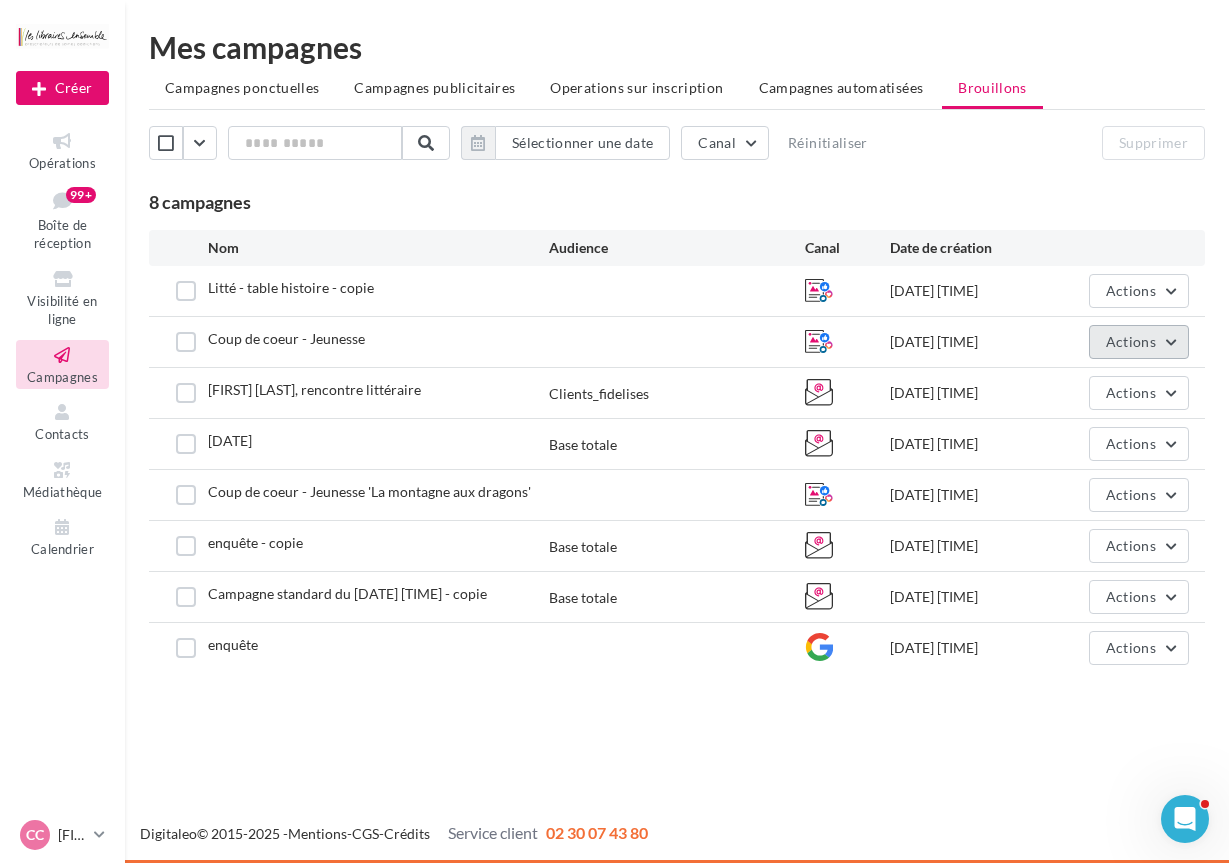 click on "Actions" at bounding box center [1131, 341] 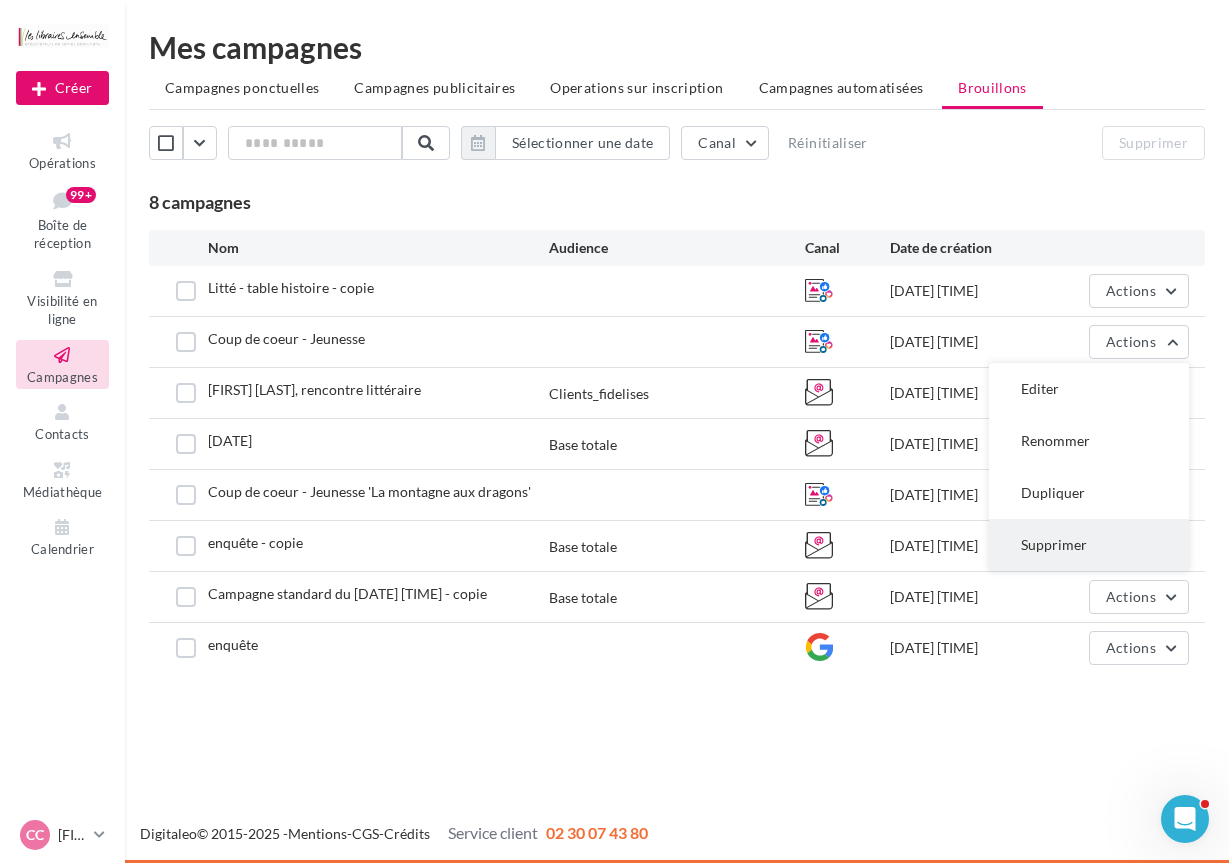 click on "Supprimer" at bounding box center [1089, 545] 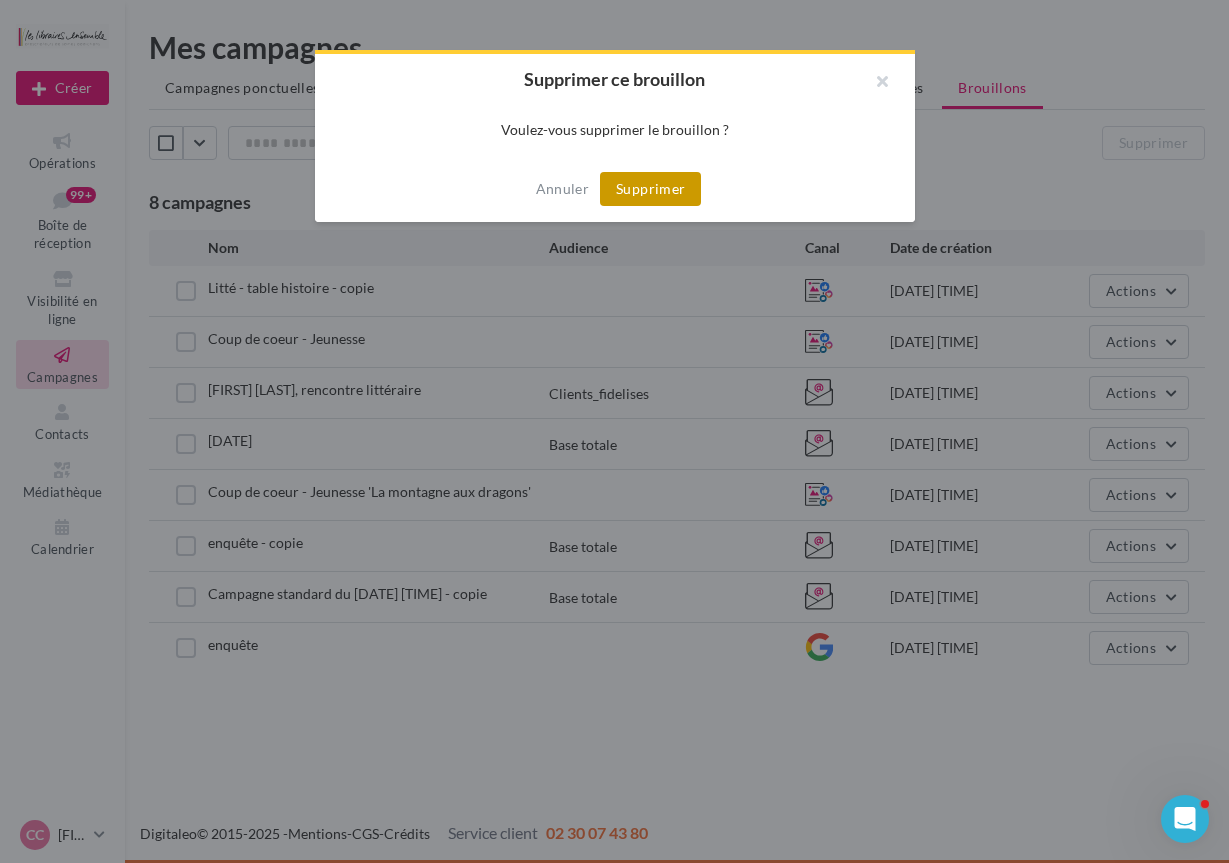 click on "Supprimer" at bounding box center [650, 189] 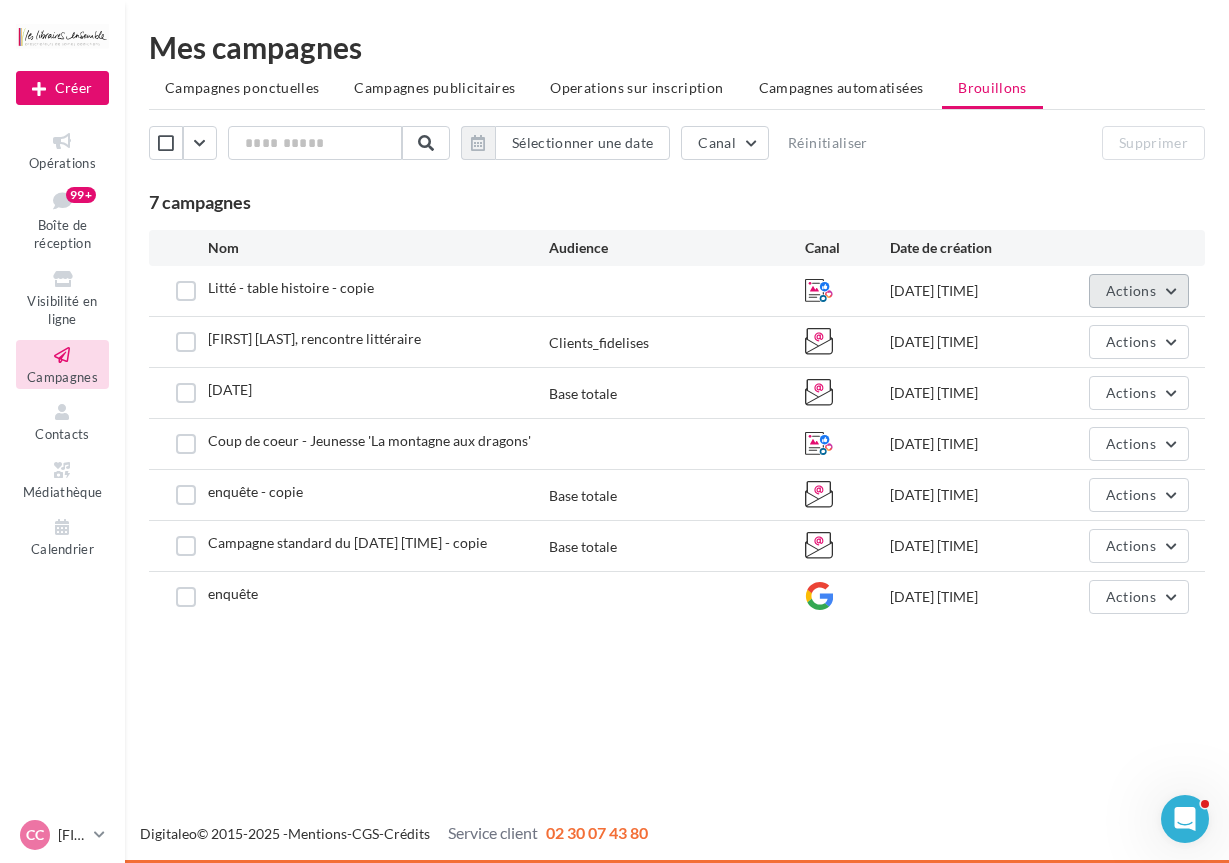 click on "Actions" at bounding box center (1139, 291) 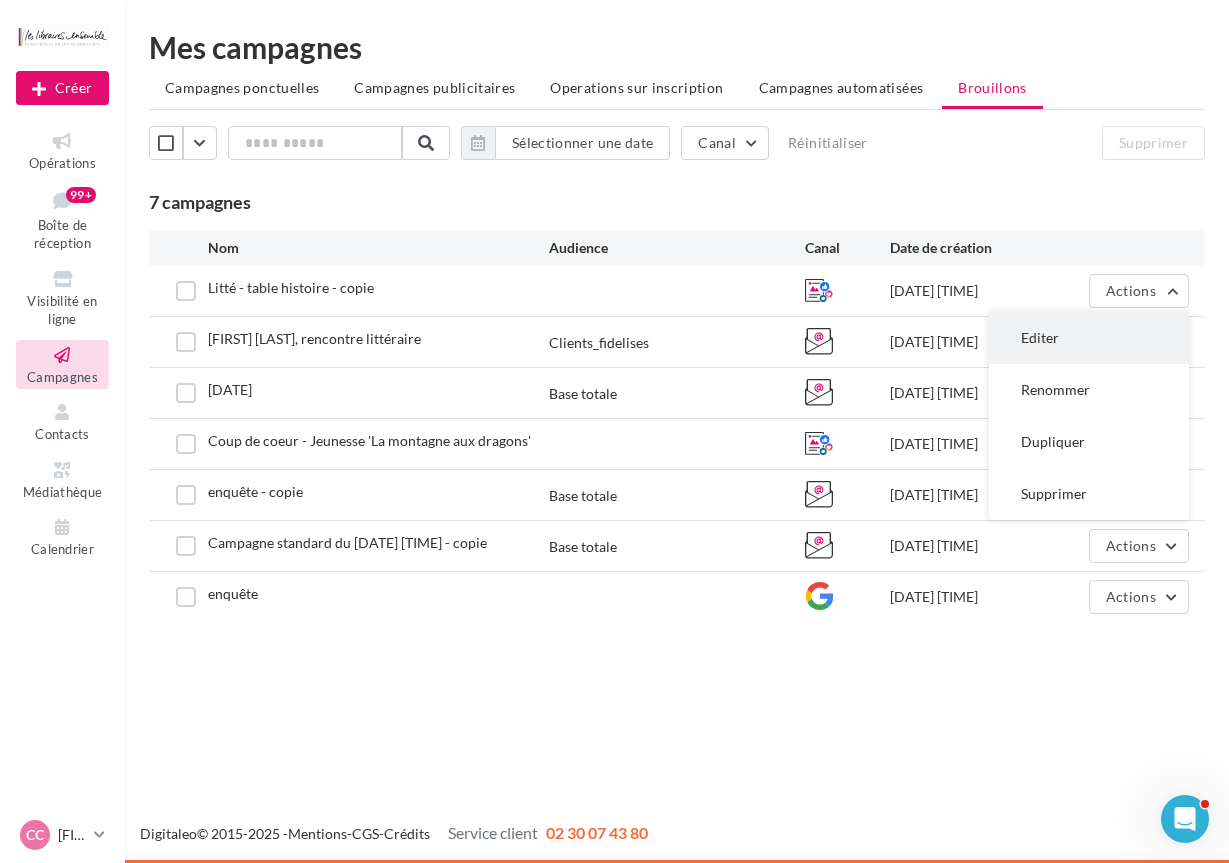 click on "Editer" at bounding box center (1089, 338) 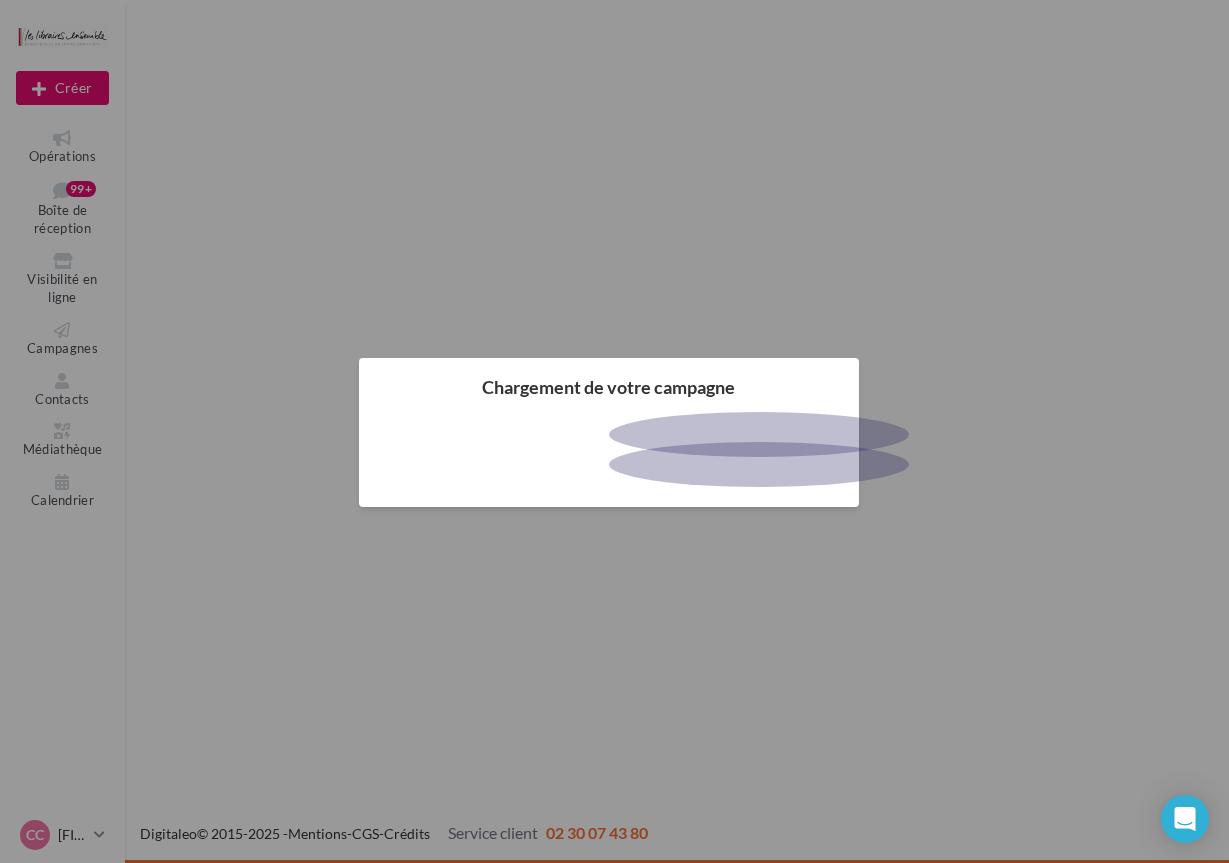 scroll, scrollTop: 0, scrollLeft: 0, axis: both 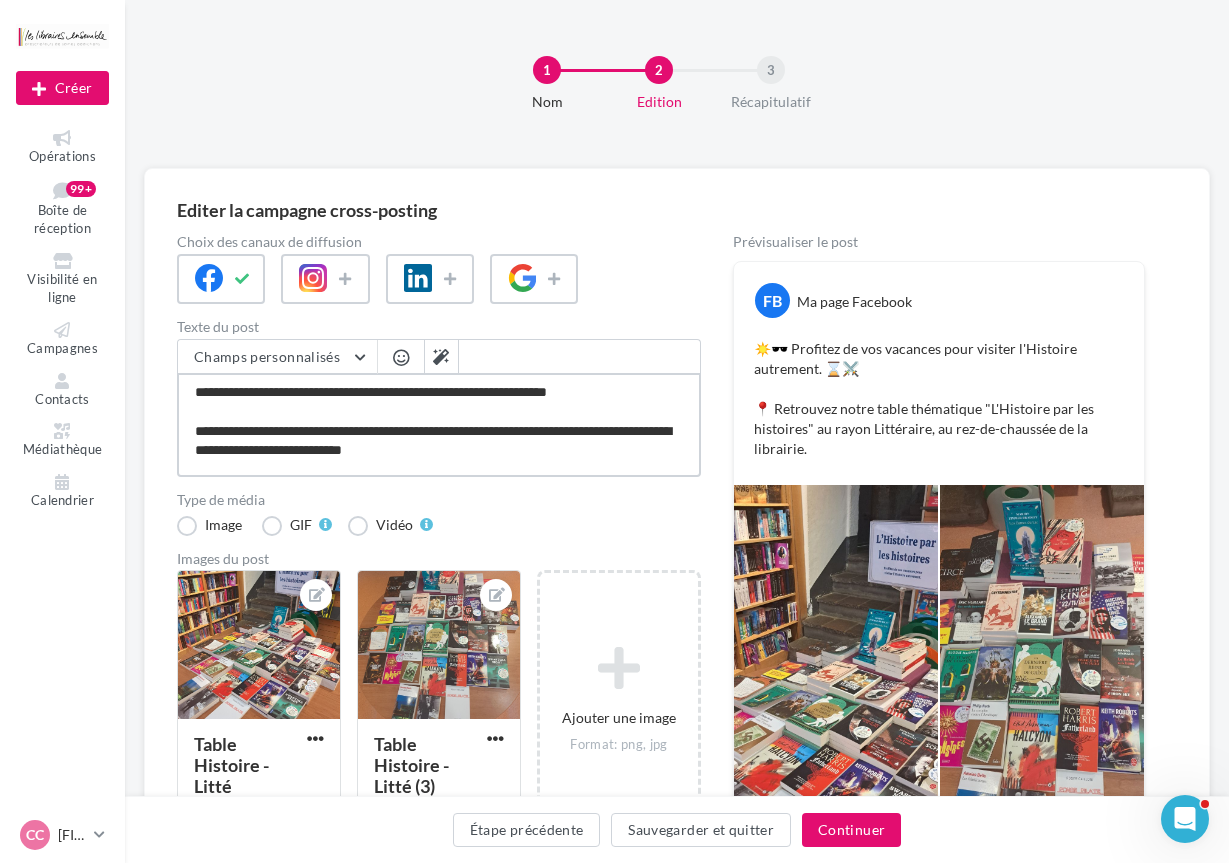 click on "**********" at bounding box center [439, 425] 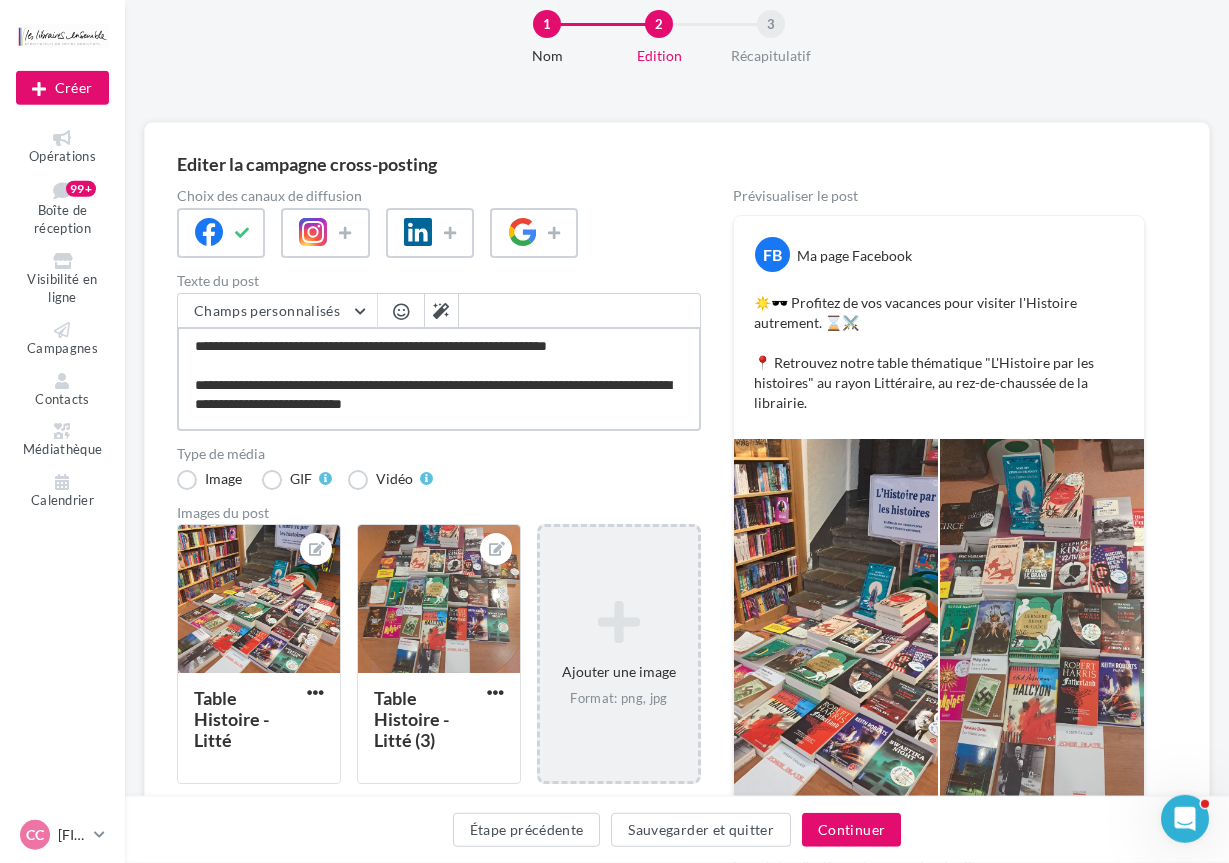 scroll, scrollTop: 0, scrollLeft: 0, axis: both 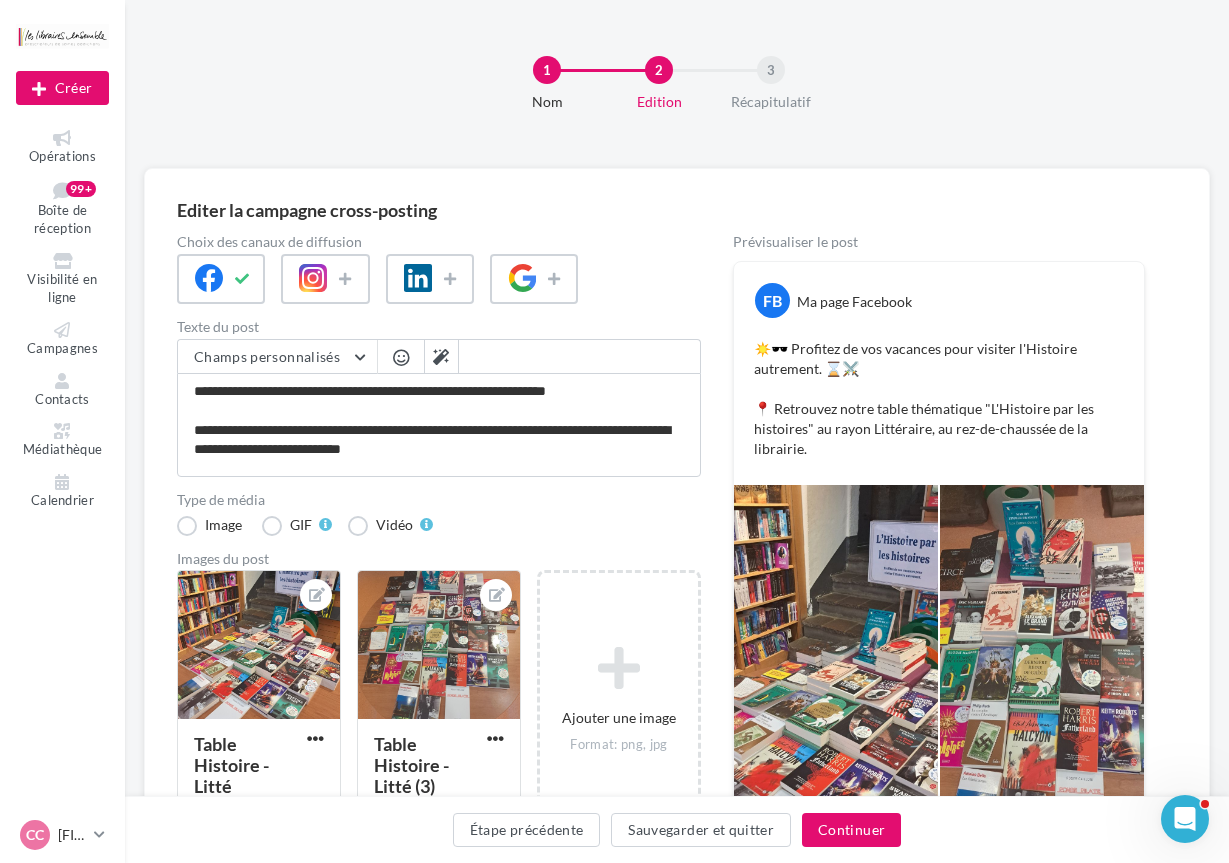 drag, startPoint x: 574, startPoint y: 511, endPoint x: 539, endPoint y: 513, distance: 35.057095 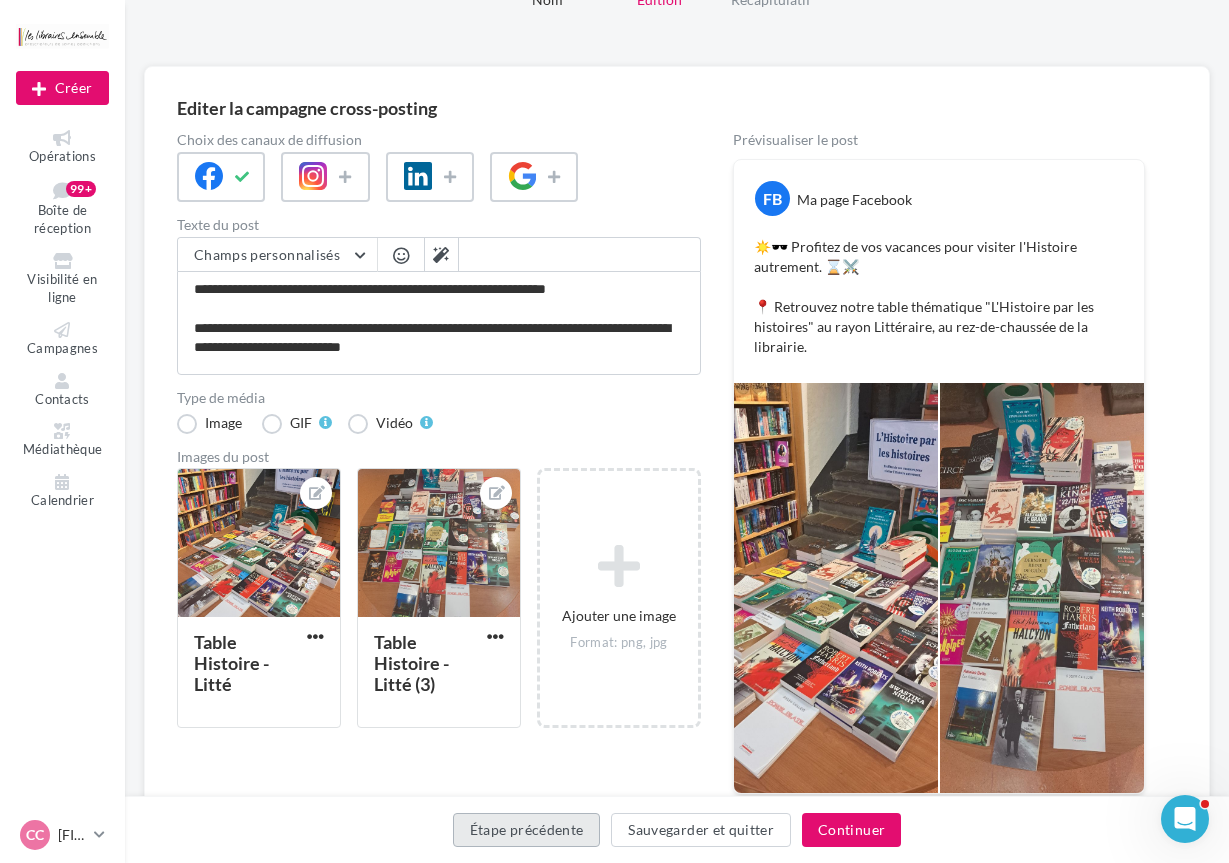 click on "Étape précédente" at bounding box center [527, 830] 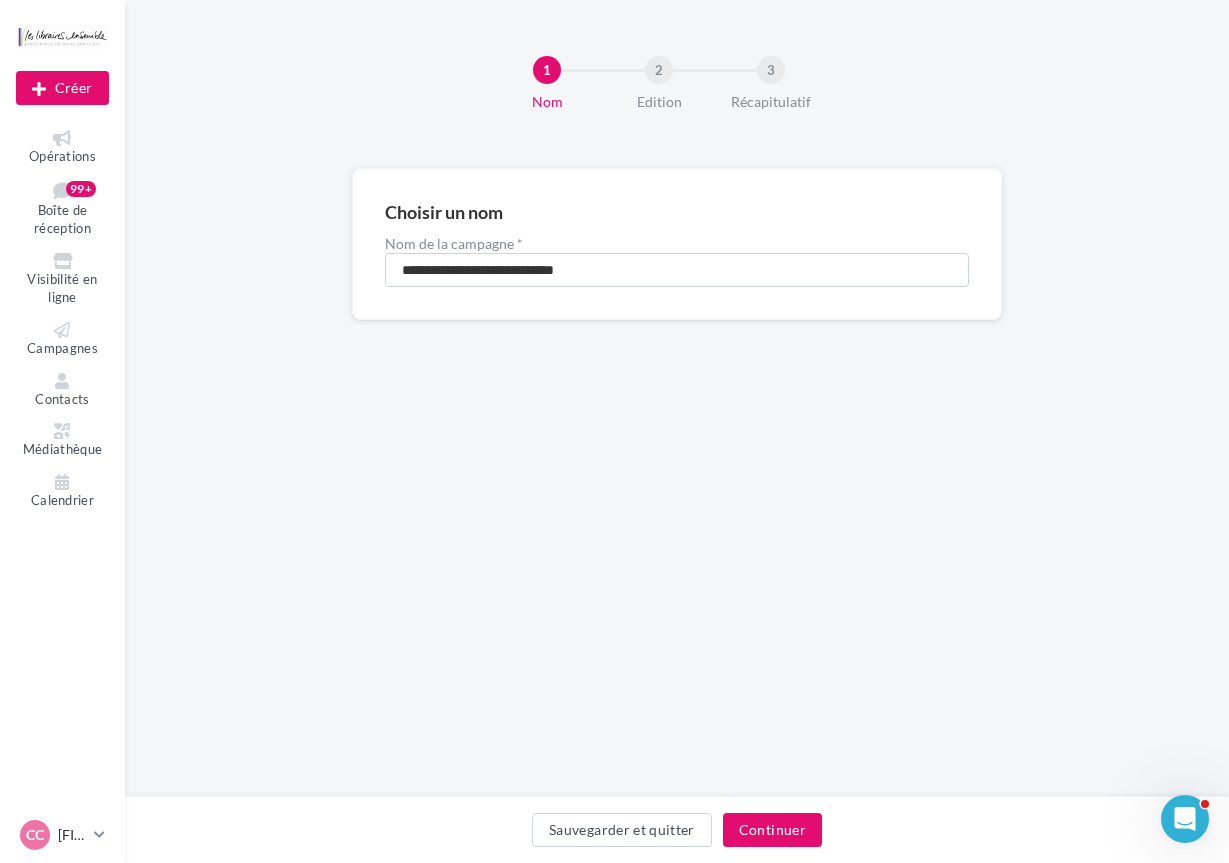 scroll, scrollTop: 0, scrollLeft: 0, axis: both 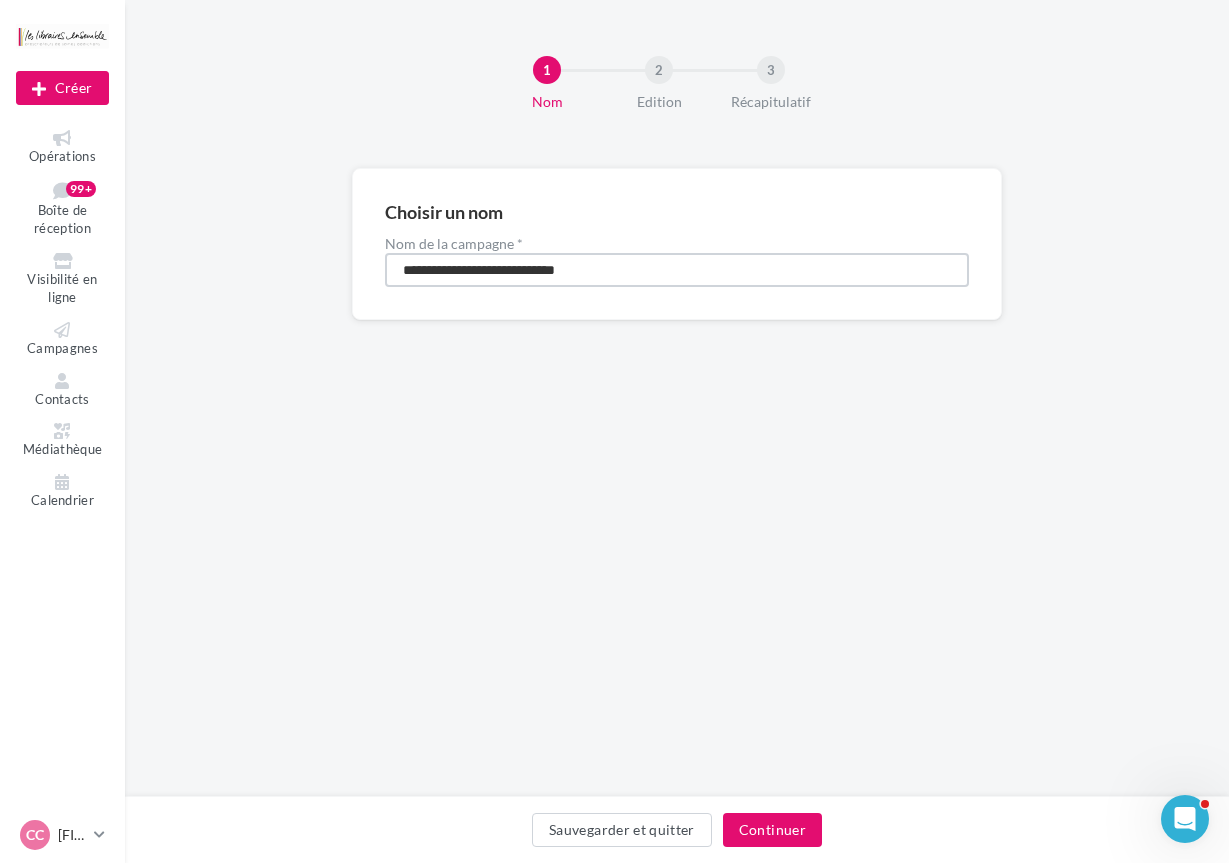 click on "**********" at bounding box center (677, 270) 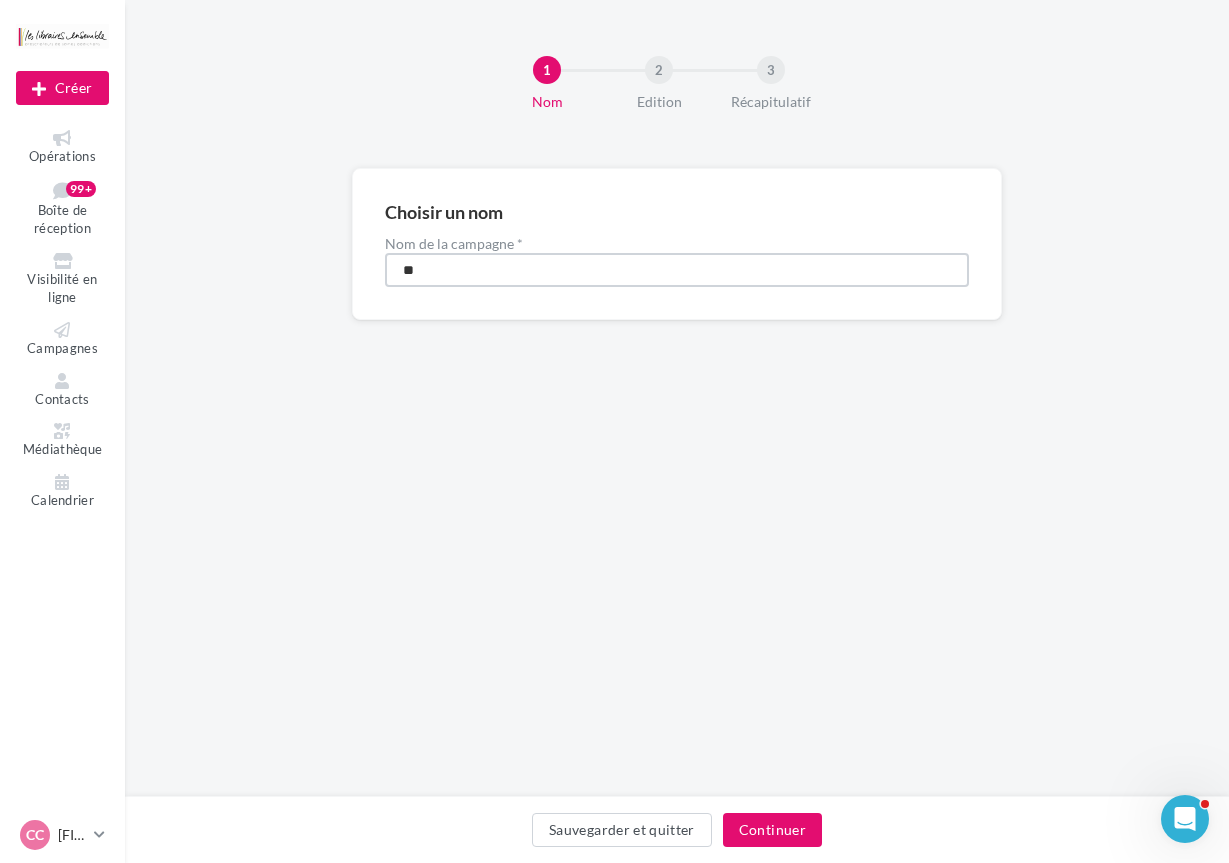 type on "*" 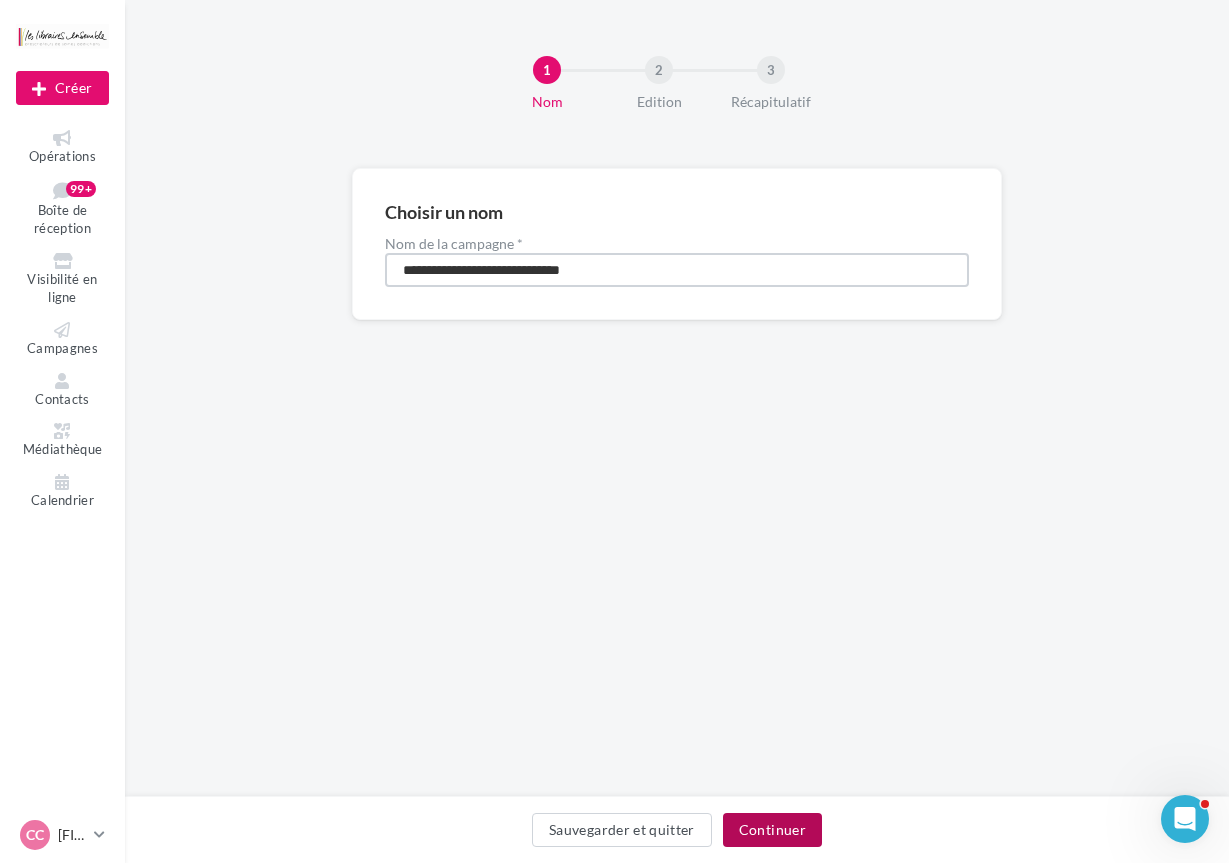 type on "**********" 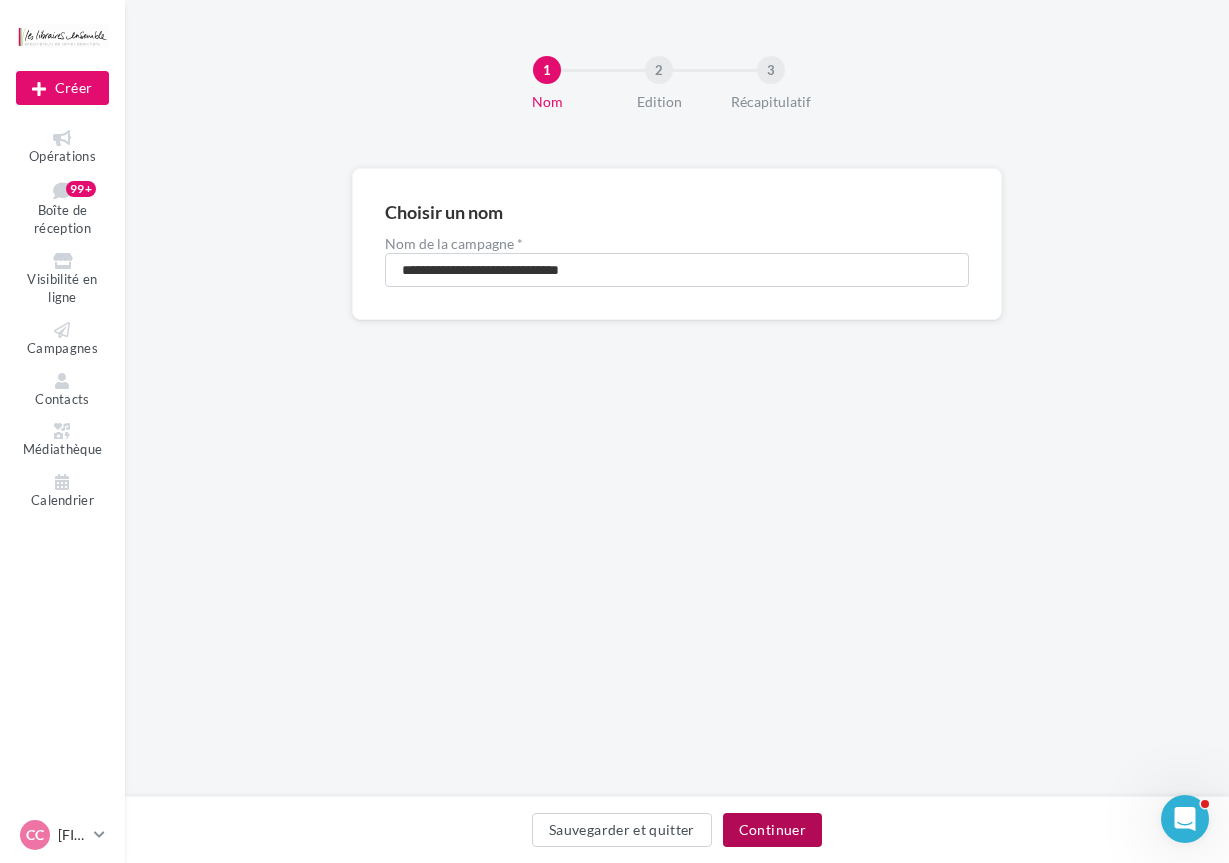 click on "Continuer" at bounding box center [772, 830] 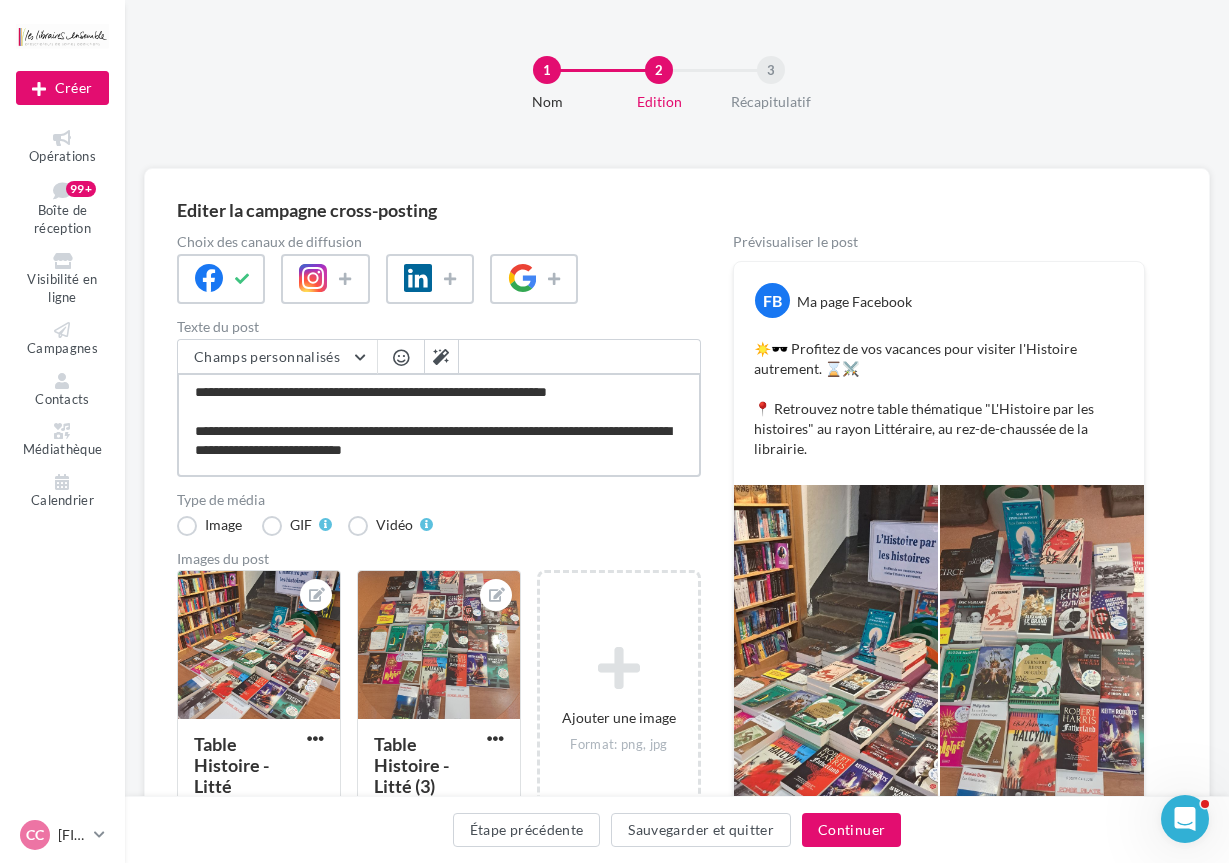 click on "**********" at bounding box center [439, 425] 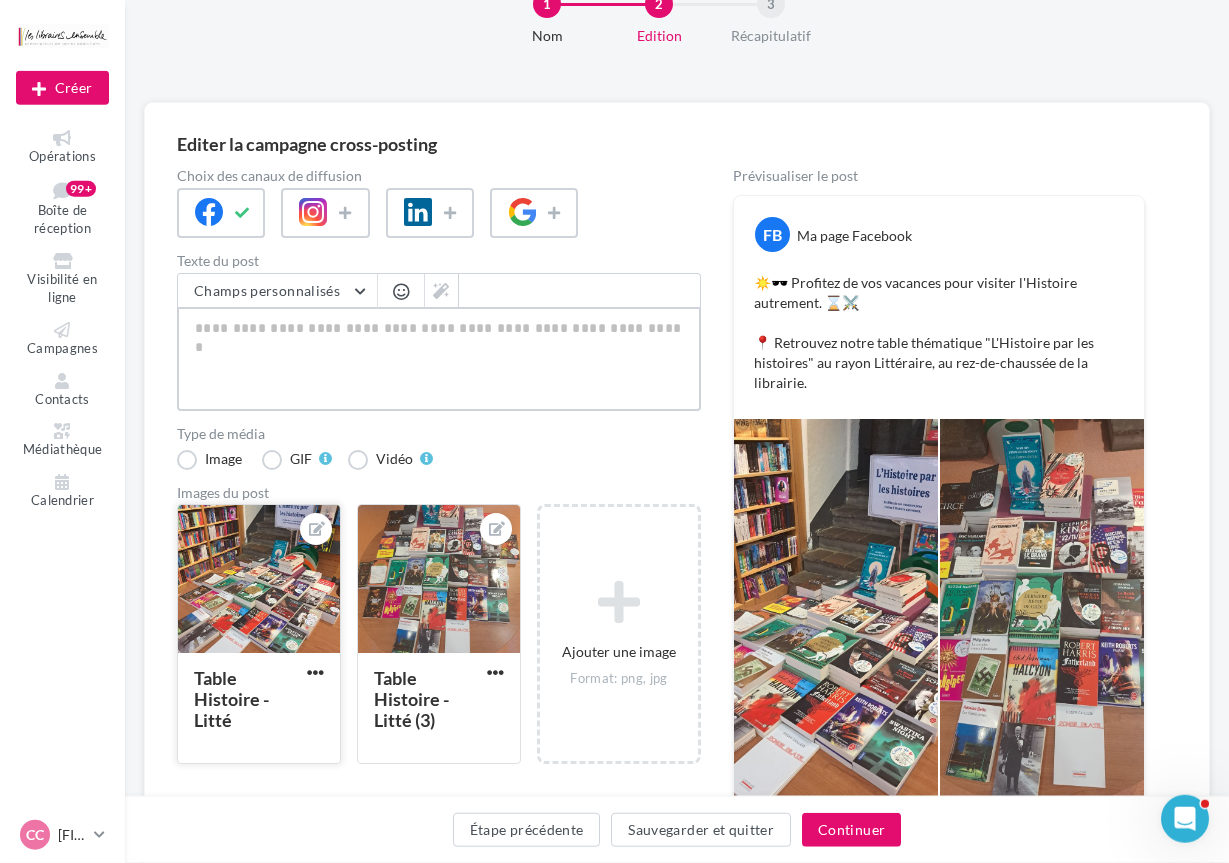 scroll, scrollTop: 102, scrollLeft: 0, axis: vertical 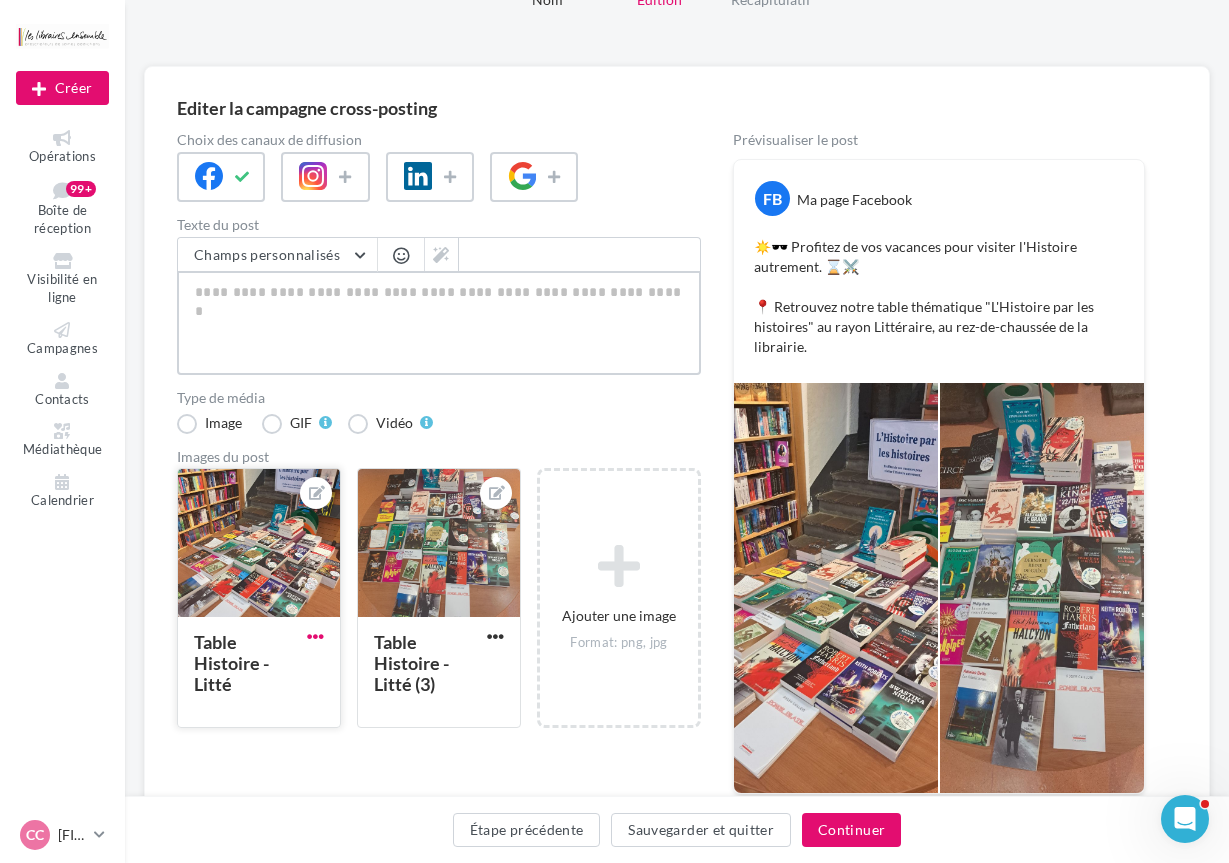 type 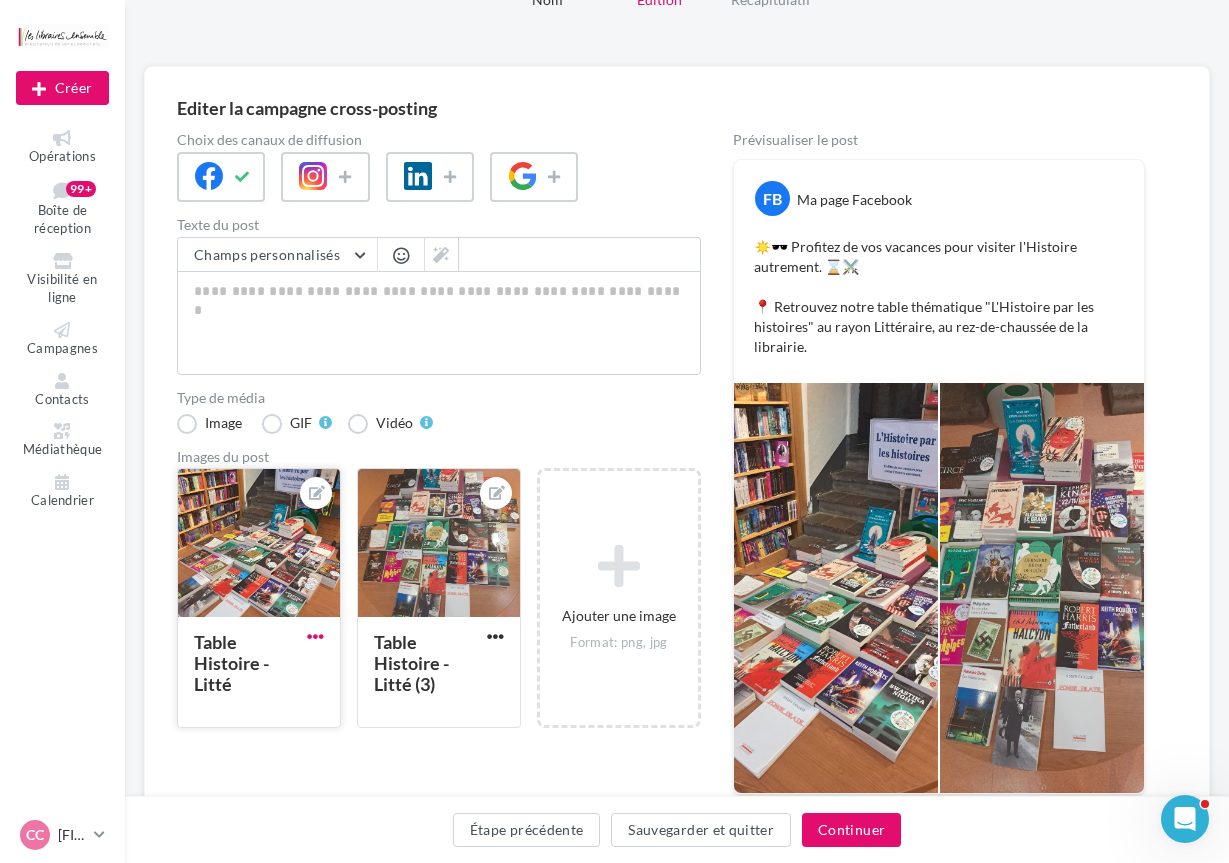 click at bounding box center (315, 636) 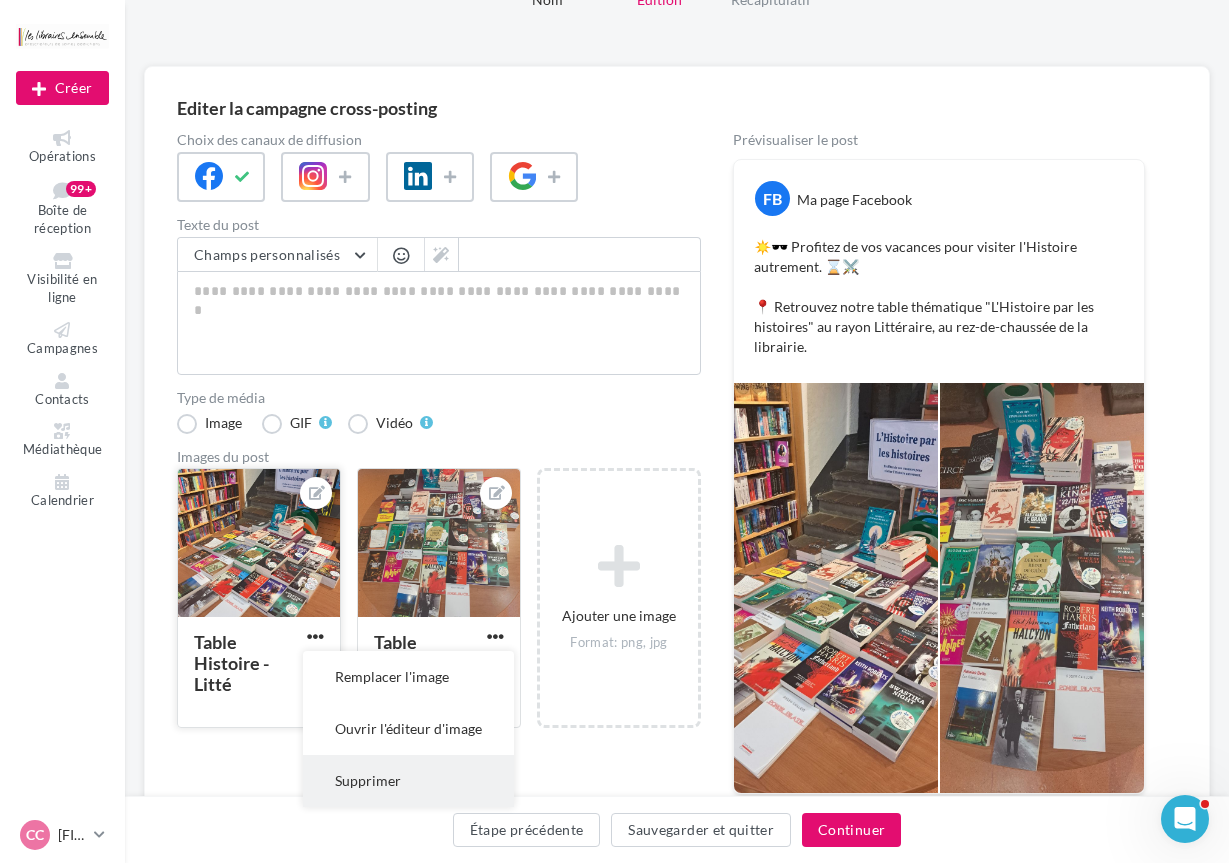 click on "Supprimer" at bounding box center [408, 781] 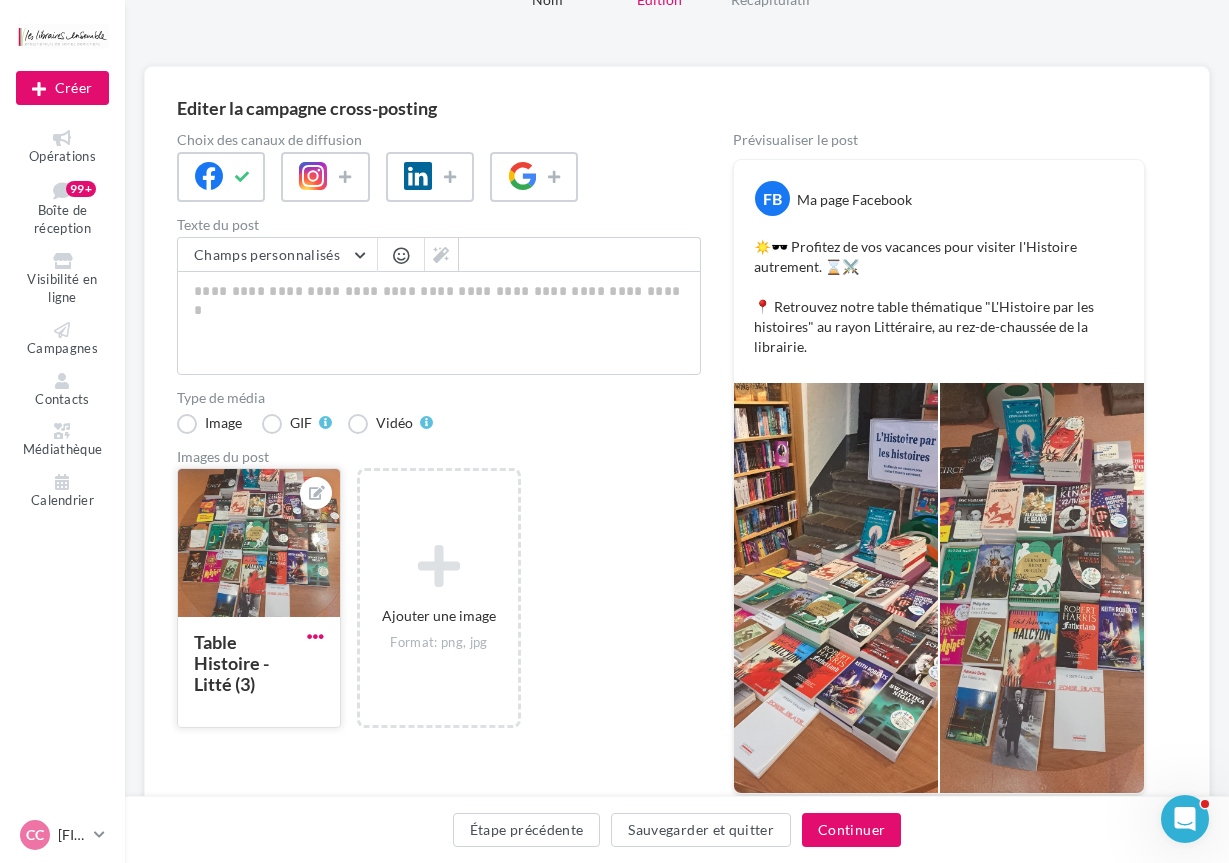 click at bounding box center (315, 636) 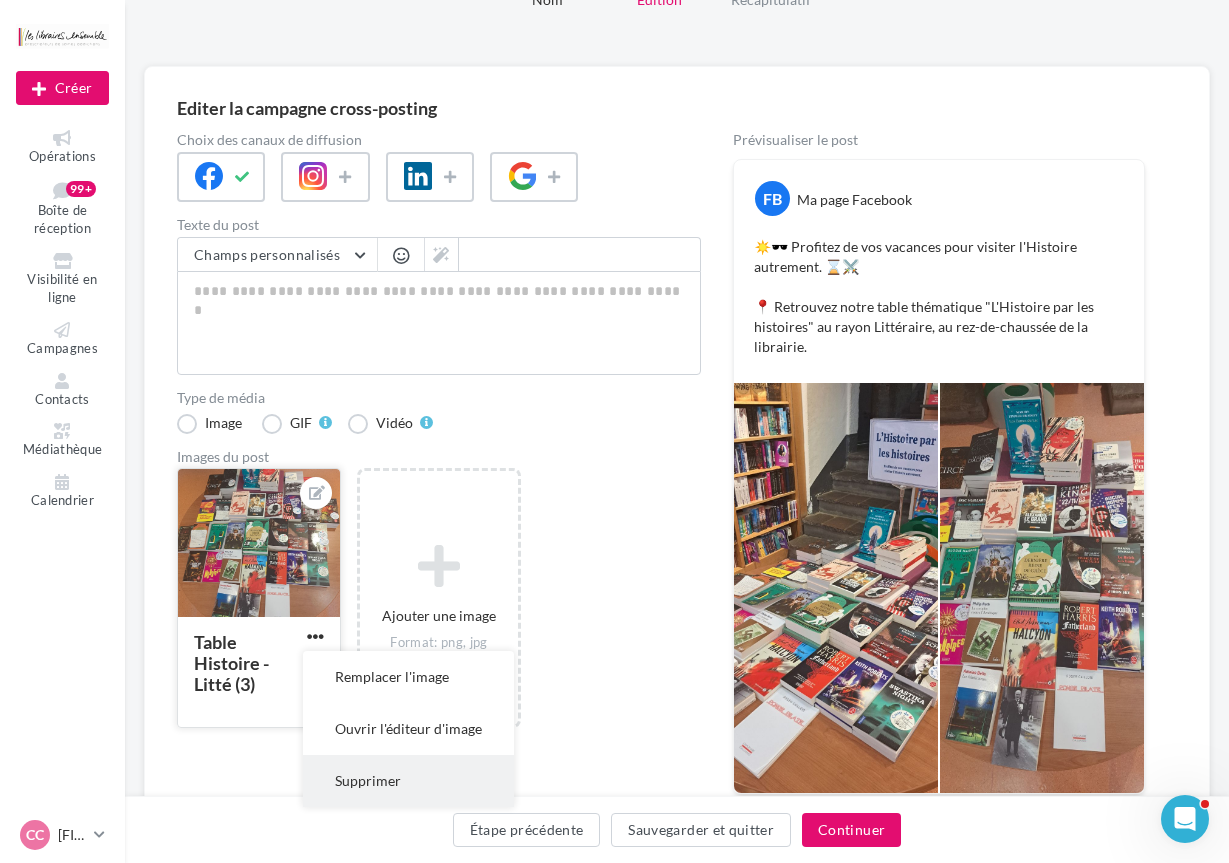 click on "Supprimer" at bounding box center (408, 781) 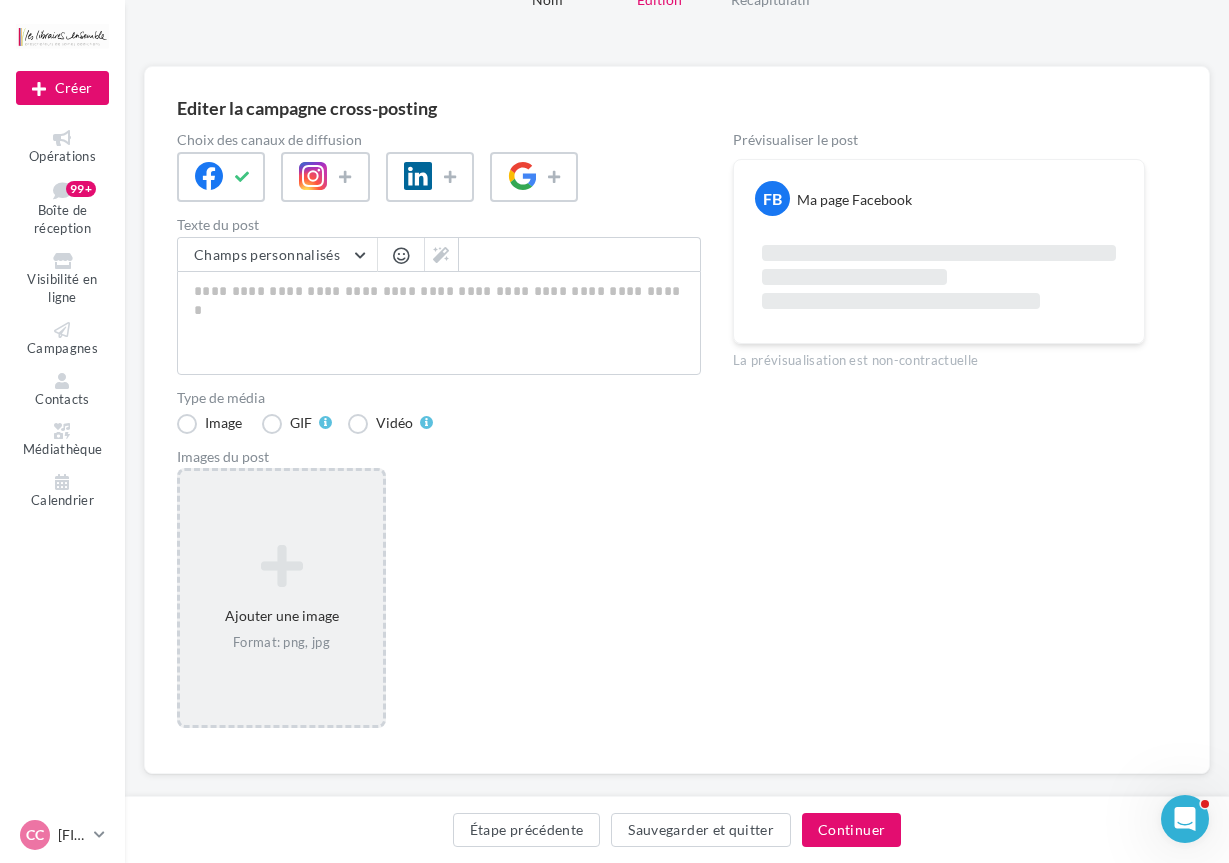 click at bounding box center (281, 566) 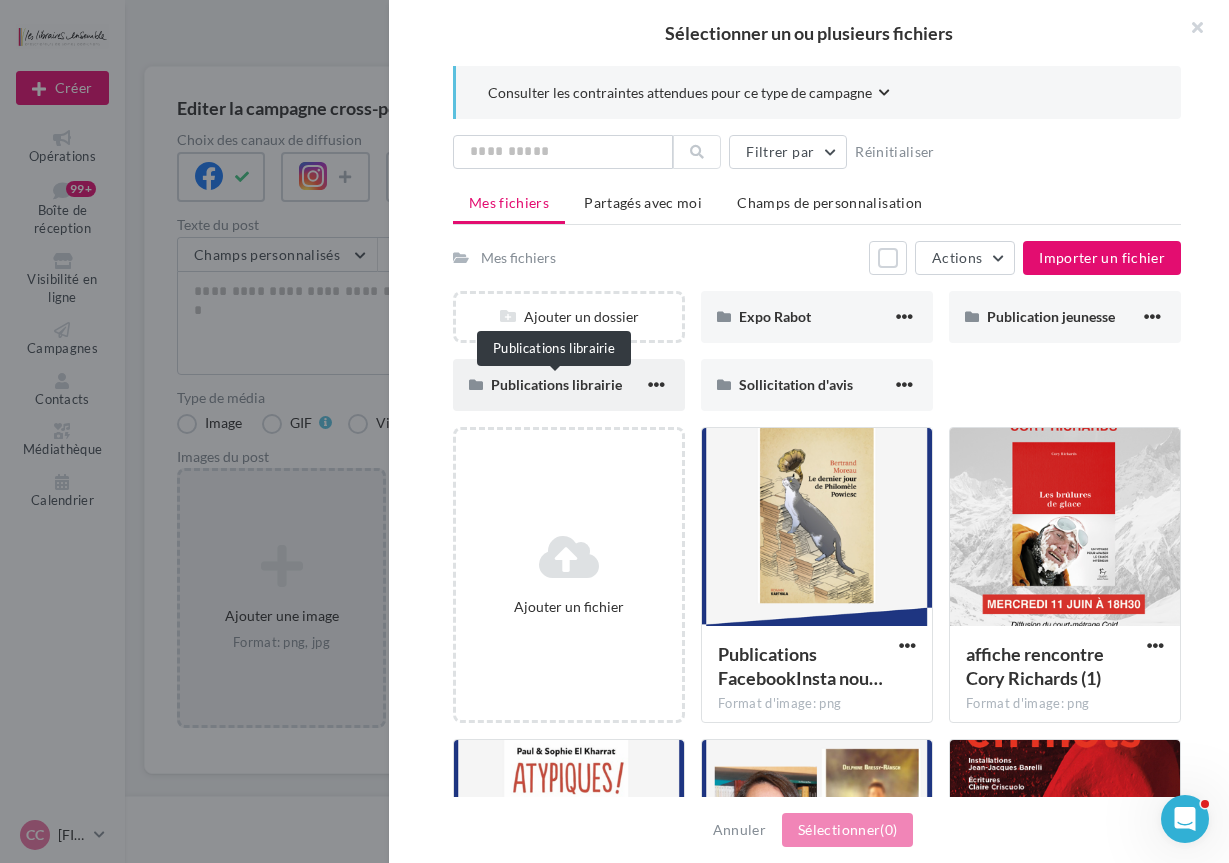 click on "Publications librairie" at bounding box center [556, 384] 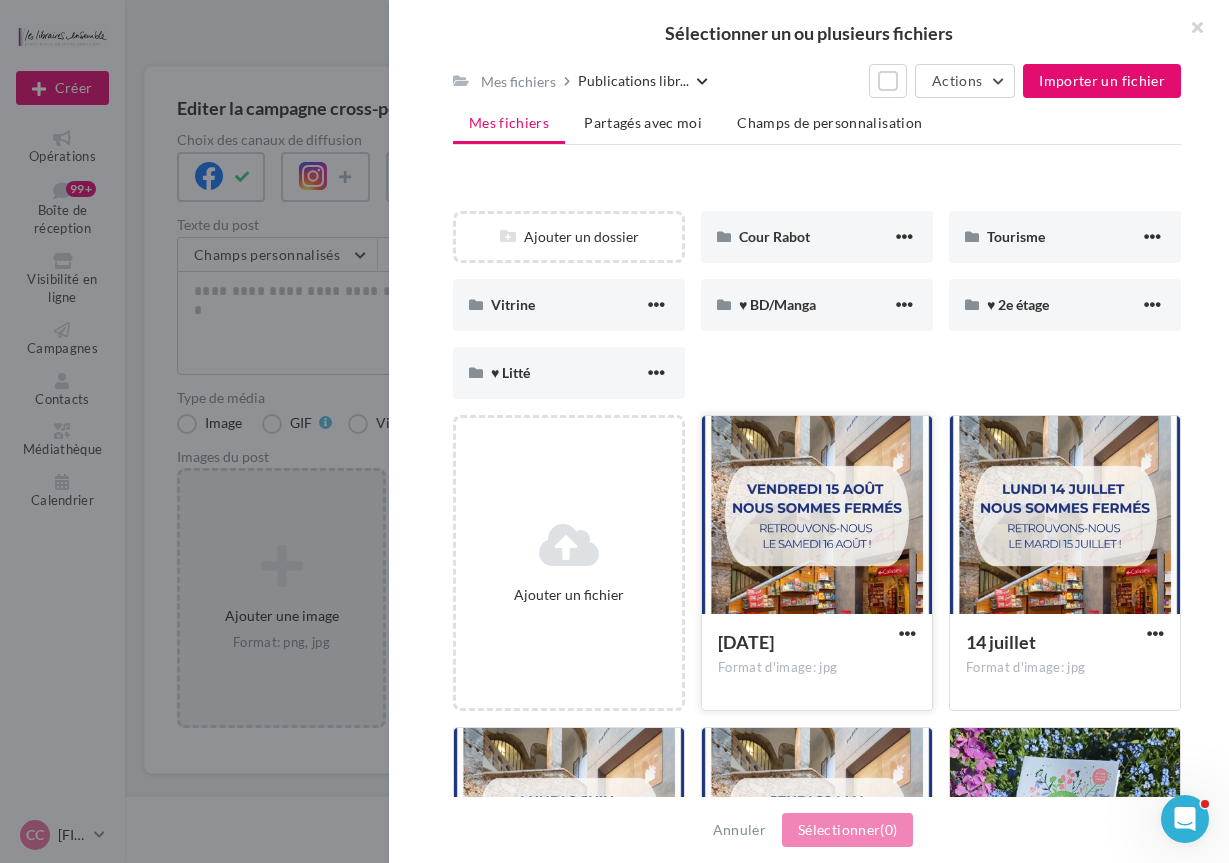 scroll, scrollTop: 0, scrollLeft: 0, axis: both 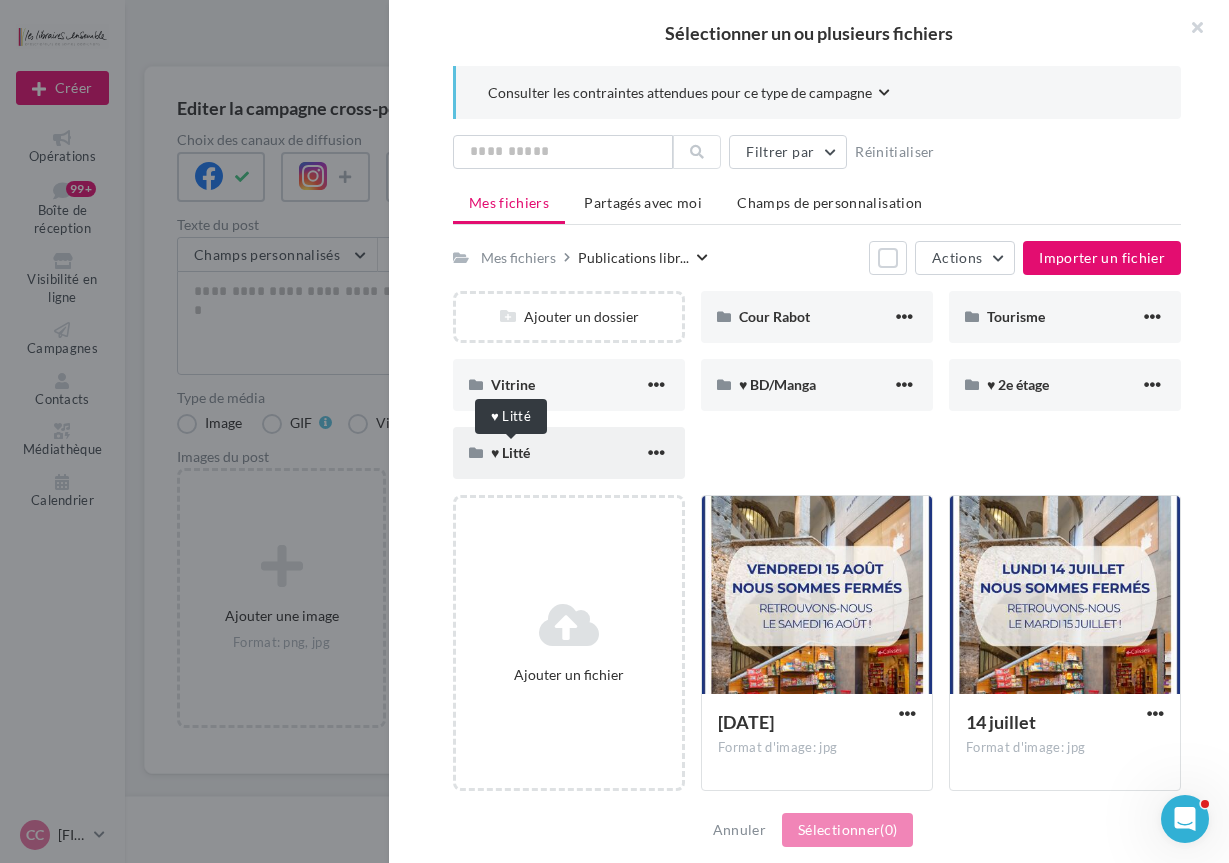 click on "♥ Litté" at bounding box center (510, 452) 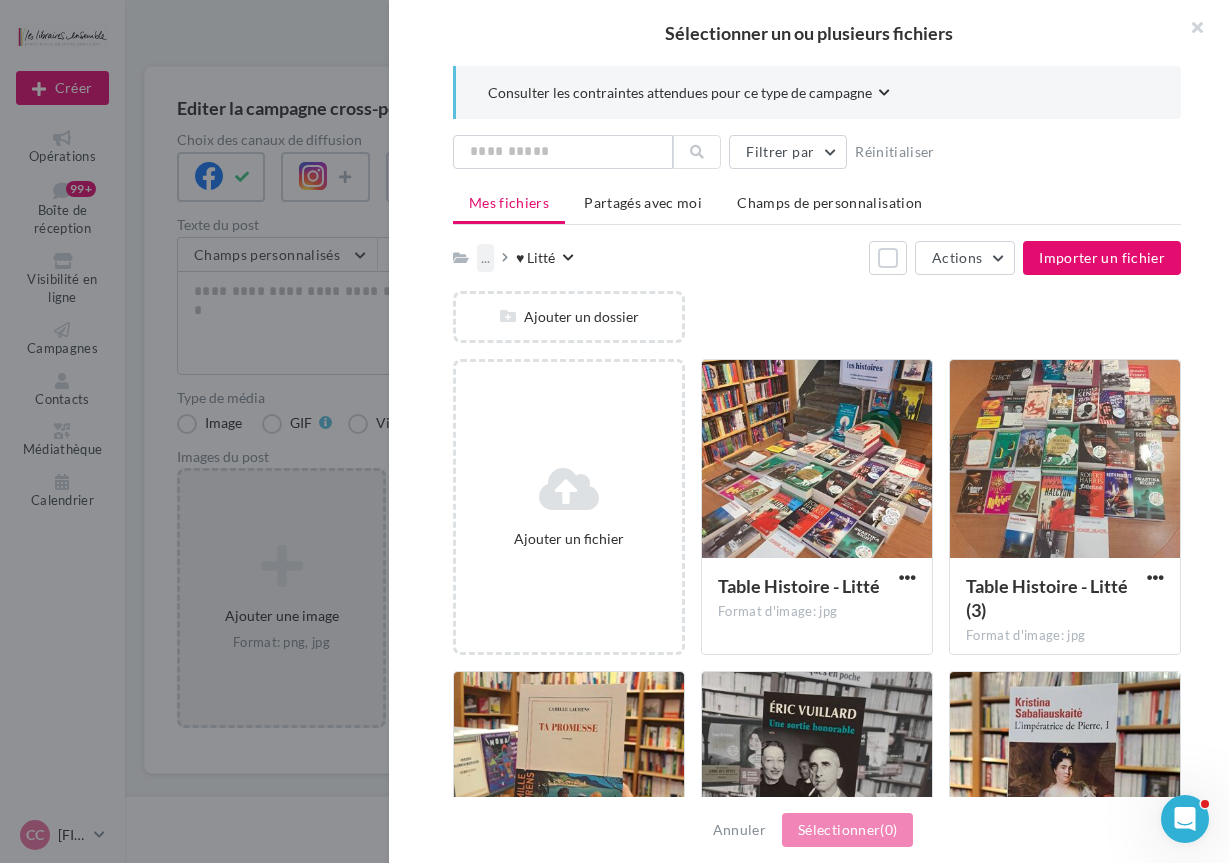 click on "..." at bounding box center (485, 258) 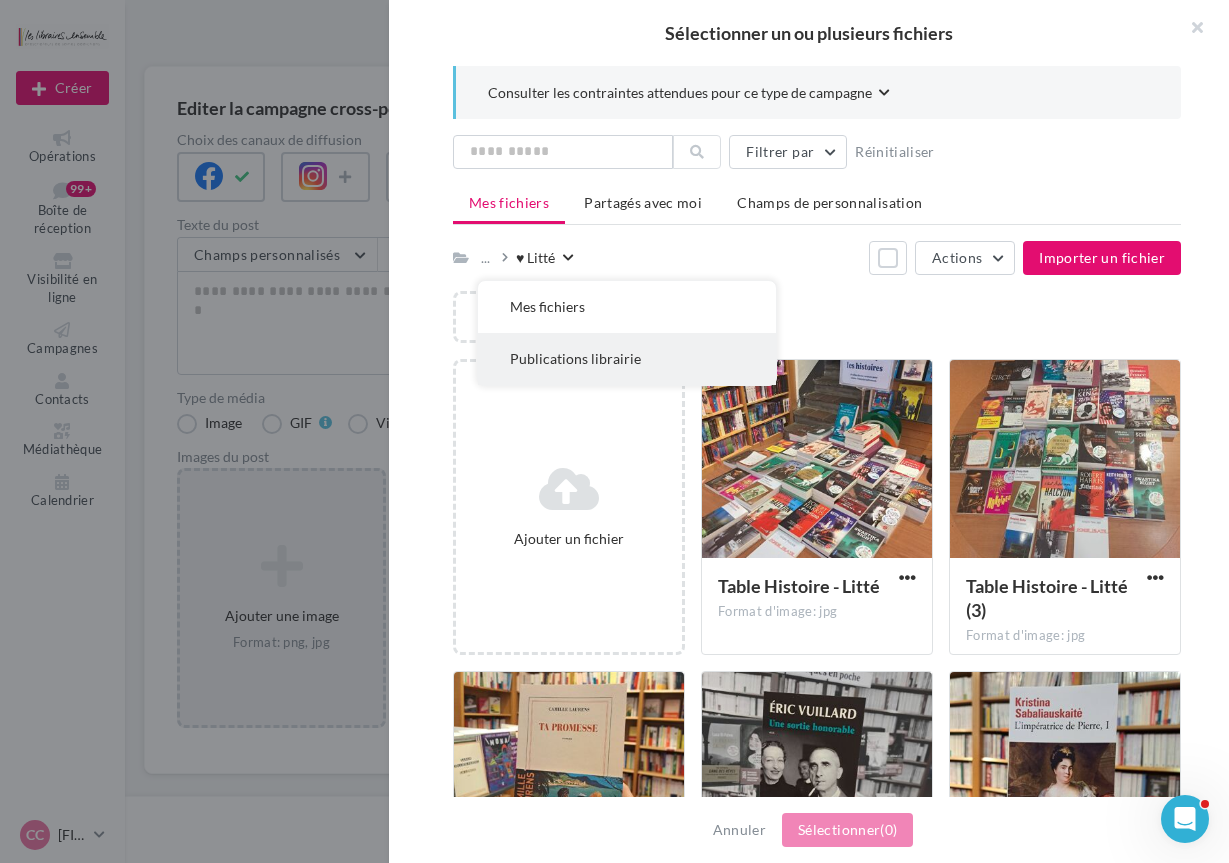 click on "Publications librairie" at bounding box center (627, 359) 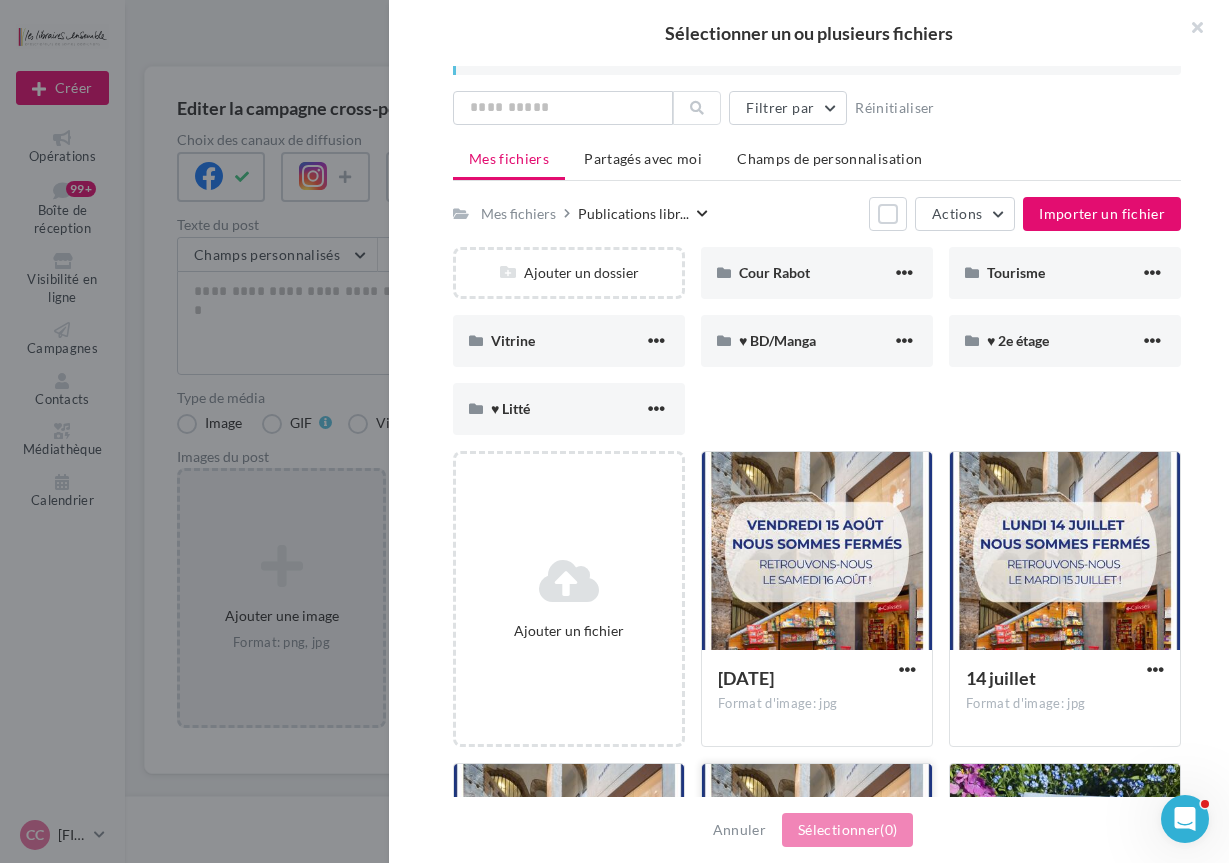 scroll, scrollTop: 0, scrollLeft: 0, axis: both 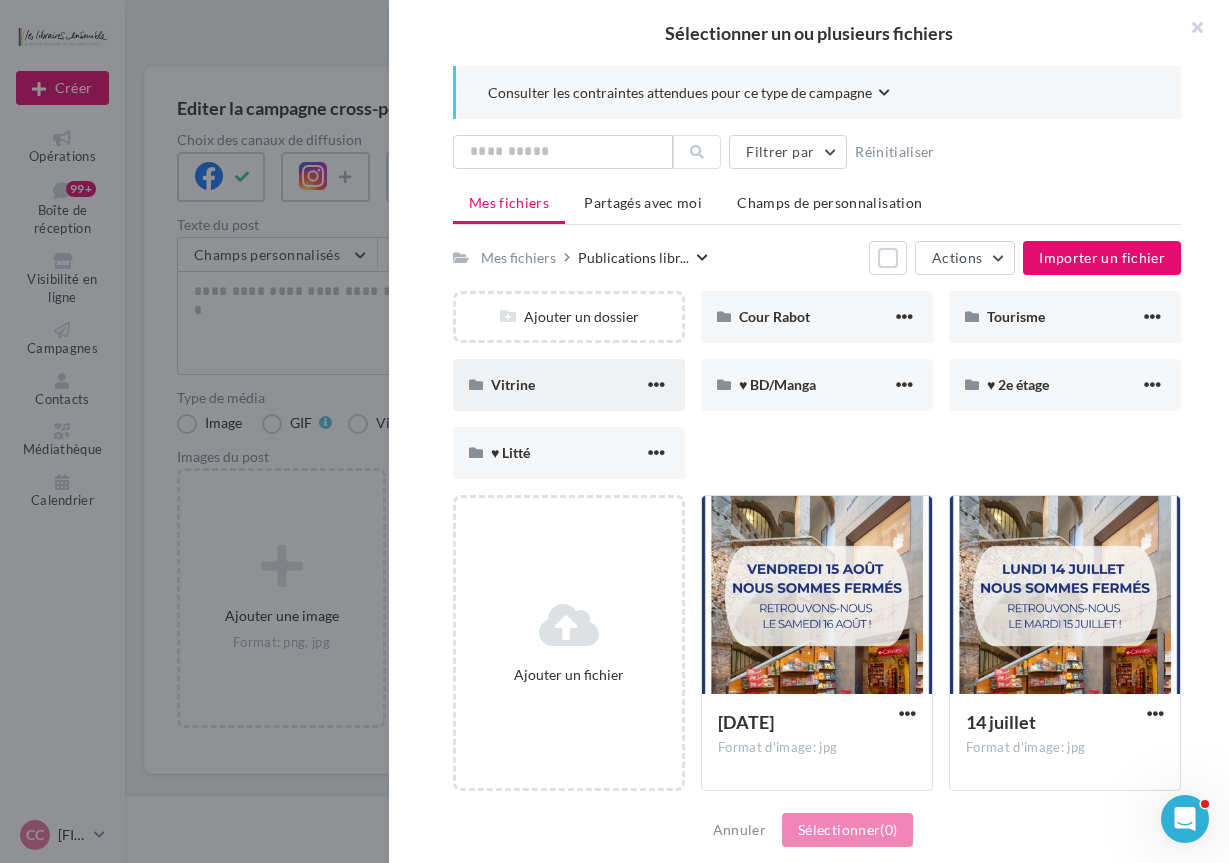 click on "Vitrine" at bounding box center (567, 385) 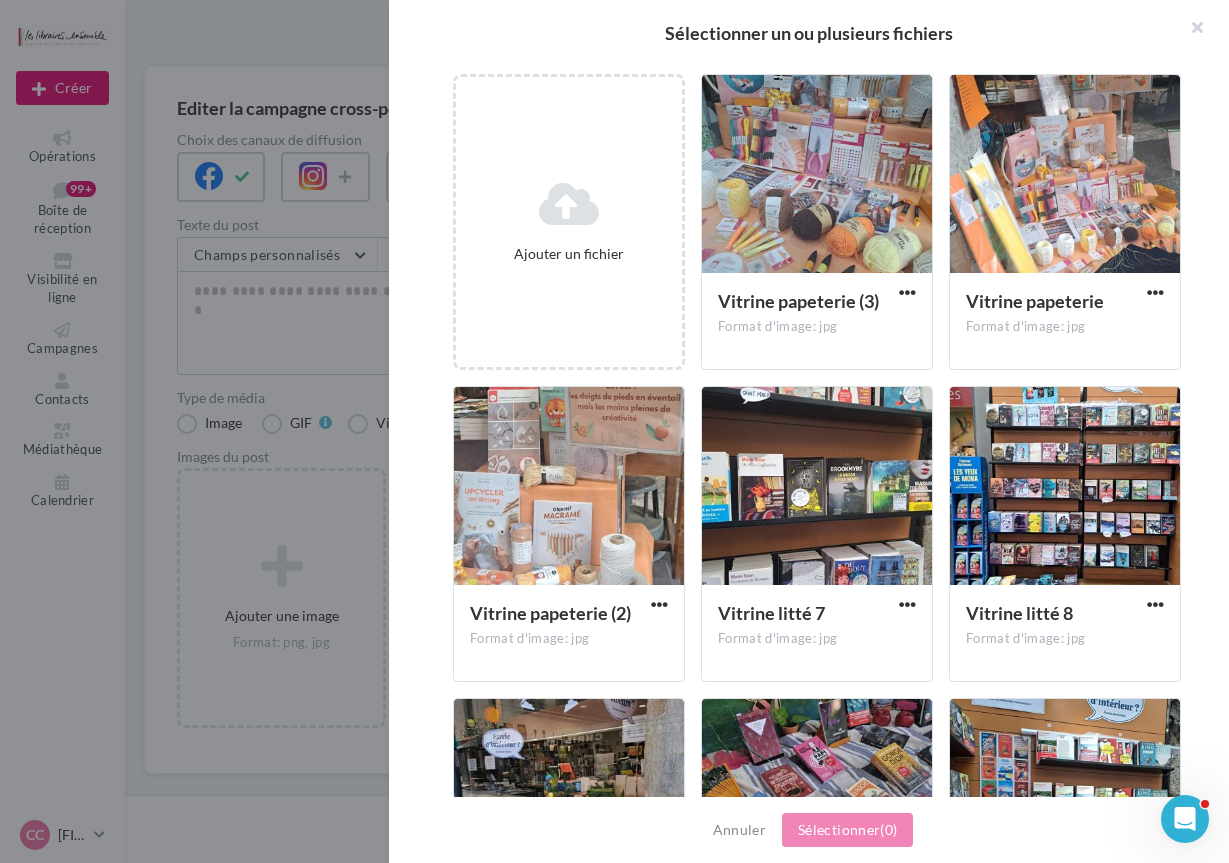 scroll, scrollTop: 0, scrollLeft: 0, axis: both 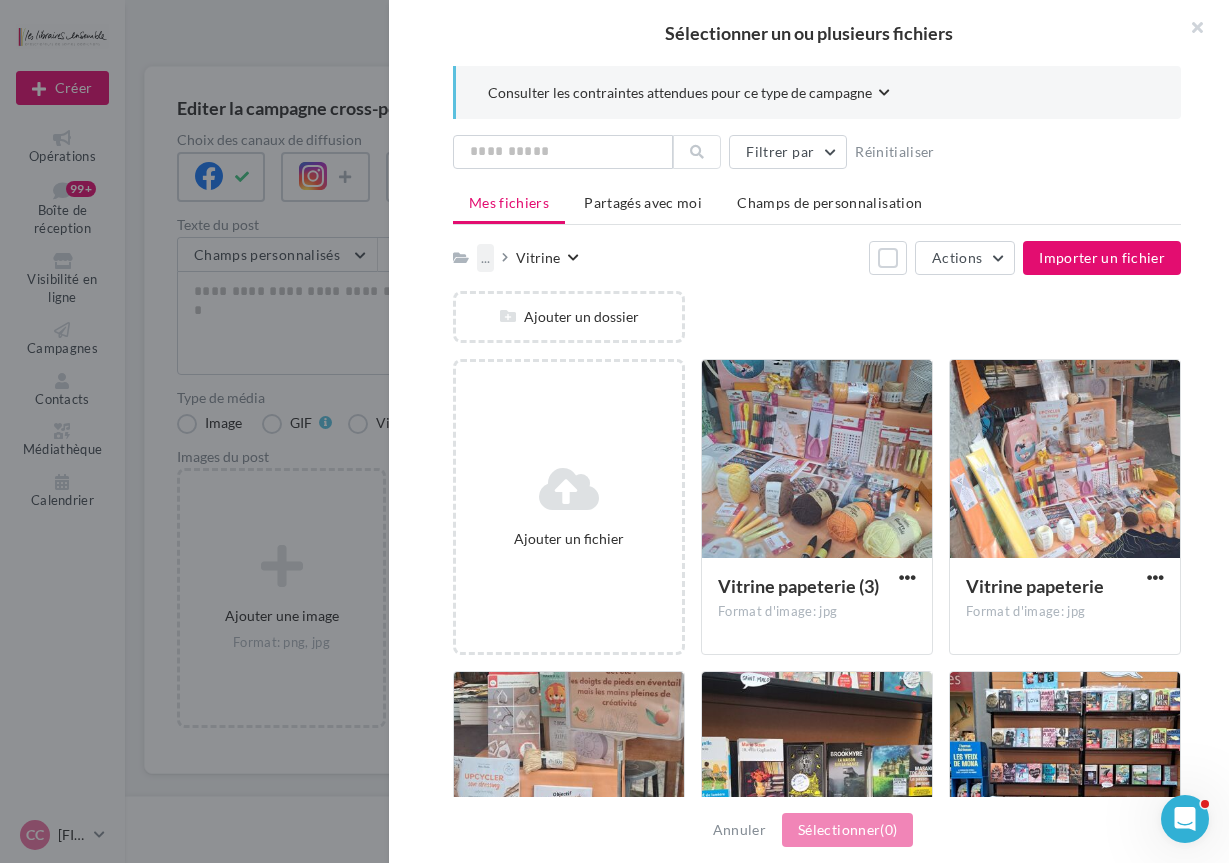 click on "..." at bounding box center (485, 258) 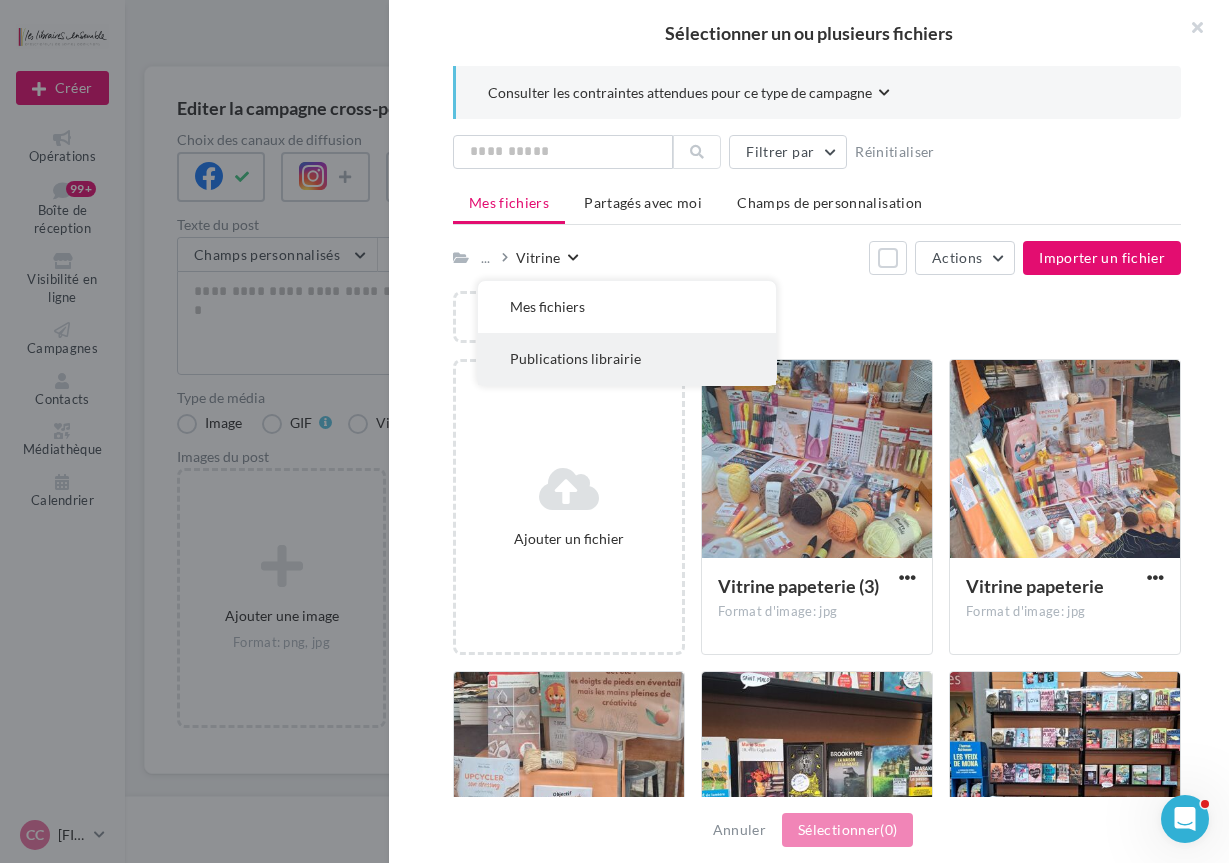 click on "Publications librairie" at bounding box center (627, 359) 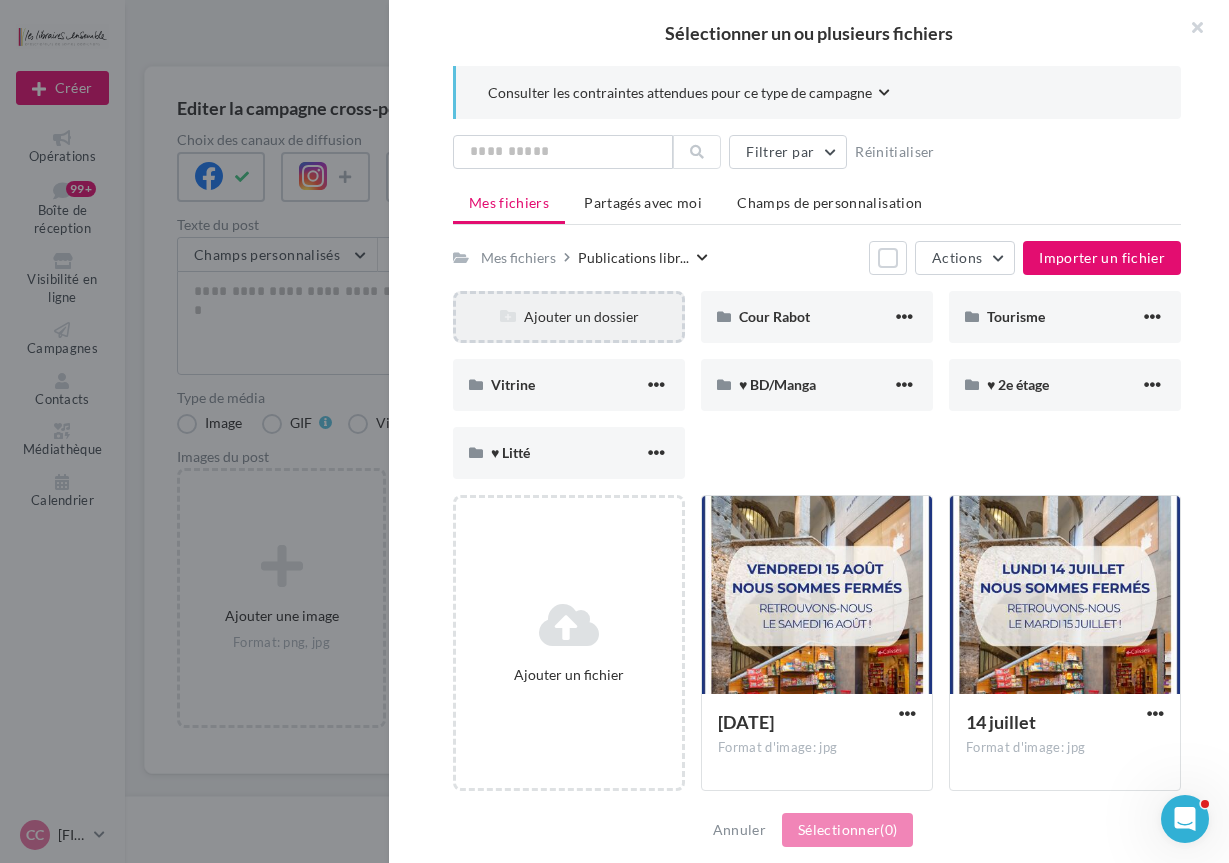 click on "Ajouter un dossier" at bounding box center (569, 317) 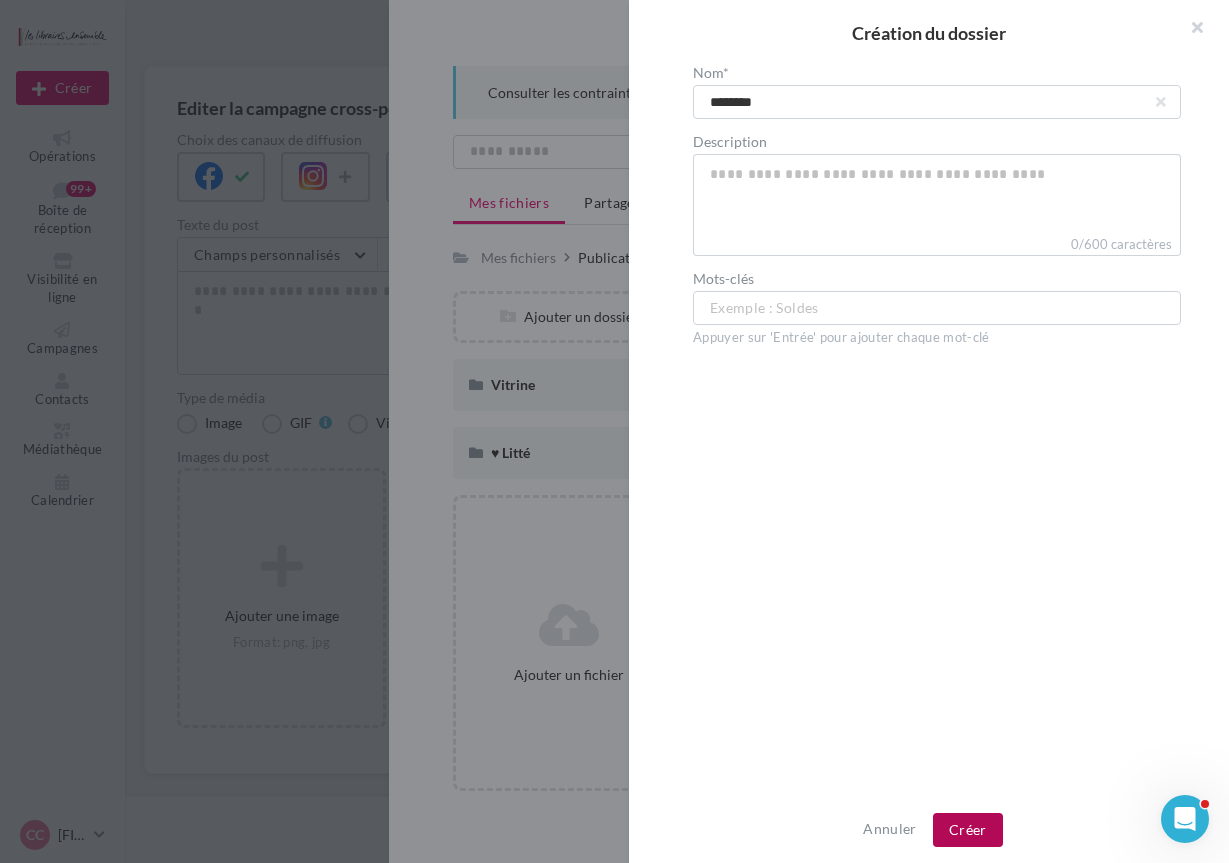 type on "********" 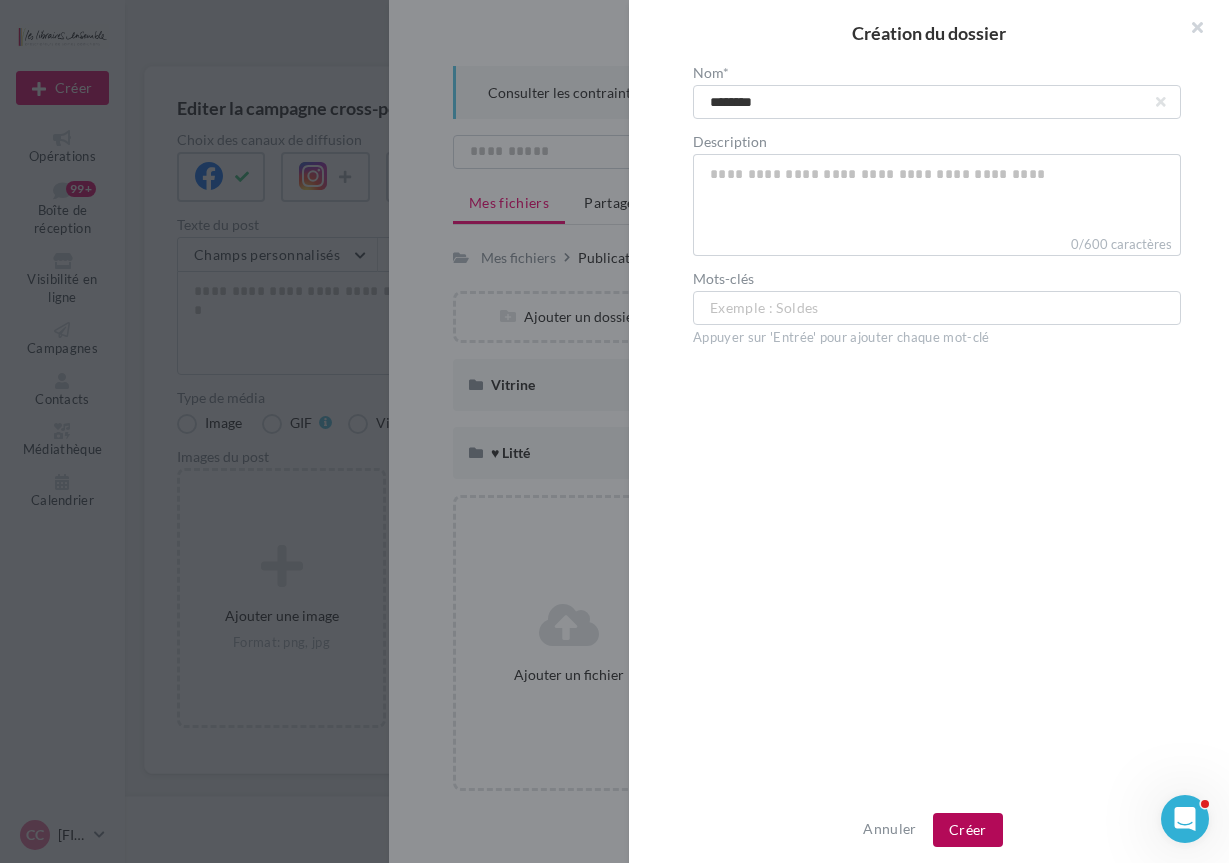 click on "Créer" at bounding box center (968, 830) 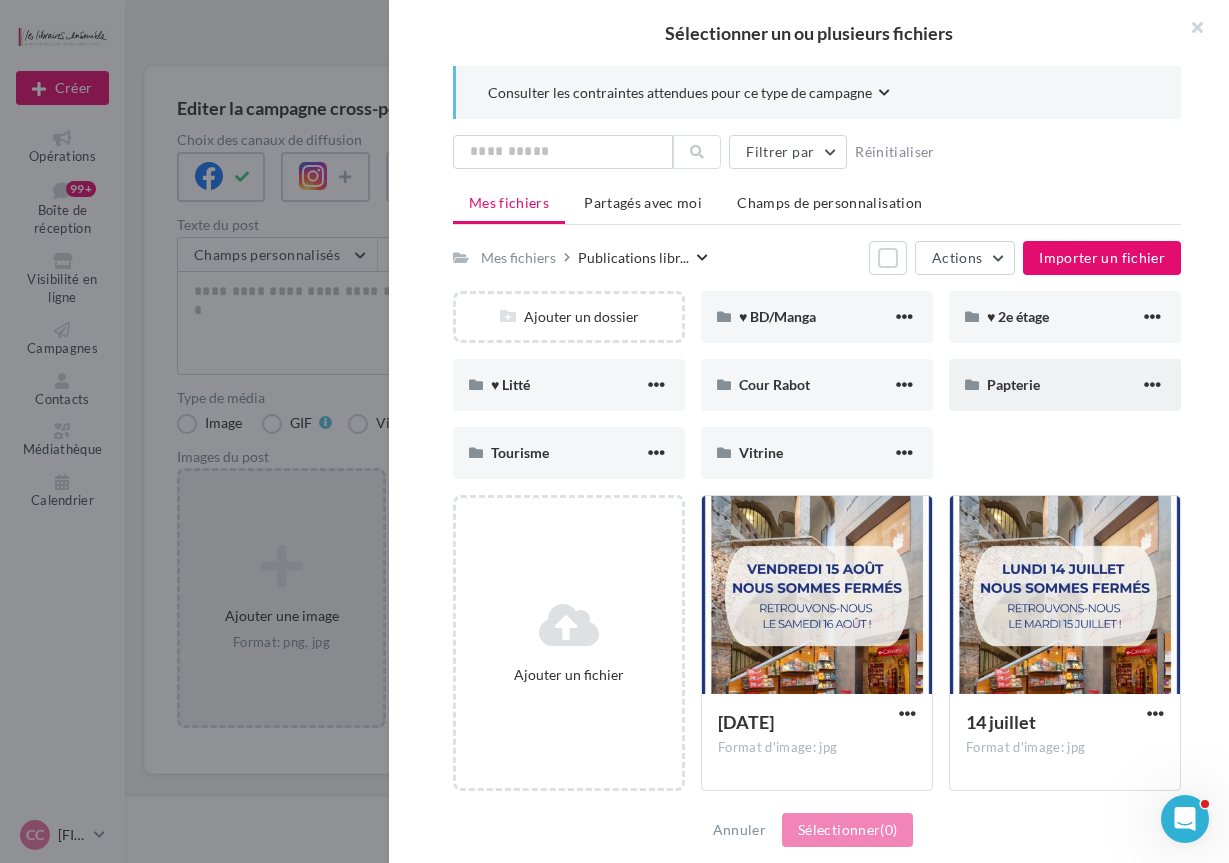 click at bounding box center [1152, 386] 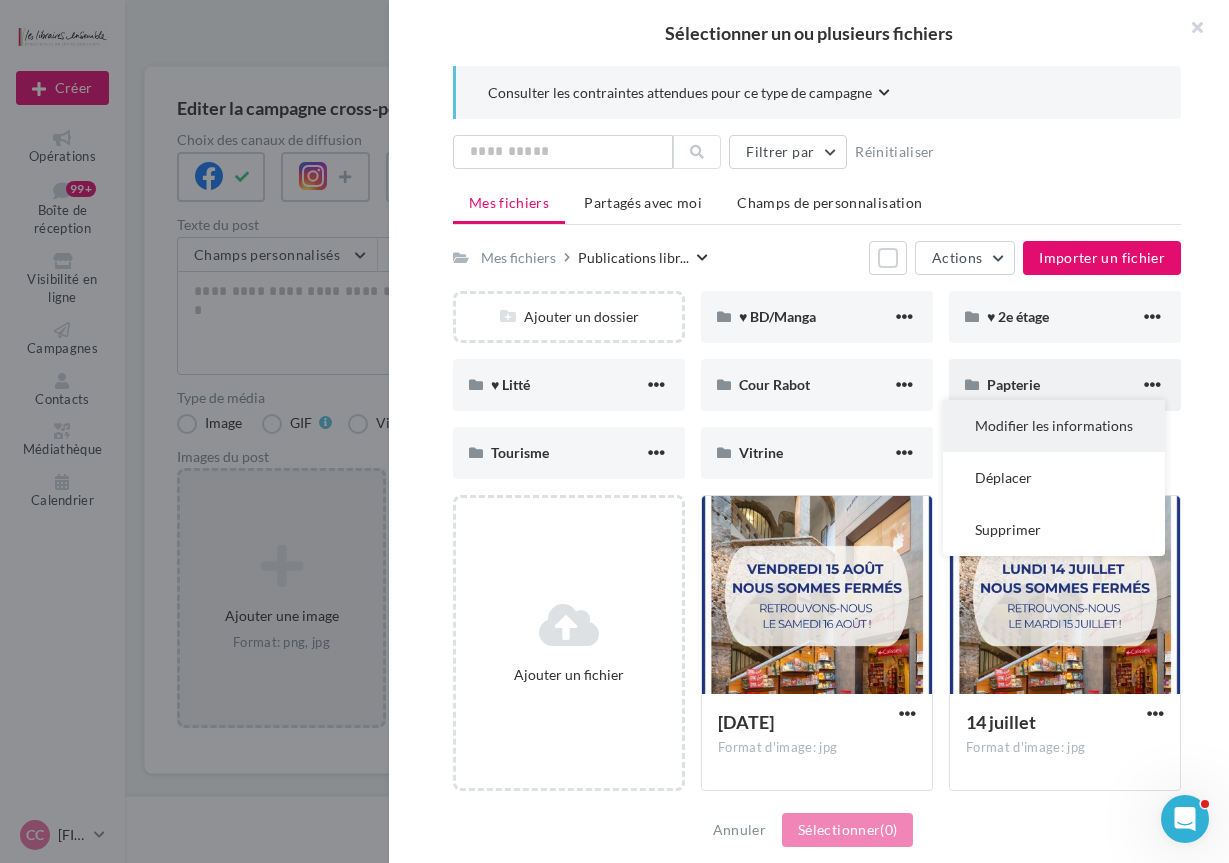 click on "Modifier les informations" at bounding box center (1054, 426) 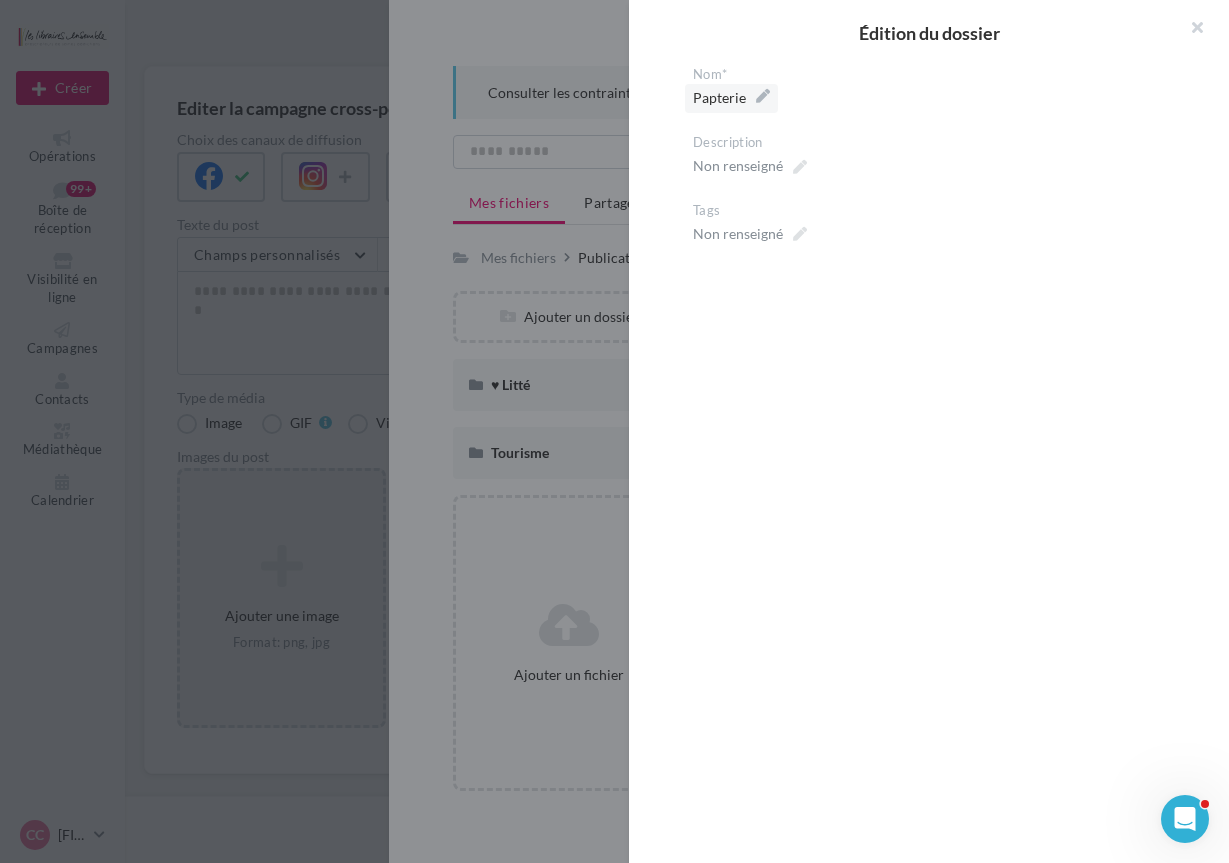 click on "Papterie" at bounding box center (731, 98) 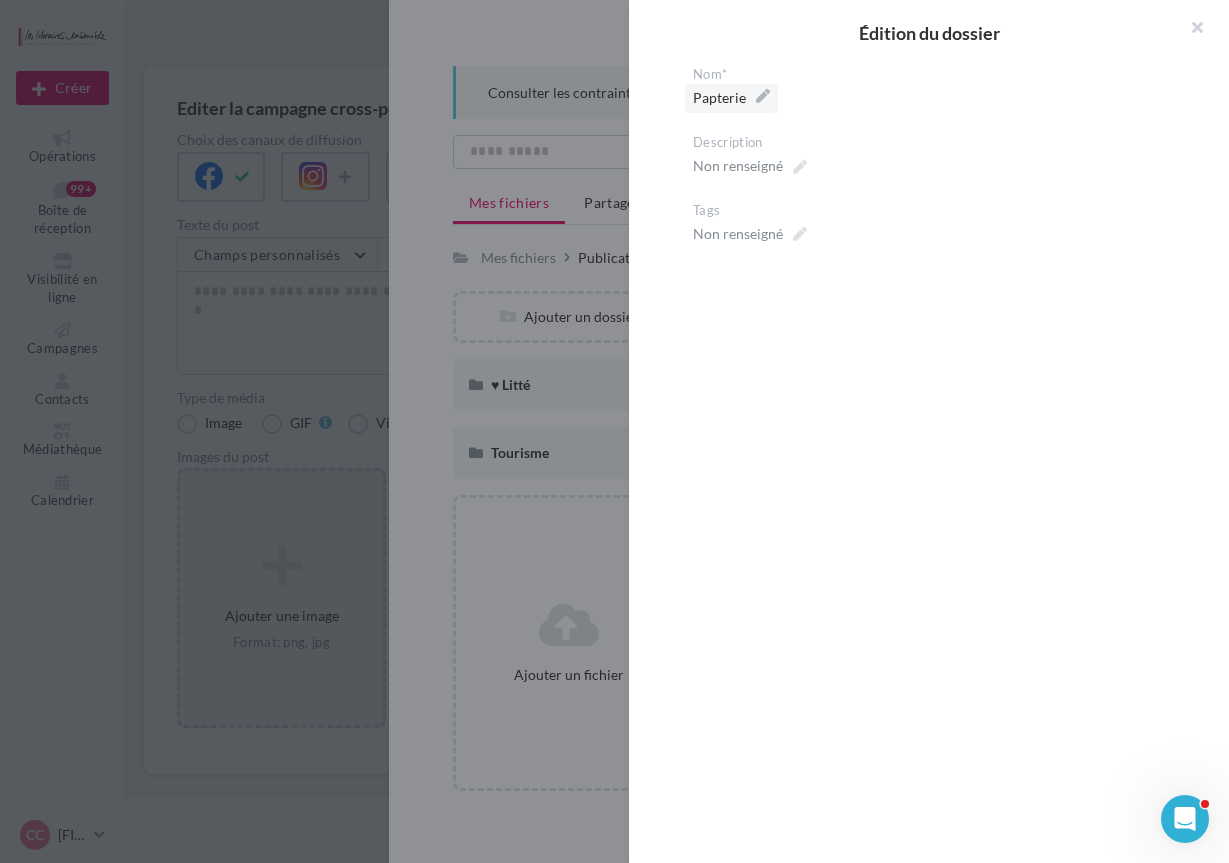 click on "********" at bounding box center (0, 0) 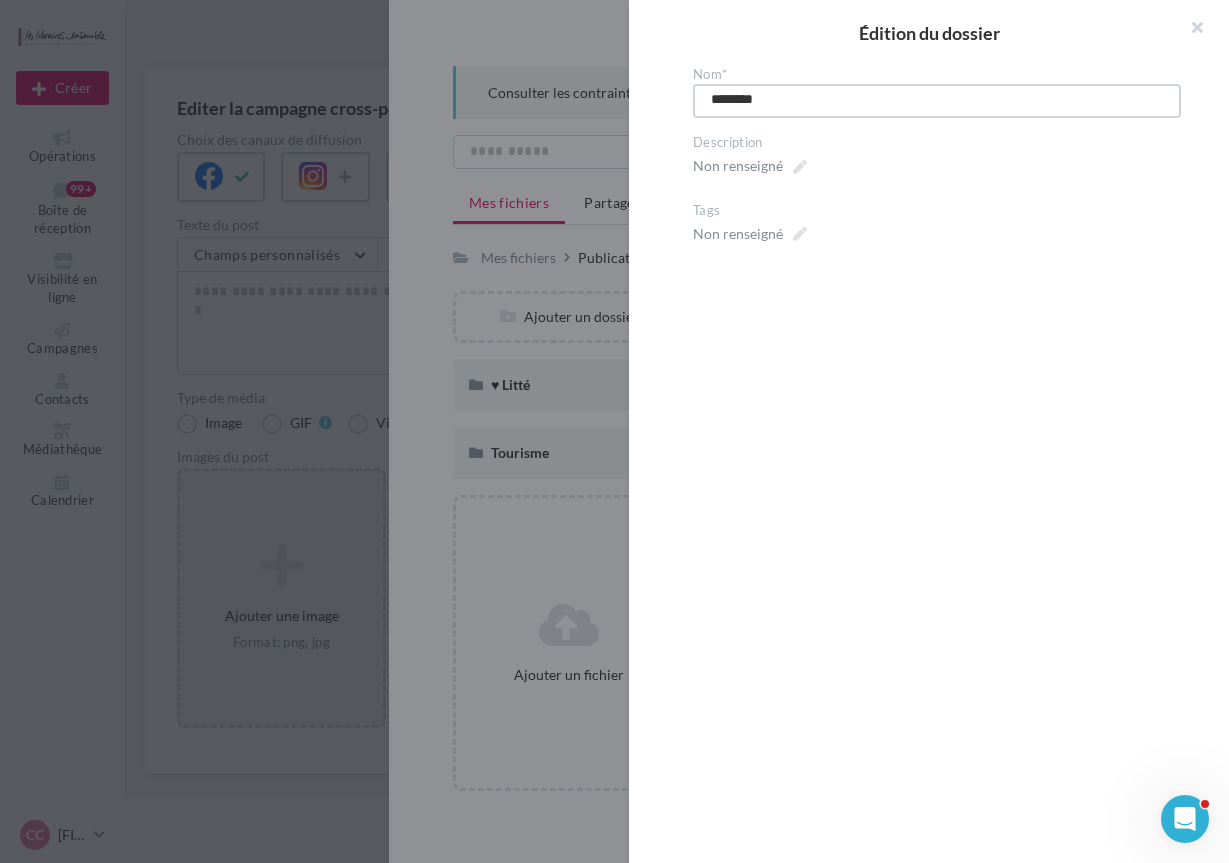 click on "********" at bounding box center [937, 101] 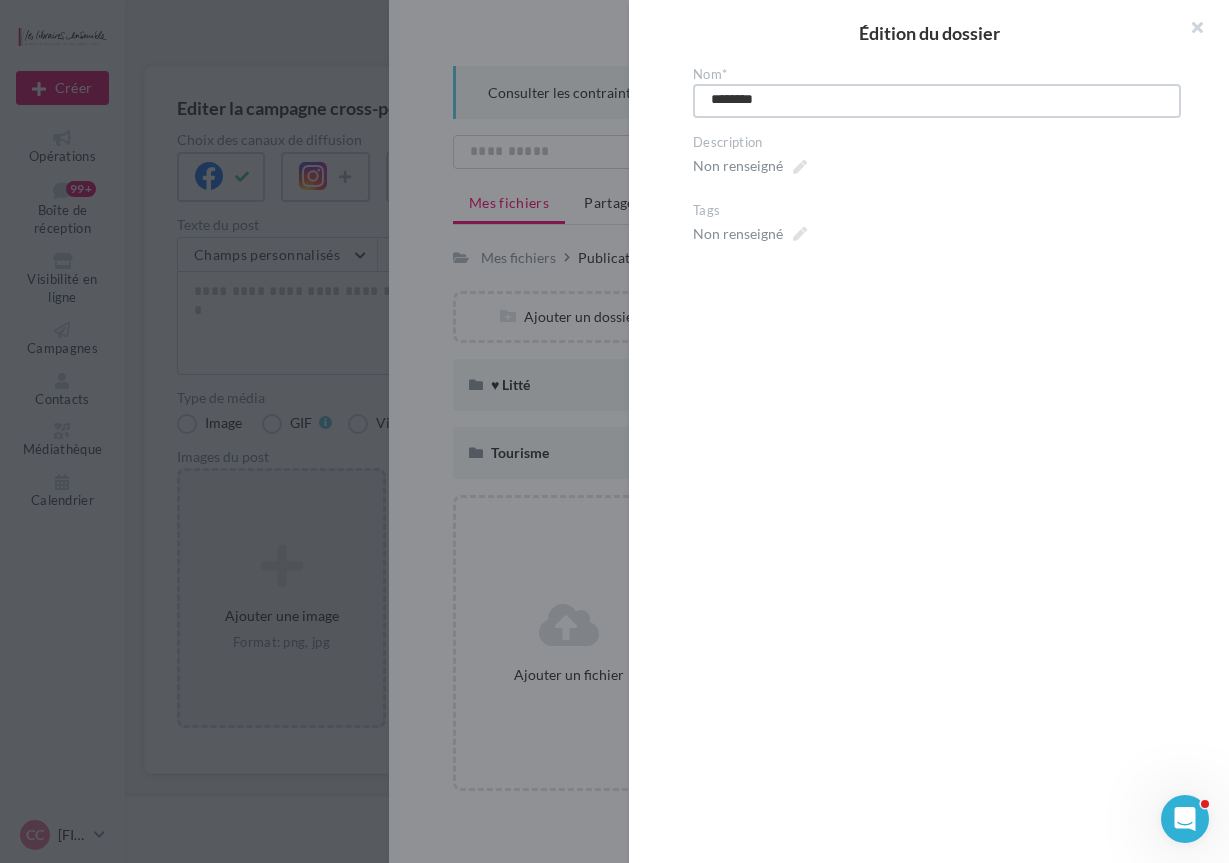 type on "*********" 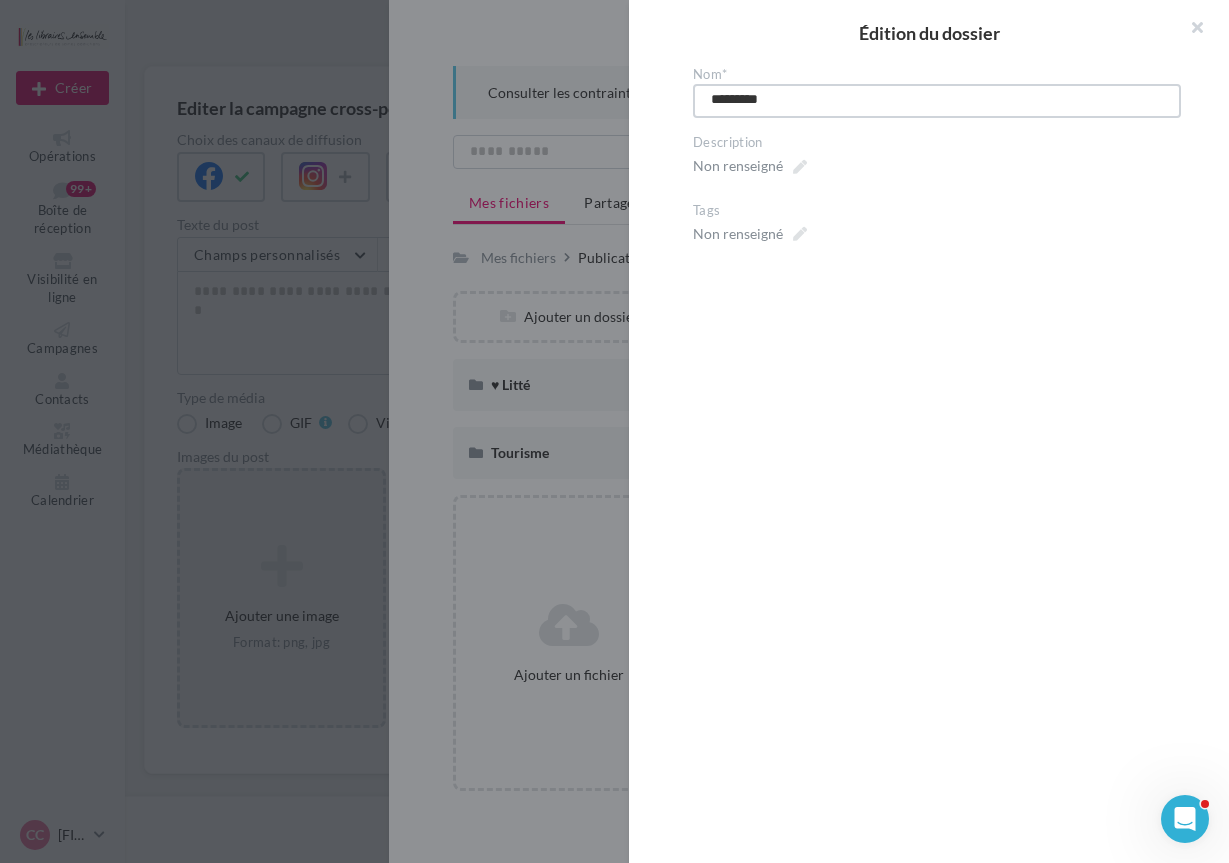 type on "*********" 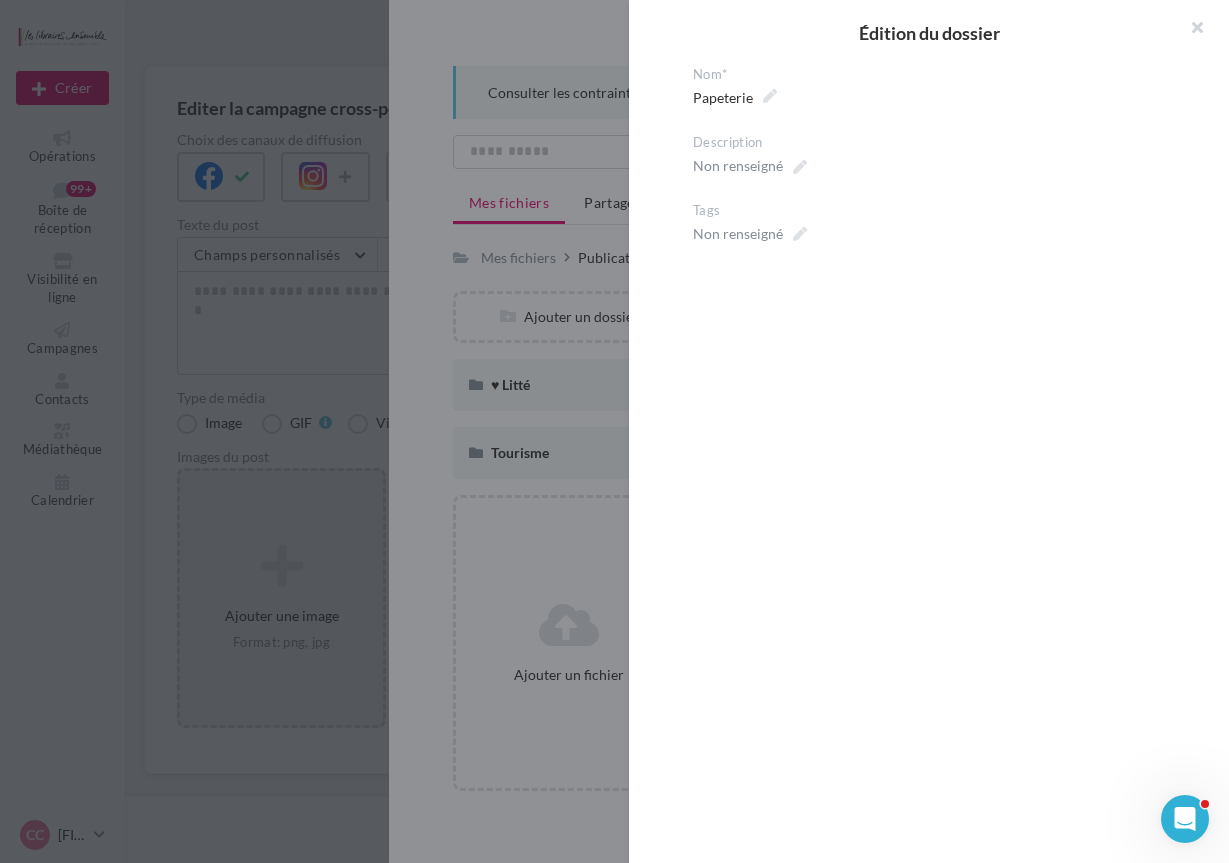 click at bounding box center [614, 431] 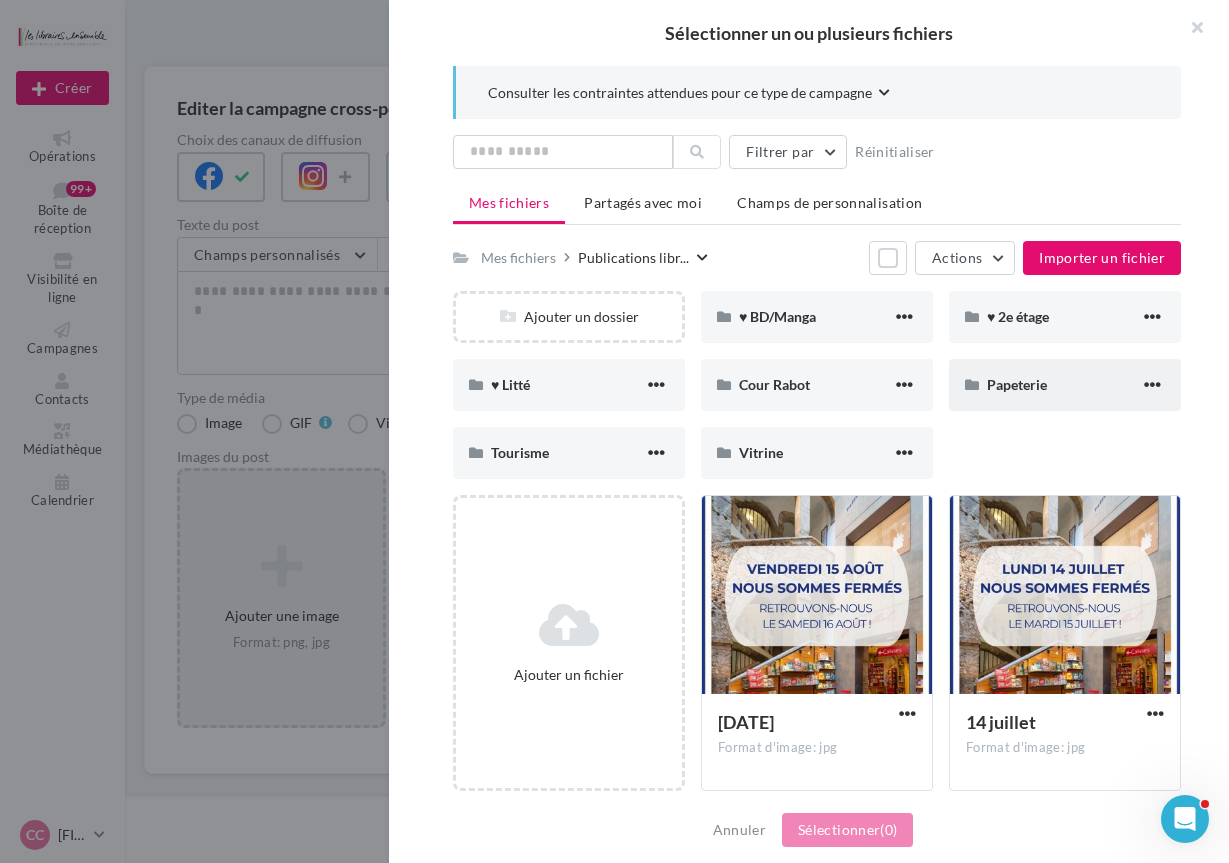 click on "Papeterie" at bounding box center [1065, 385] 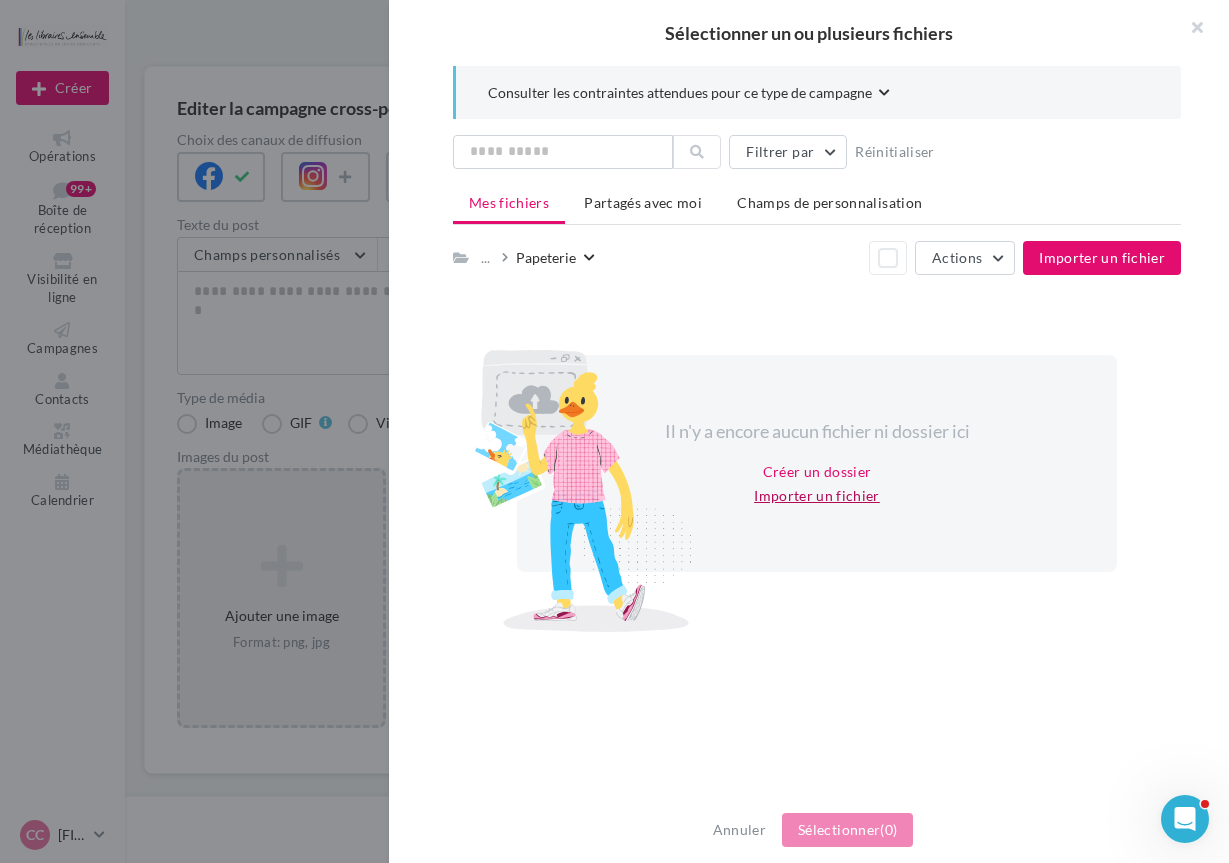 click on "Importer un fichier" at bounding box center [817, 496] 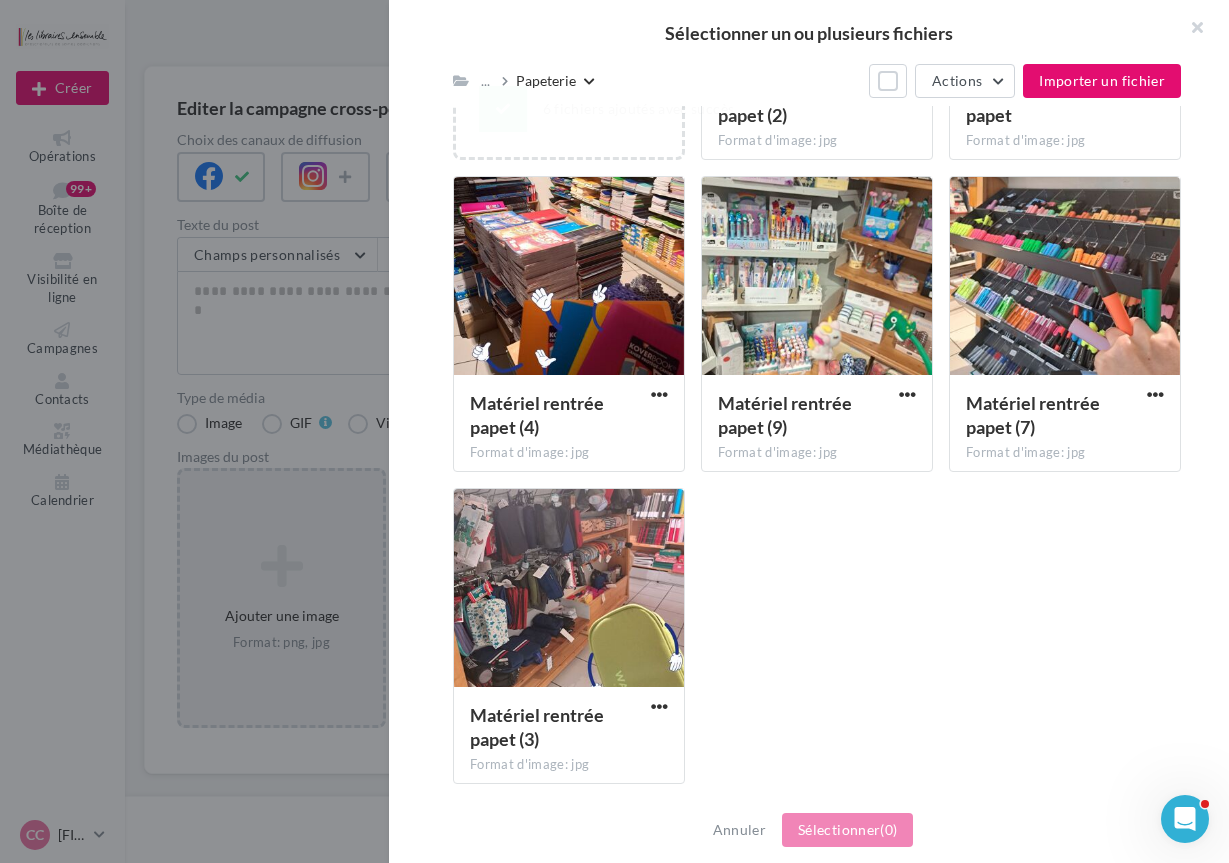 scroll, scrollTop: 0, scrollLeft: 0, axis: both 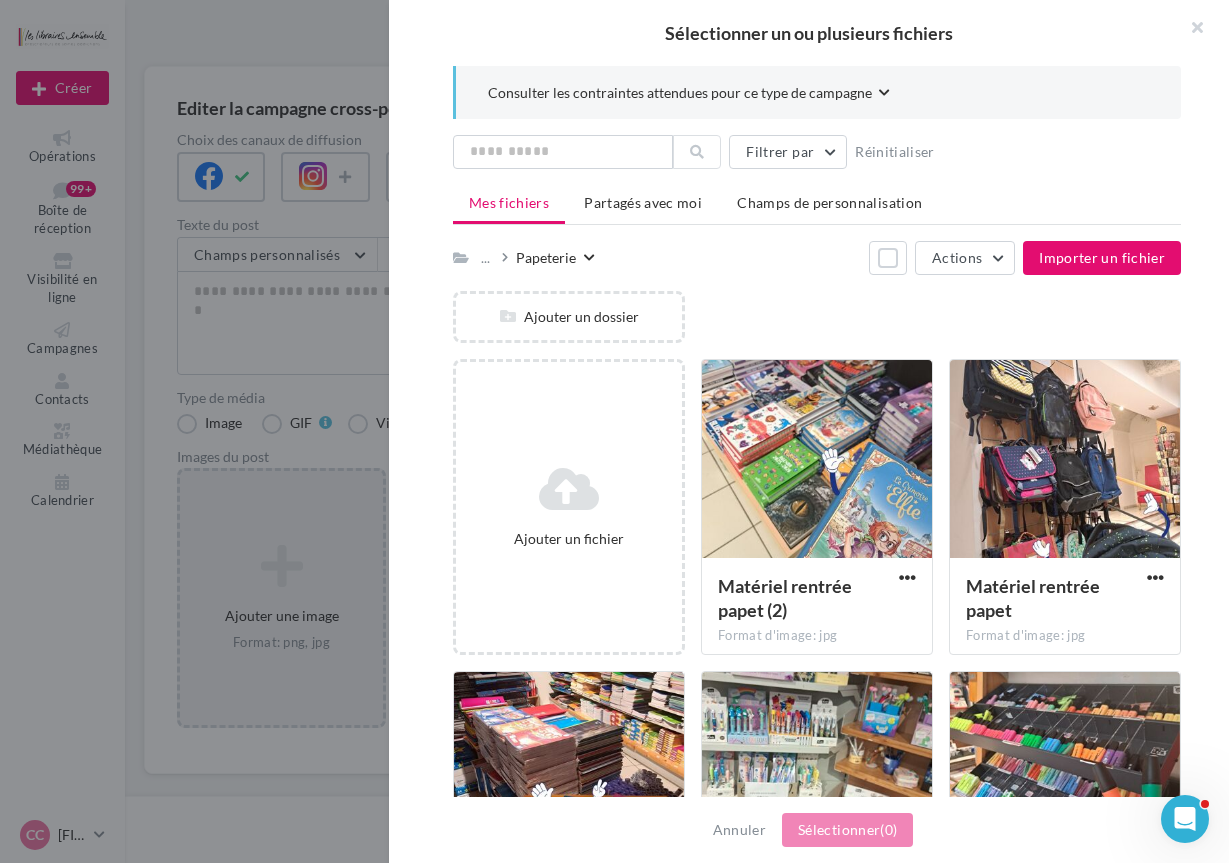 click at bounding box center [614, 431] 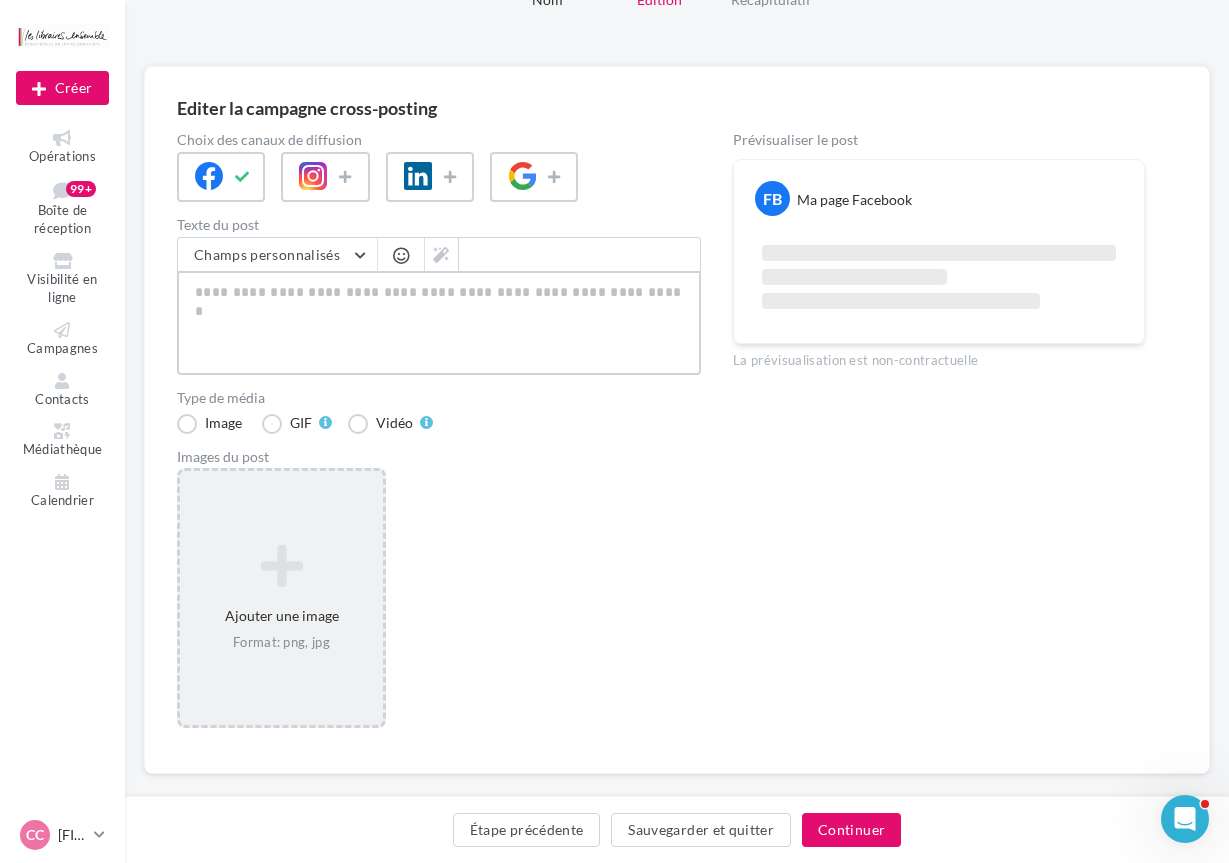 click at bounding box center (439, 323) 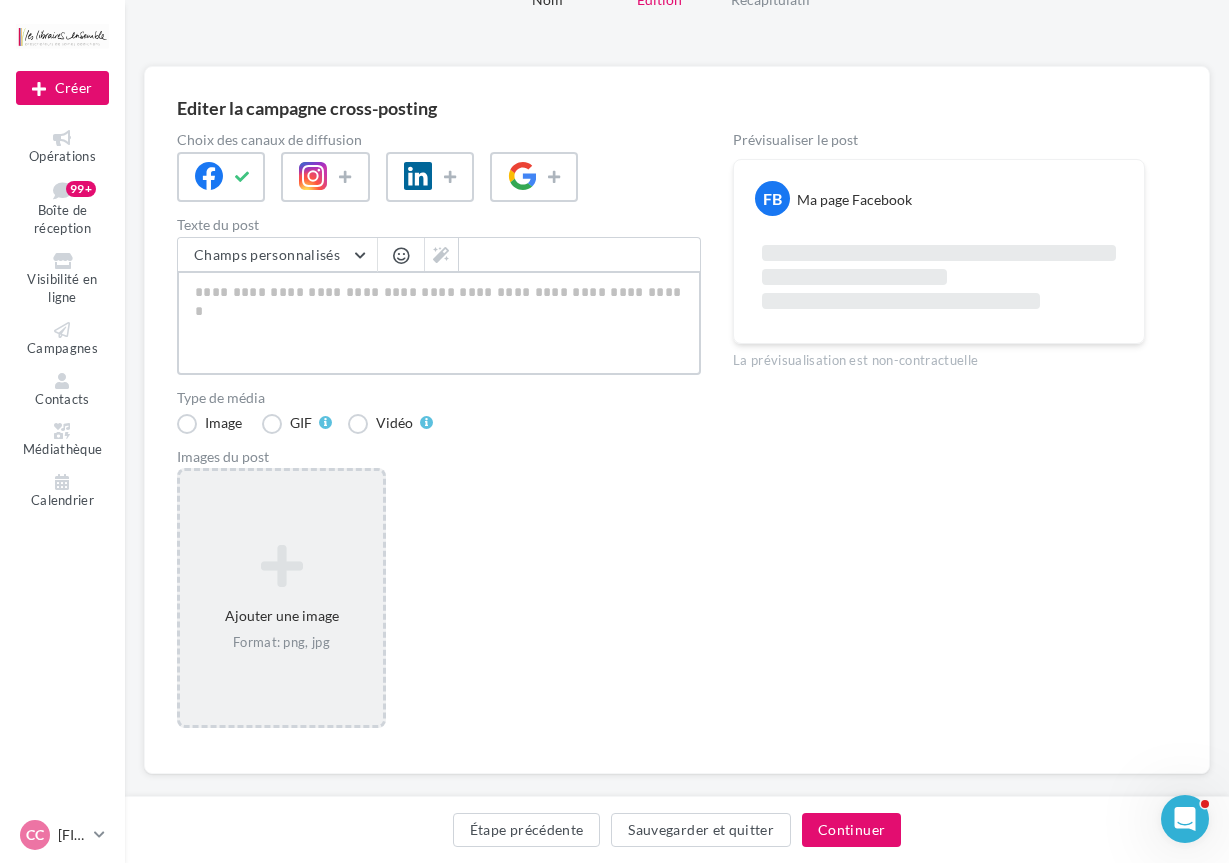 click at bounding box center [439, 323] 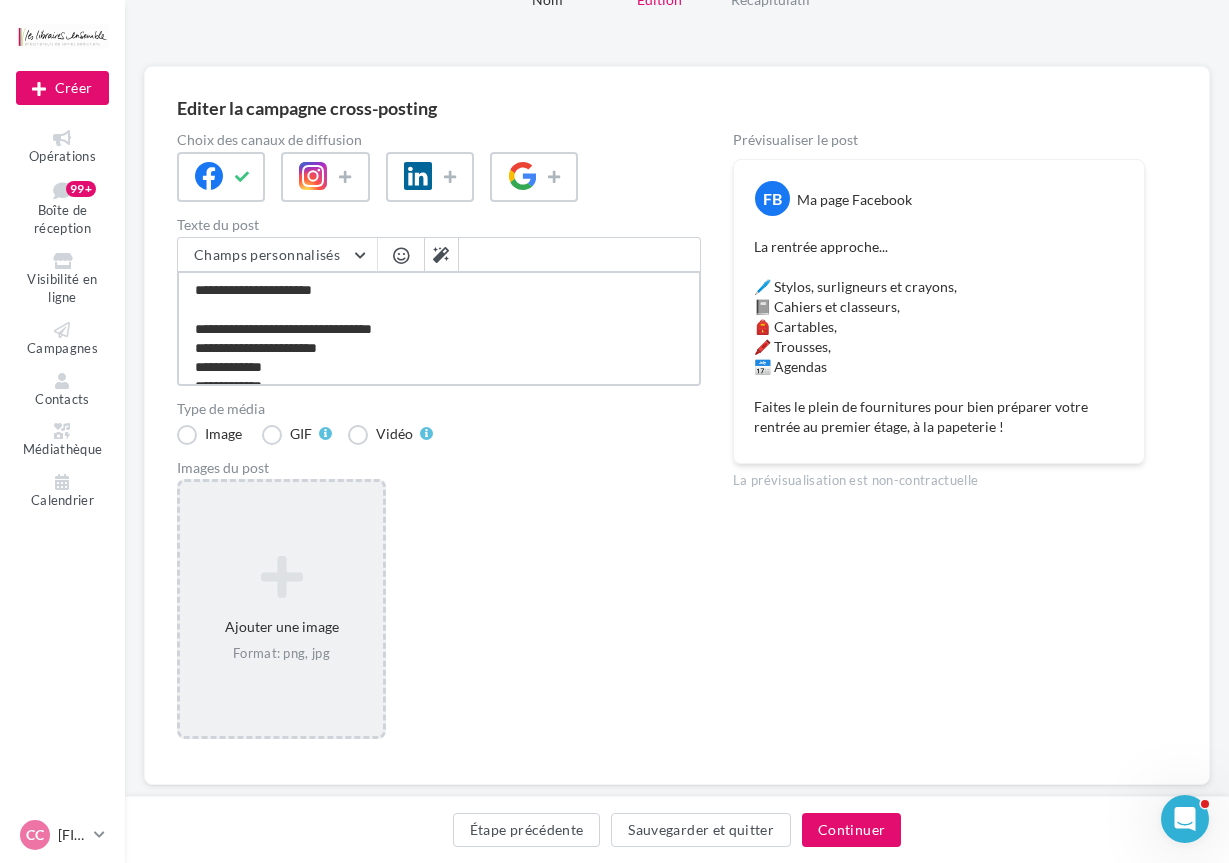 scroll, scrollTop: 97, scrollLeft: 0, axis: vertical 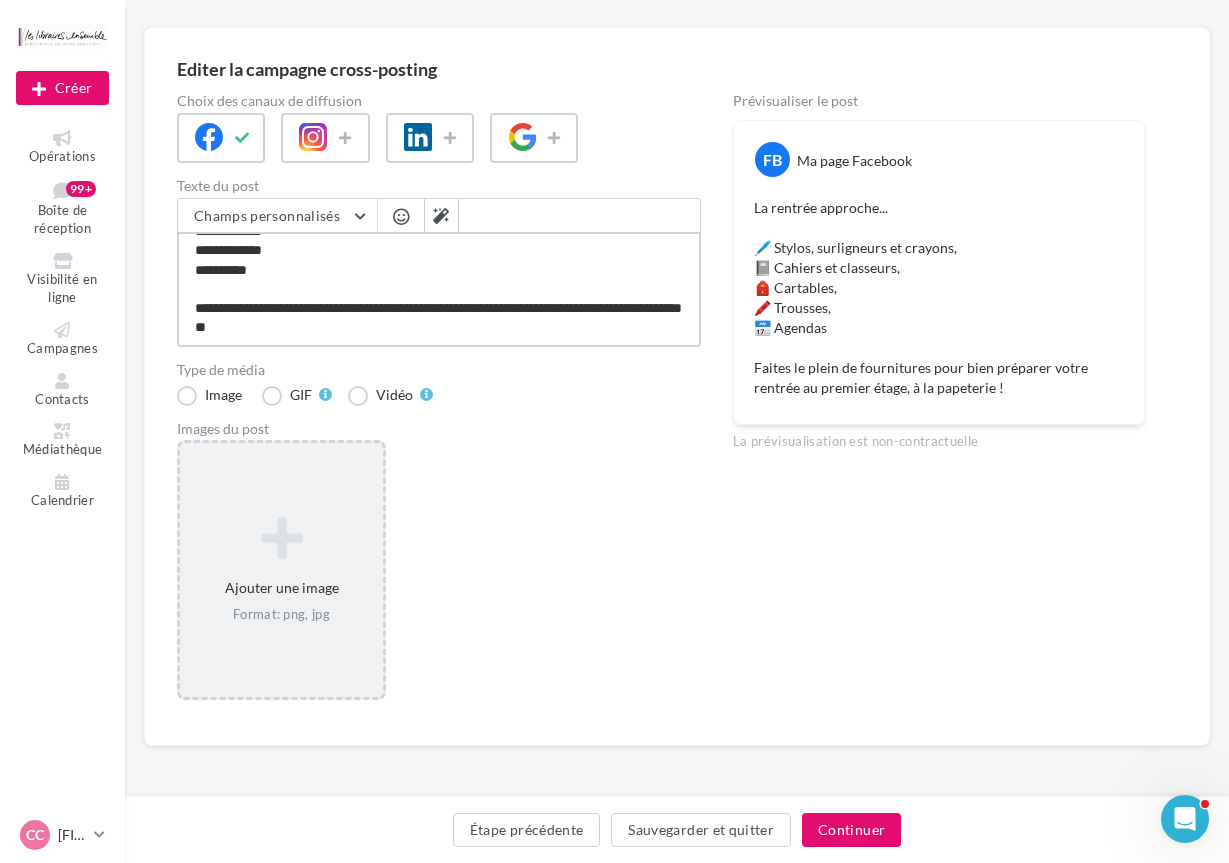 drag, startPoint x: 317, startPoint y: 308, endPoint x: 436, endPoint y: 315, distance: 119.2057 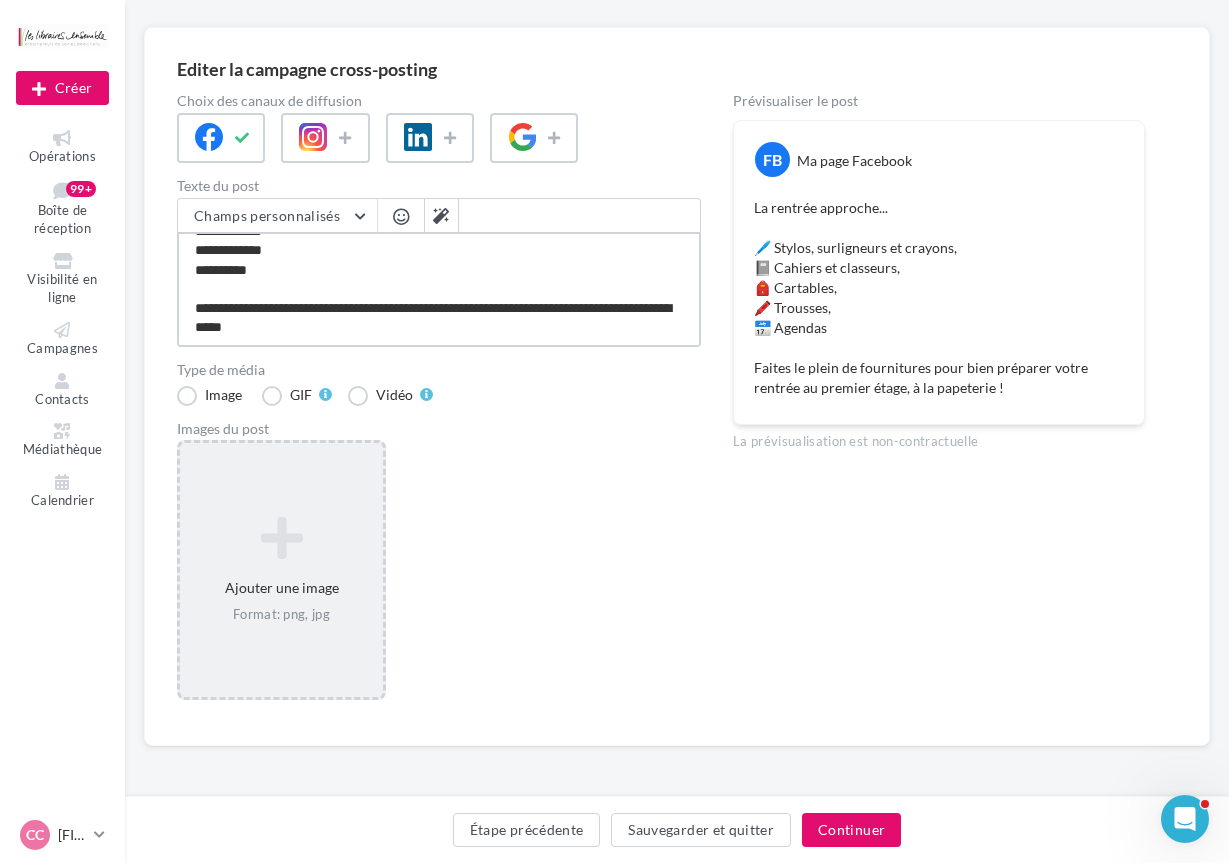 type on "**********" 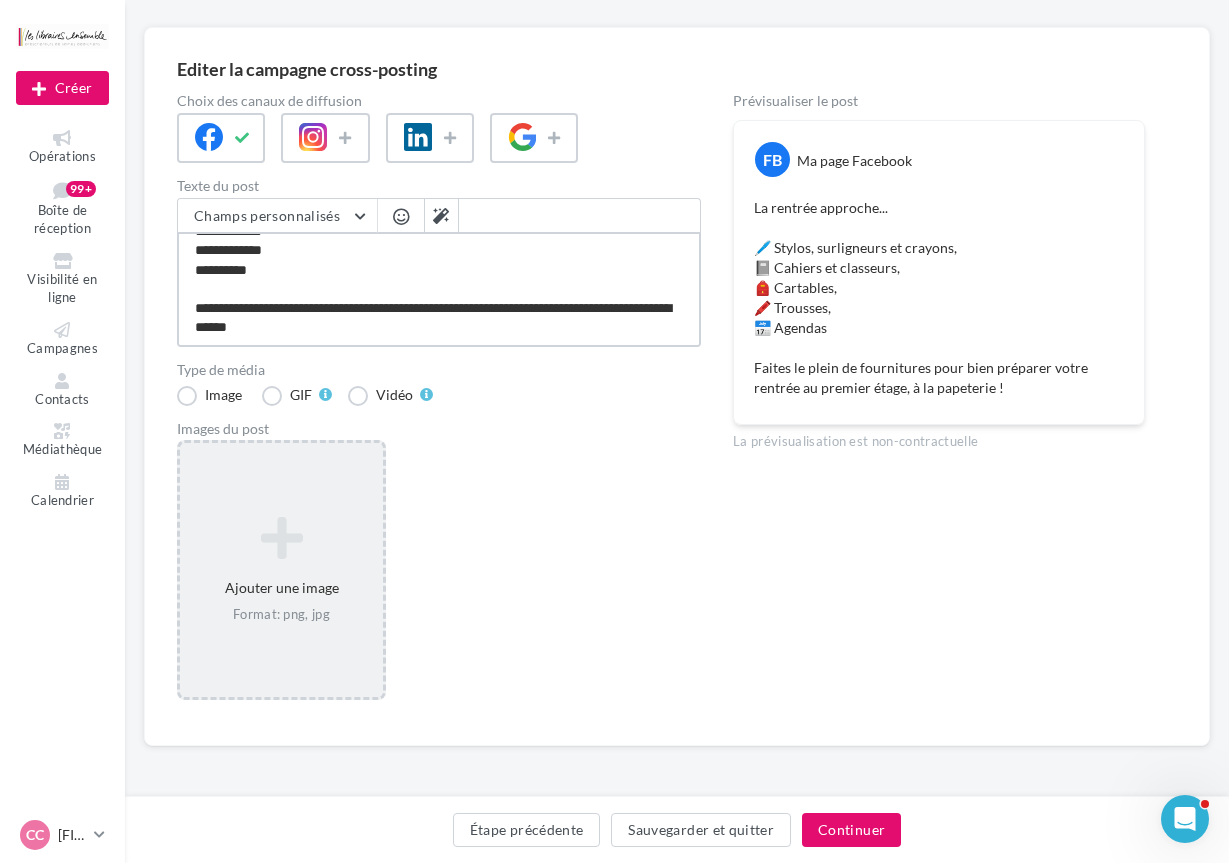 type on "**********" 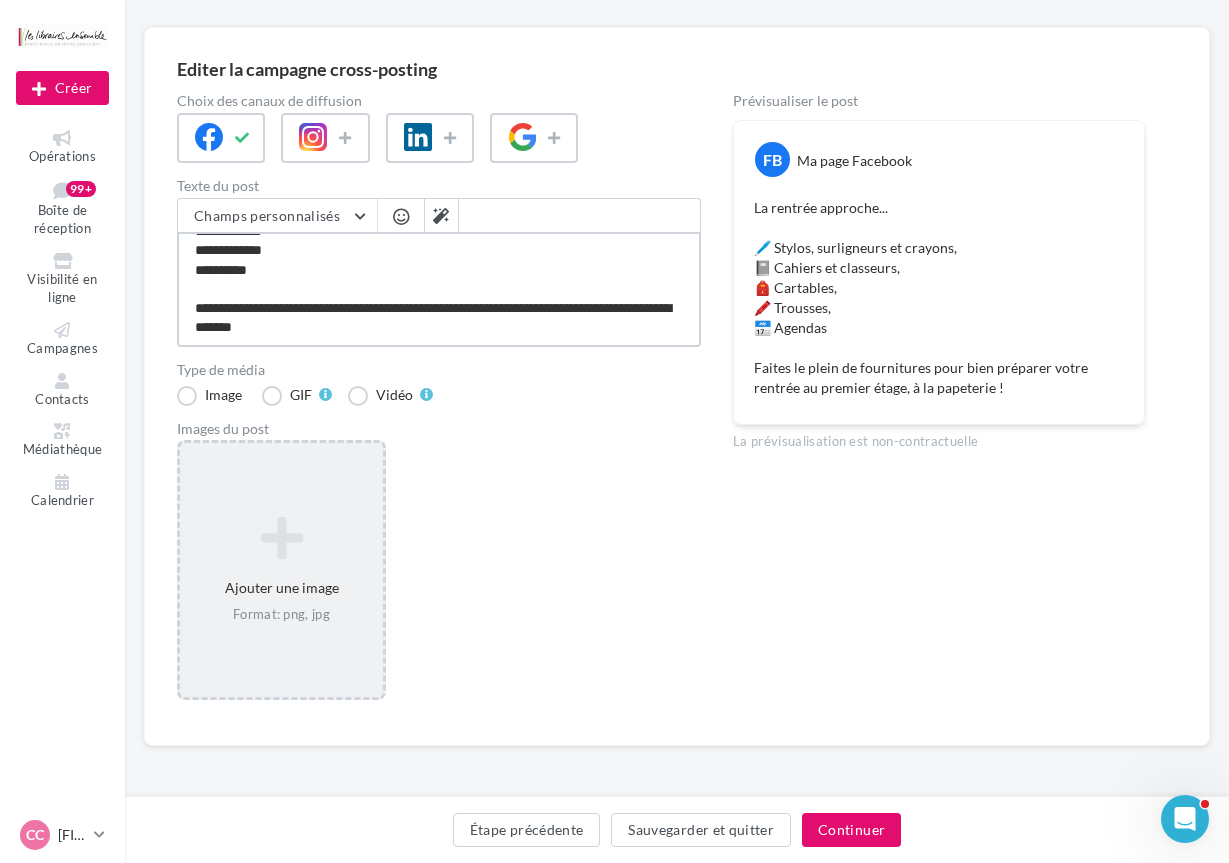 type on "**********" 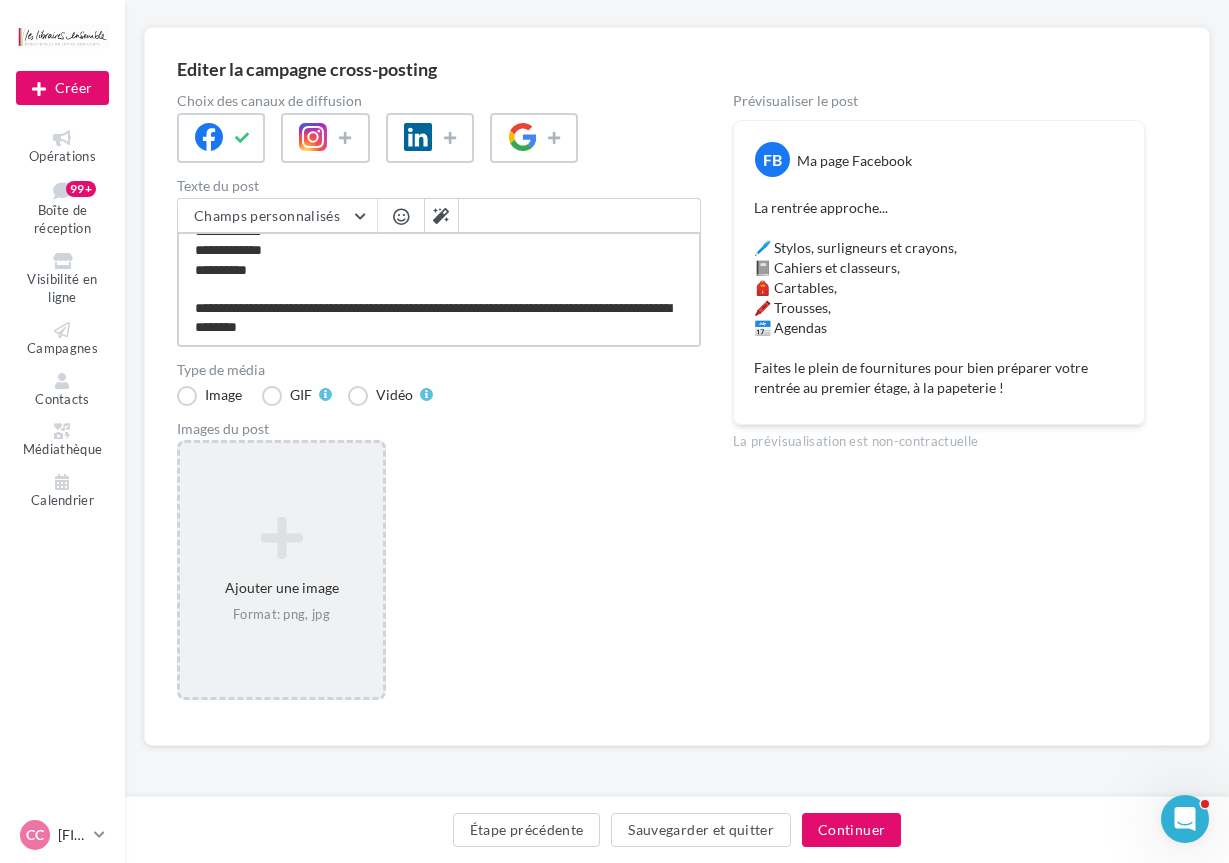 type on "**********" 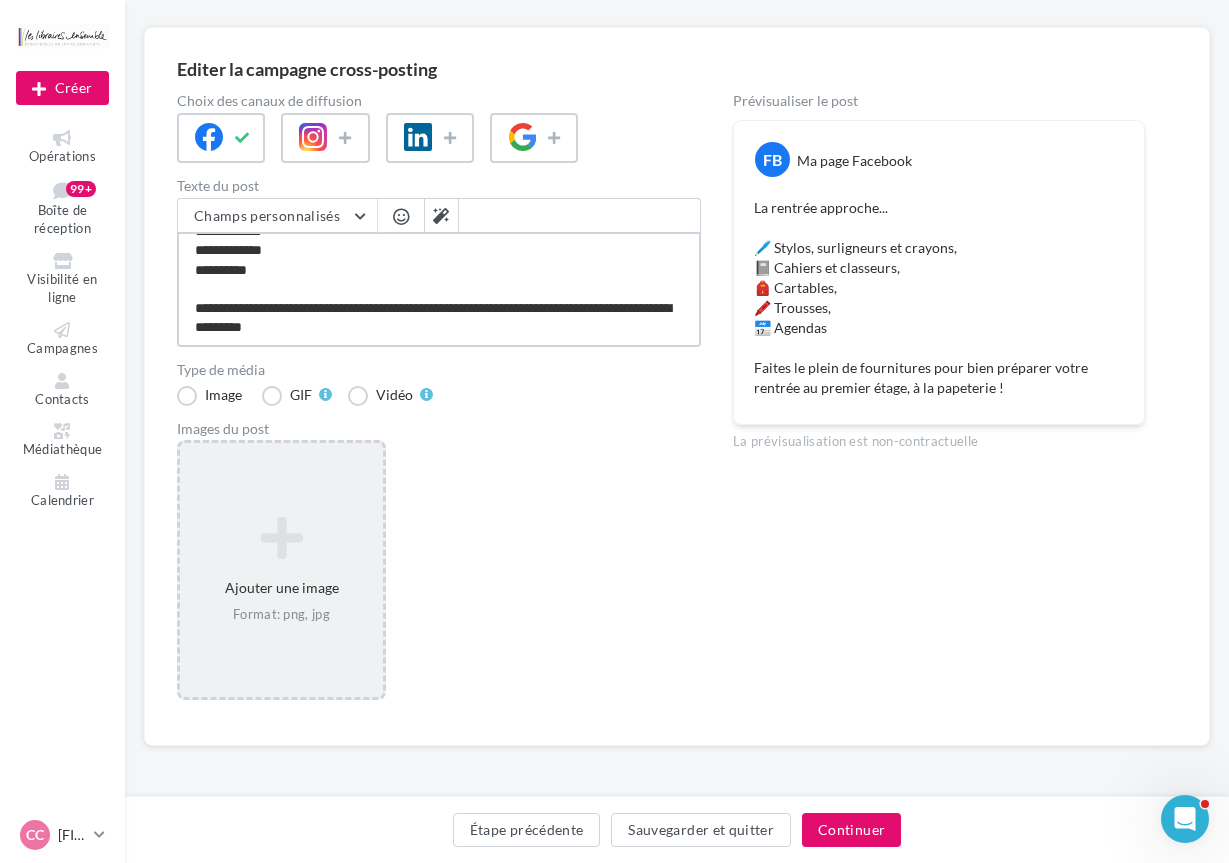 type on "**********" 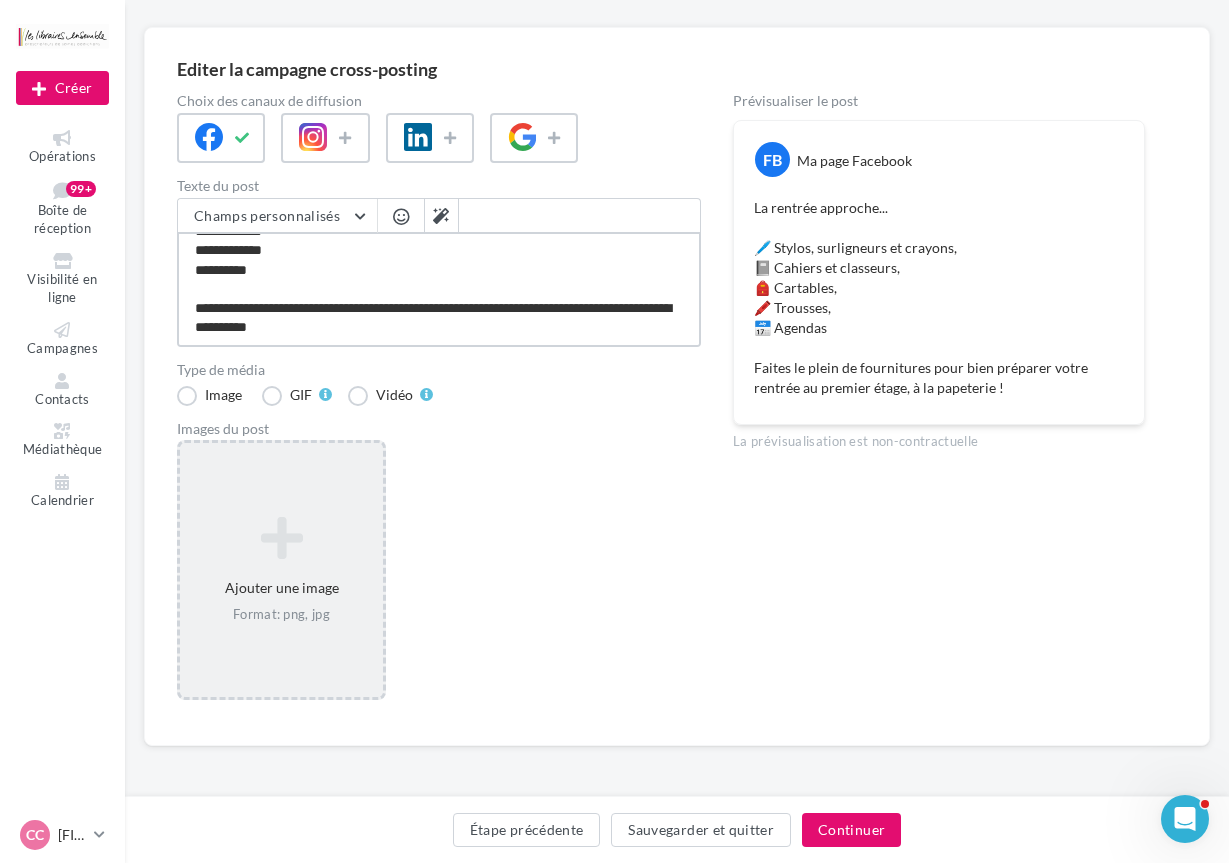 type on "**********" 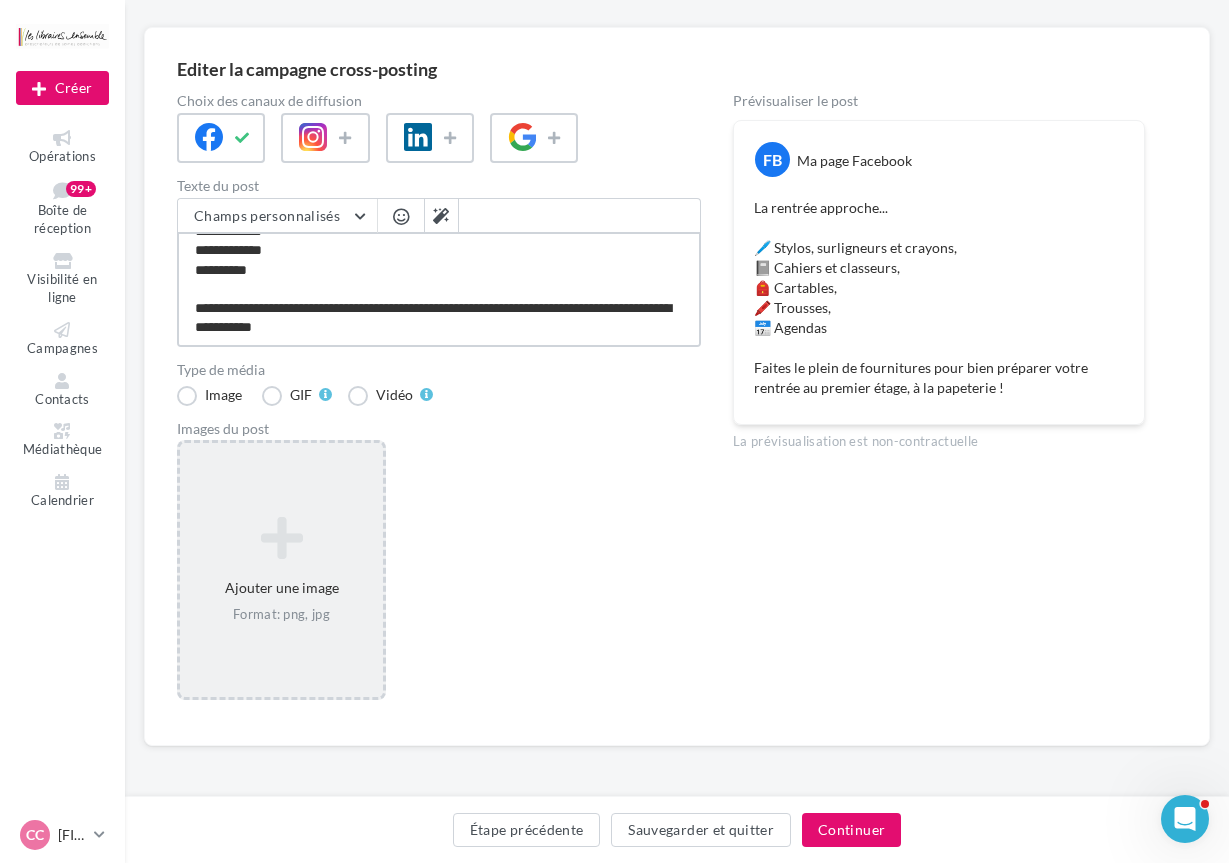 type on "**********" 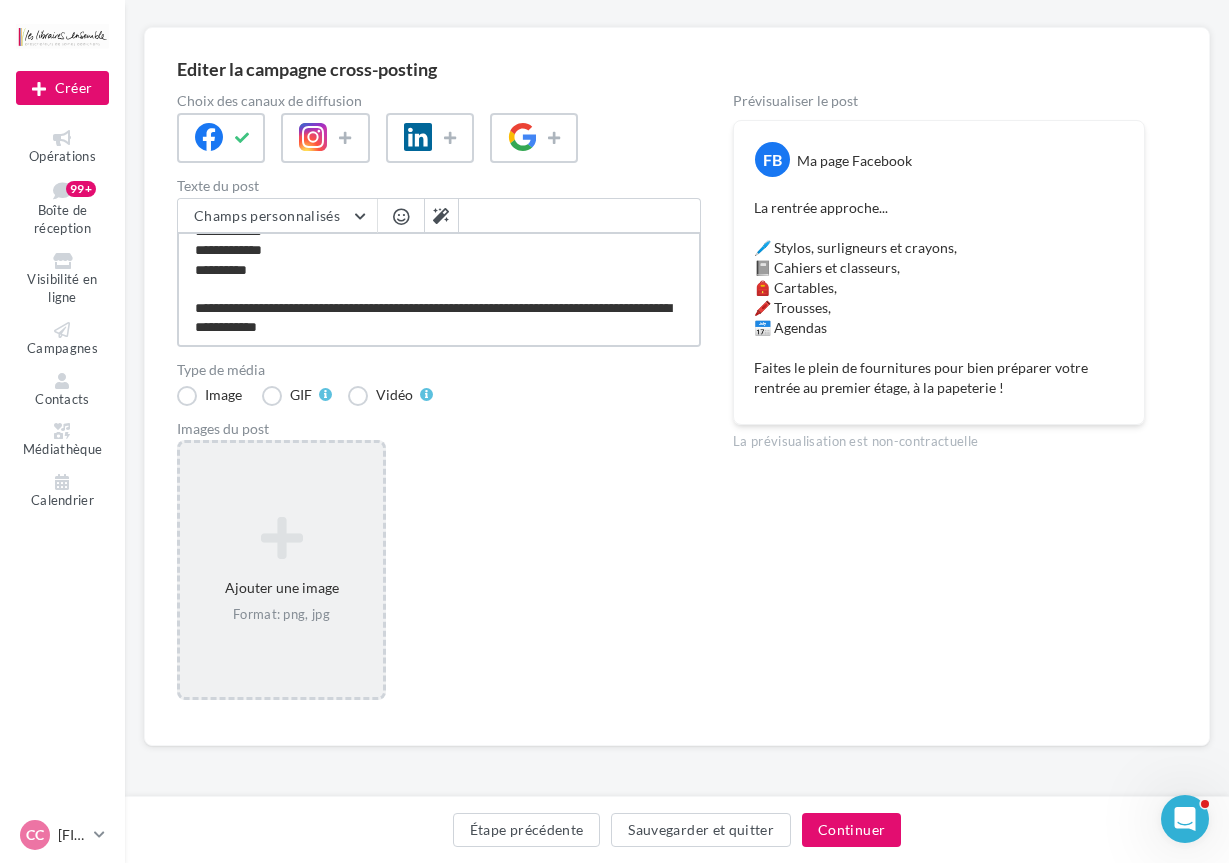 type on "**********" 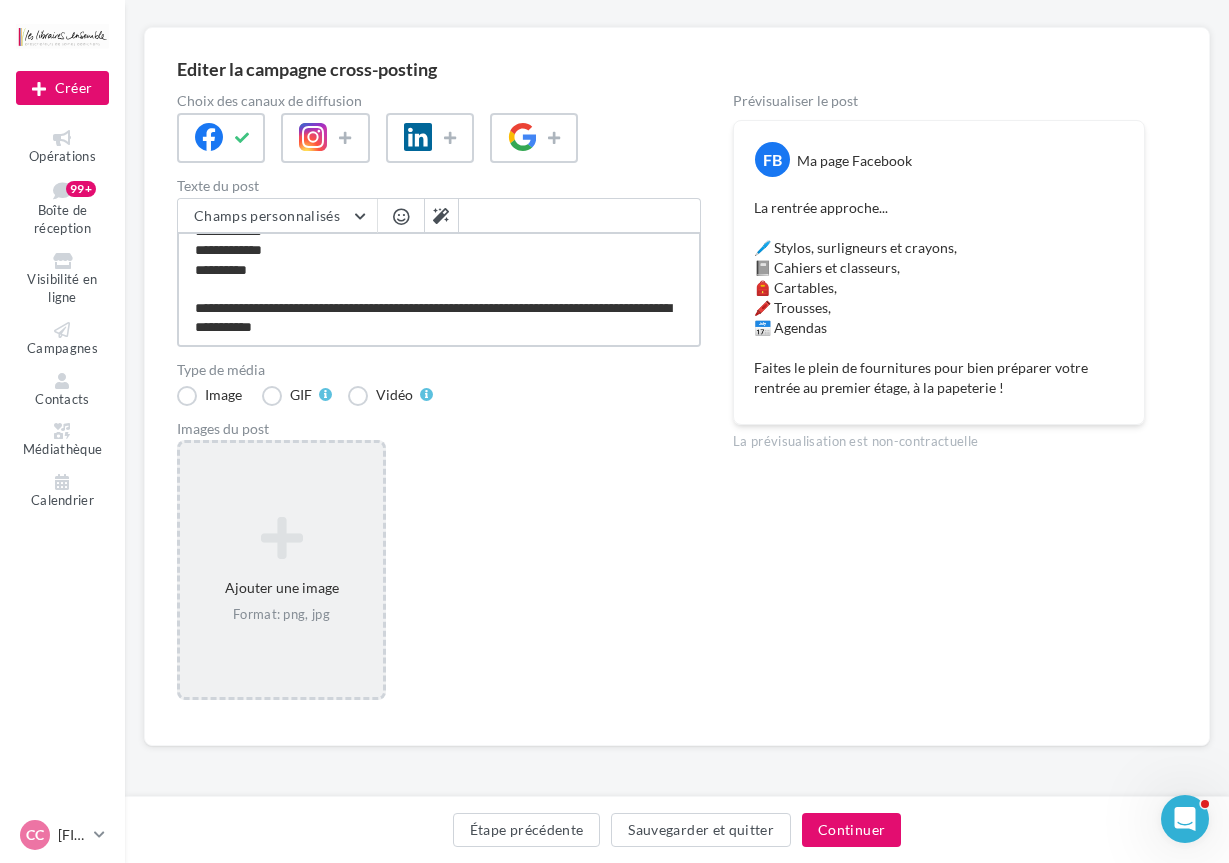 type on "**********" 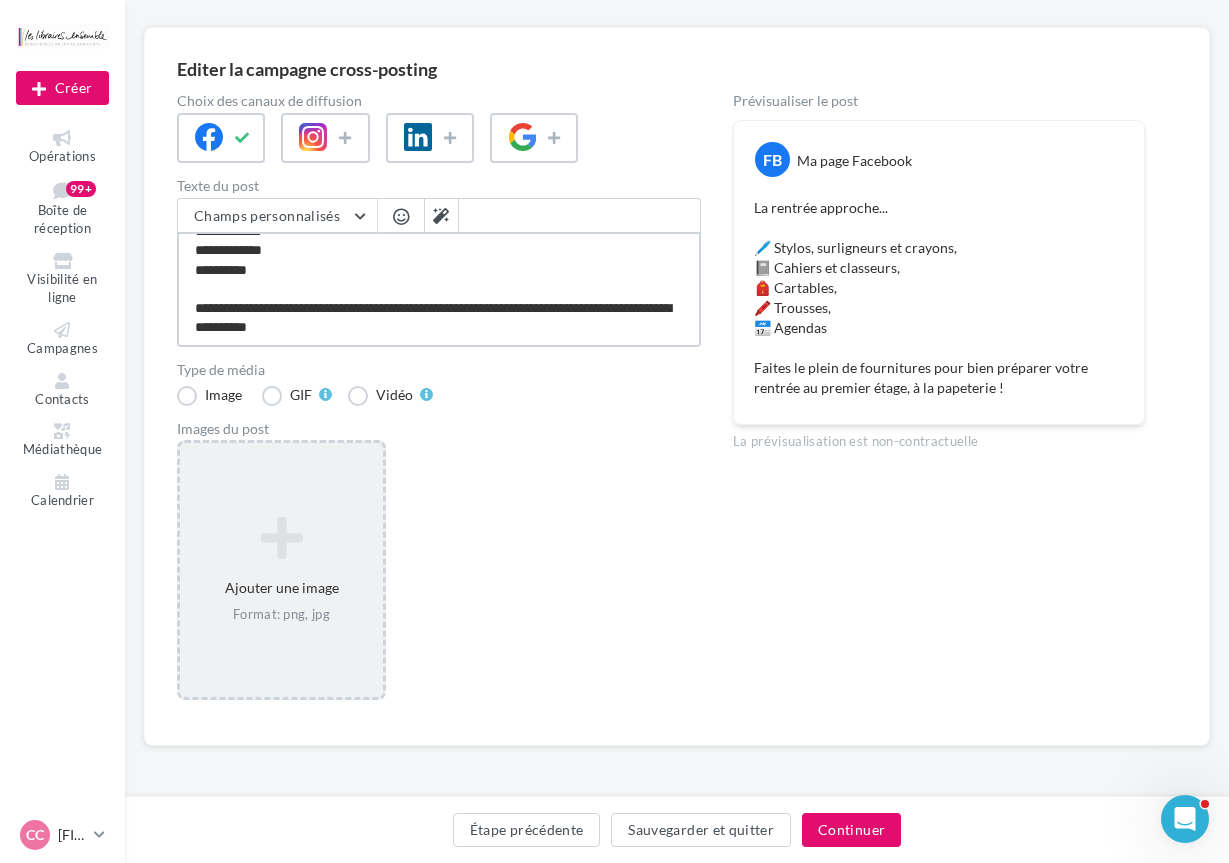 type on "**********" 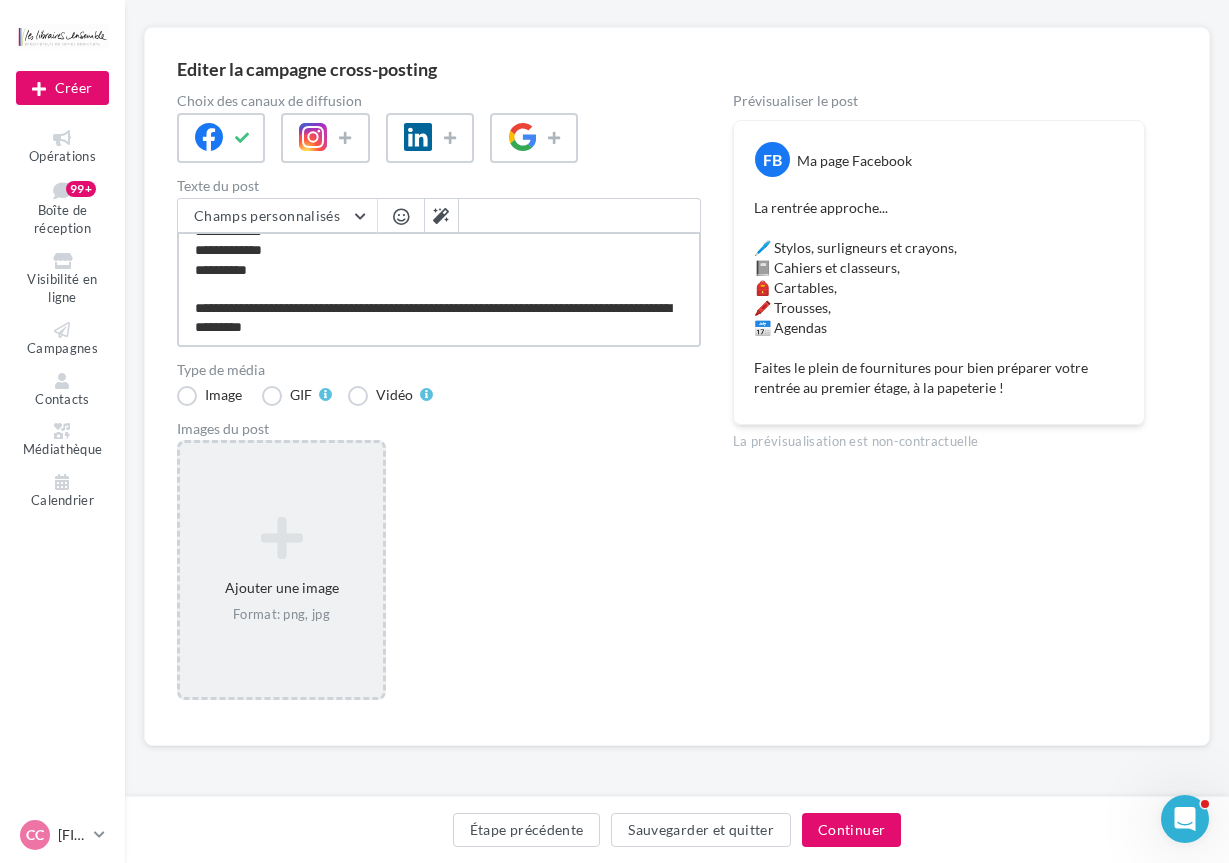 type on "**********" 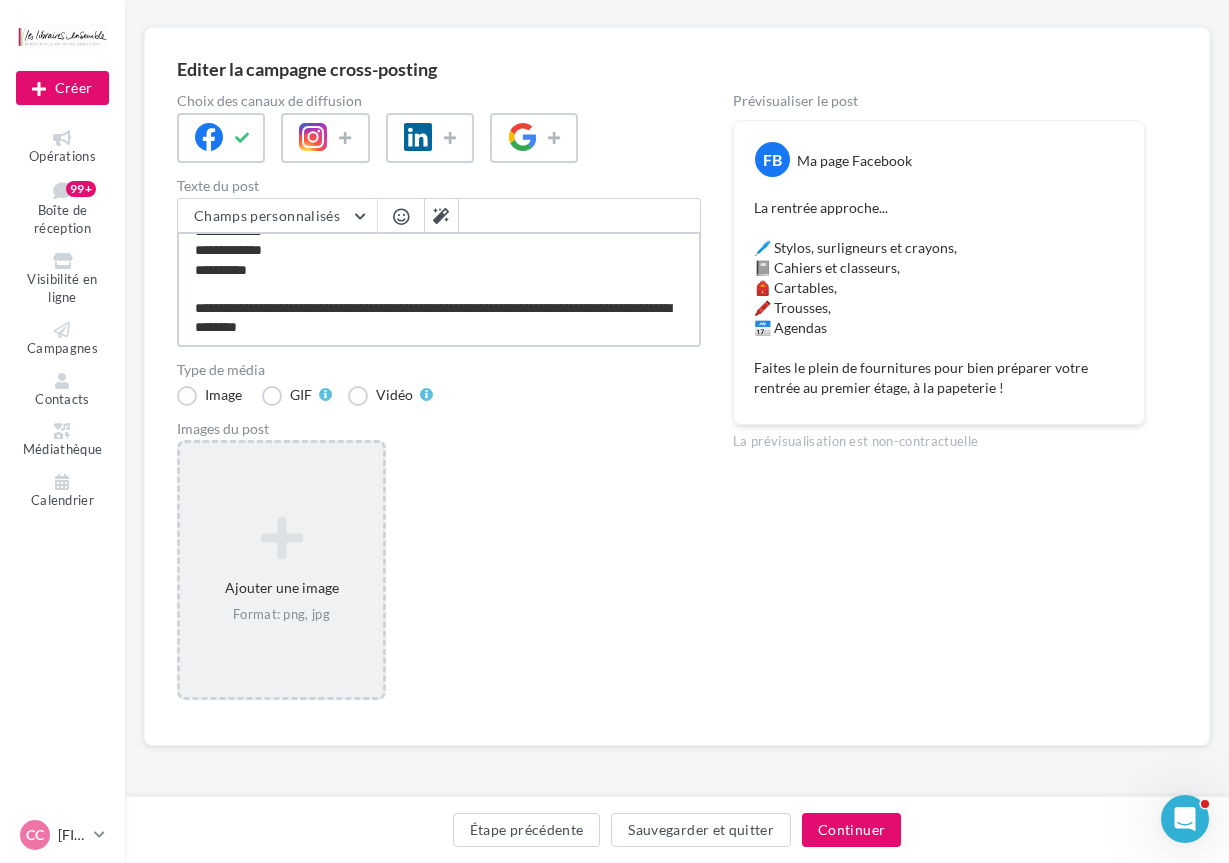 type on "**********" 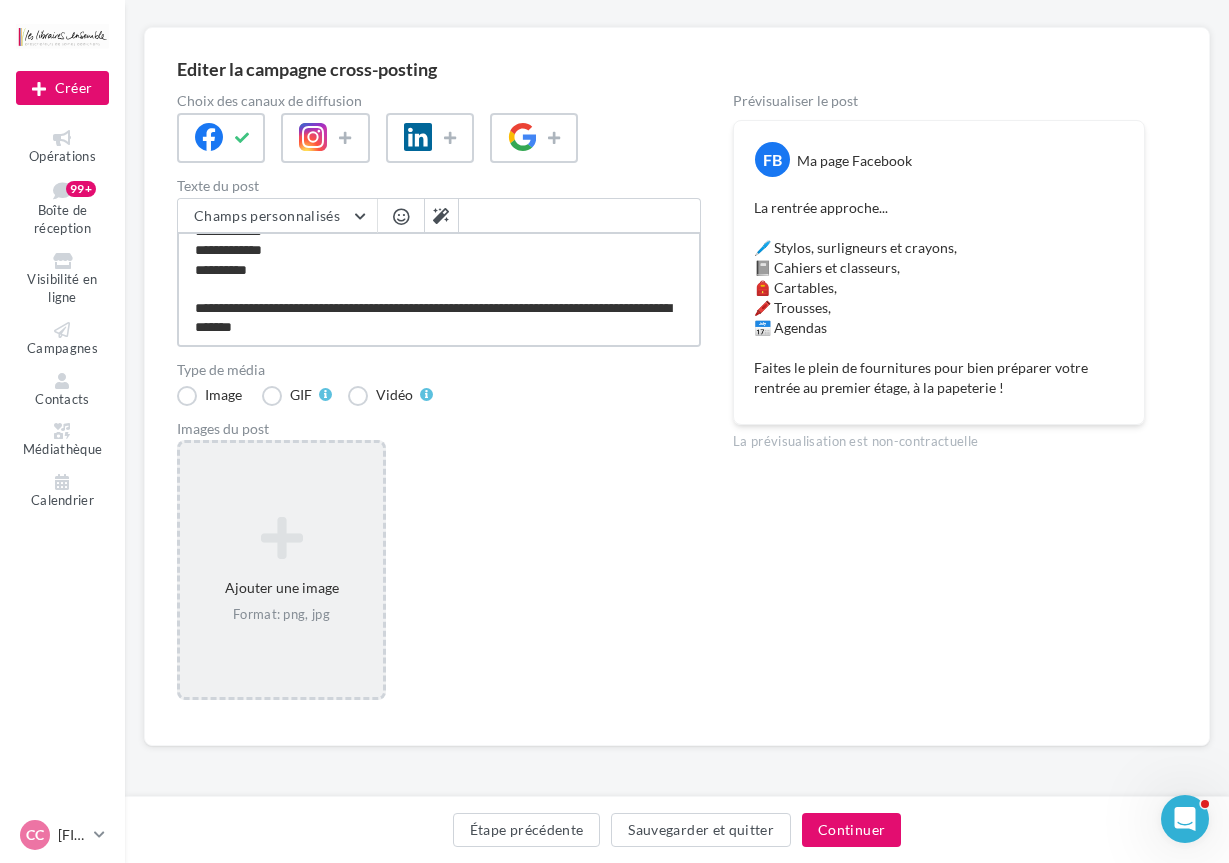 type on "**********" 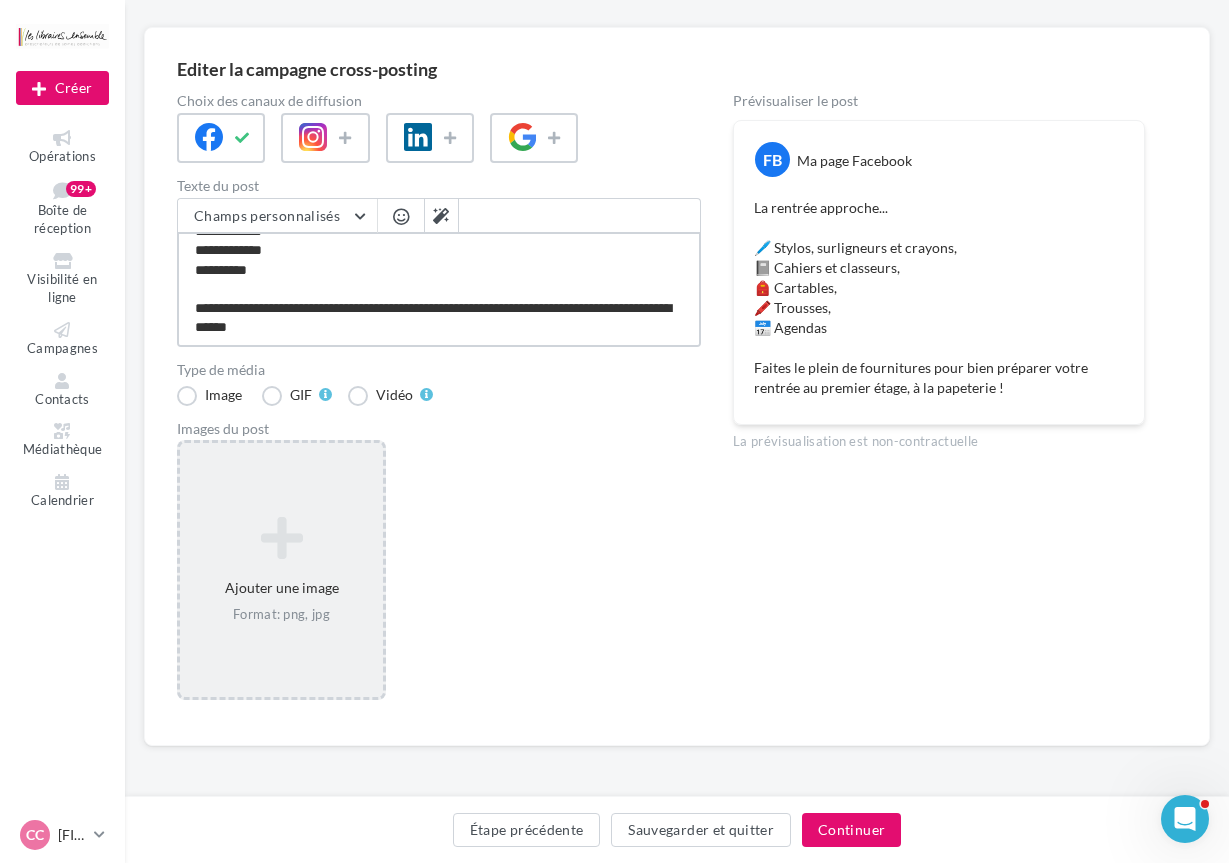 type on "**********" 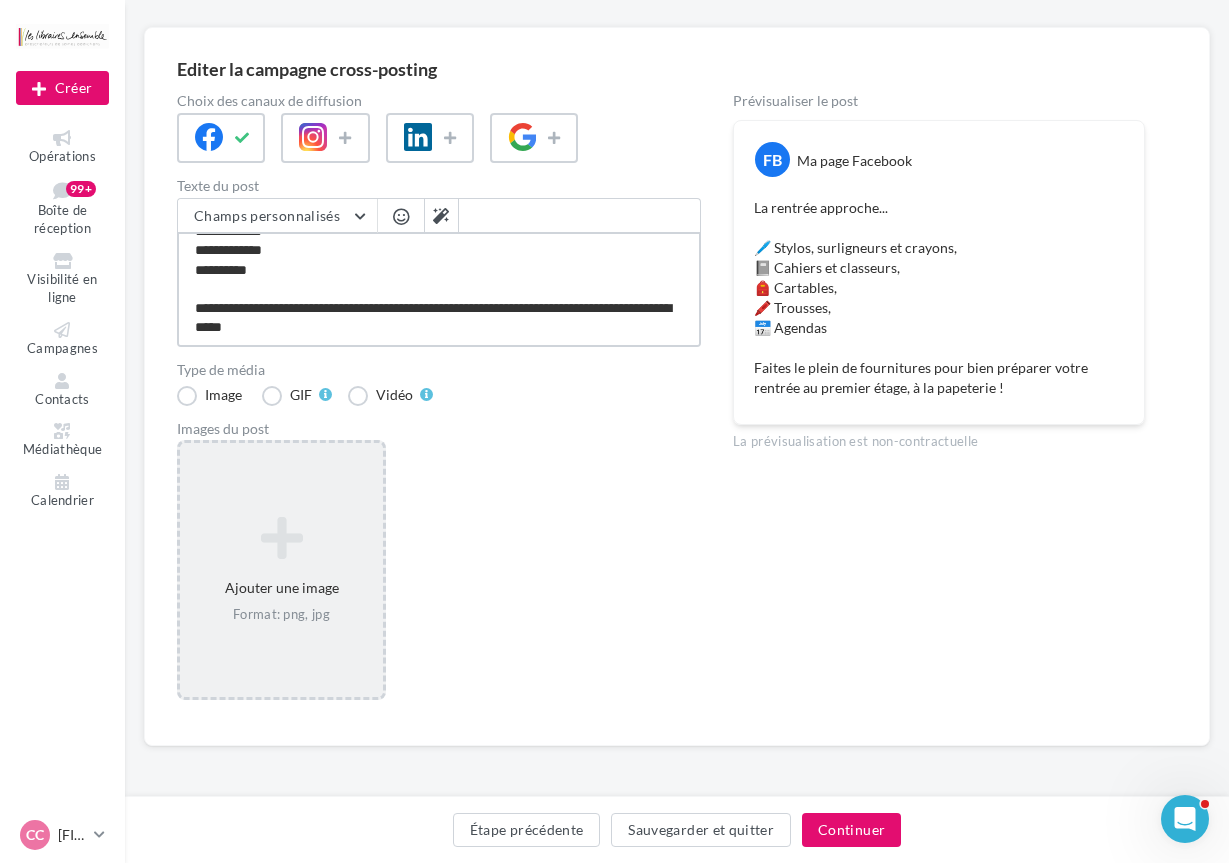 type on "**********" 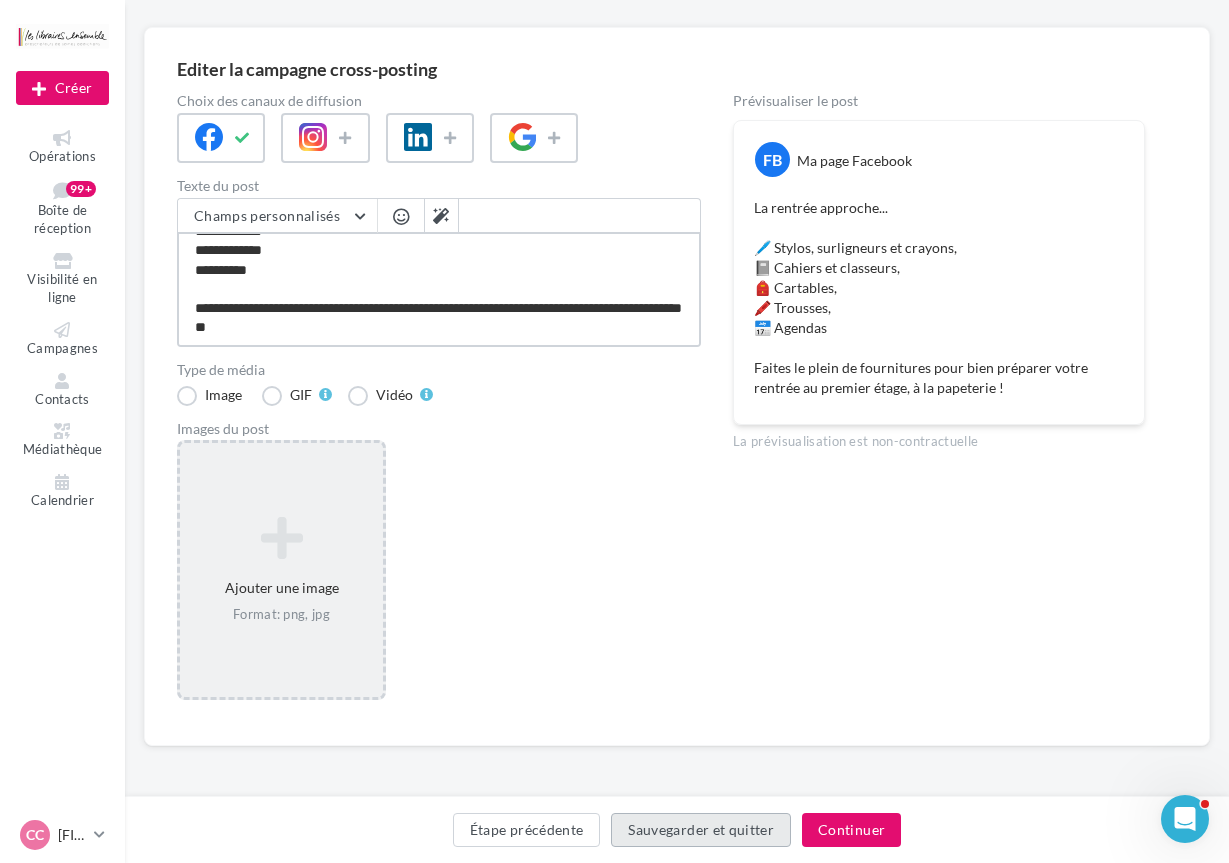 type on "**********" 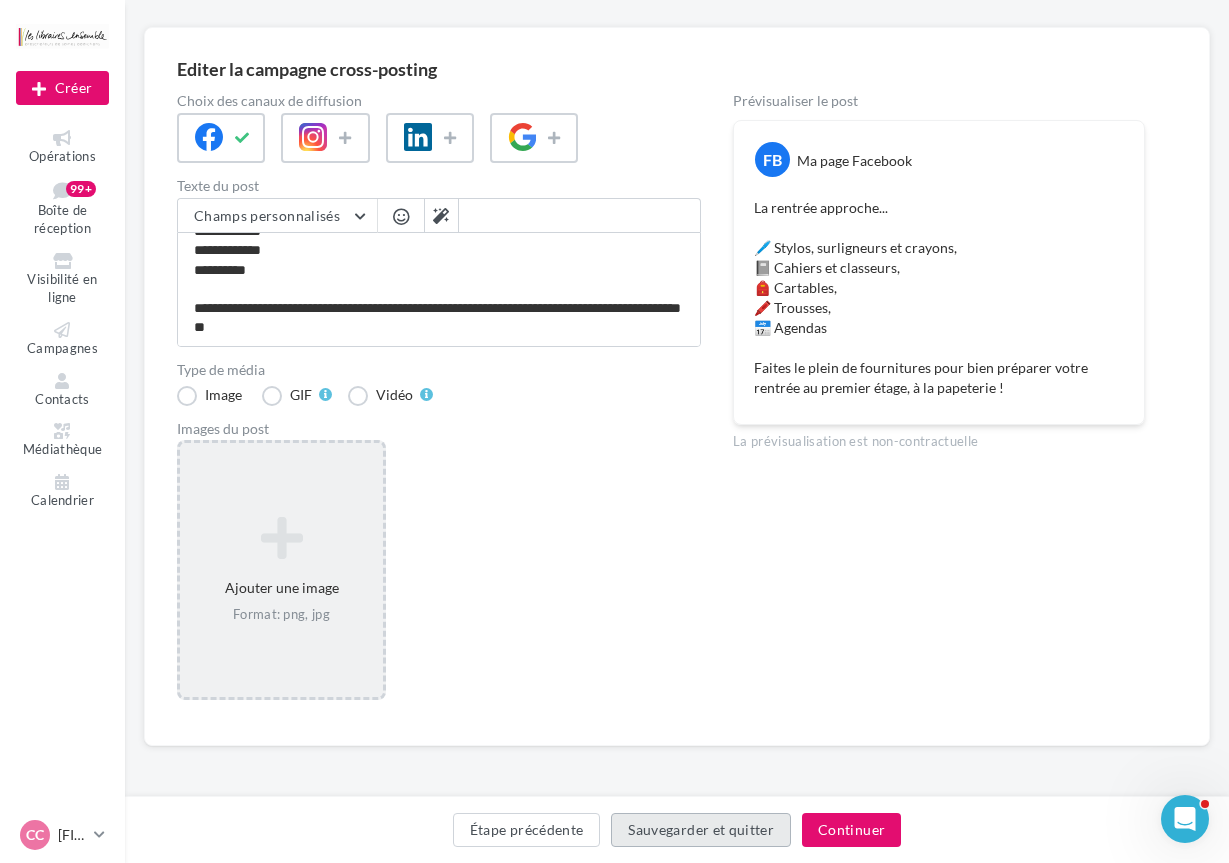 click on "Sauvegarder et quitter" at bounding box center (701, 830) 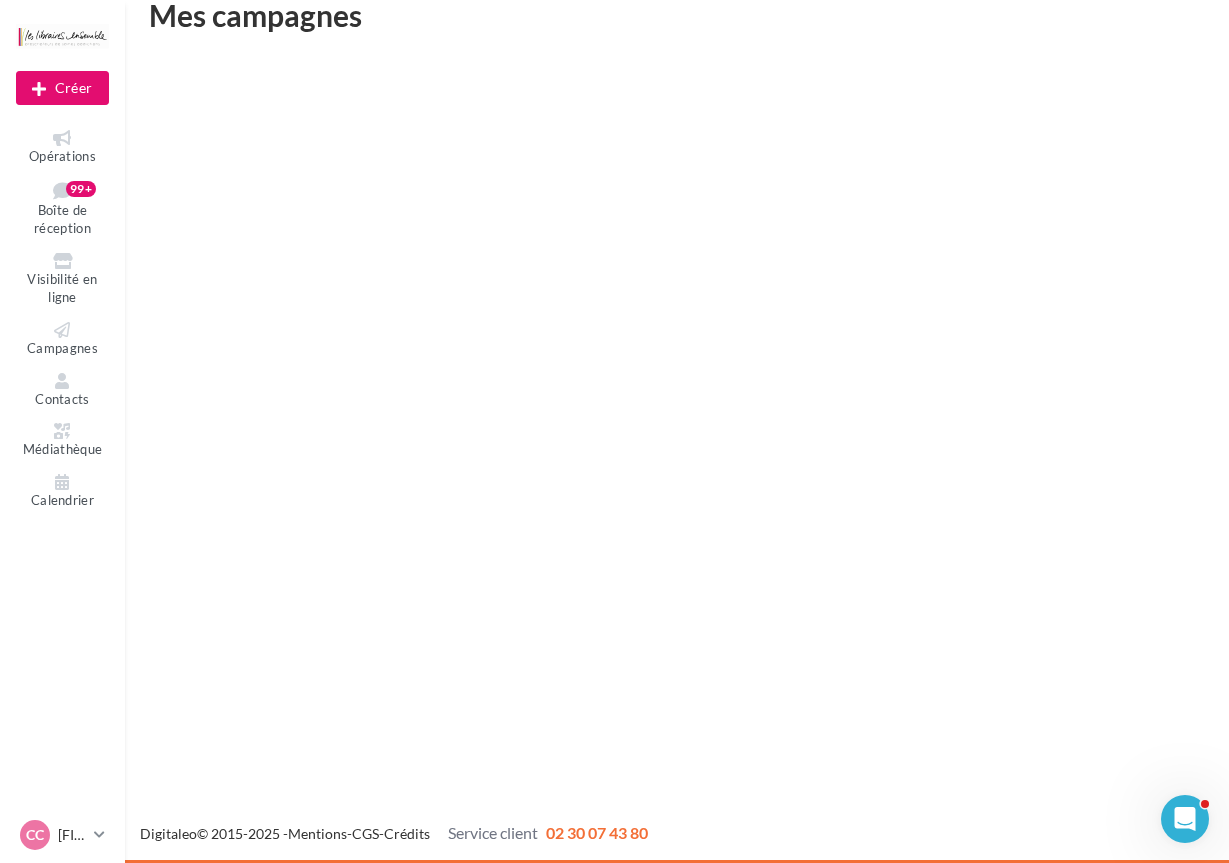 scroll, scrollTop: 32, scrollLeft: 0, axis: vertical 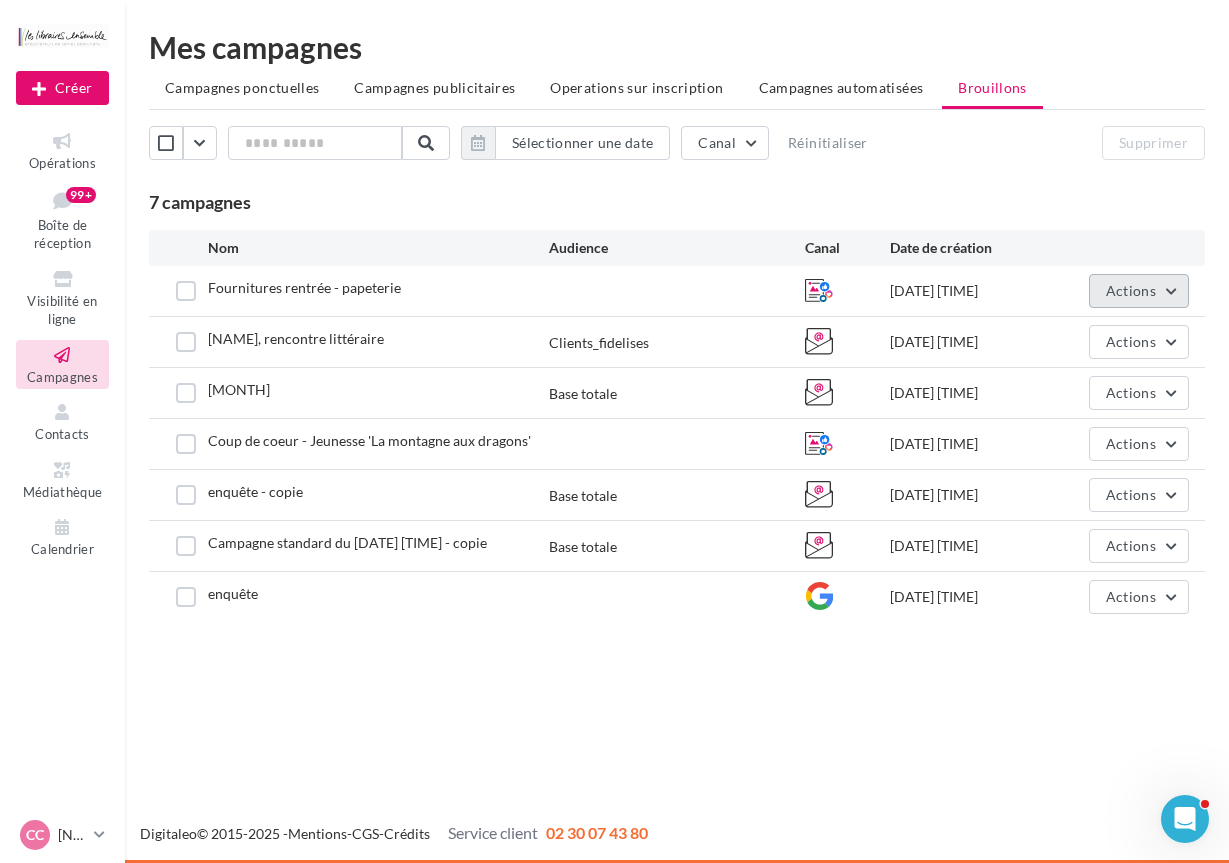 click on "Actions" at bounding box center (1139, 291) 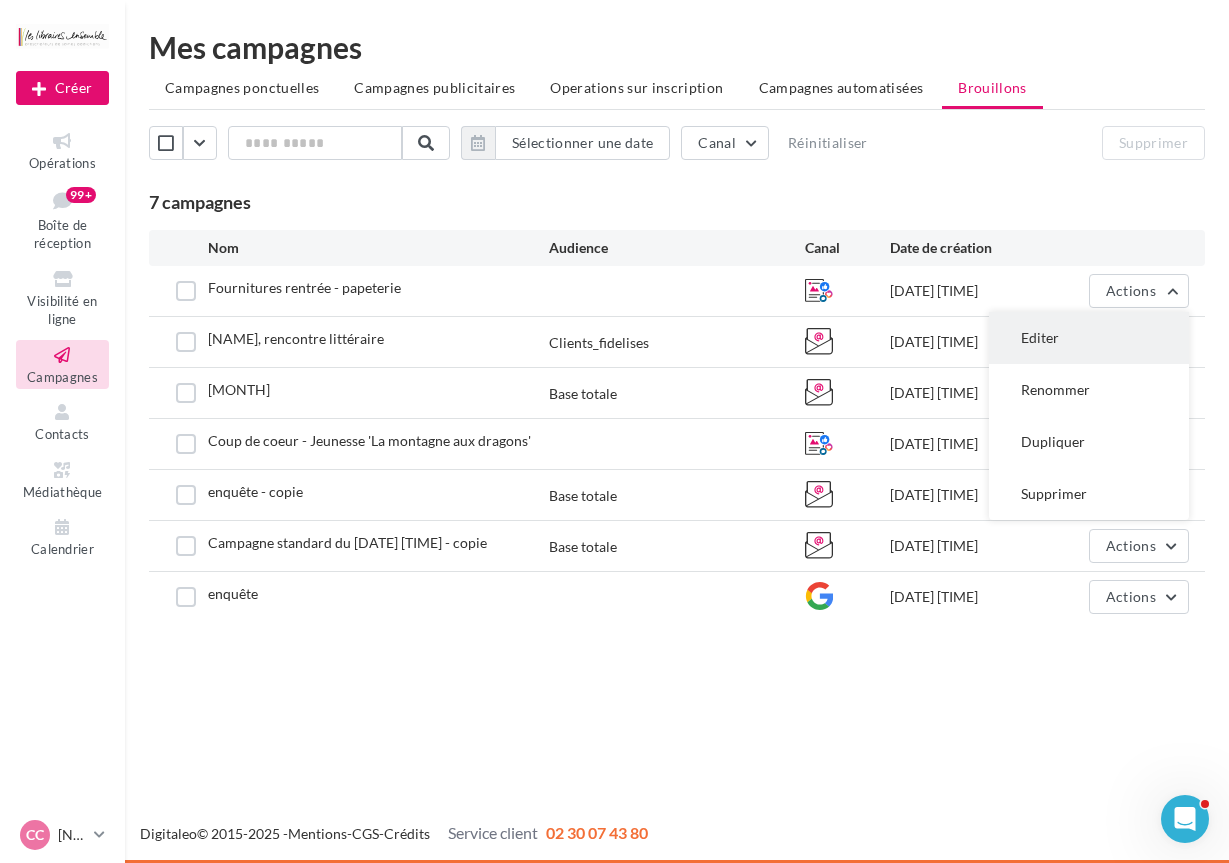click on "Editer" at bounding box center [1089, 338] 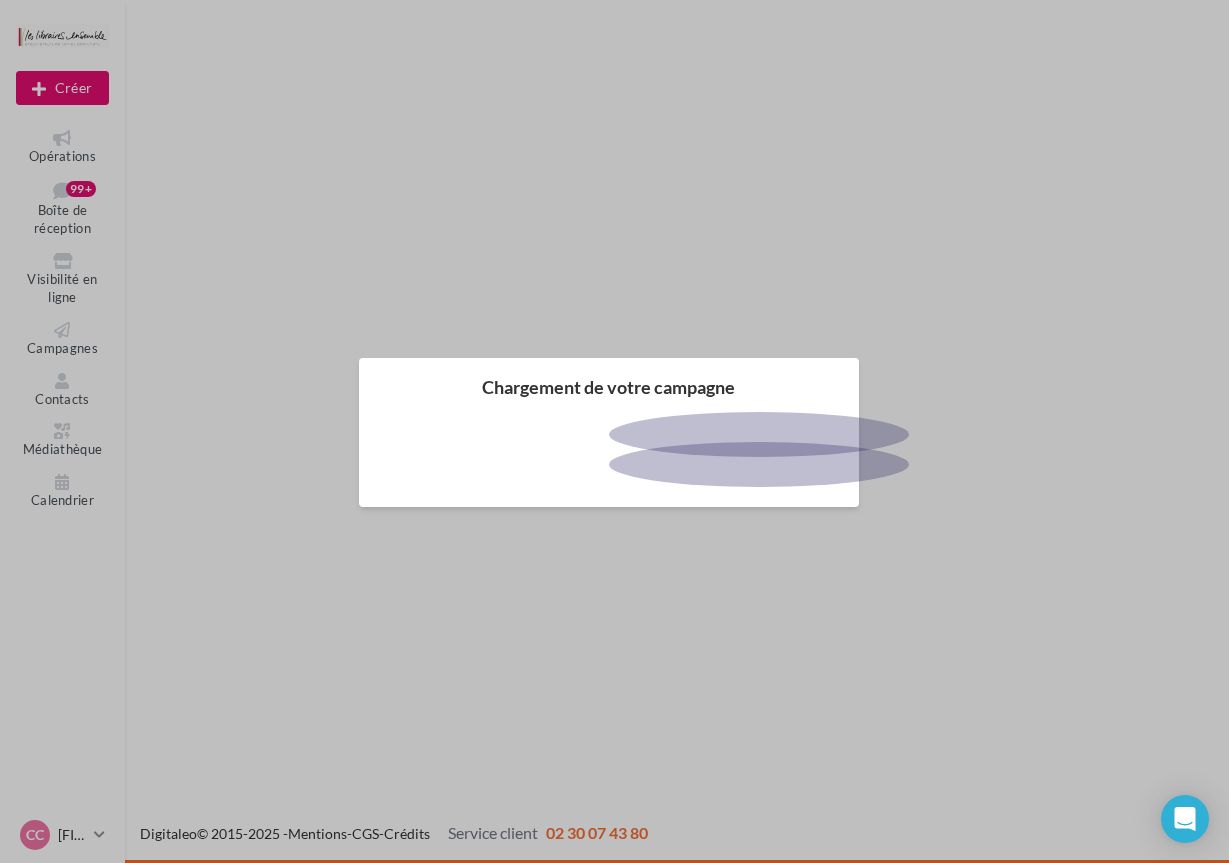 scroll, scrollTop: 0, scrollLeft: 0, axis: both 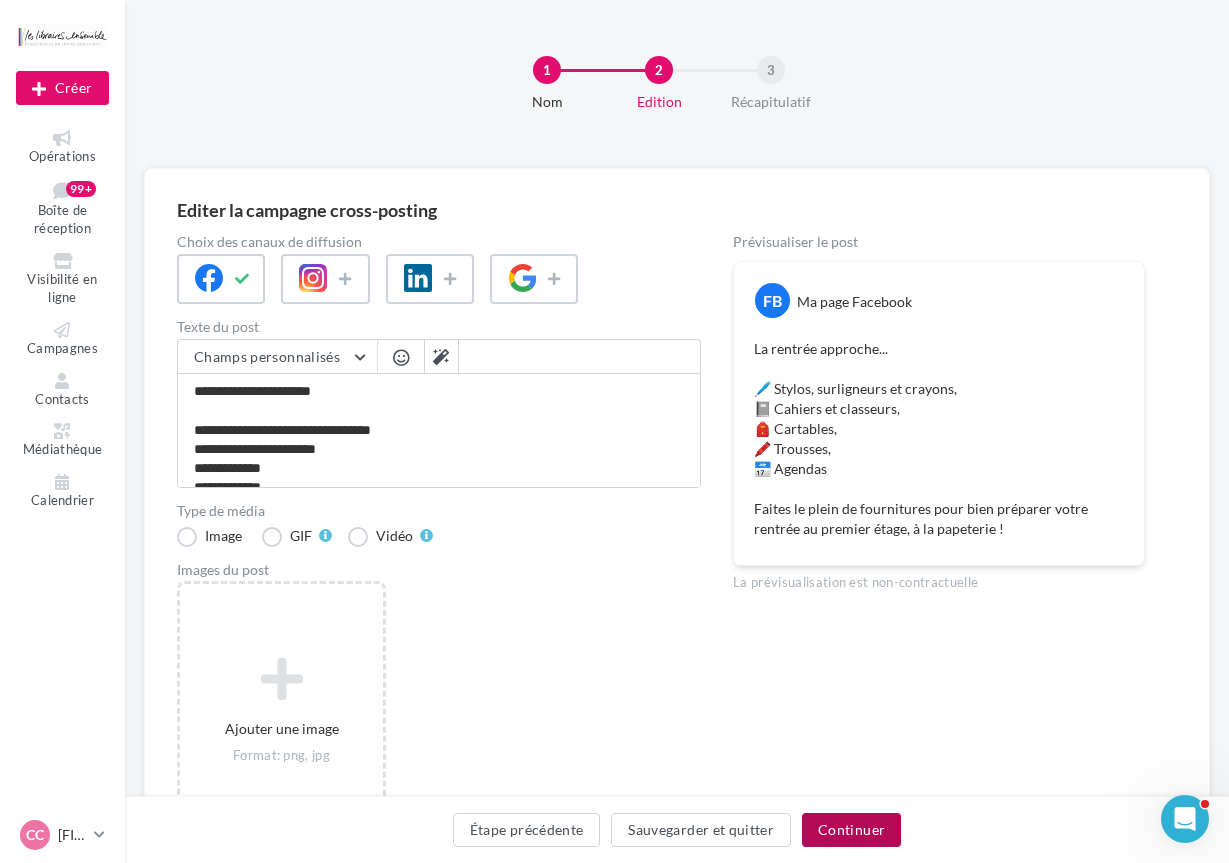 click on "Continuer" at bounding box center [851, 830] 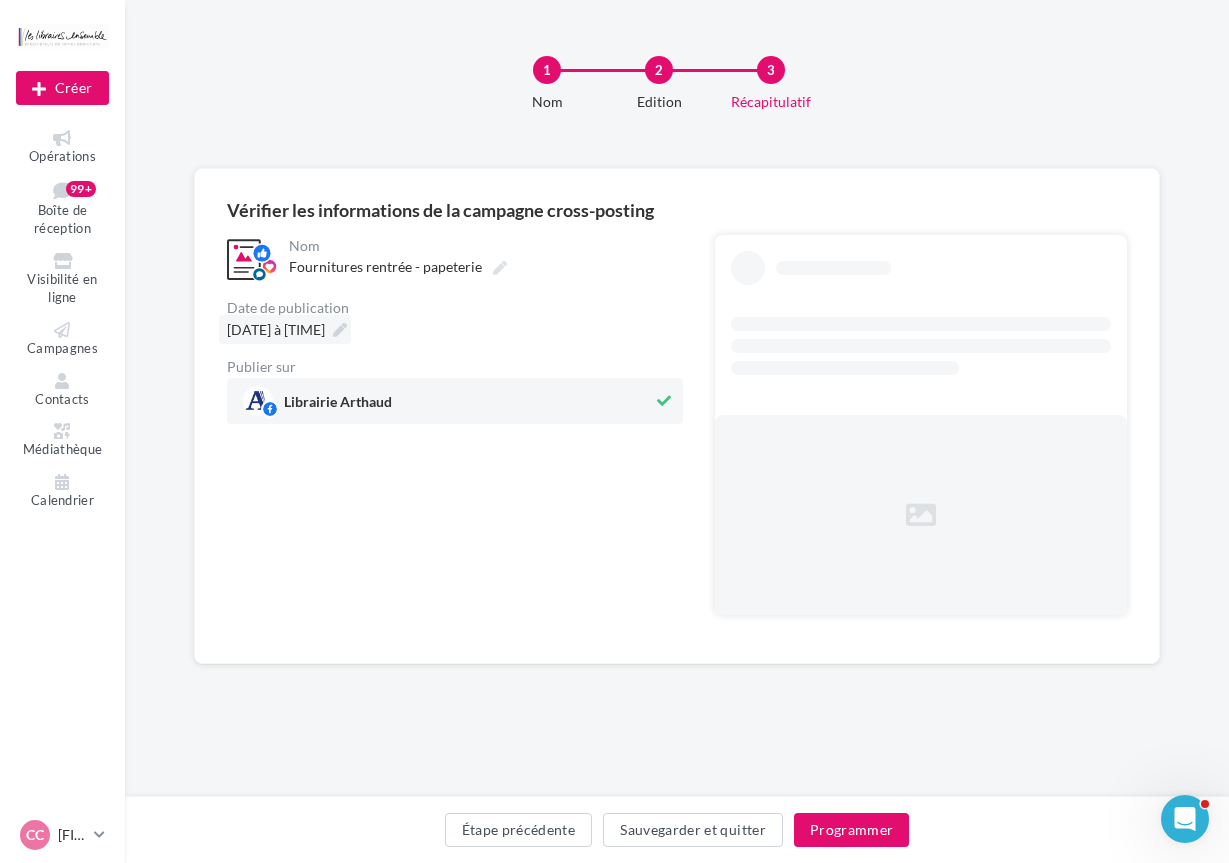 click on "02/08/2025 à 13:34" at bounding box center [285, 329] 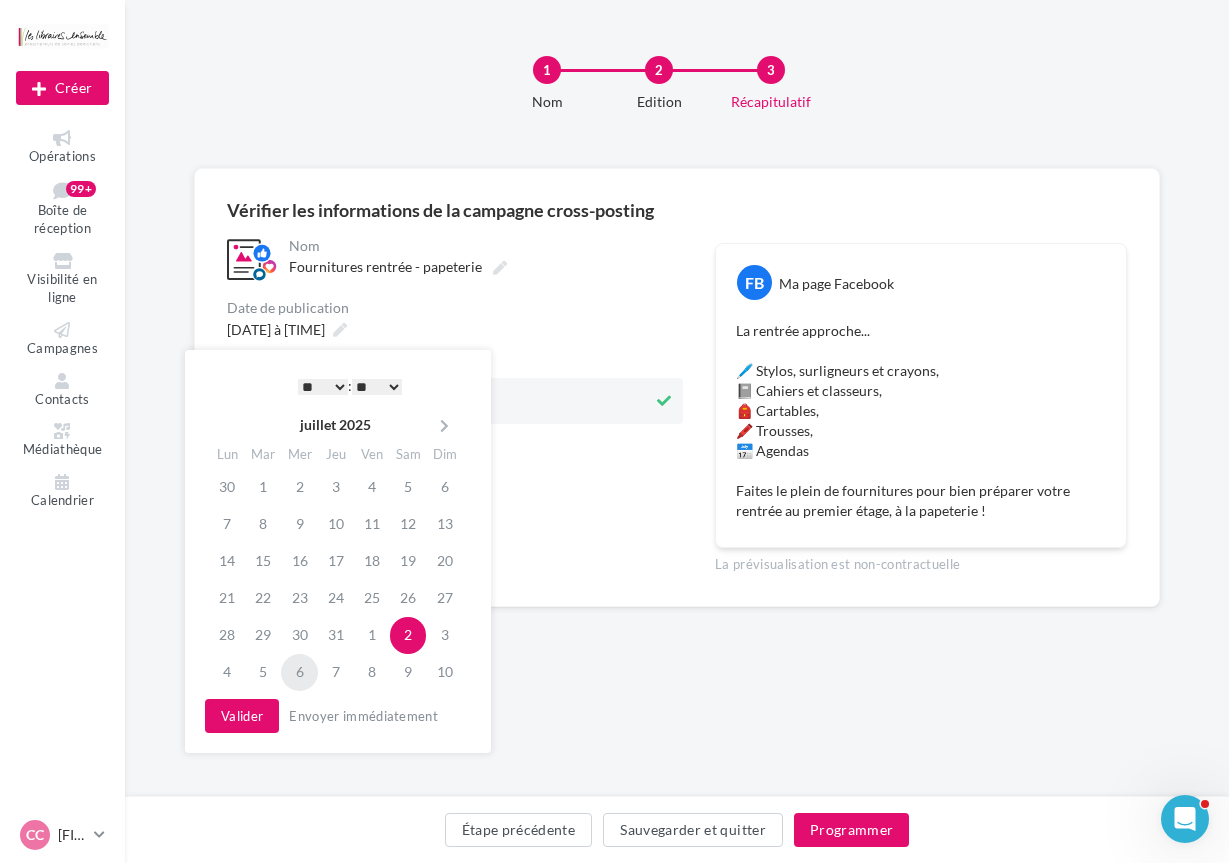 click on "6" at bounding box center (299, 672) 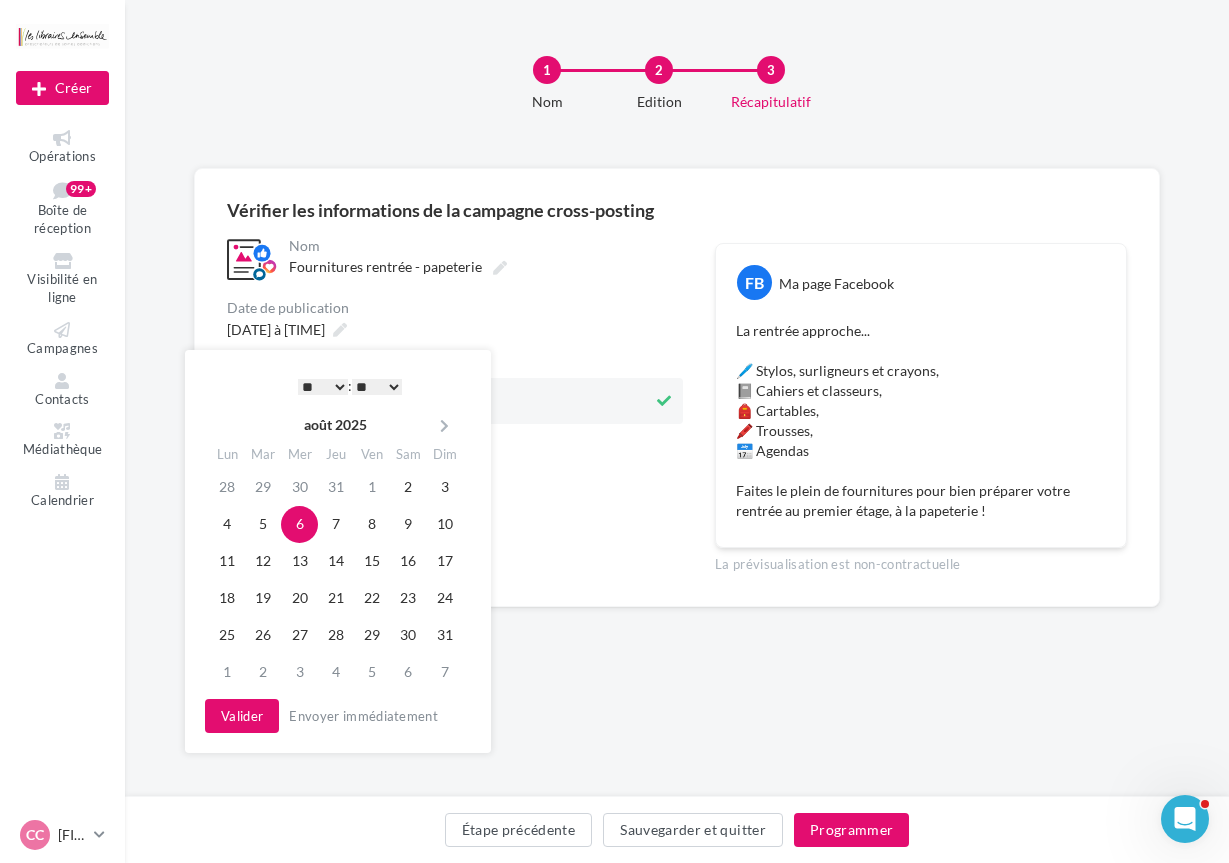 click on "* * * * * * * * * * ** ** ** ** ** ** ** ** ** ** ** ** ** **" at bounding box center (323, 387) 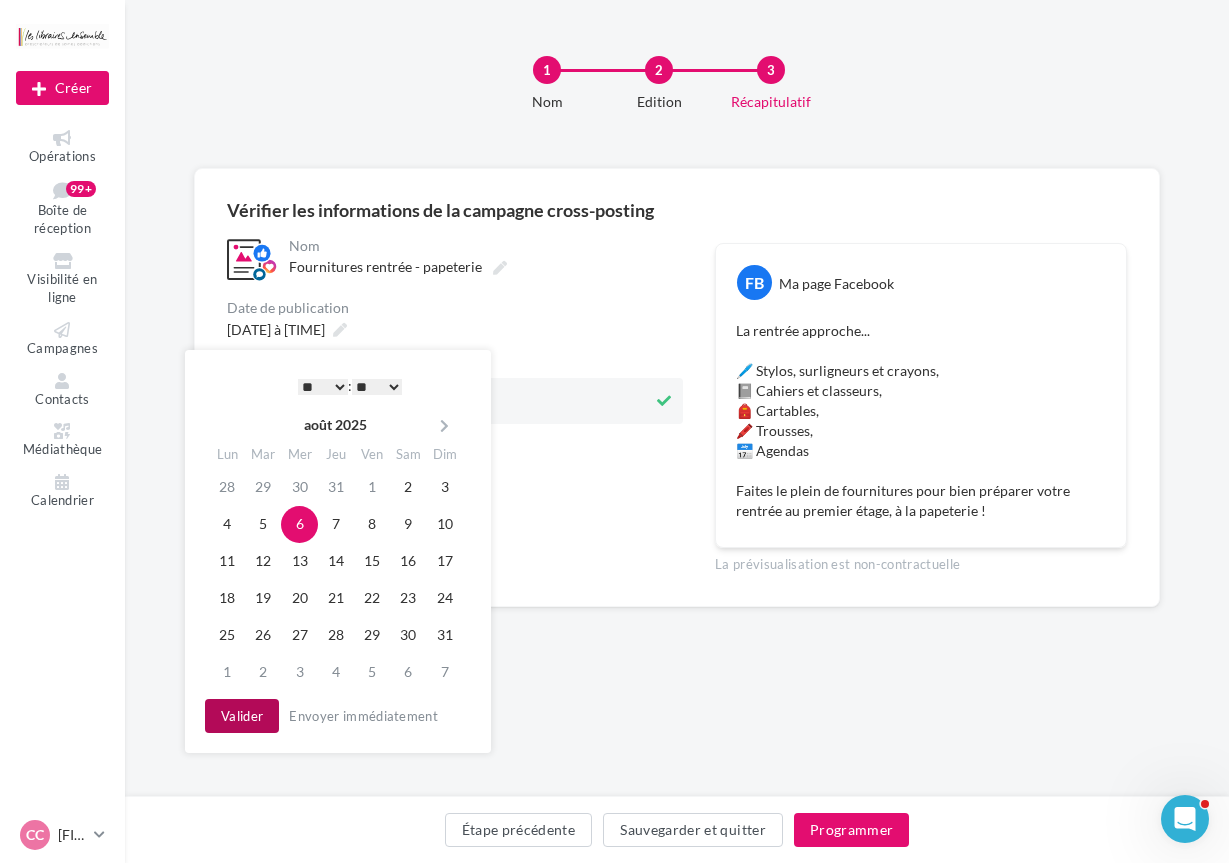 click on "Valider" at bounding box center [242, 716] 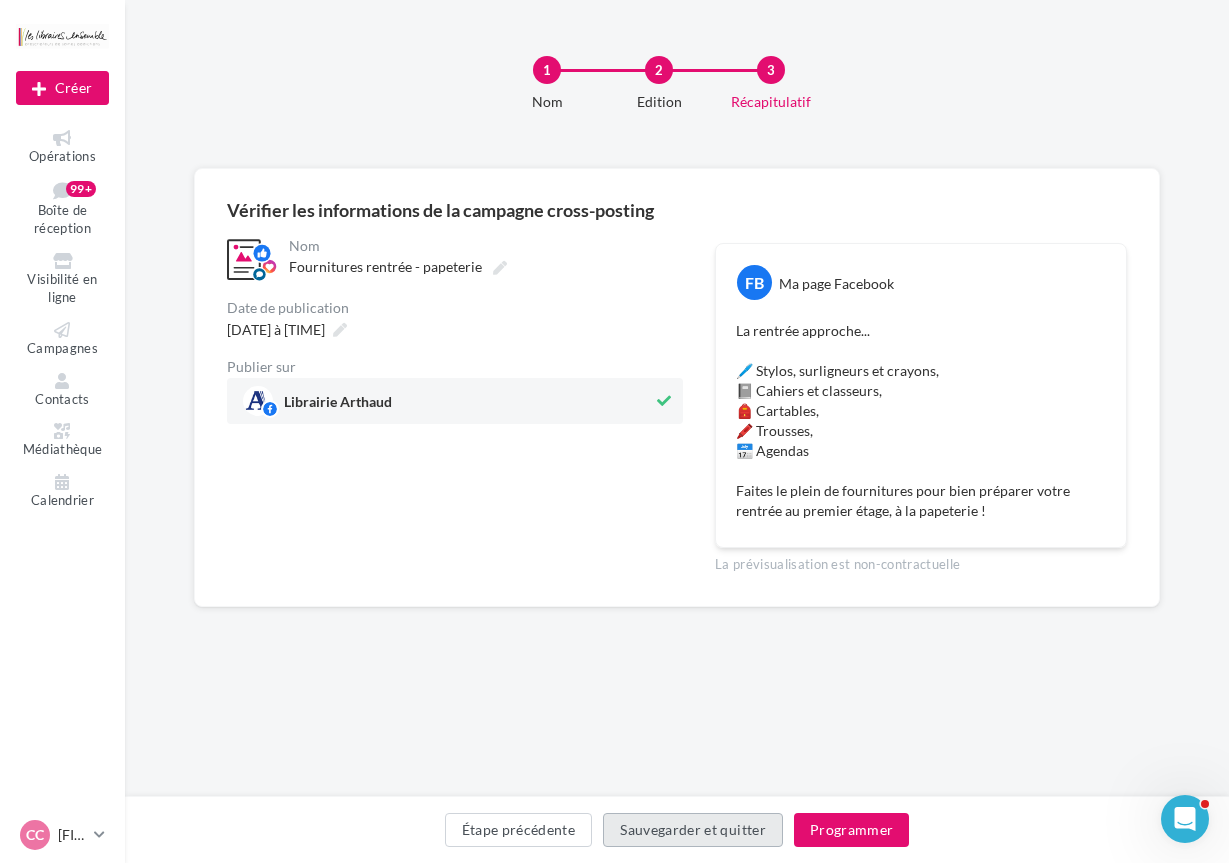 click on "Sauvegarder et quitter" at bounding box center (693, 830) 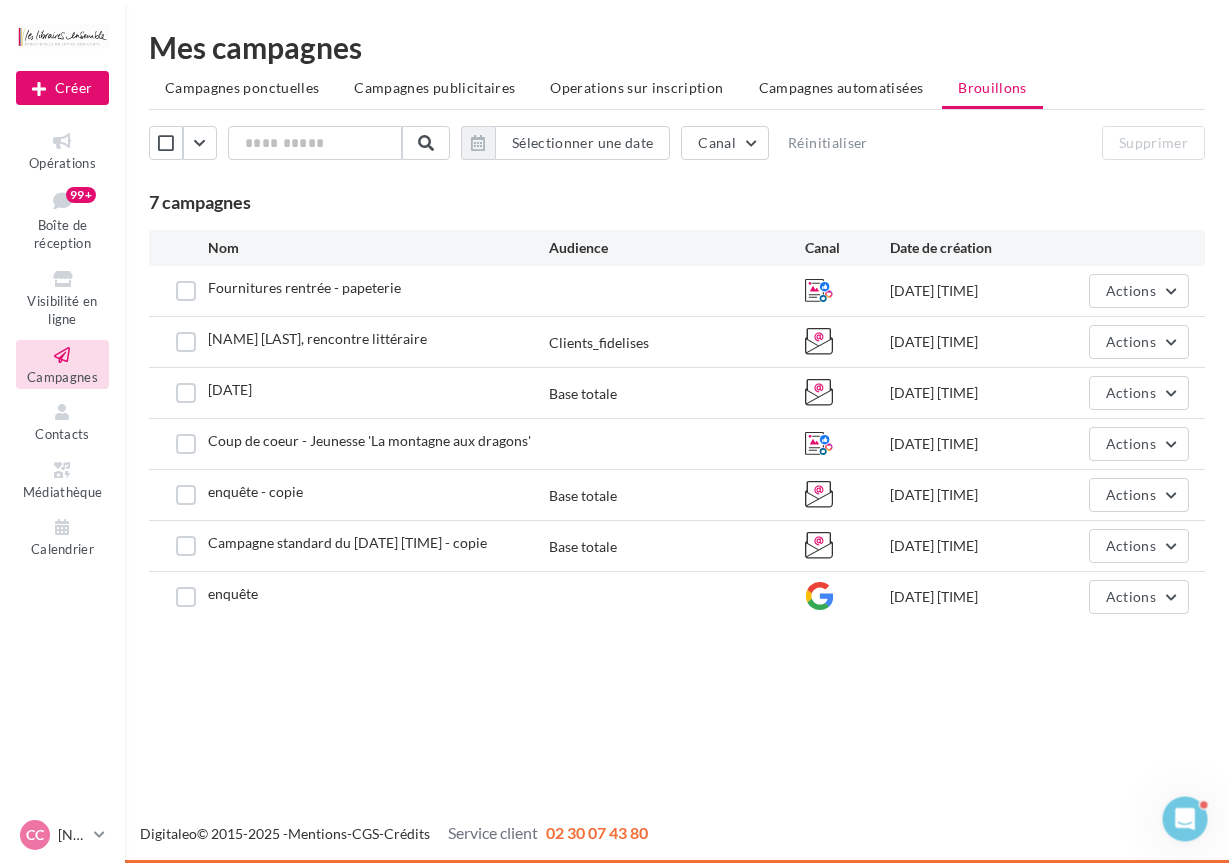scroll, scrollTop: 0, scrollLeft: 0, axis: both 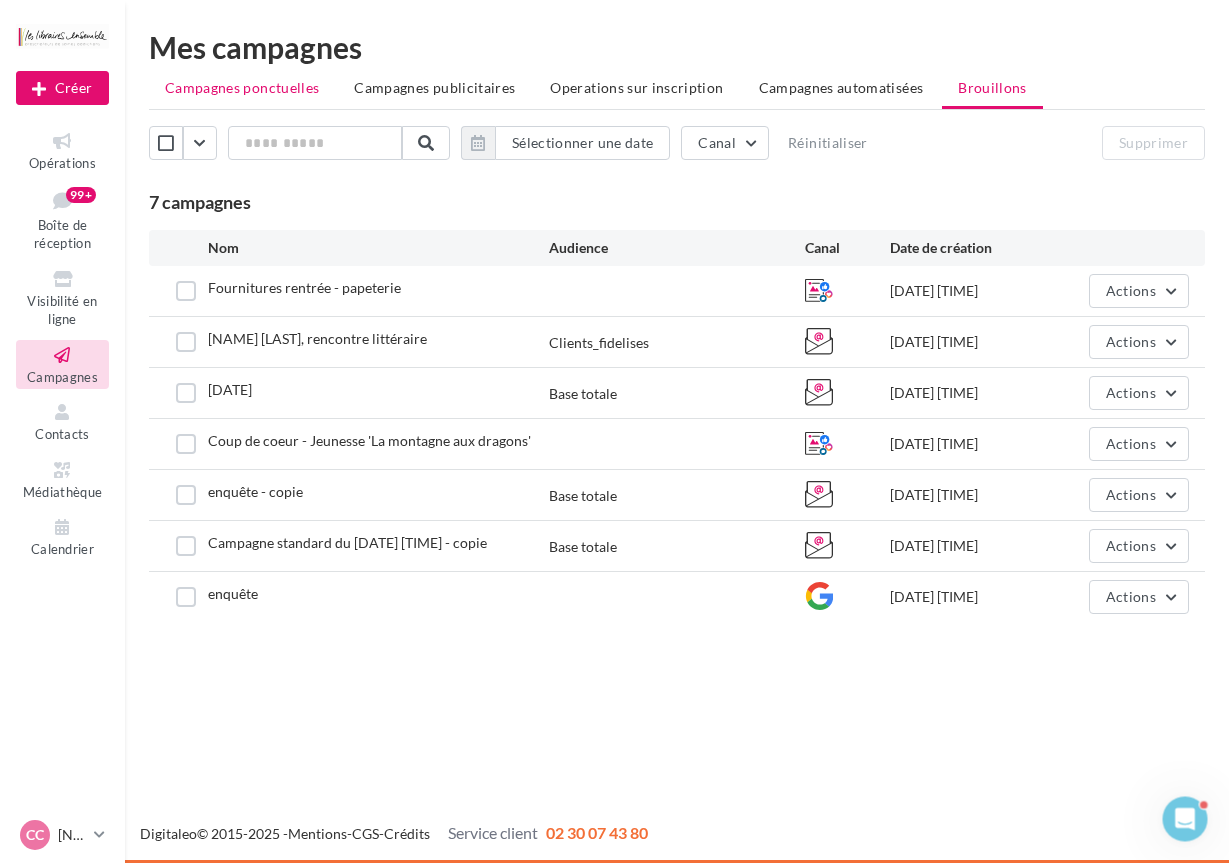 click on "Campagnes ponctuelles" at bounding box center (242, 87) 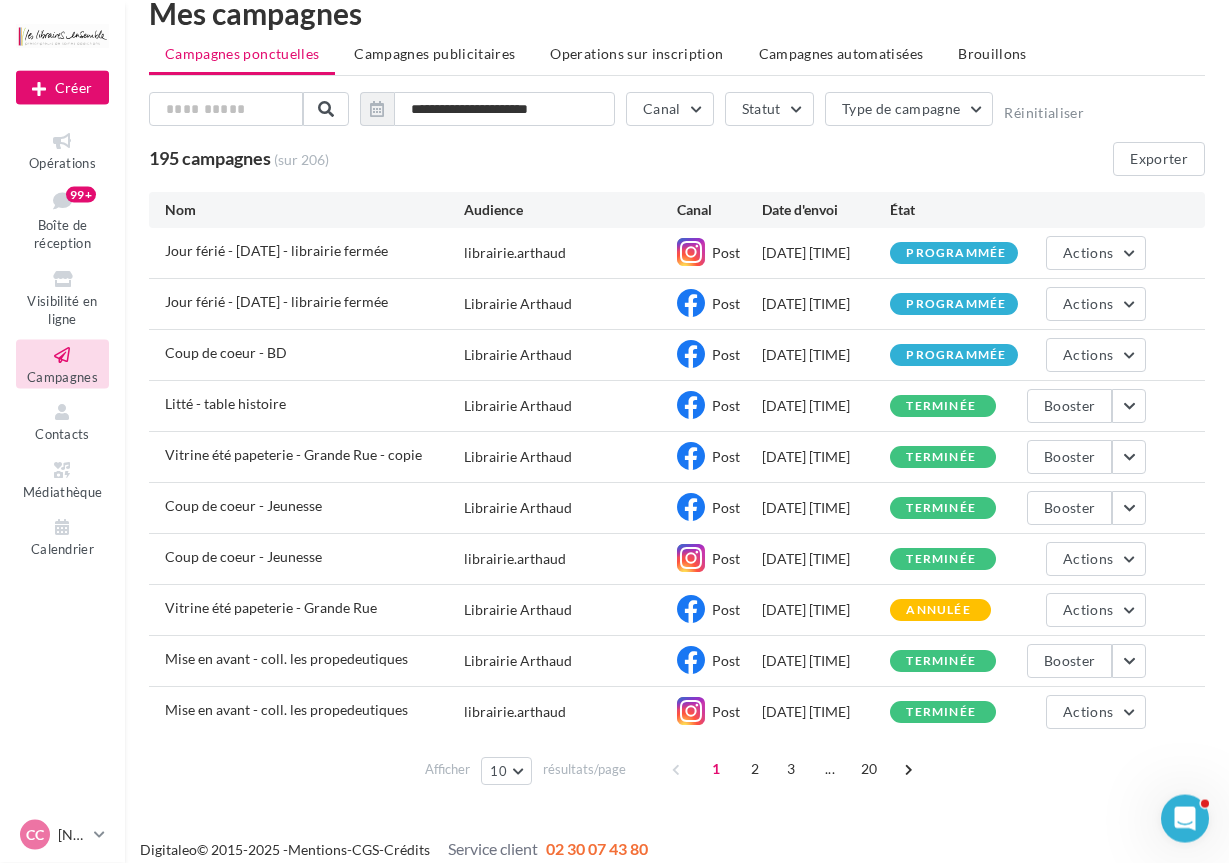 scroll, scrollTop: 50, scrollLeft: 0, axis: vertical 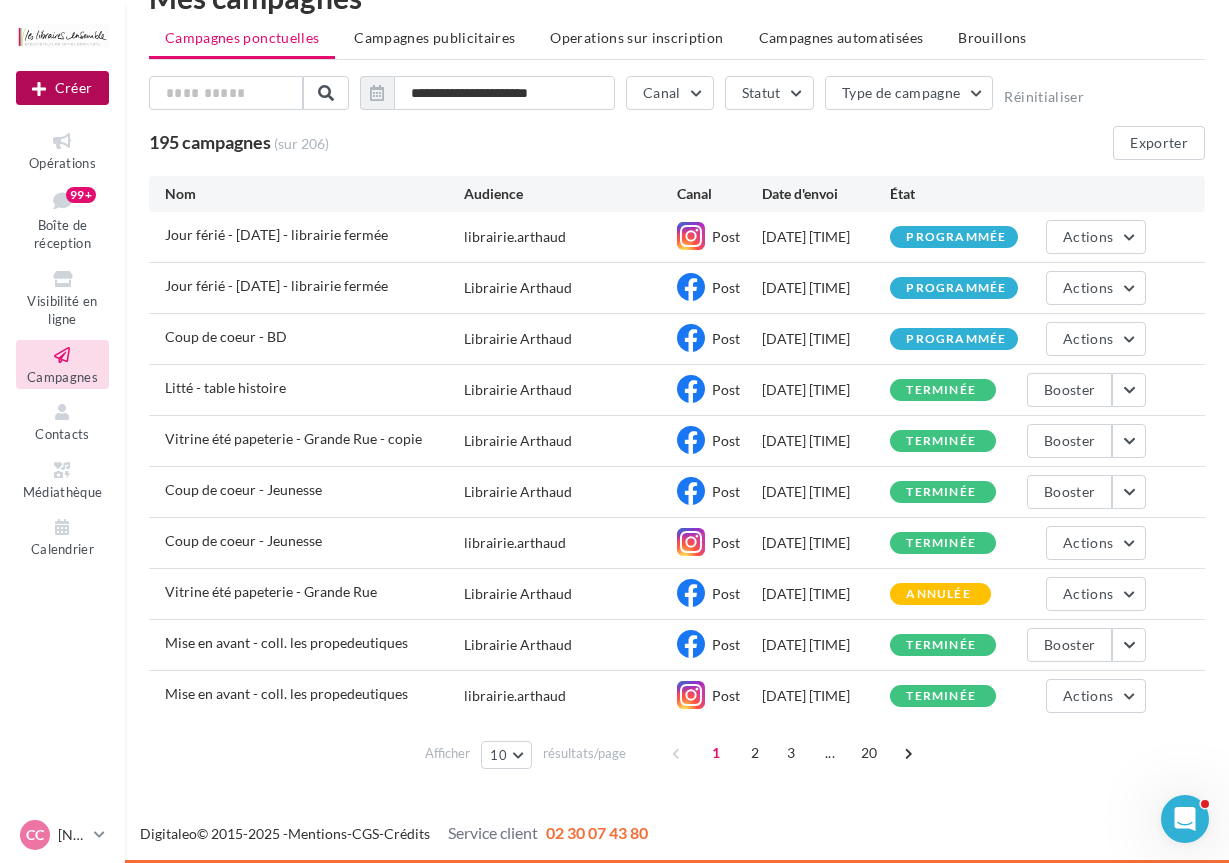 click on "Créer" at bounding box center (62, 88) 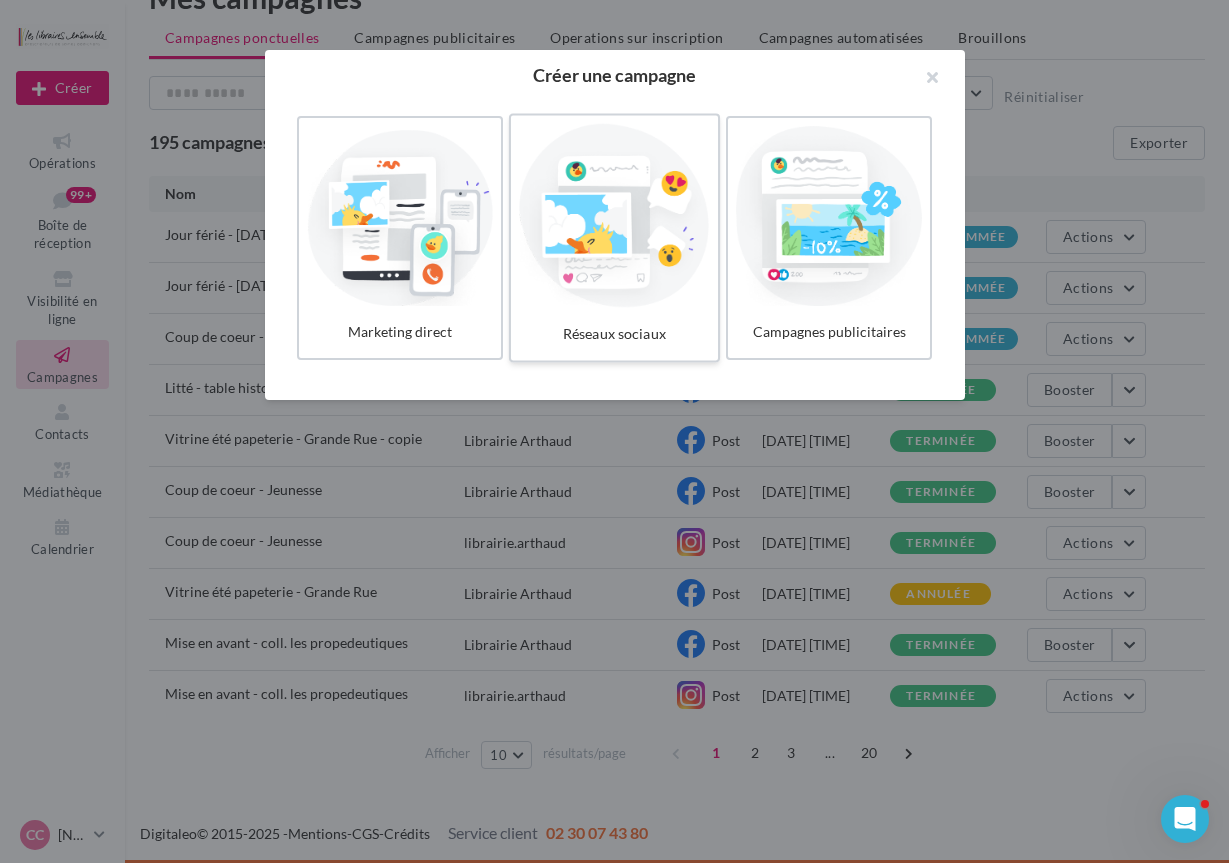 click at bounding box center [614, 216] 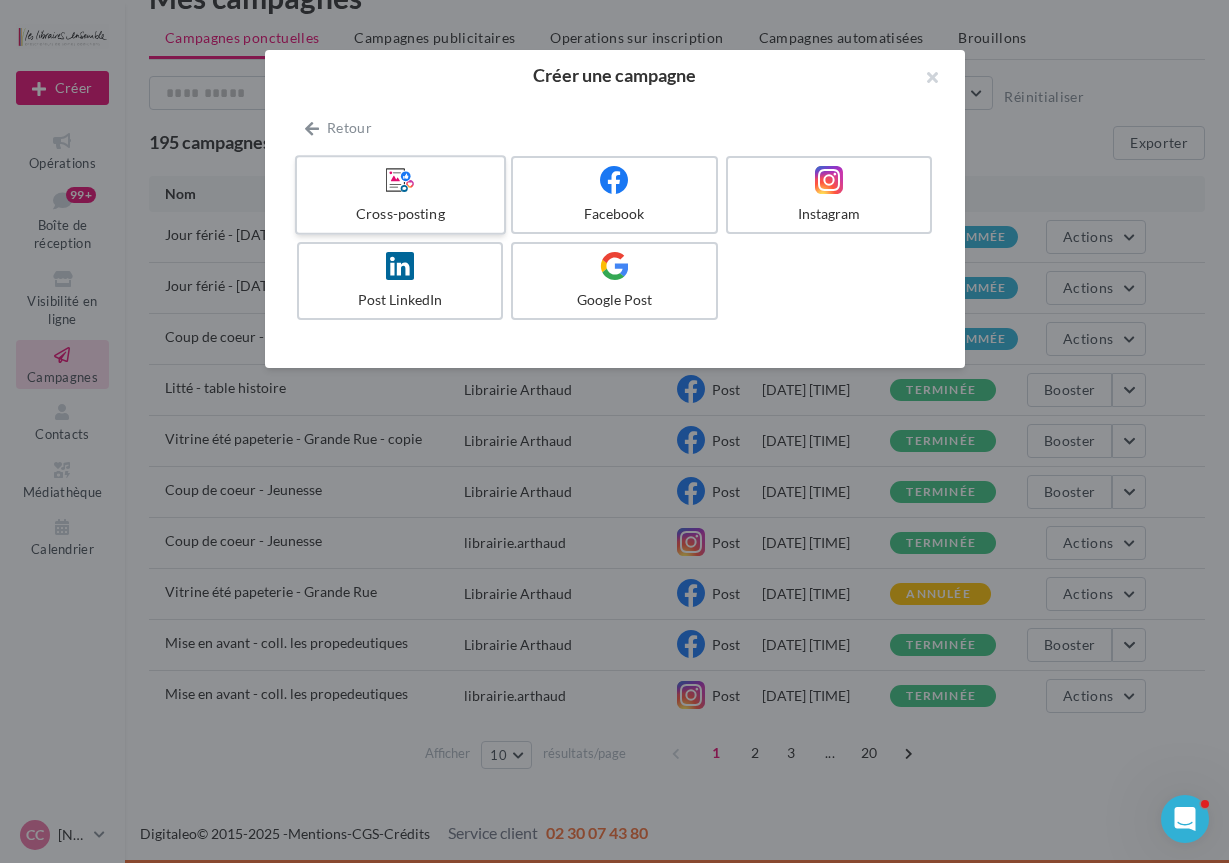 click at bounding box center (400, 180) 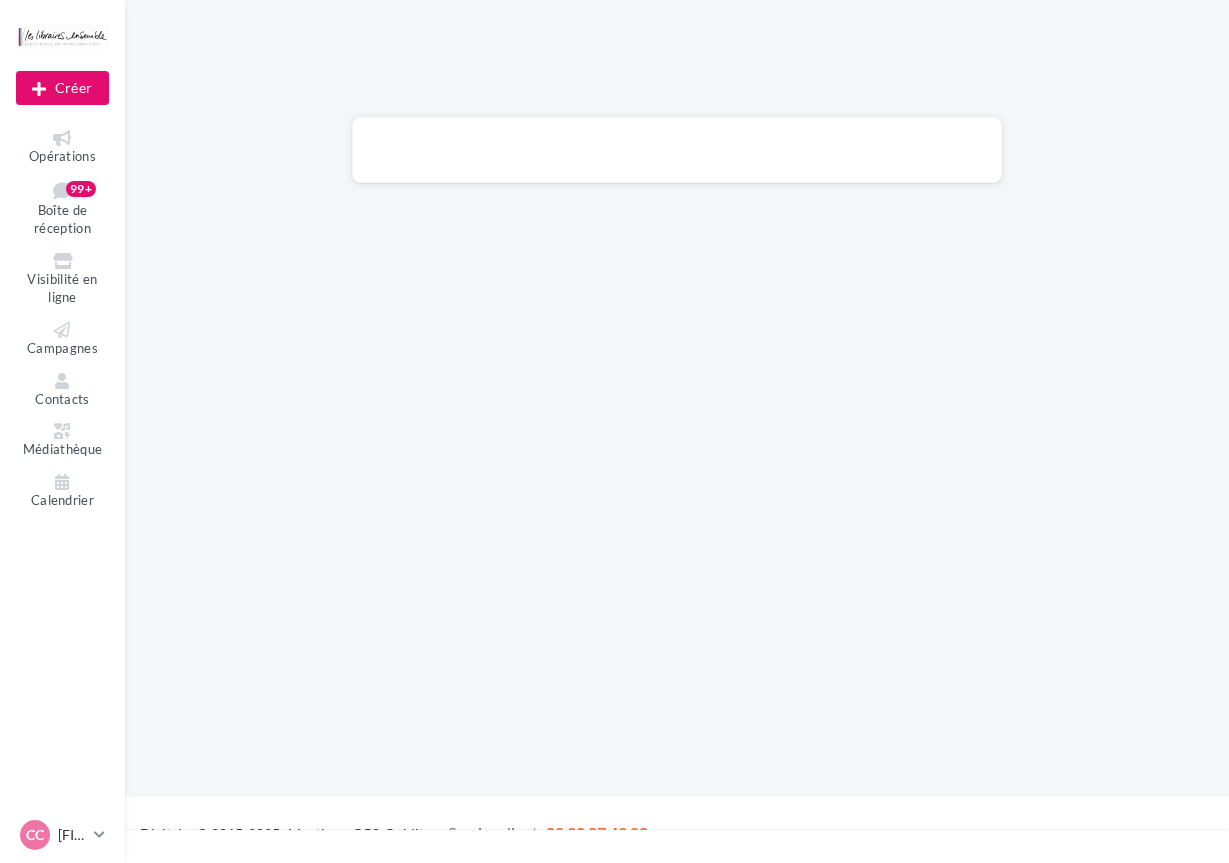 scroll, scrollTop: 0, scrollLeft: 0, axis: both 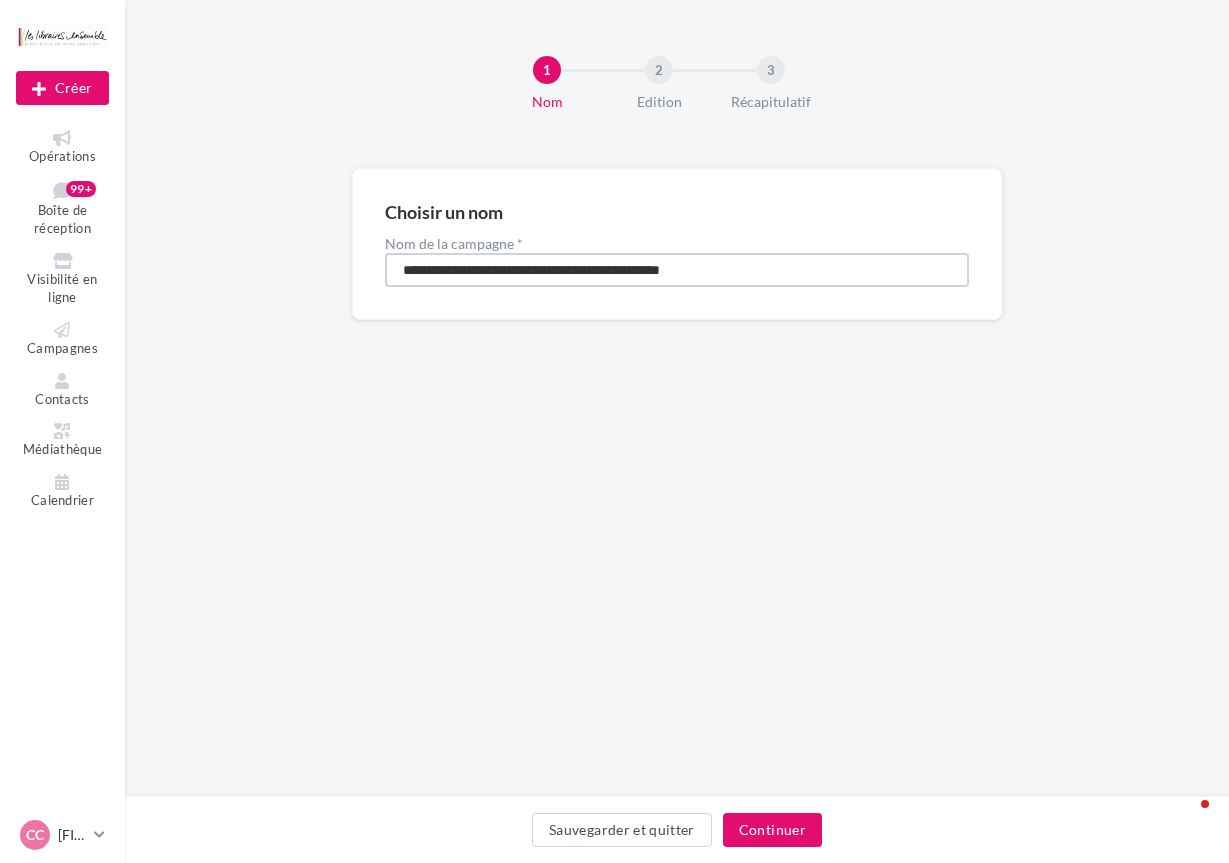 click on "**********" at bounding box center (677, 270) 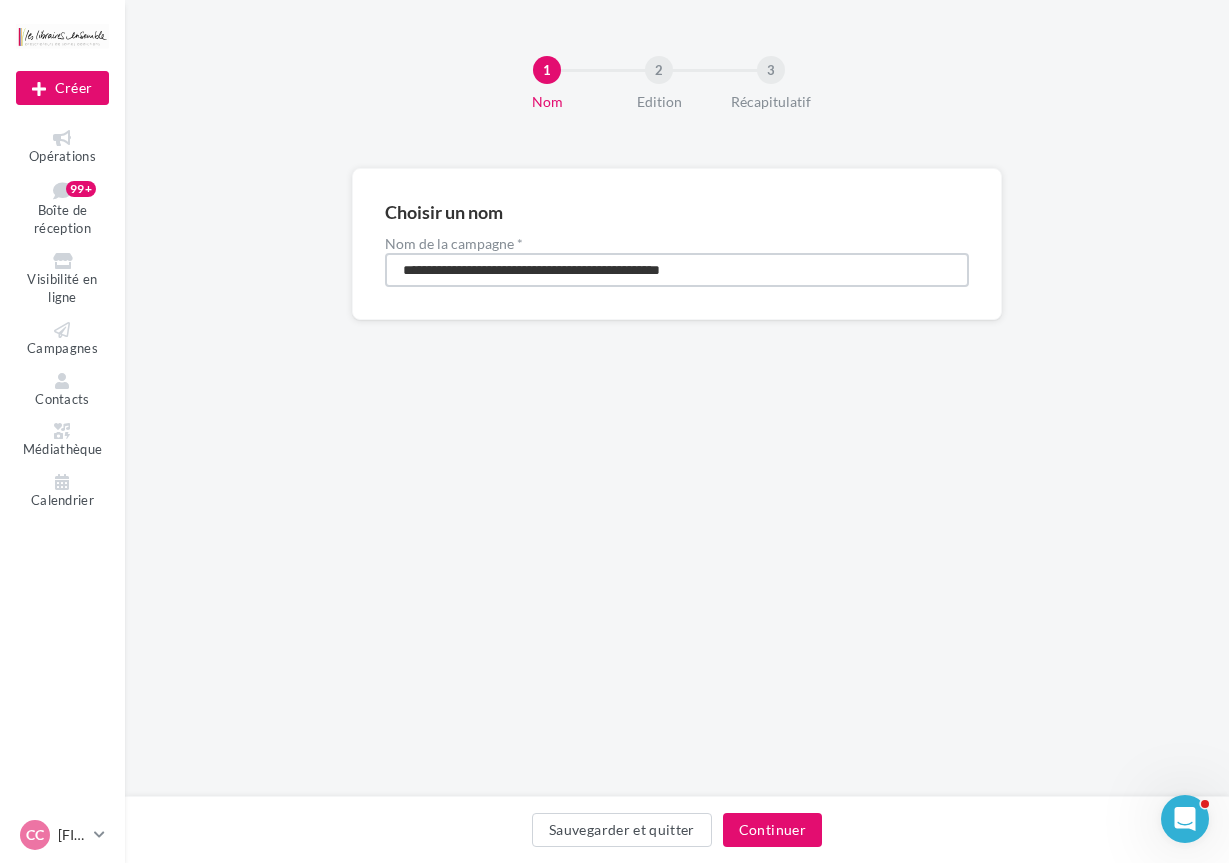 scroll, scrollTop: 0, scrollLeft: 0, axis: both 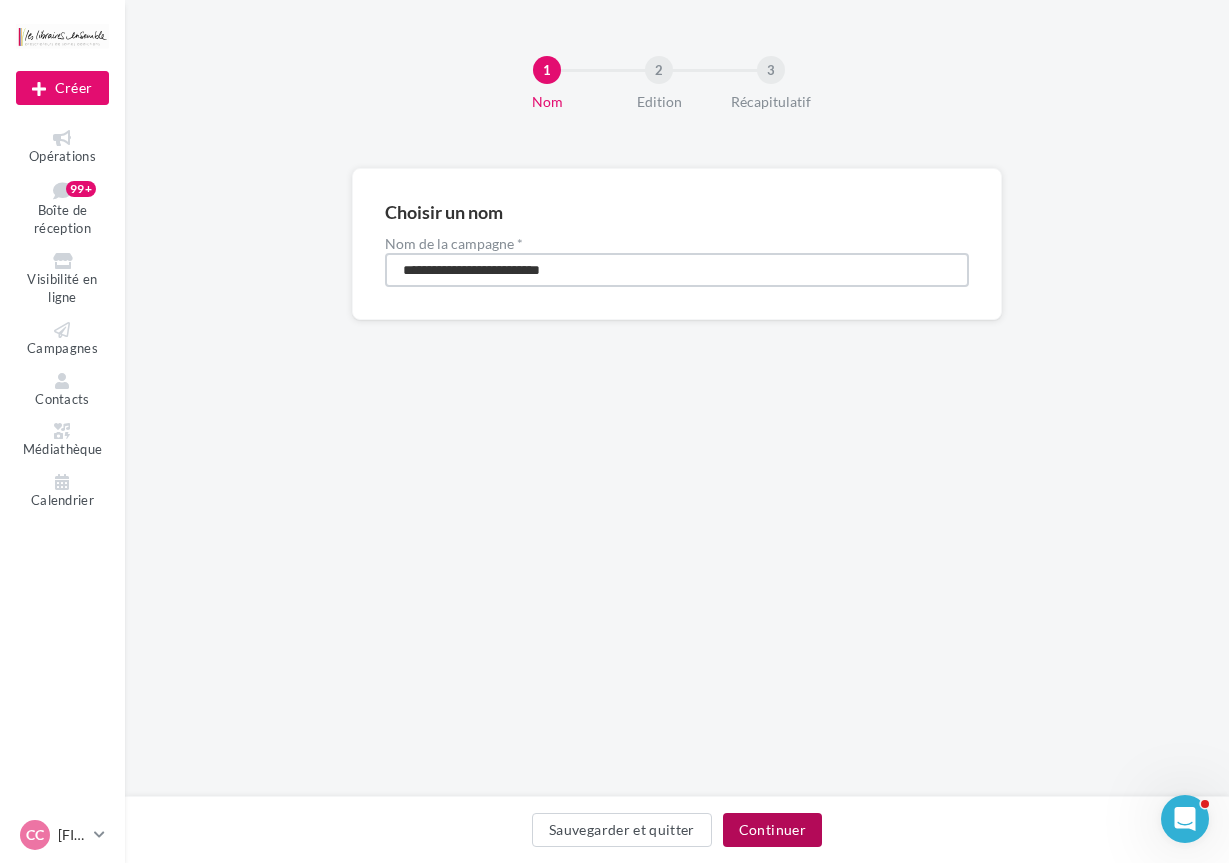 type on "**********" 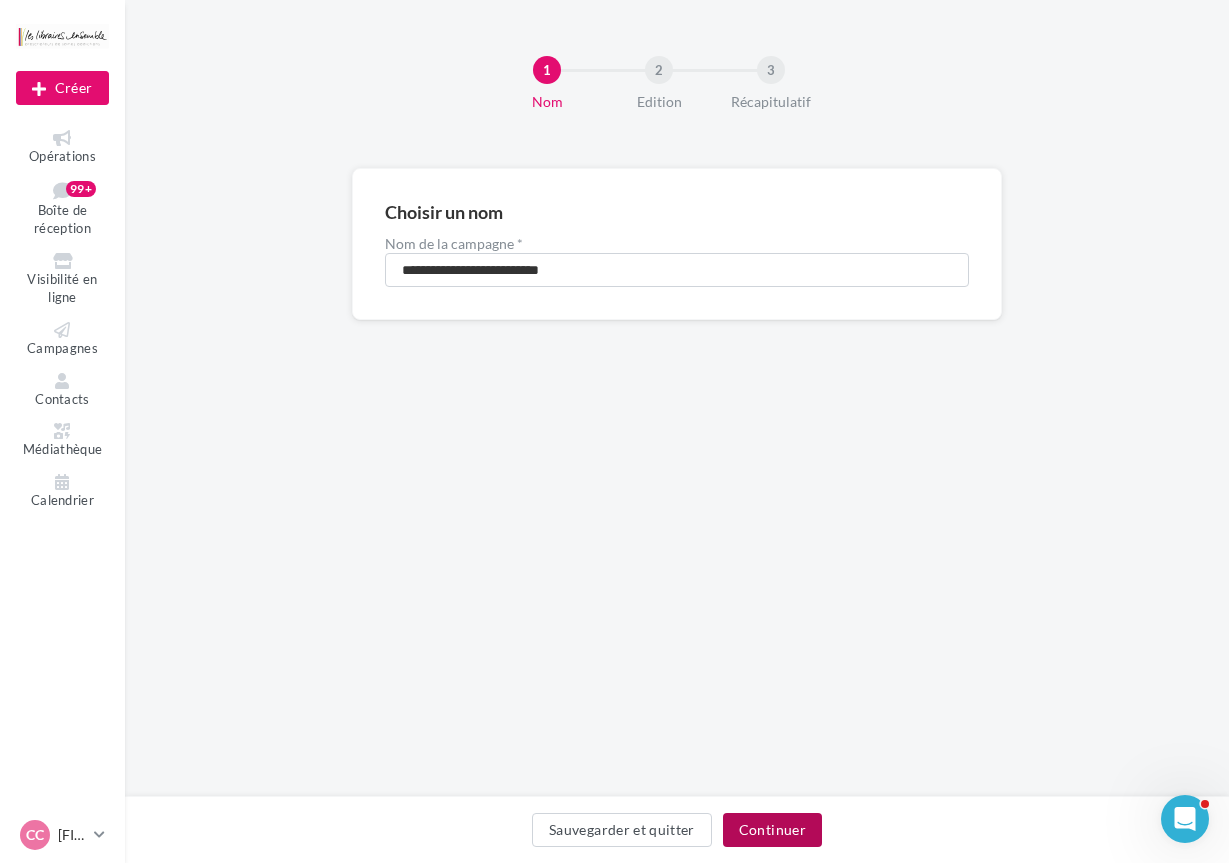 drag, startPoint x: 772, startPoint y: 828, endPoint x: 772, endPoint y: 817, distance: 11 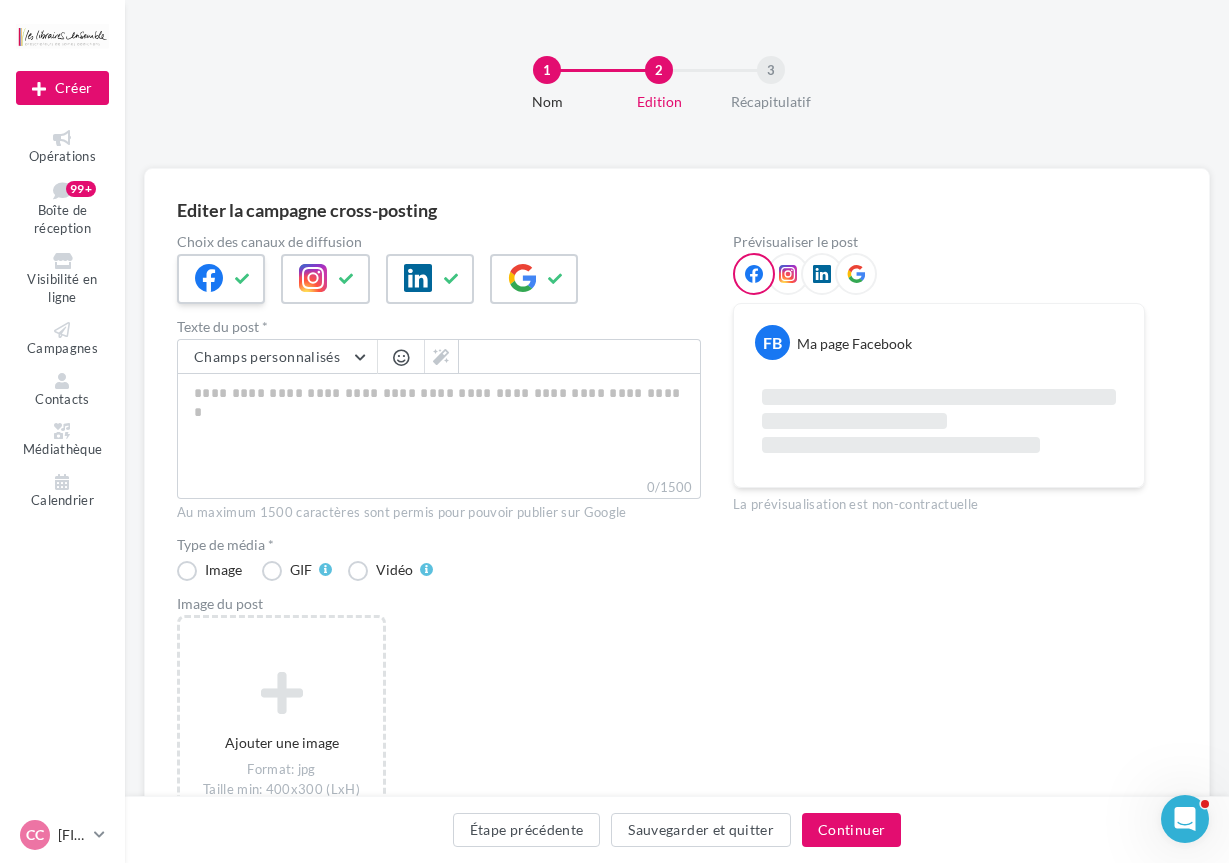 click at bounding box center (243, 279) 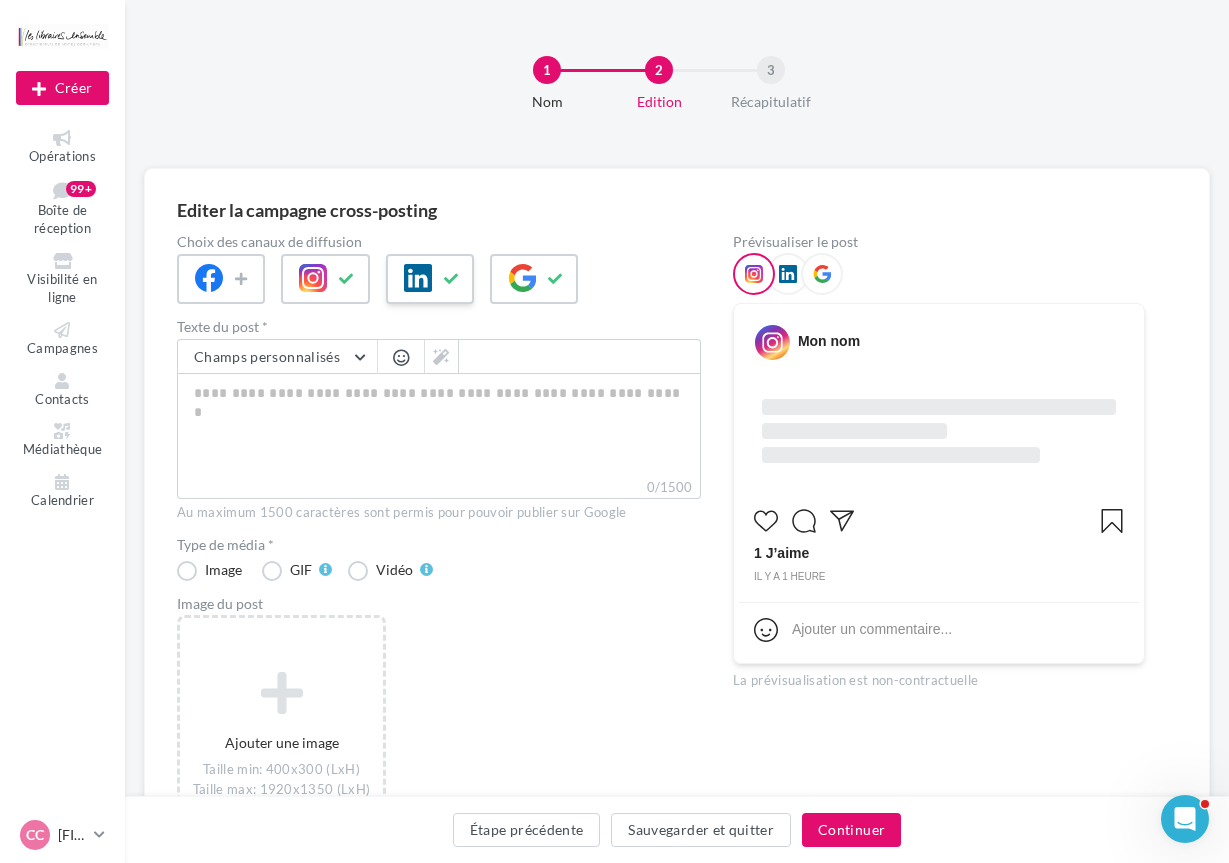 click at bounding box center [430, 279] 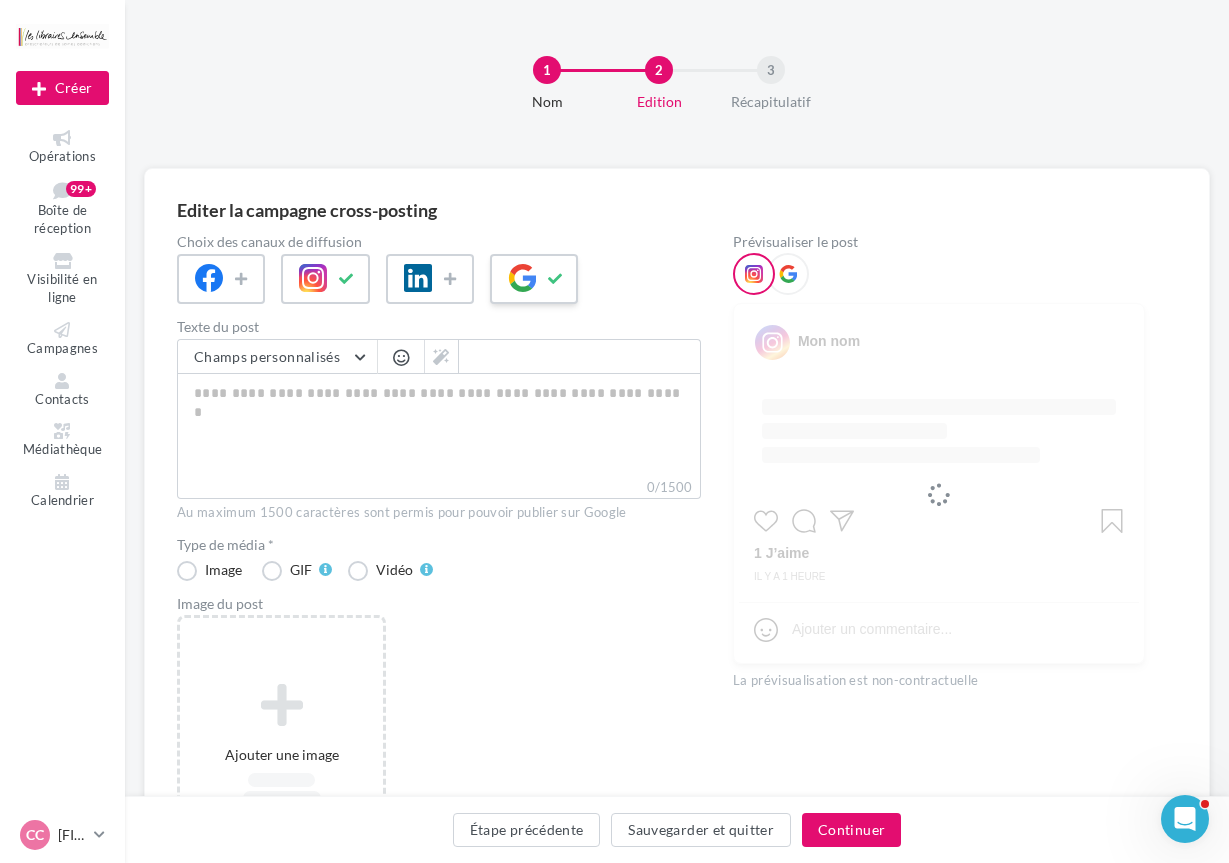 click at bounding box center (522, 278) 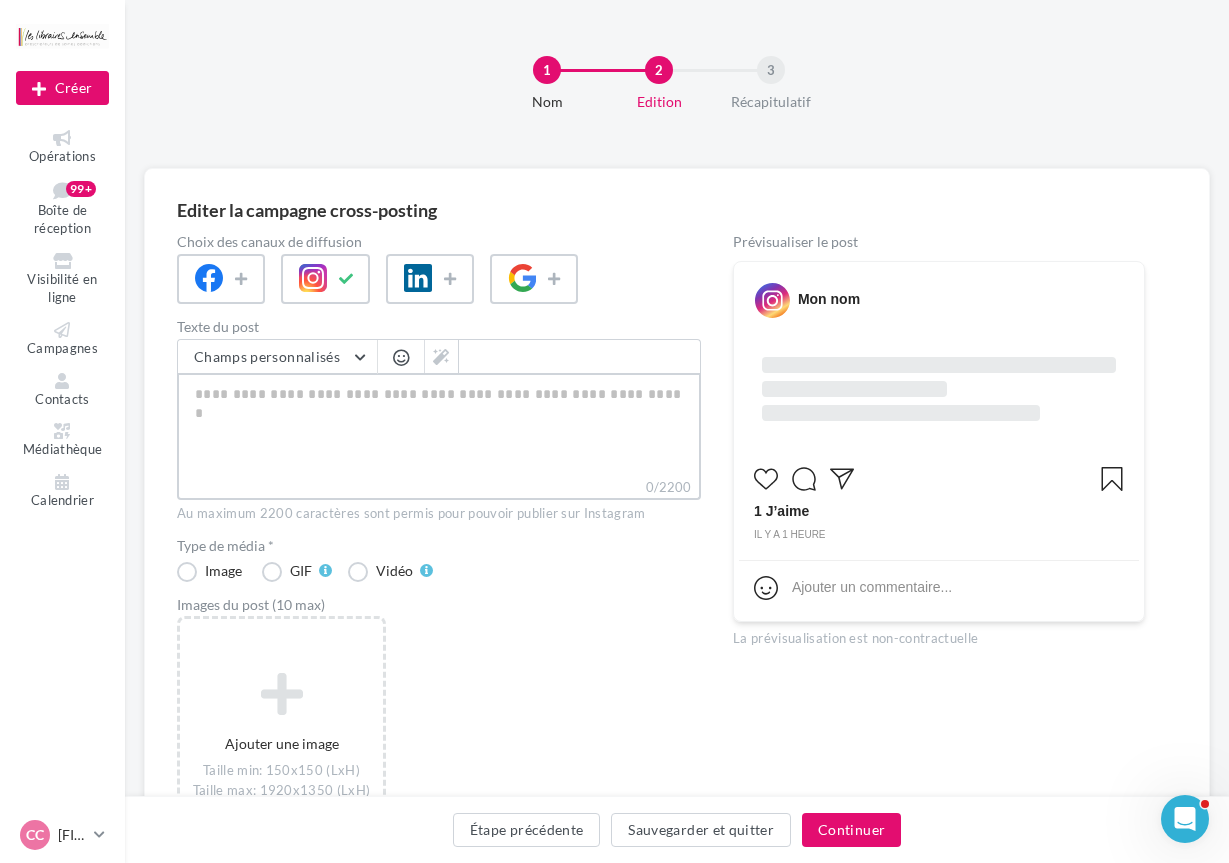 click on "0/2200" at bounding box center (439, 425) 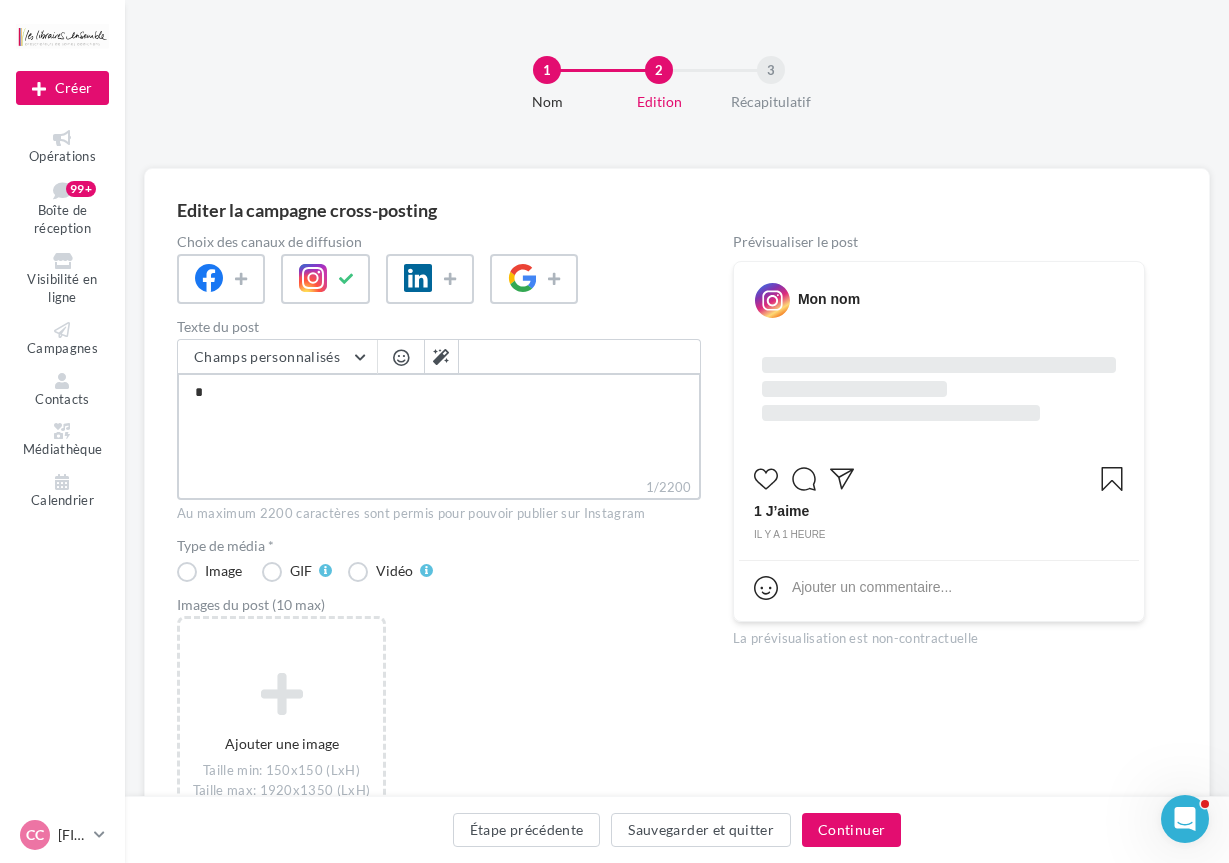 type on "**" 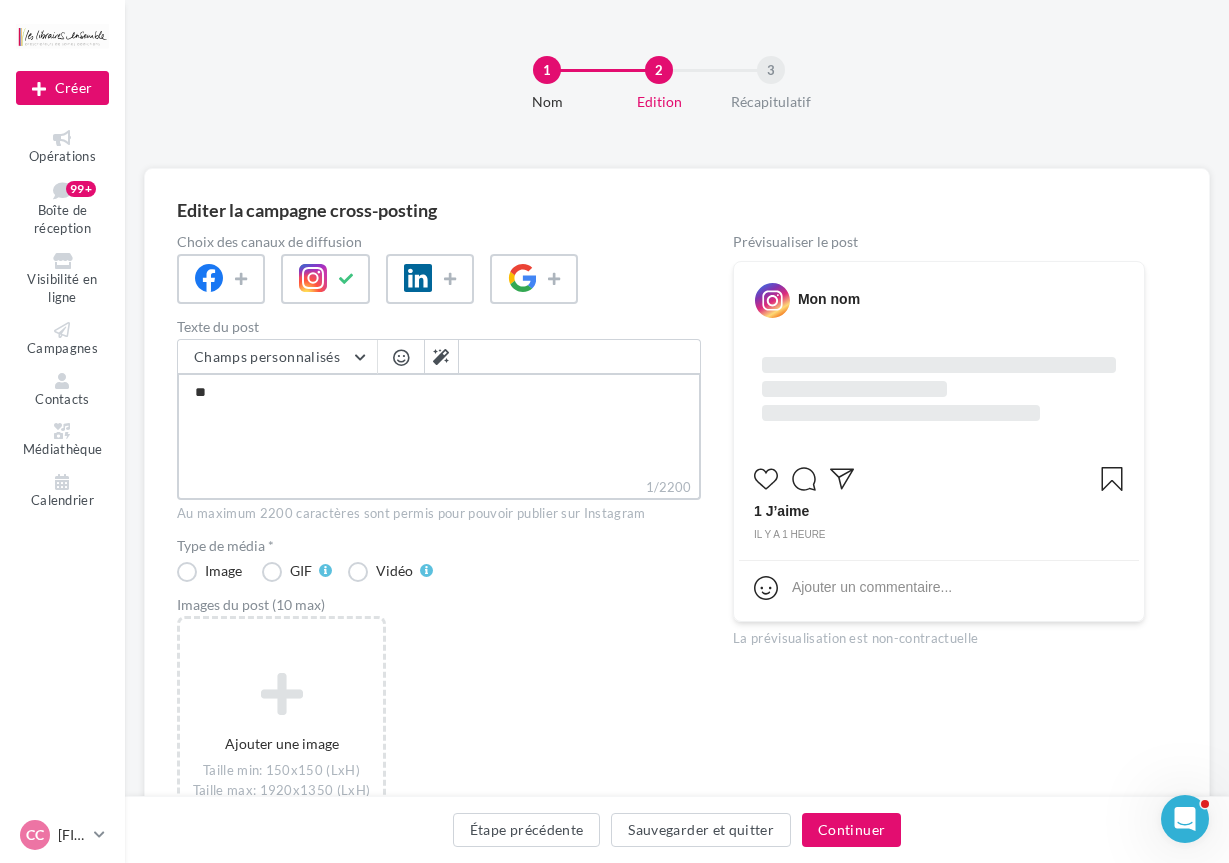 type on "***" 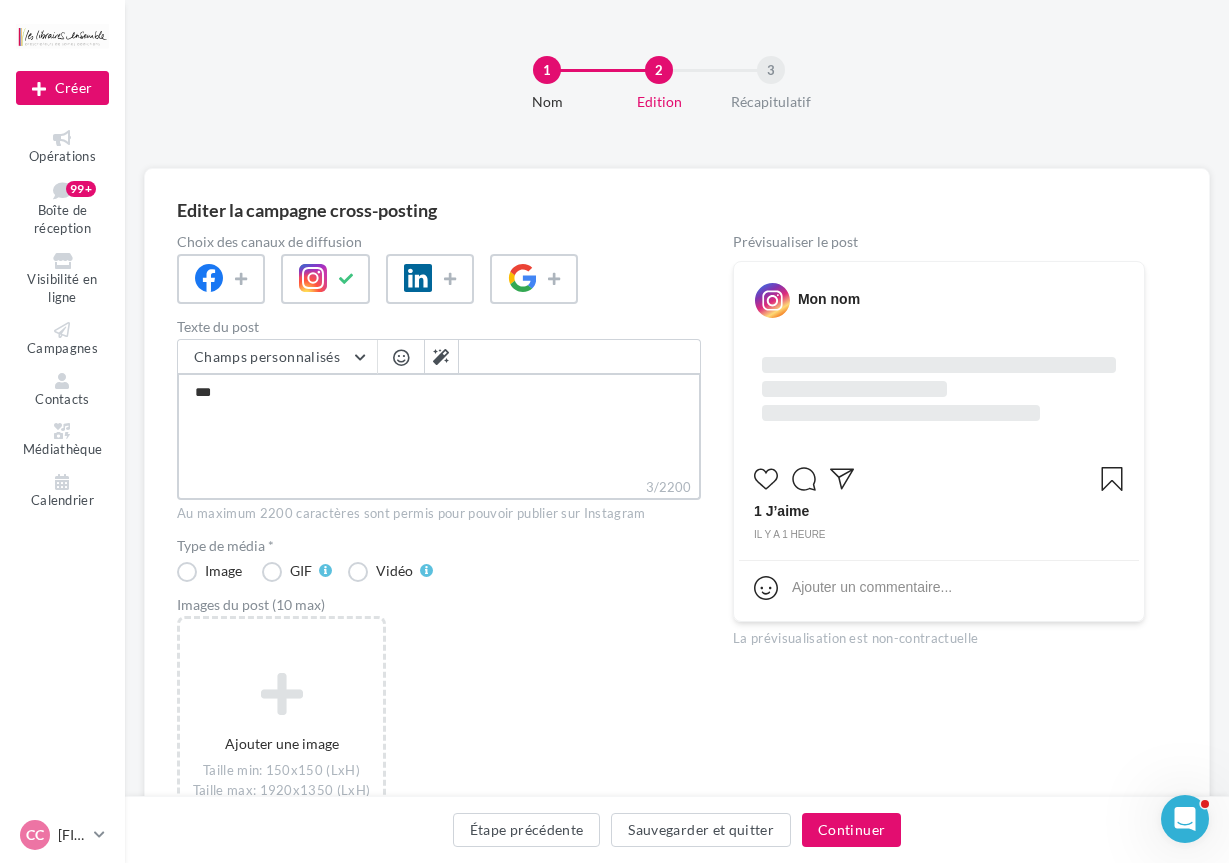 type on "****" 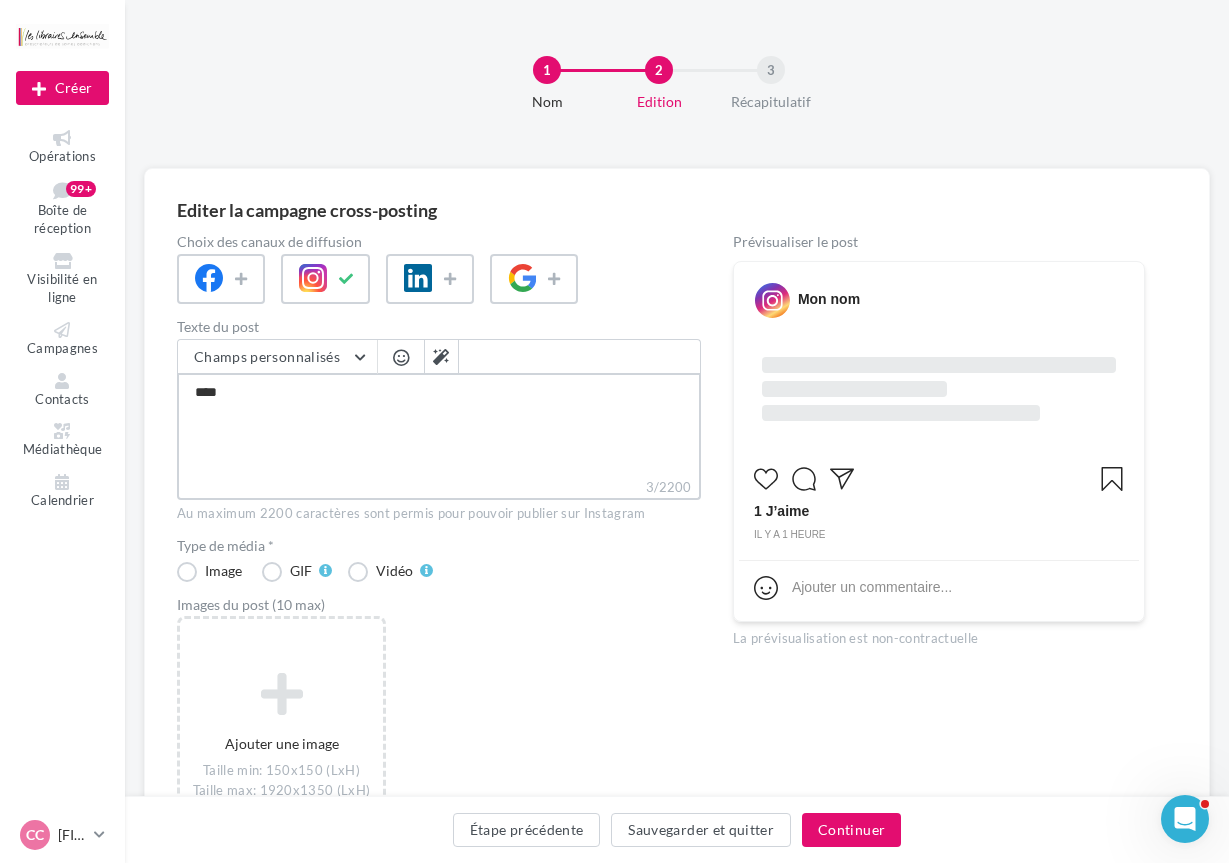 type on "****" 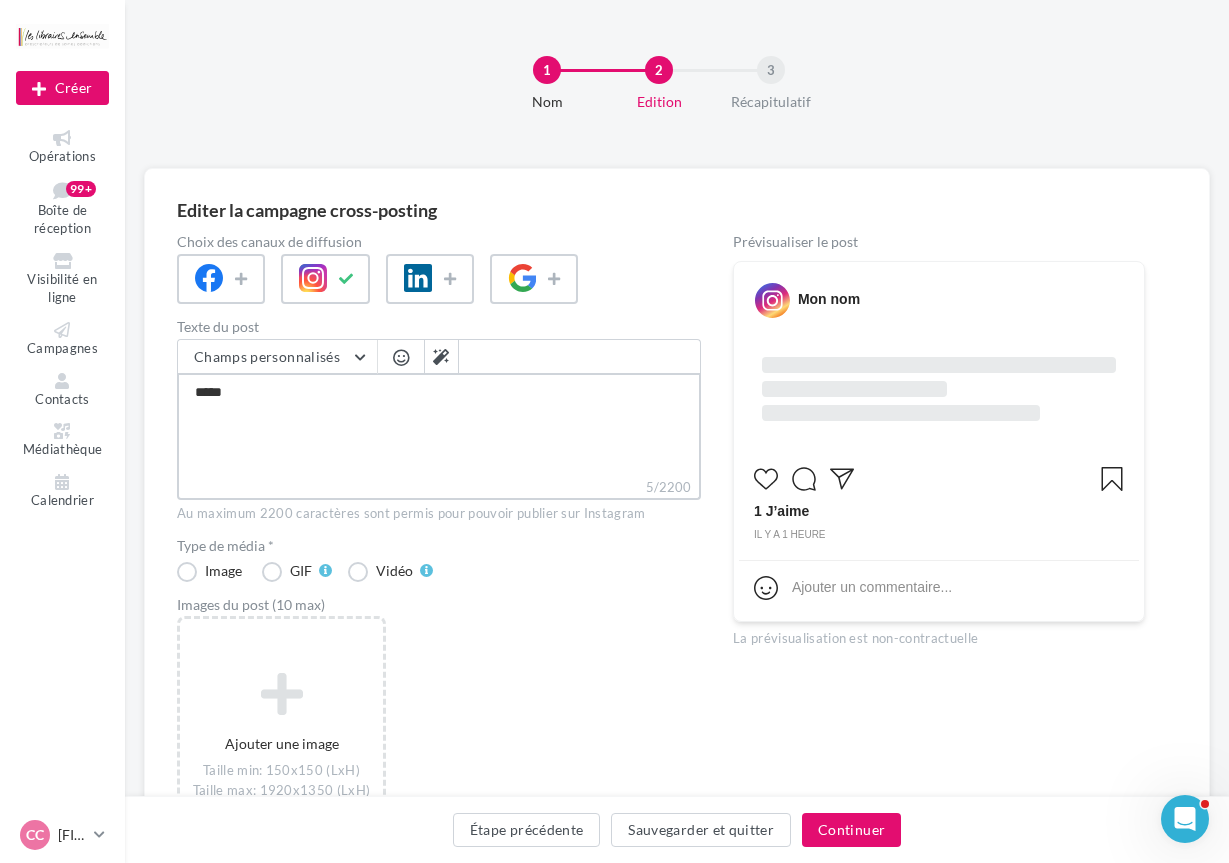 type on "******" 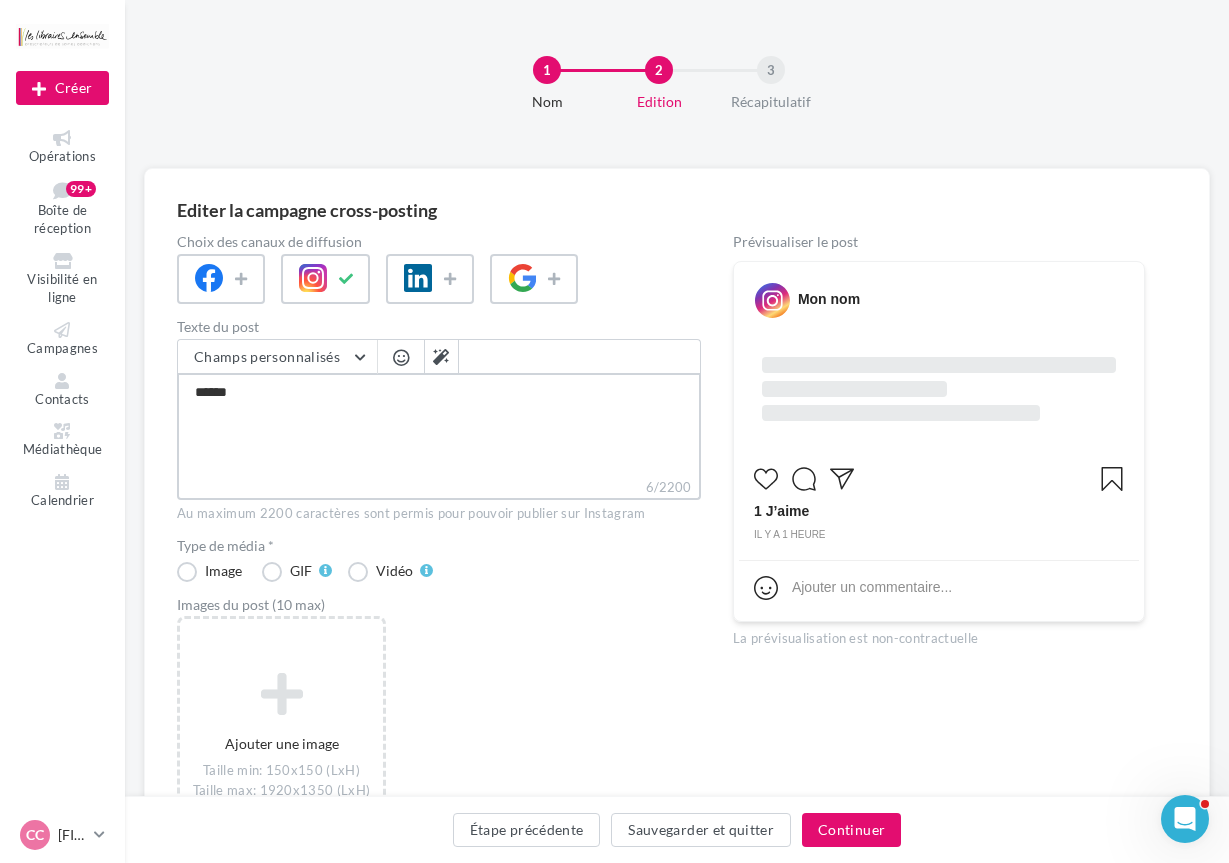 type on "*******" 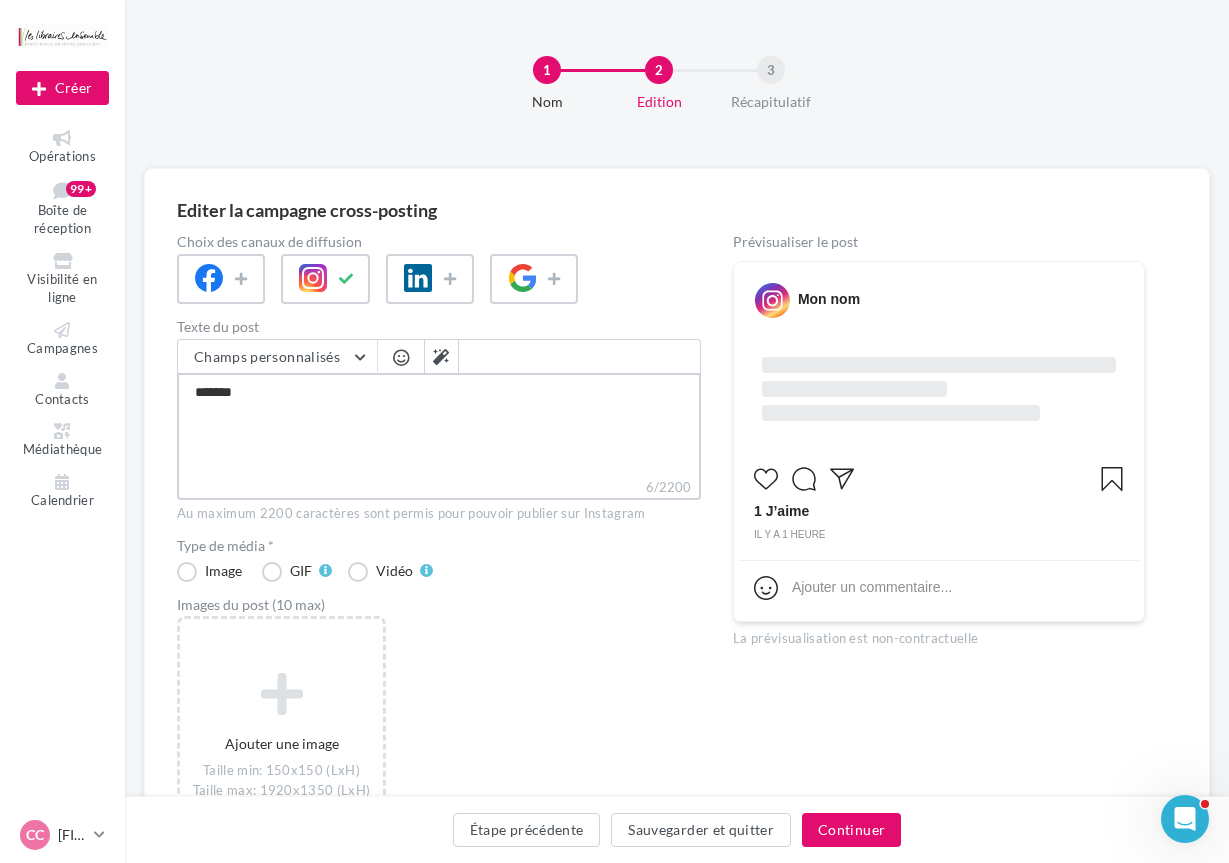 type on "*******" 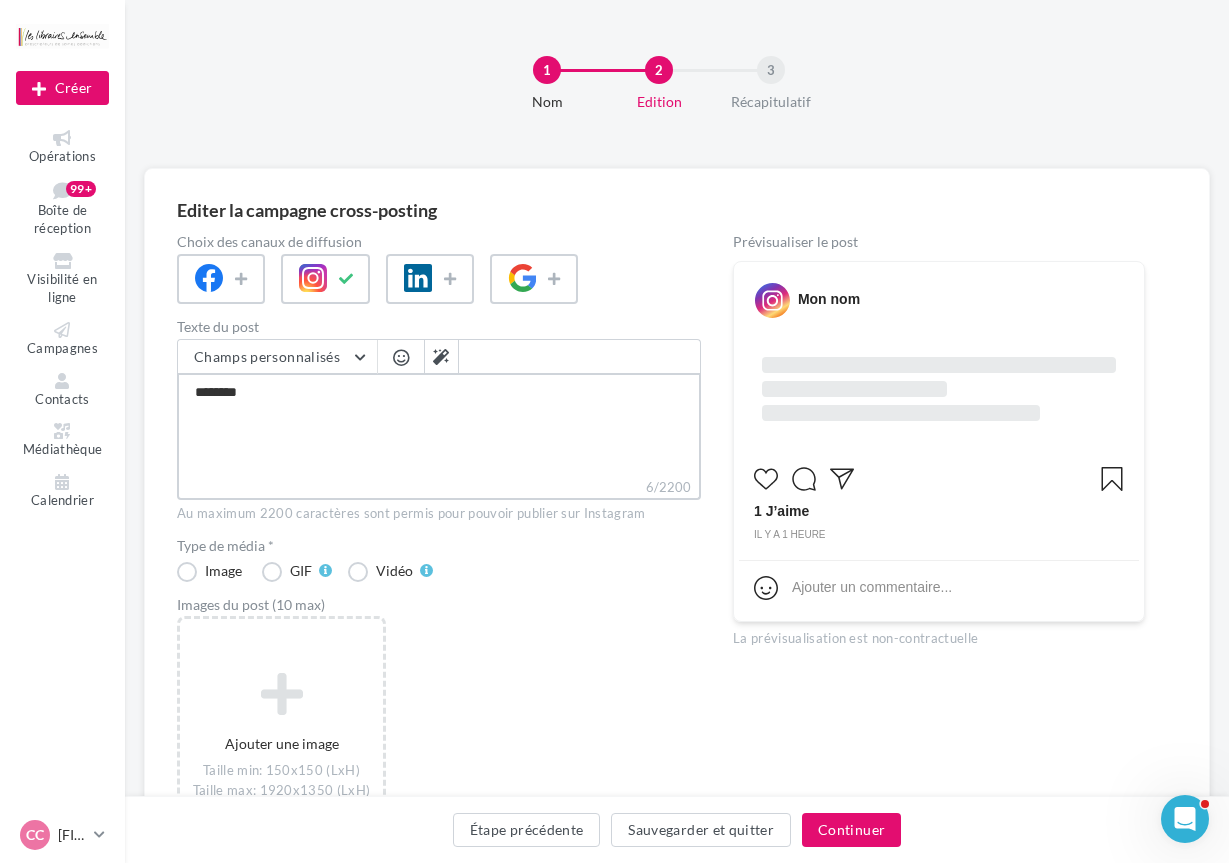 type on "*********" 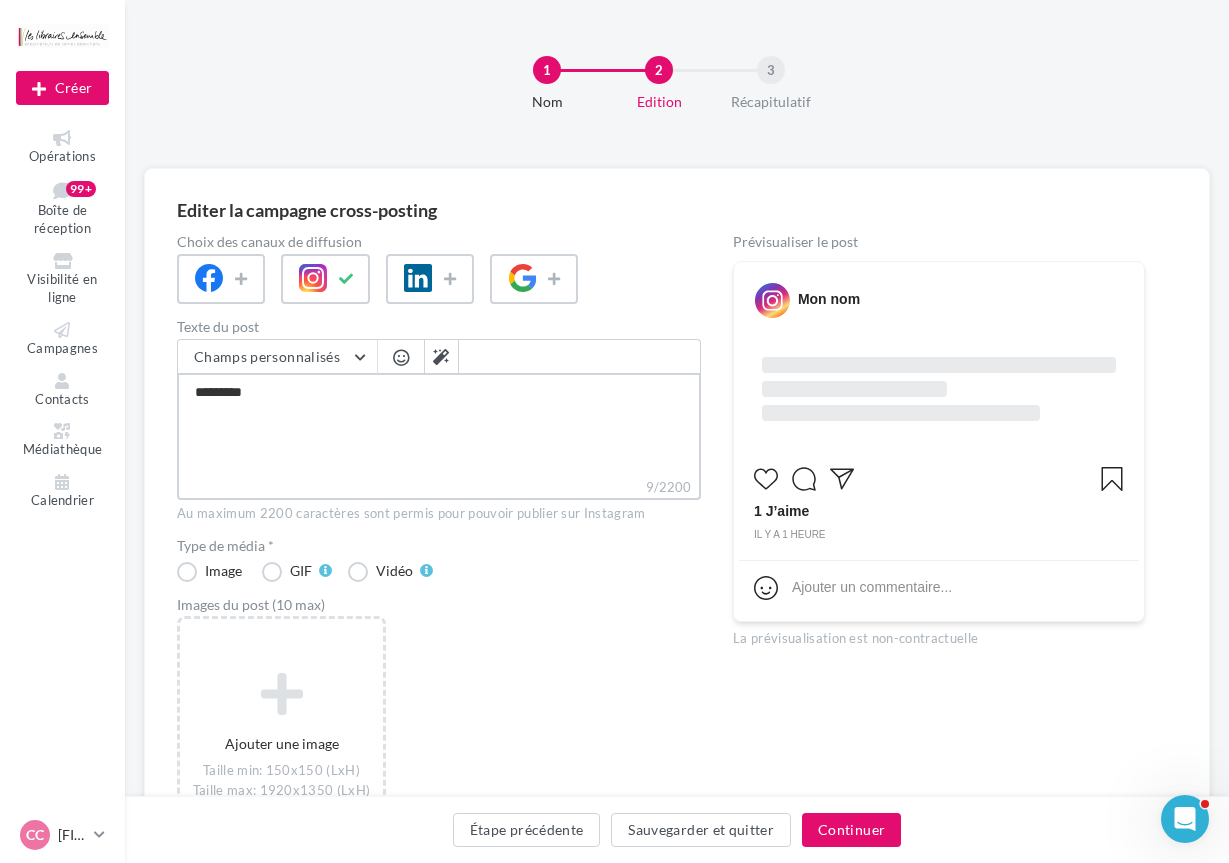 type on "**********" 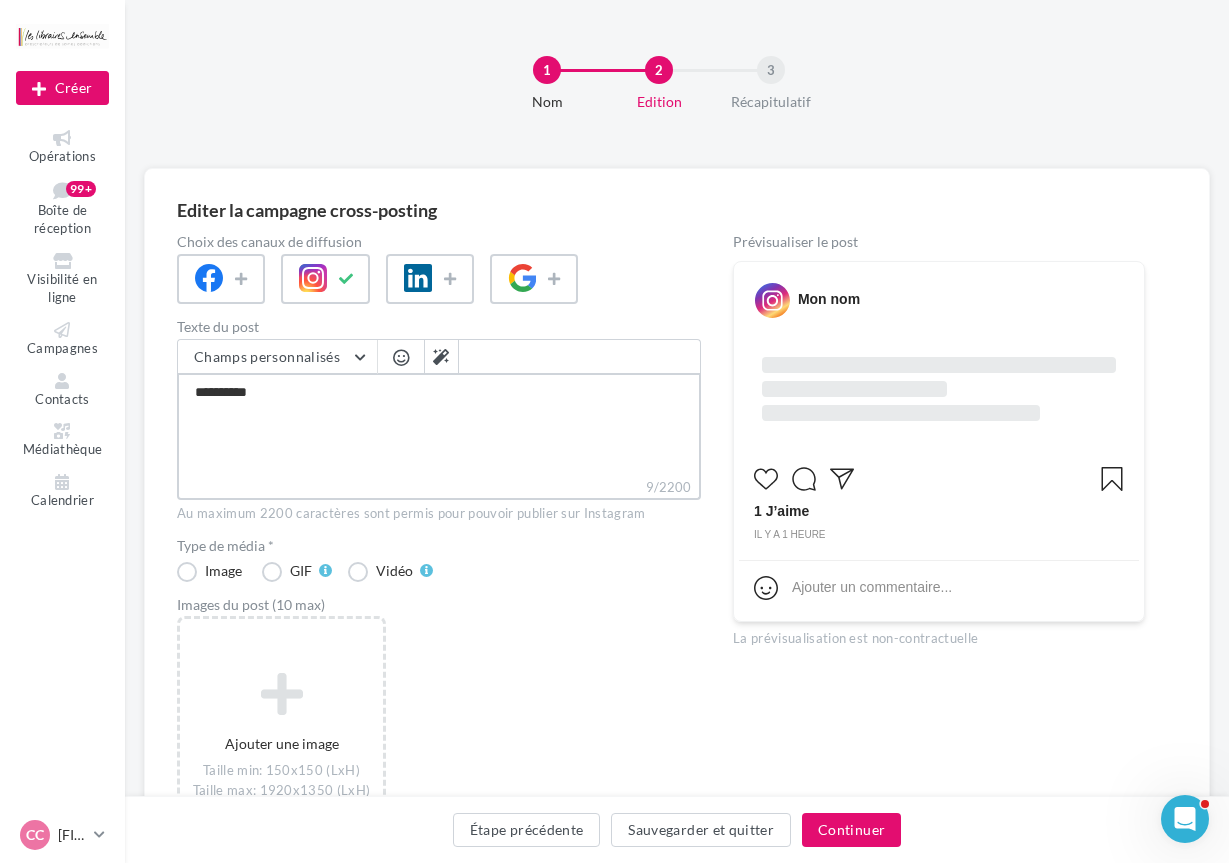 type on "**********" 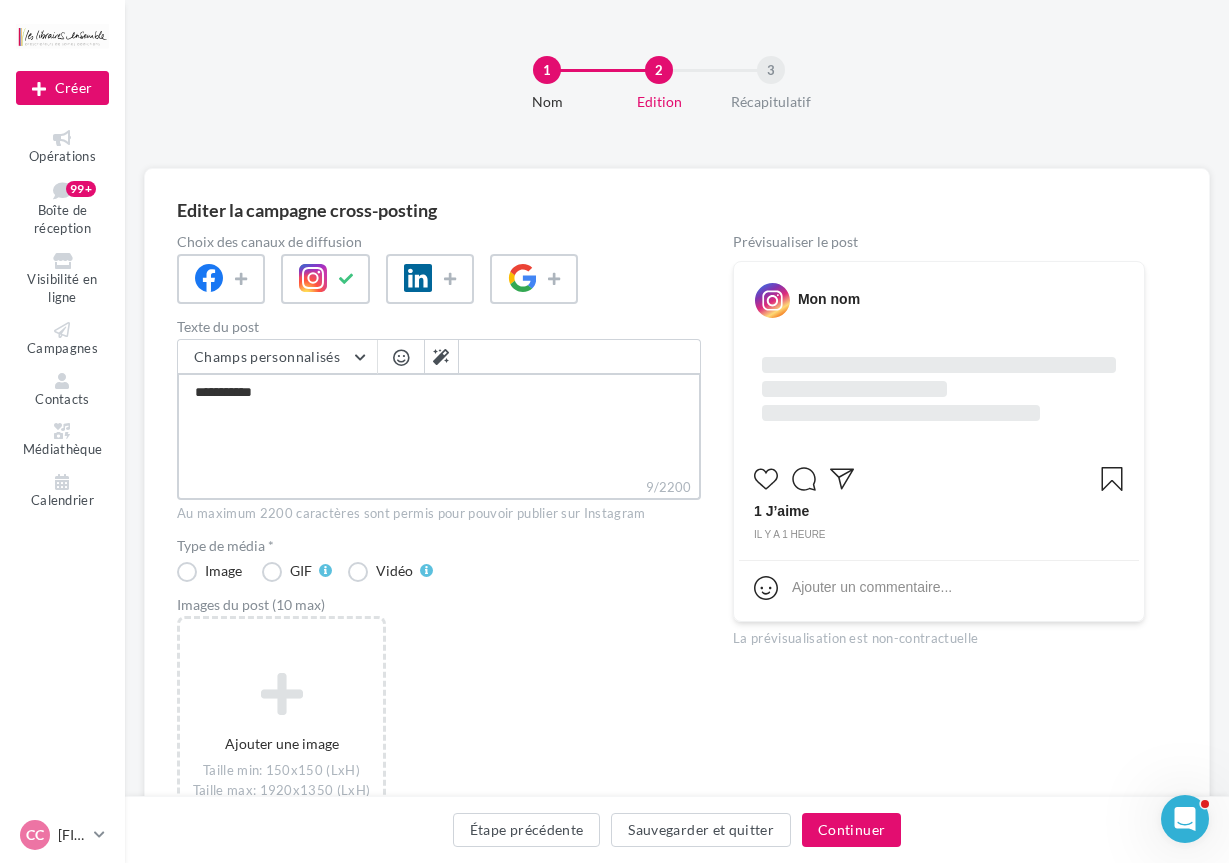 type on "**********" 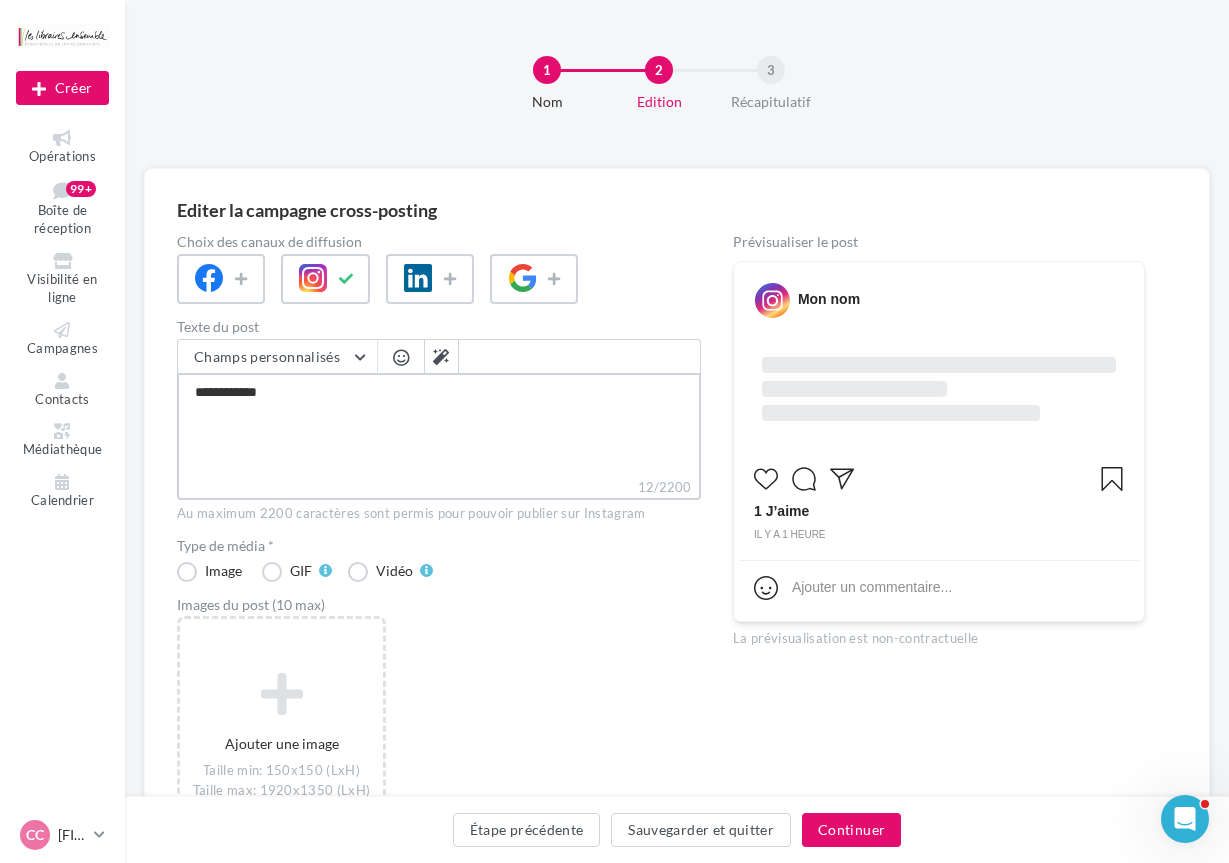 type on "**********" 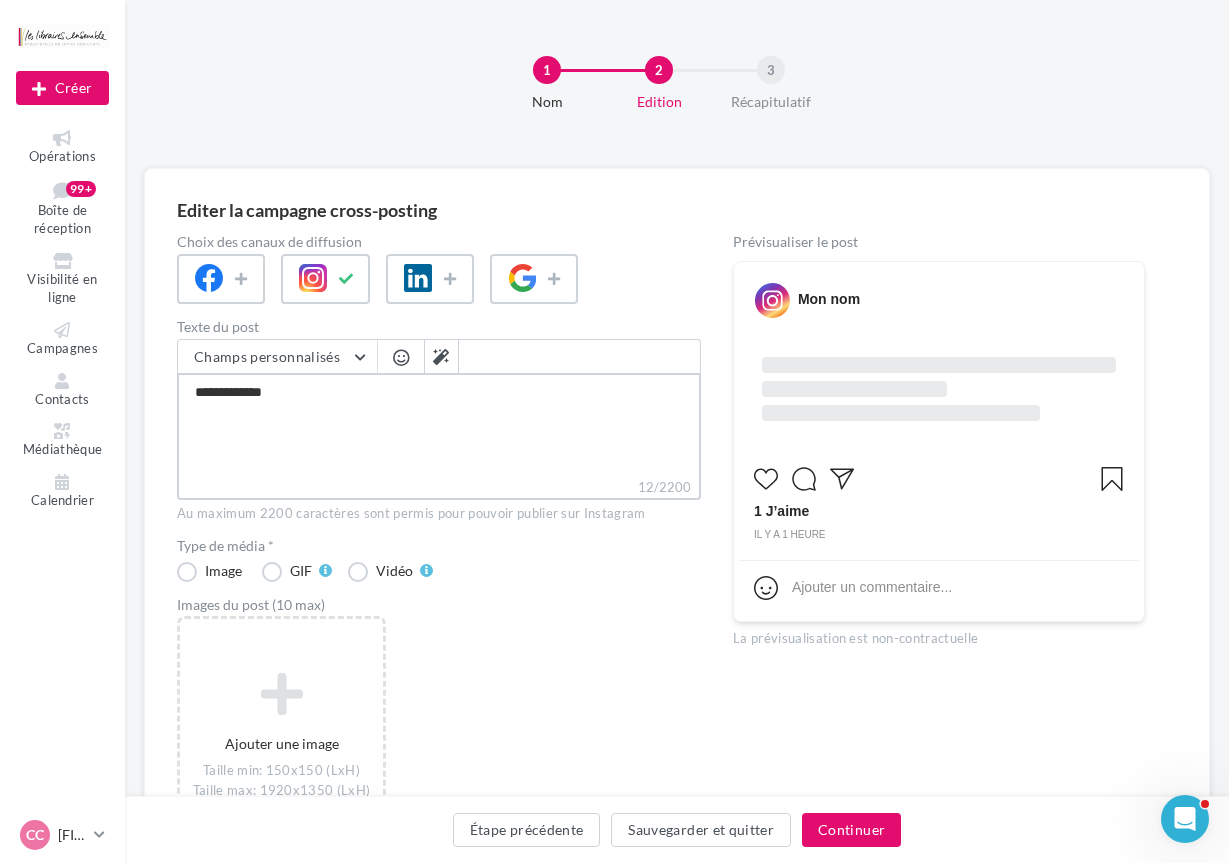 type on "**********" 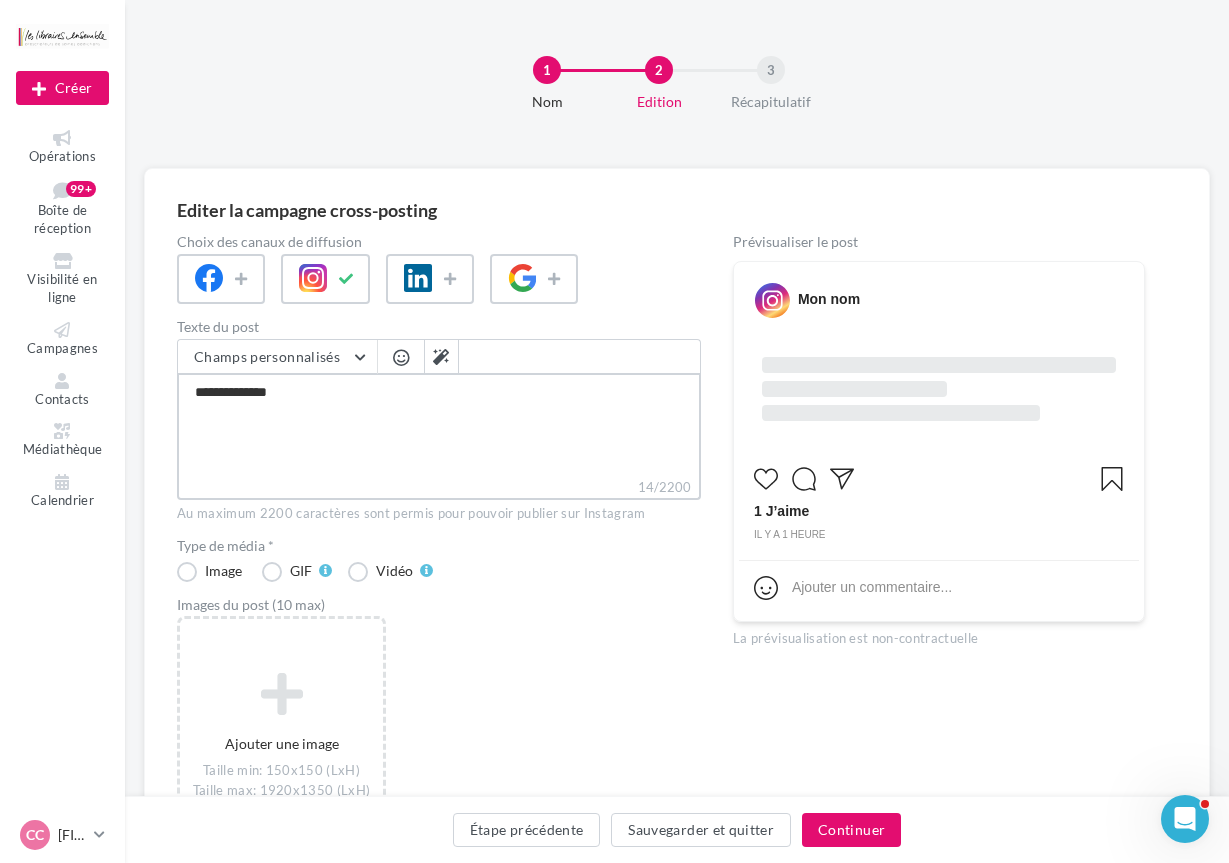 type on "**********" 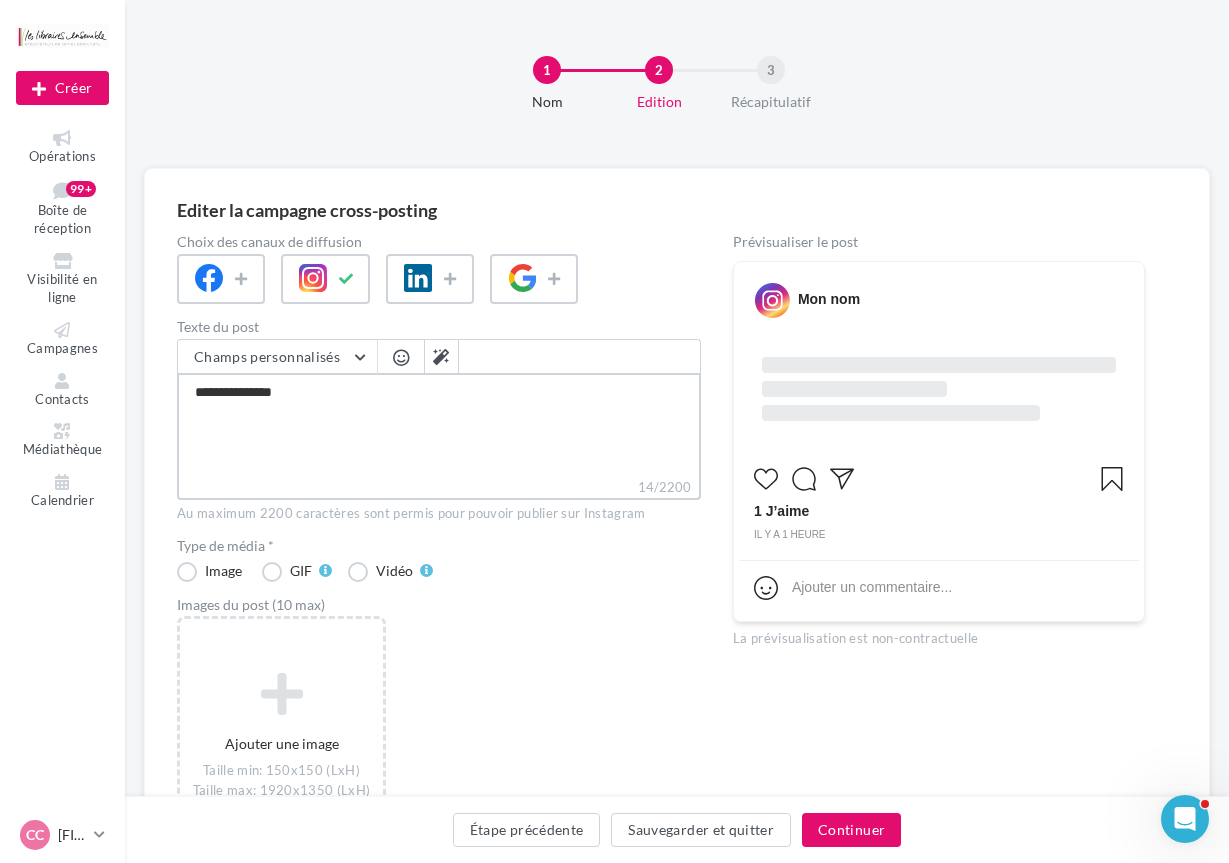 type on "**********" 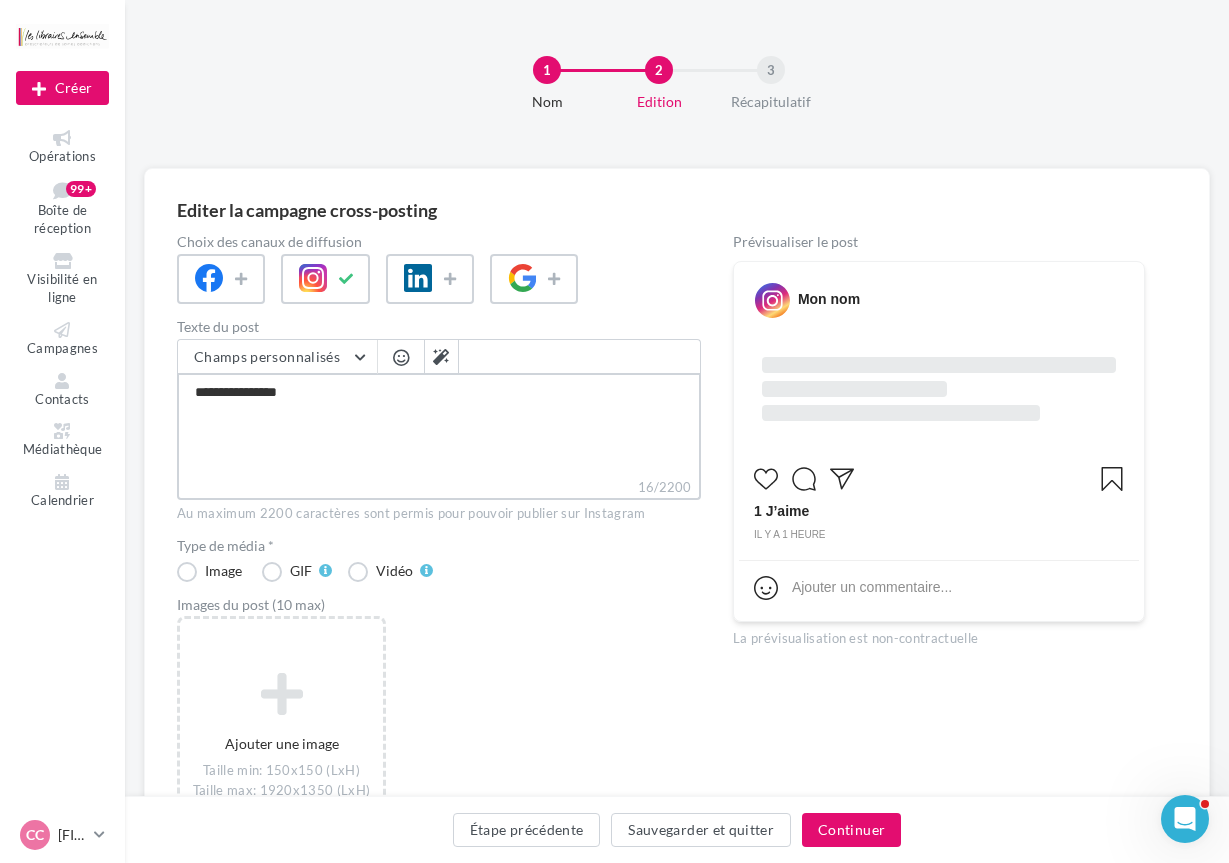type on "**********" 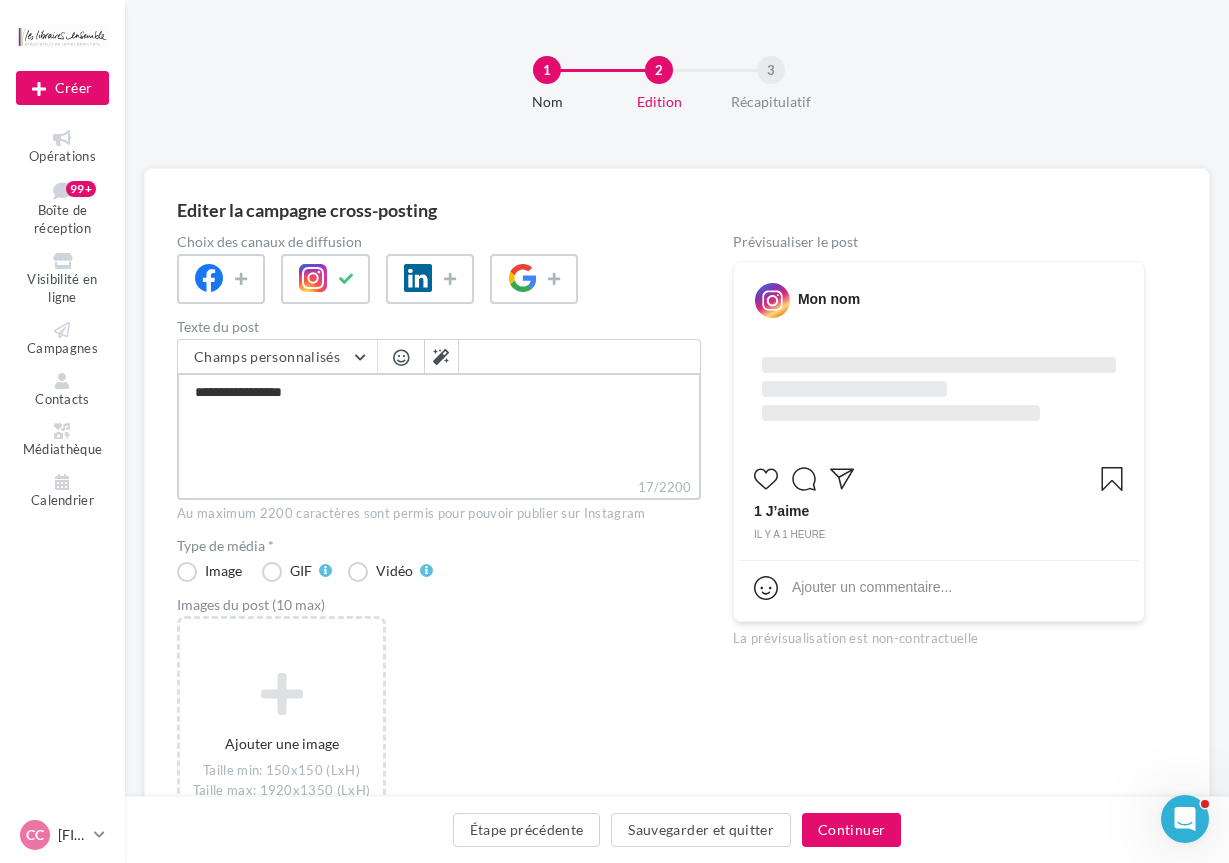 type on "**********" 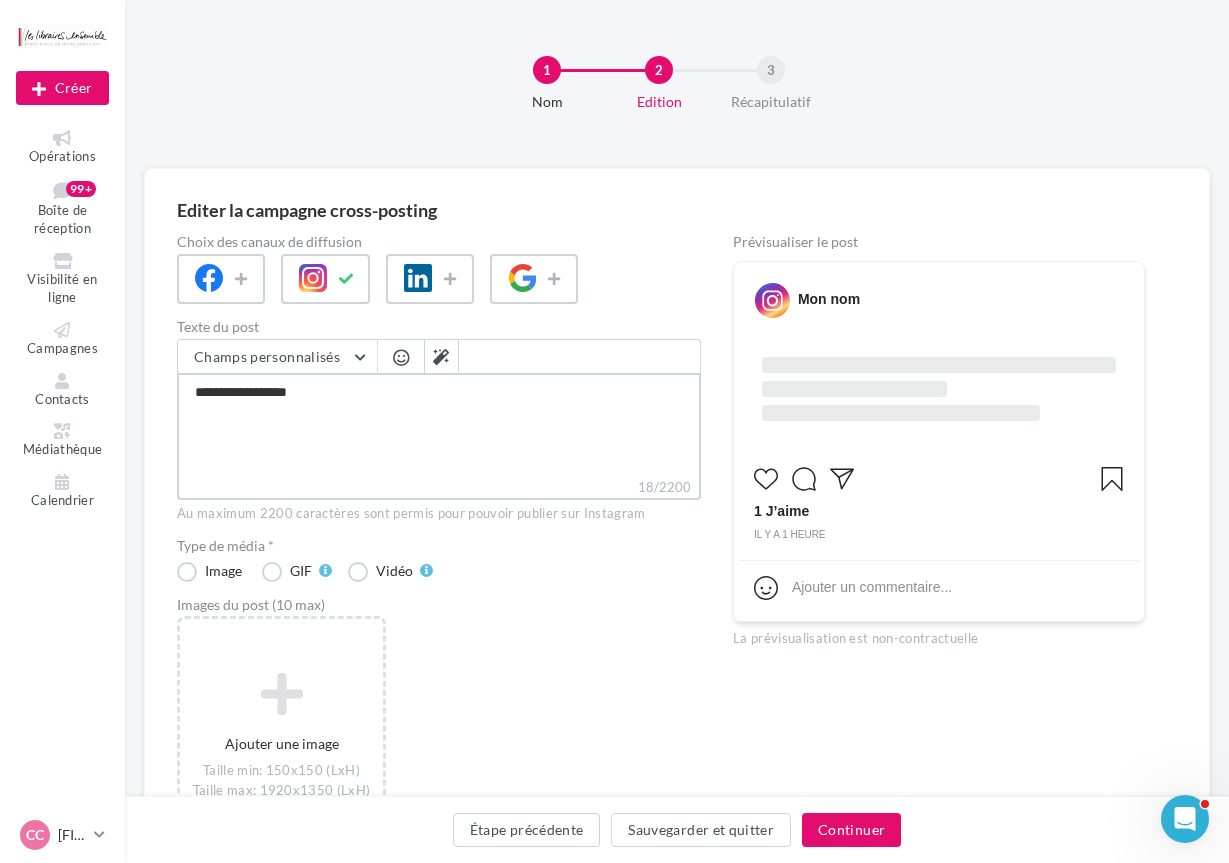 type on "**********" 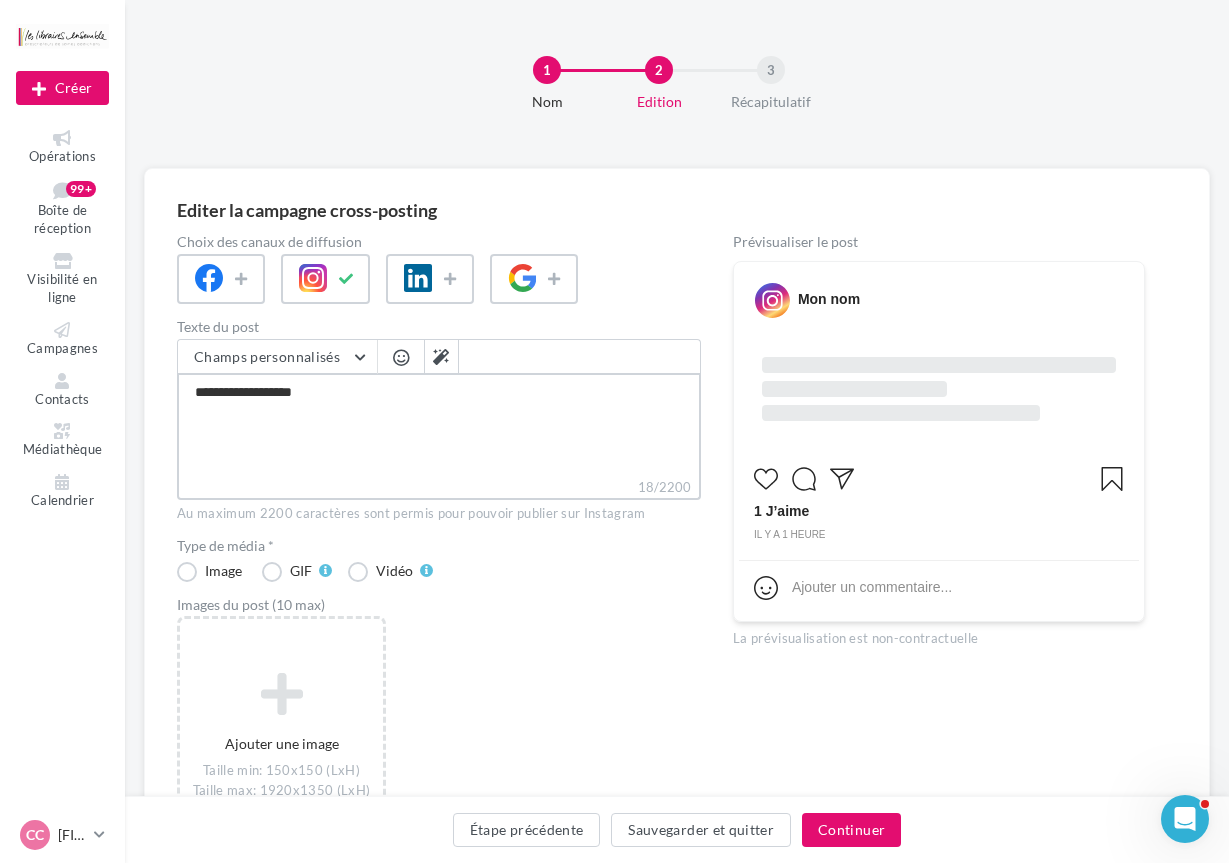 type on "**********" 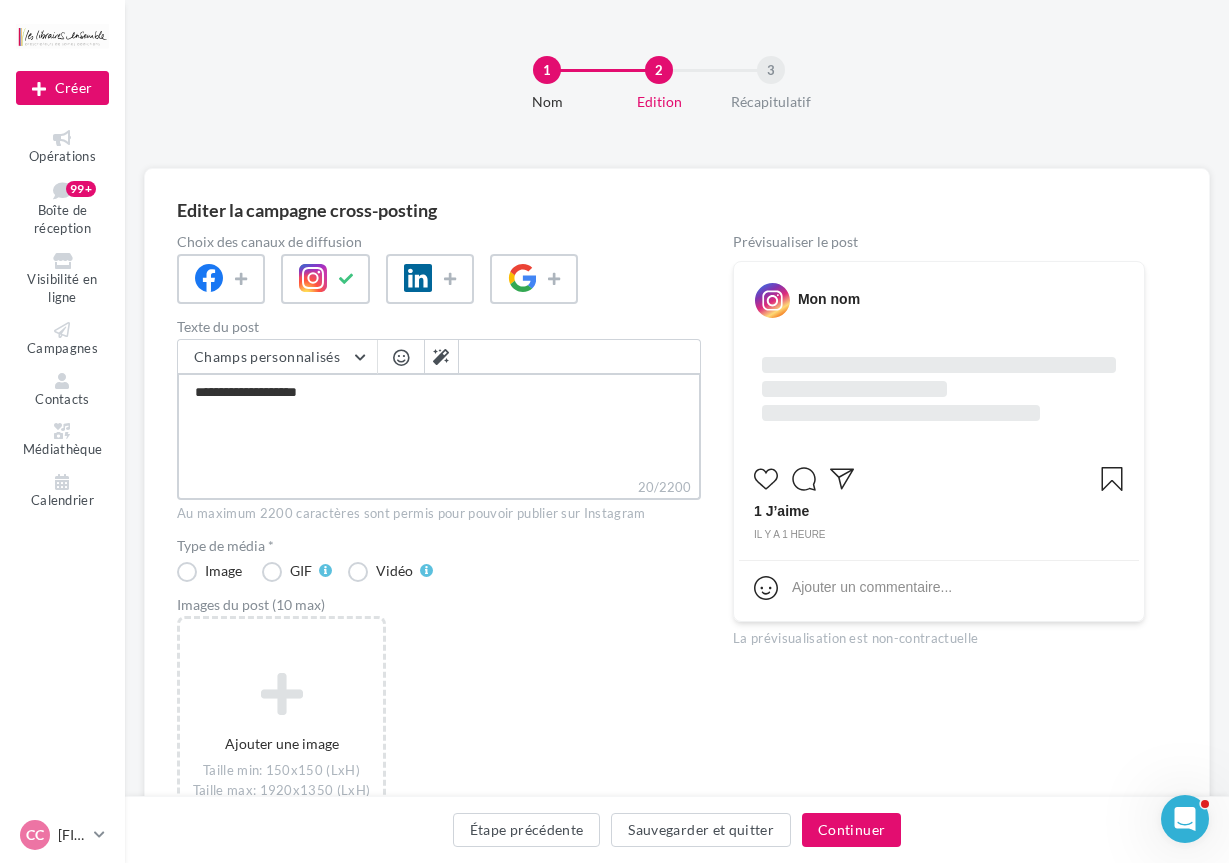 type on "**********" 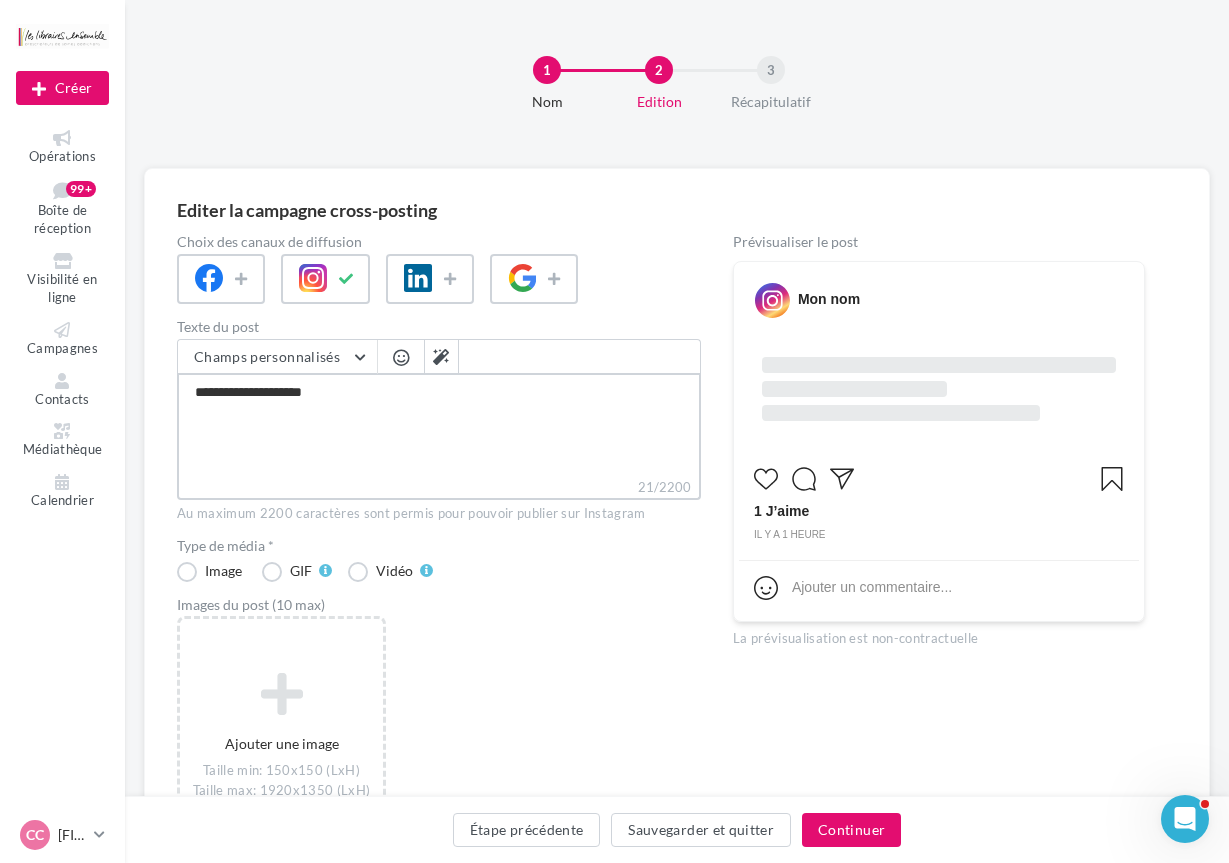 type on "**********" 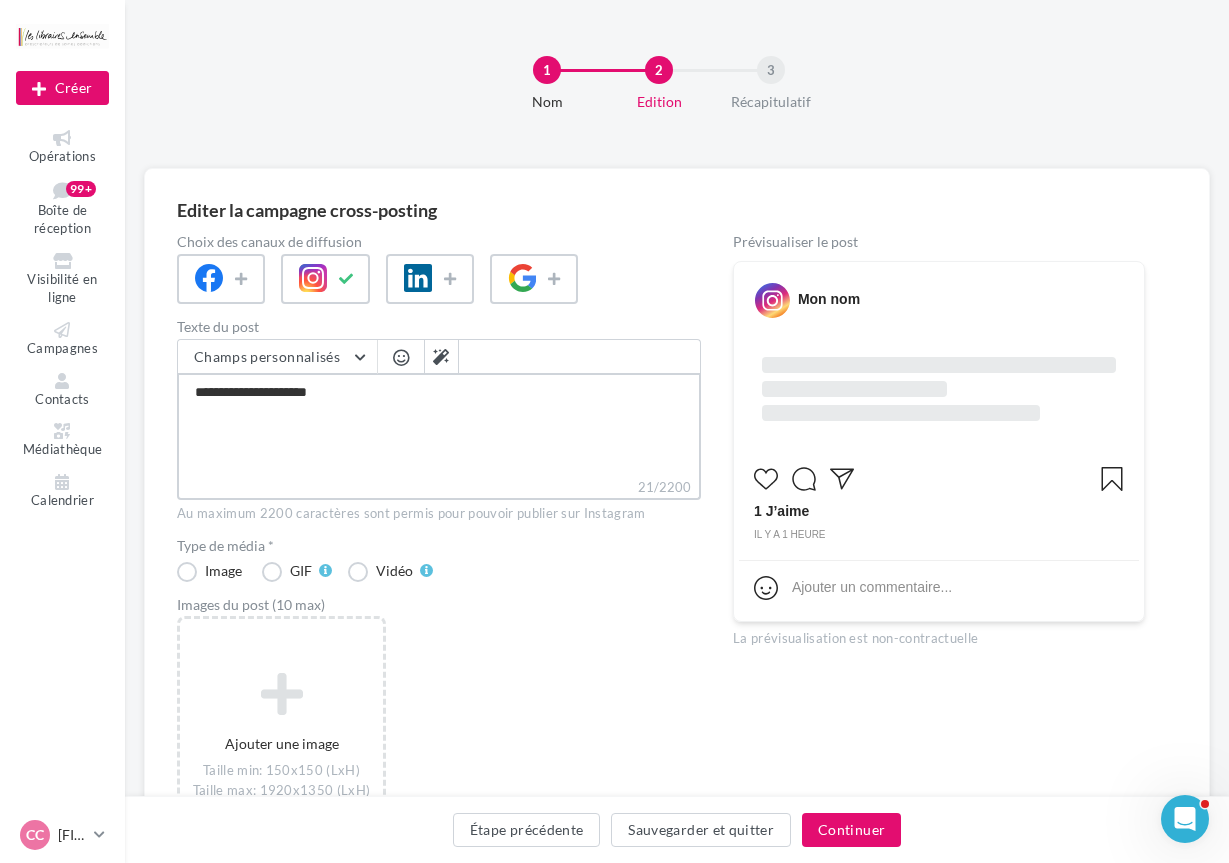 type on "**********" 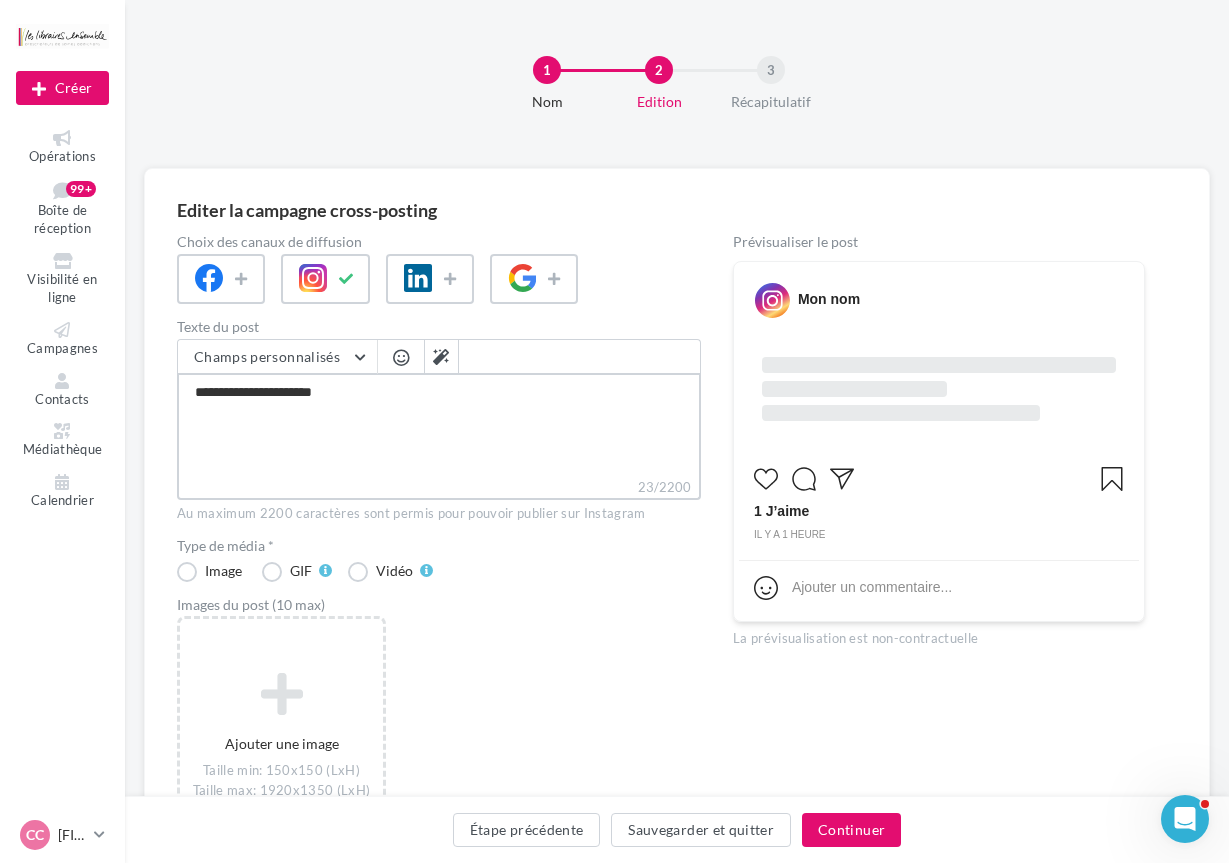 type on "**********" 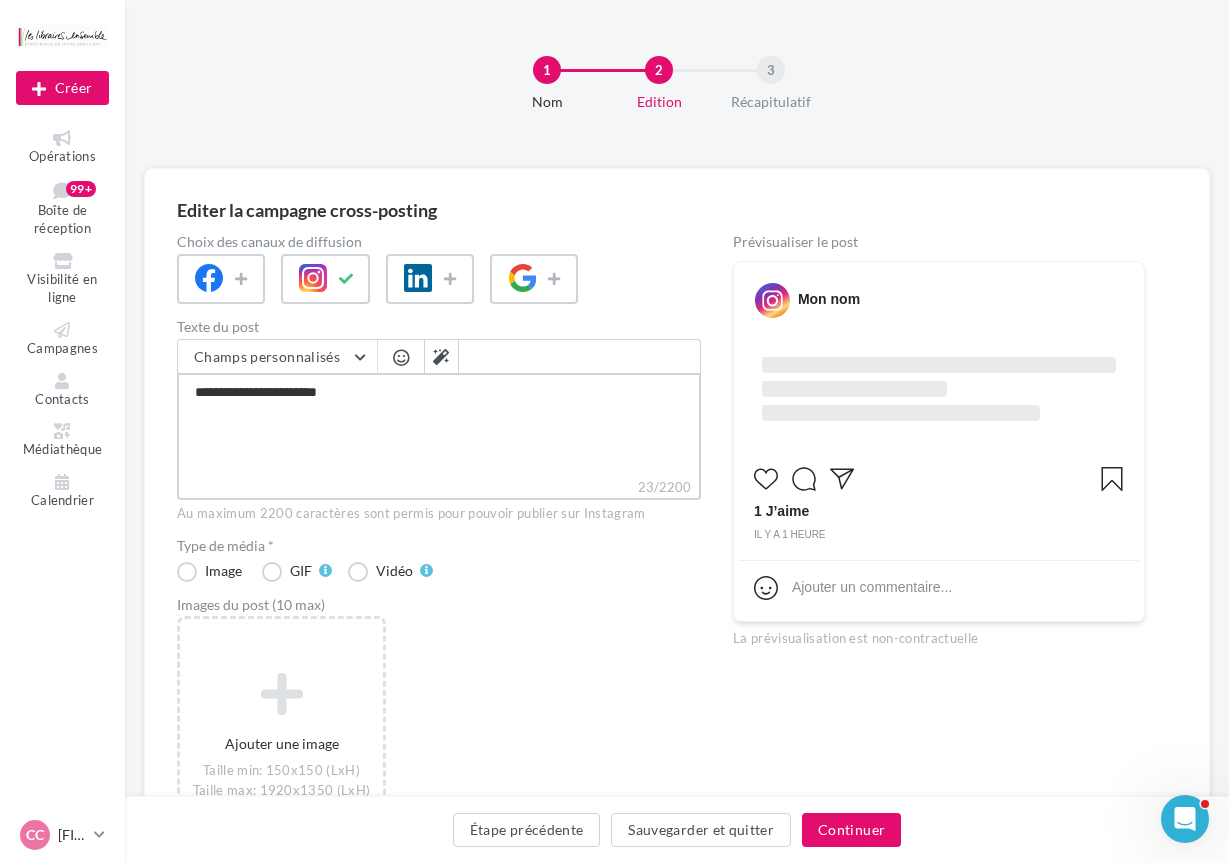 type on "**********" 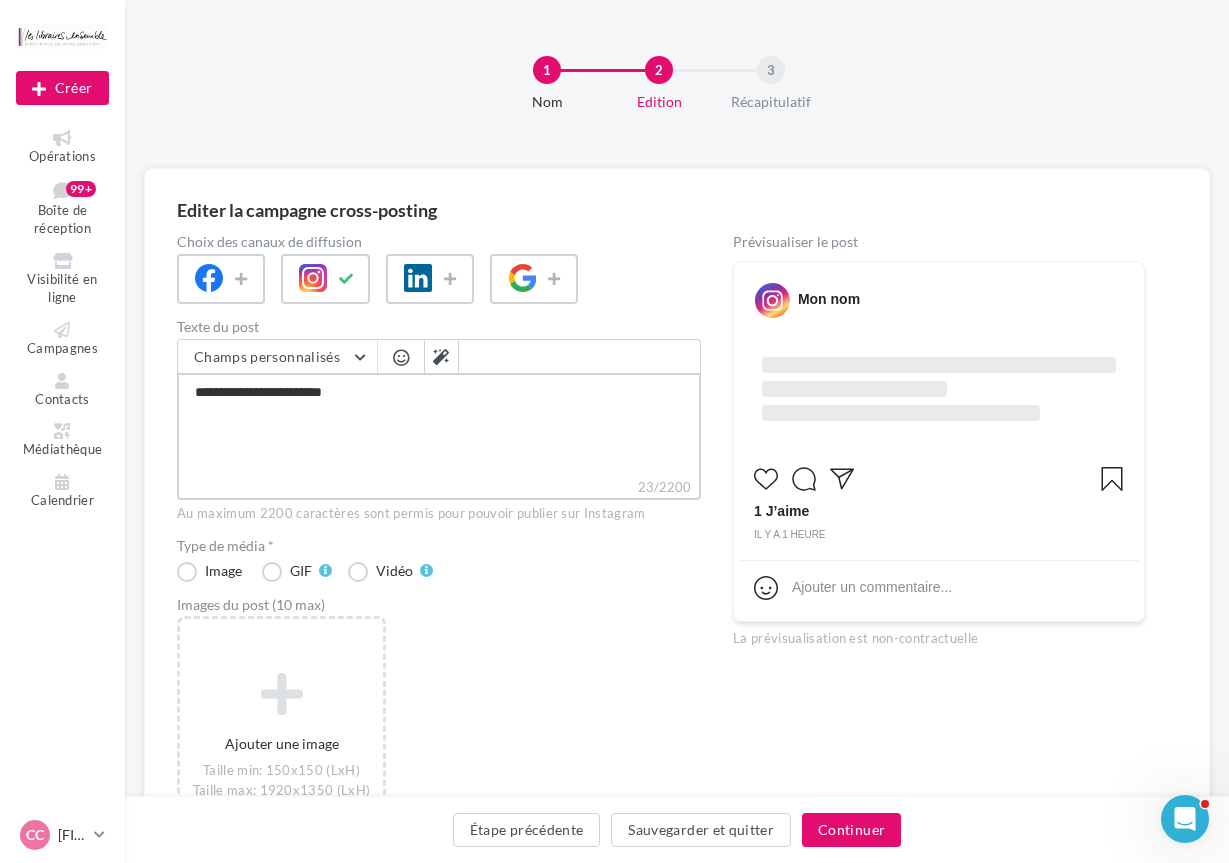 type on "**********" 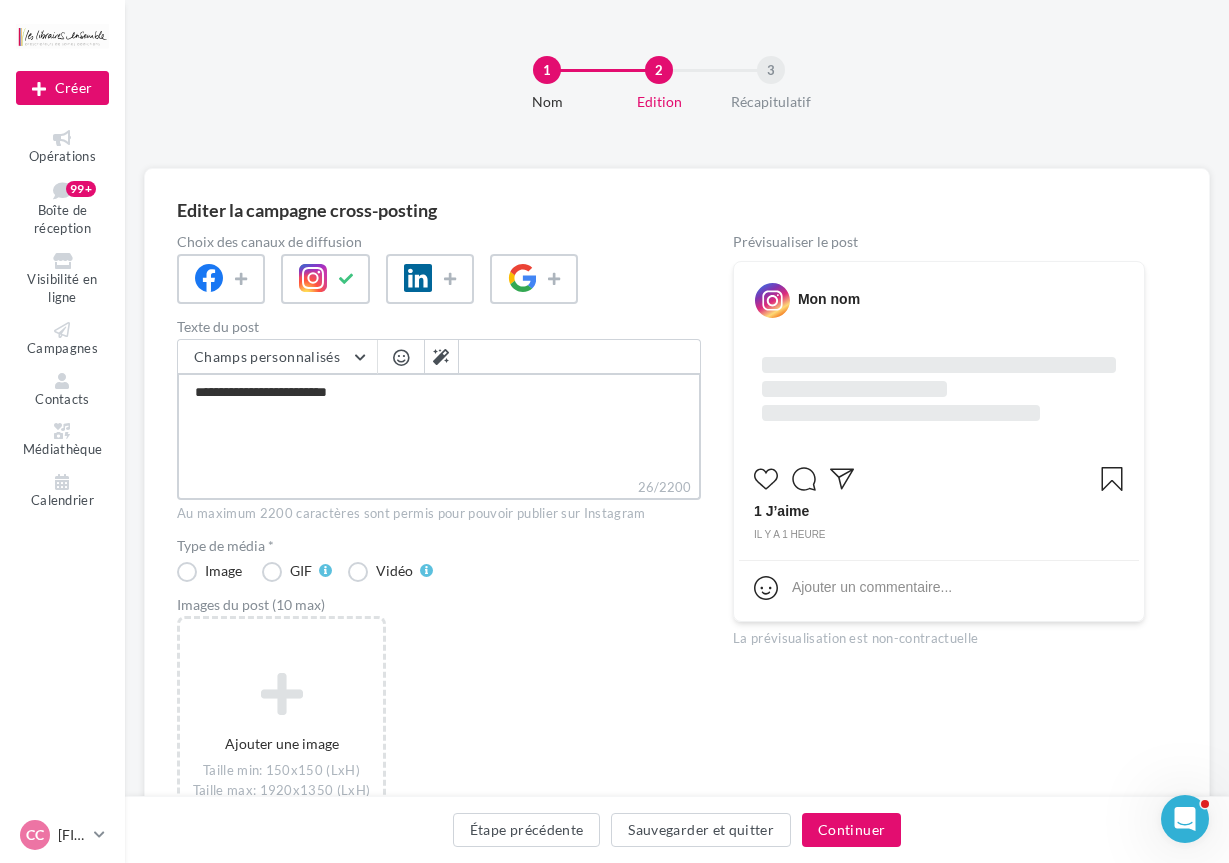 type on "**********" 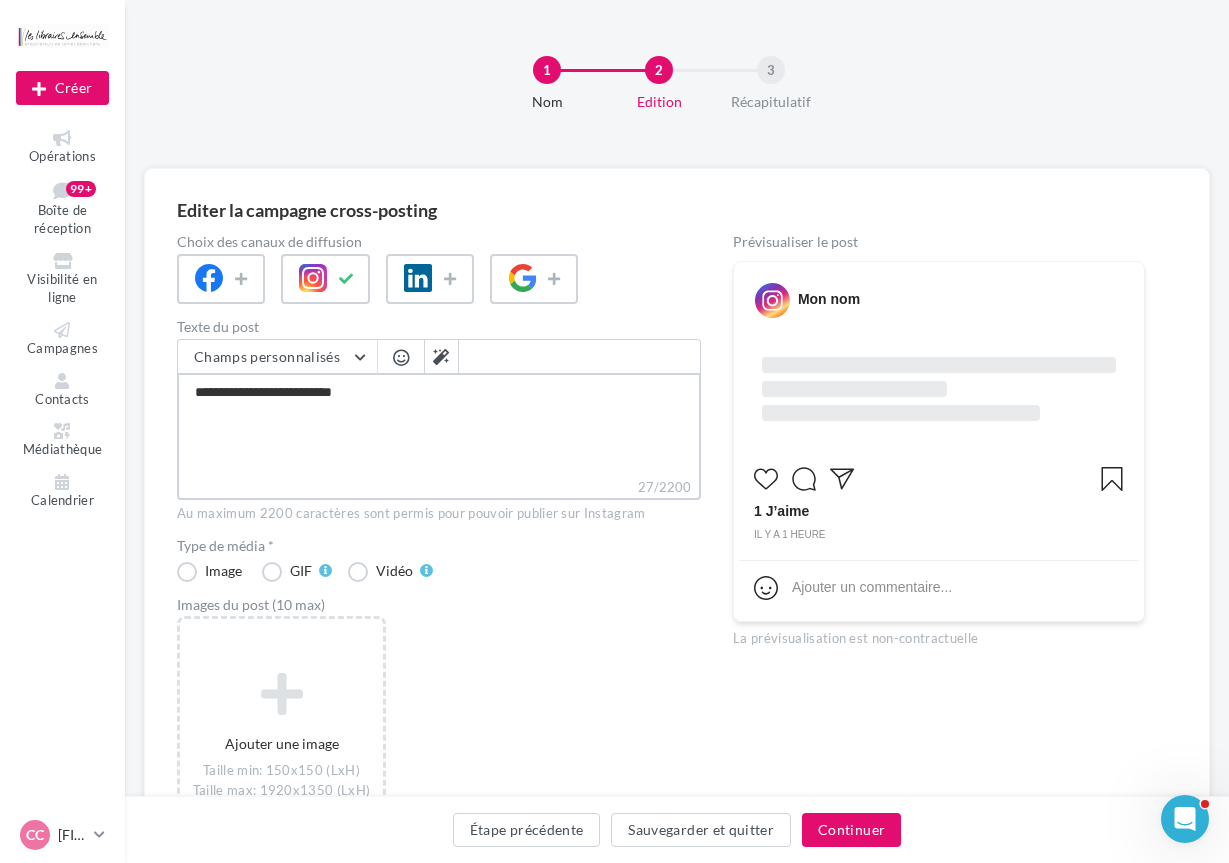 type on "**********" 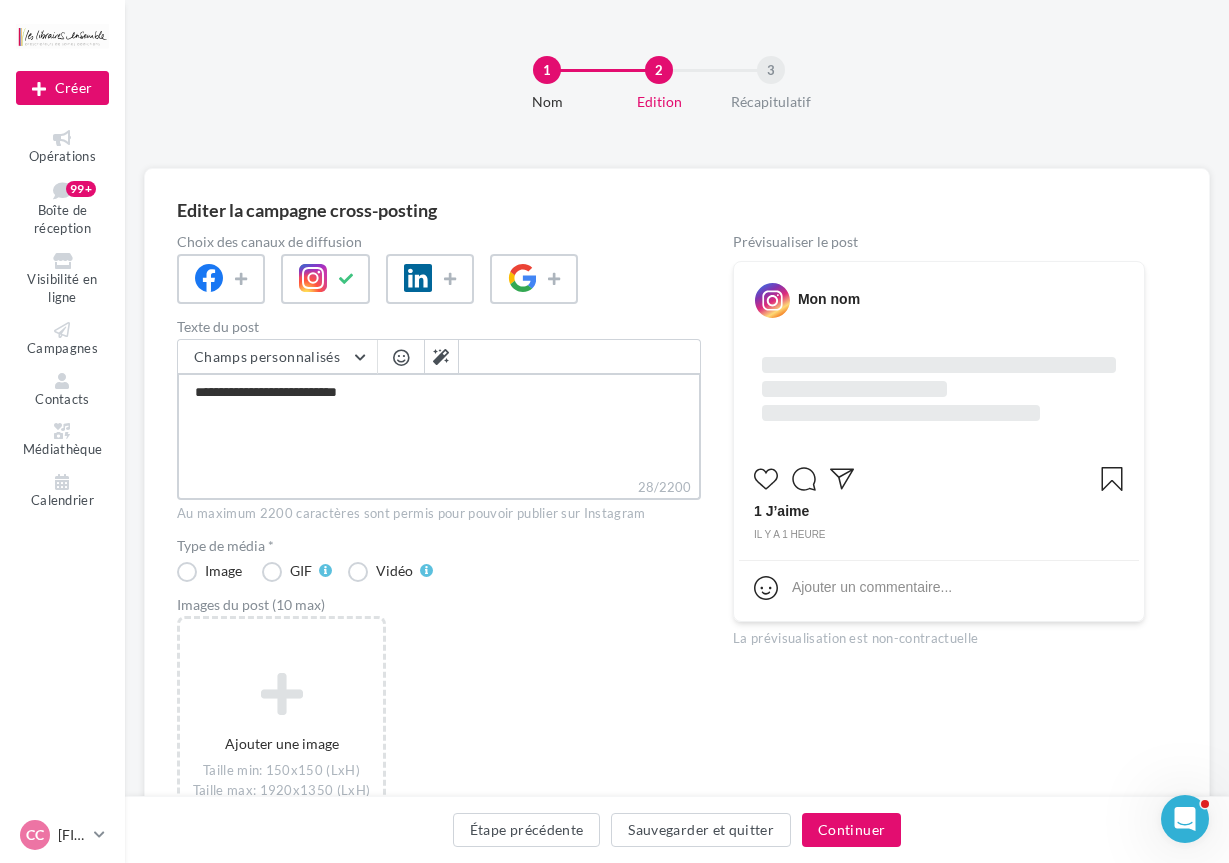 type on "**********" 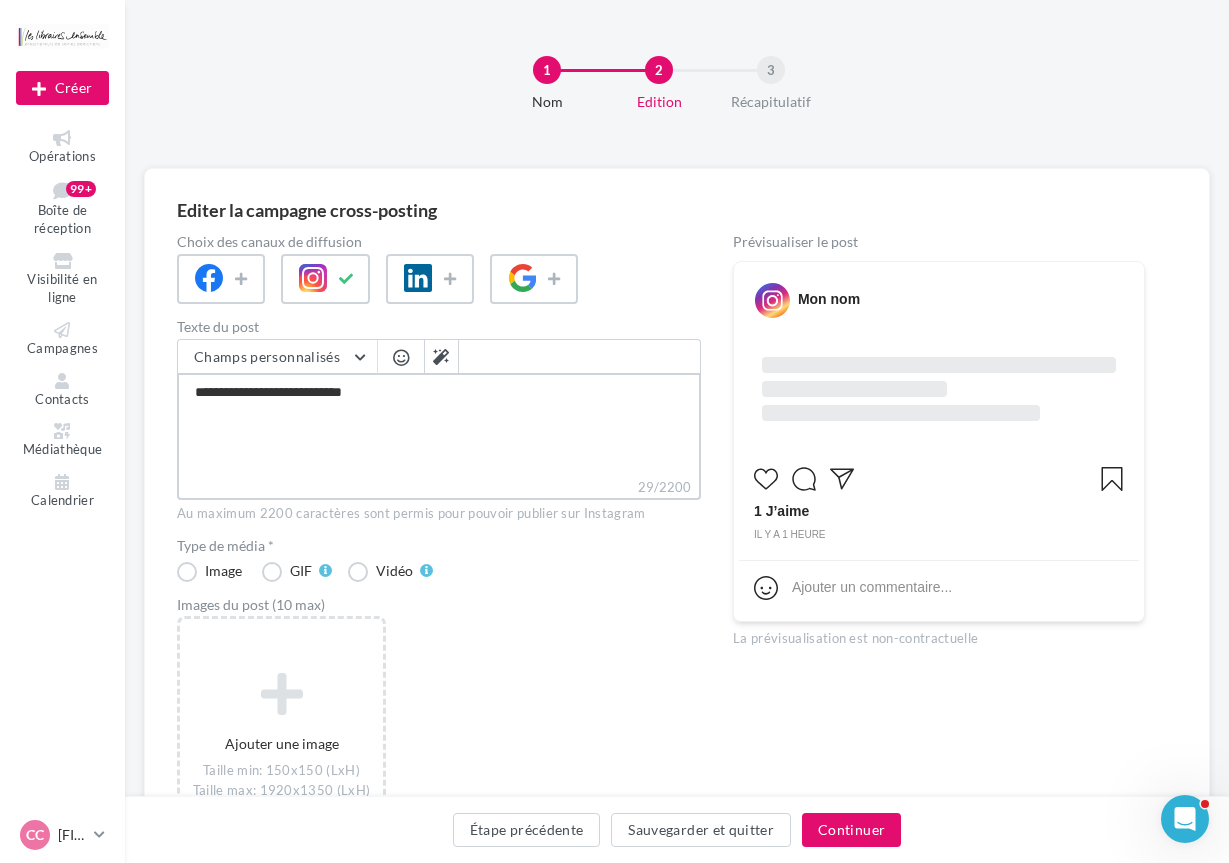 type on "**********" 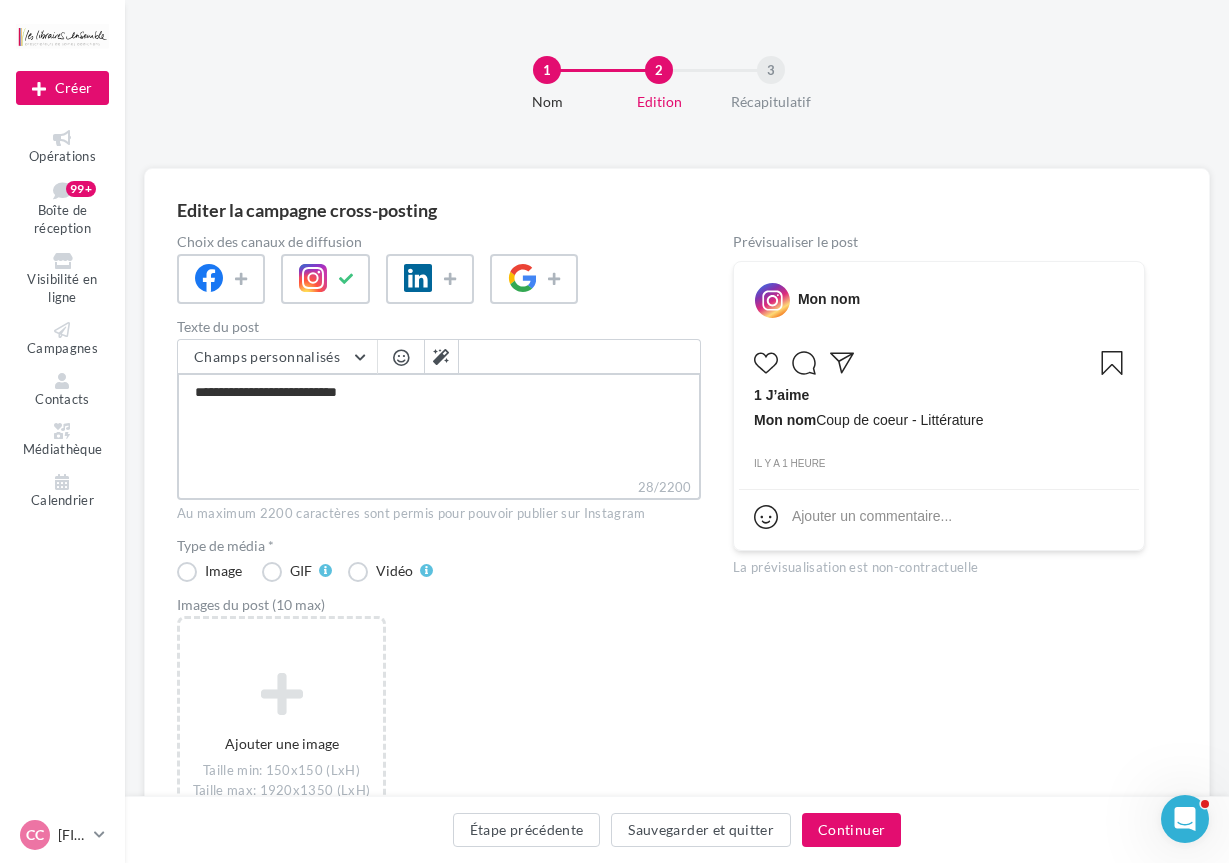 click on "**********" at bounding box center (439, 425) 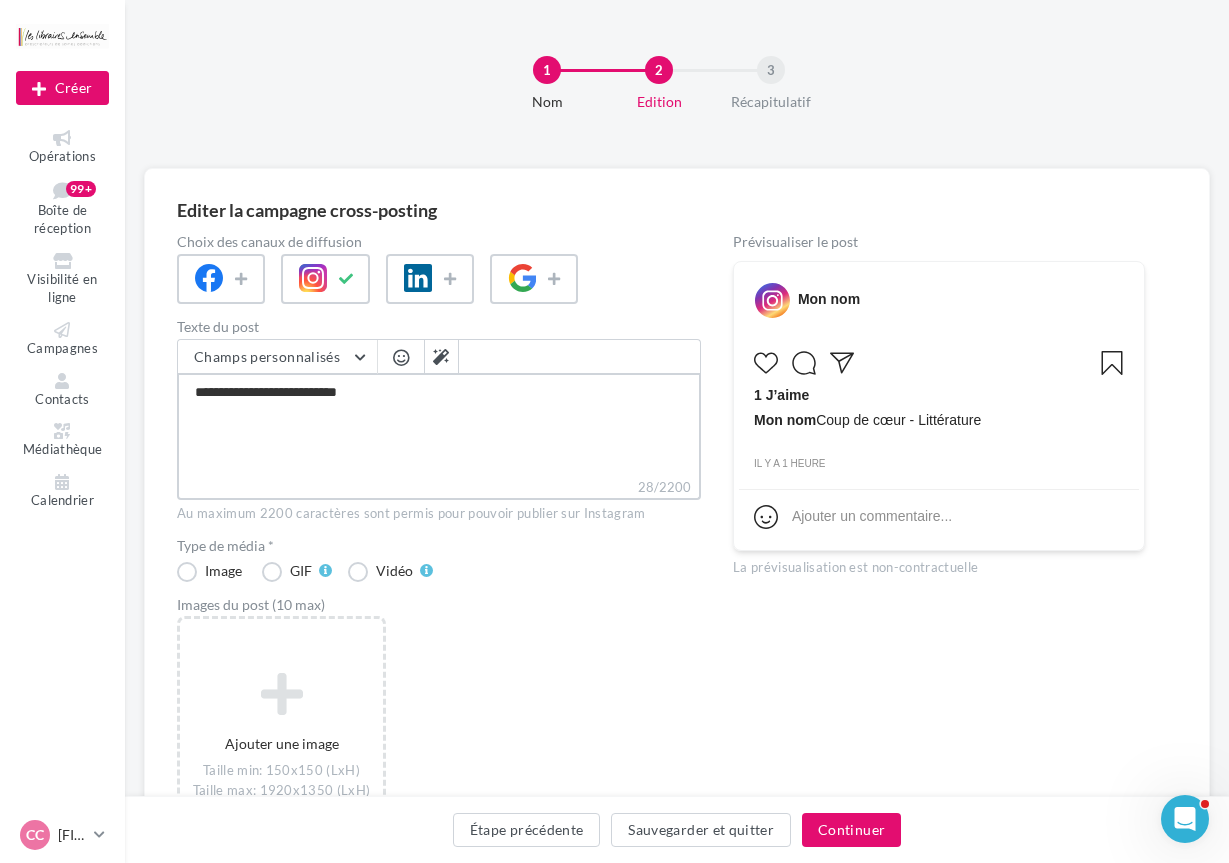 type on "**********" 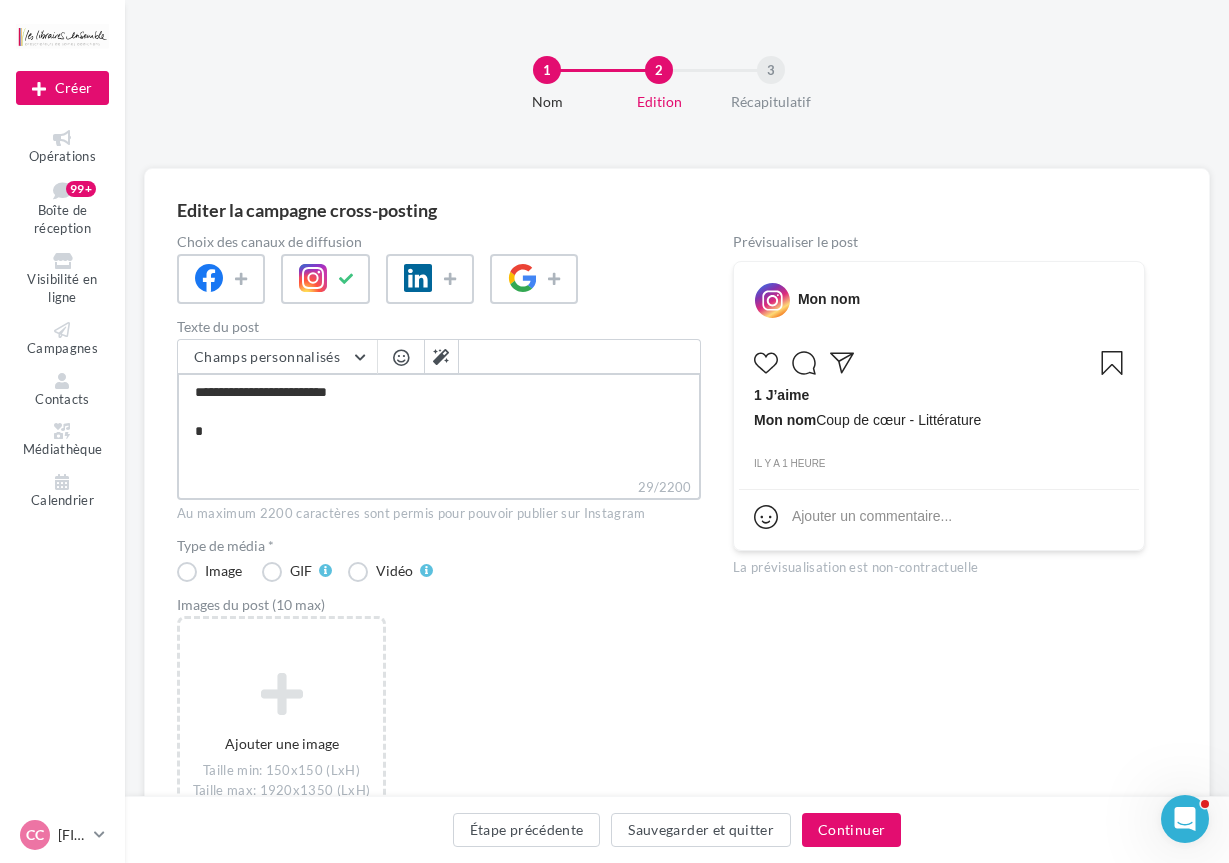 type on "**********" 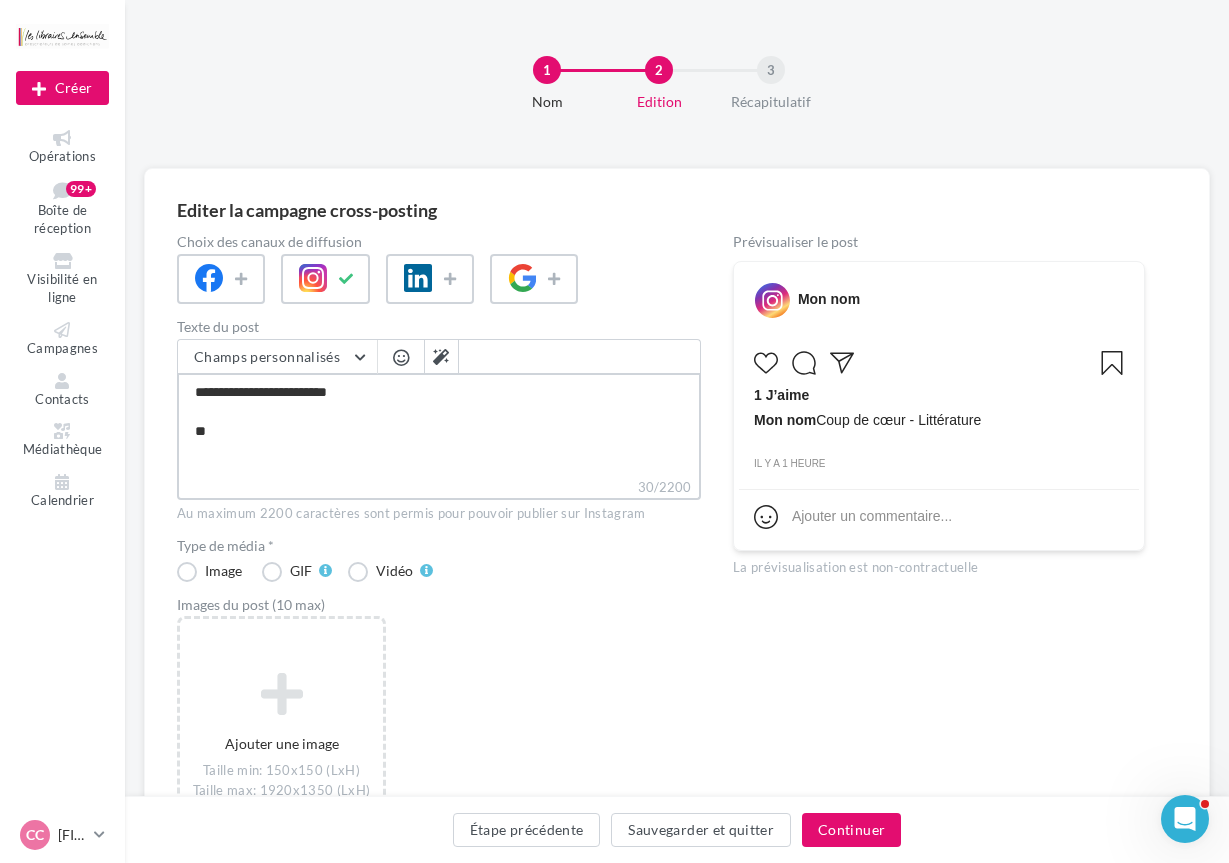 type on "**********" 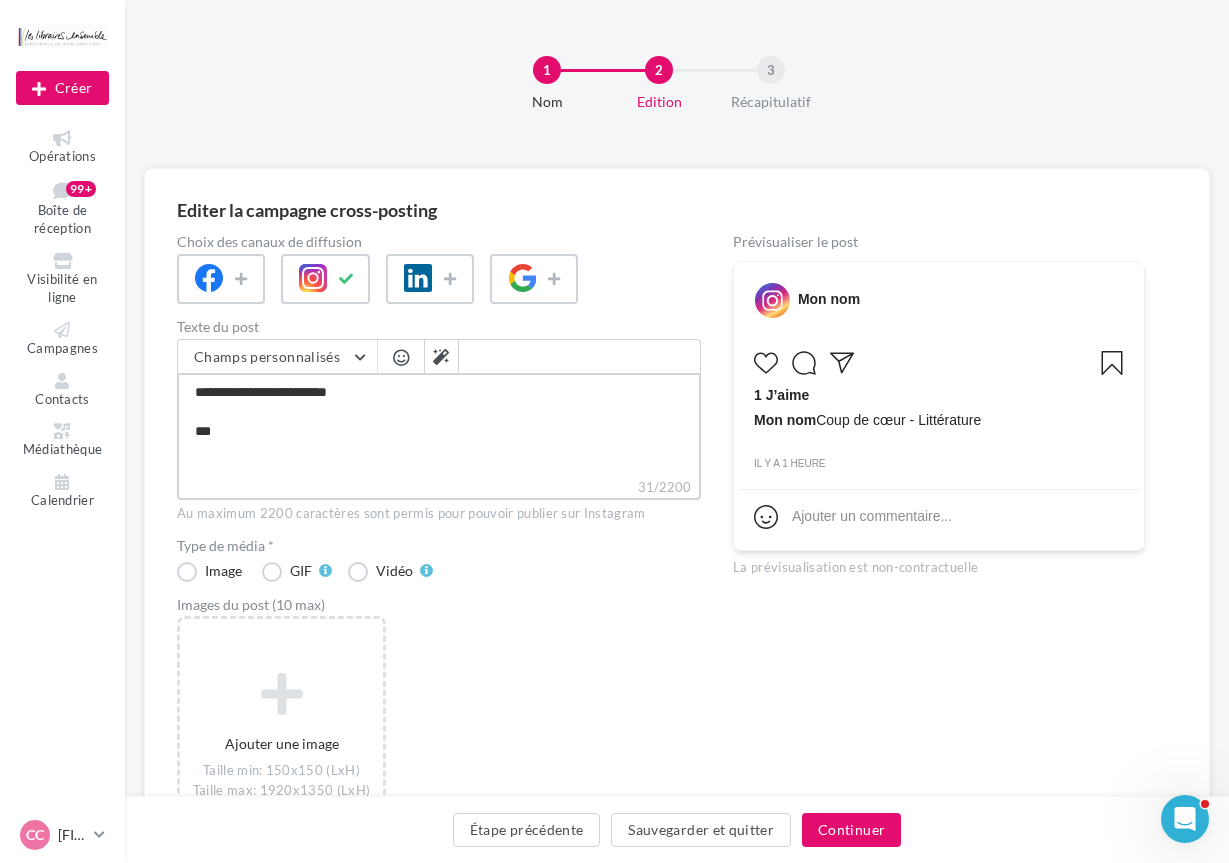 type on "**********" 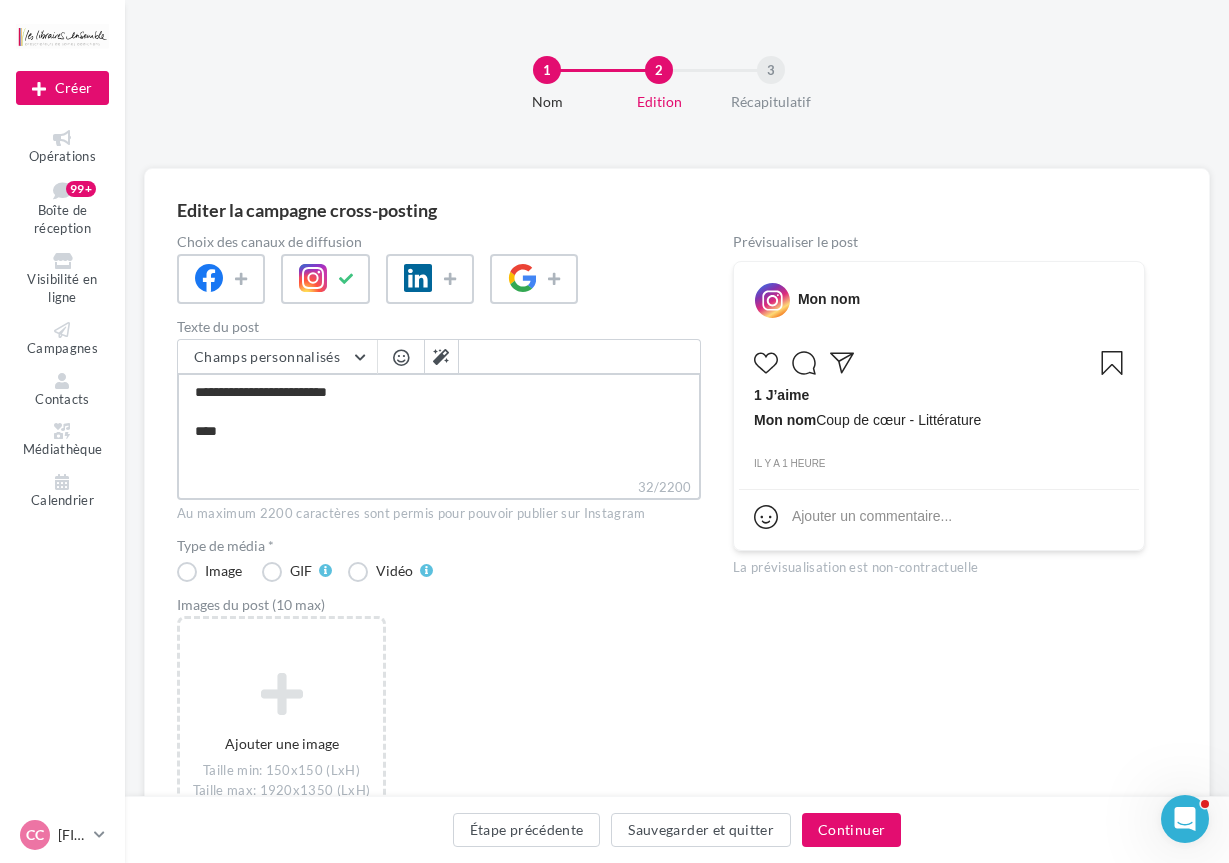 type on "**********" 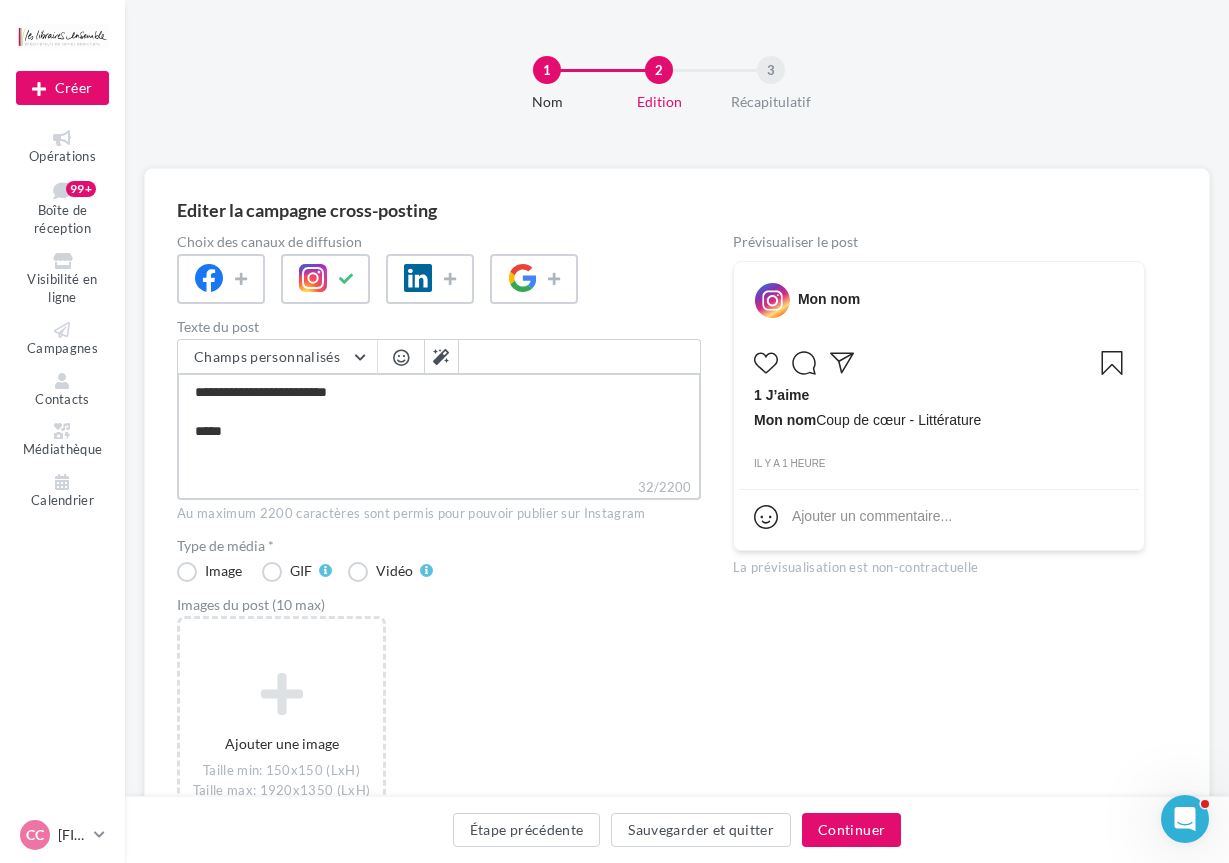 type on "**********" 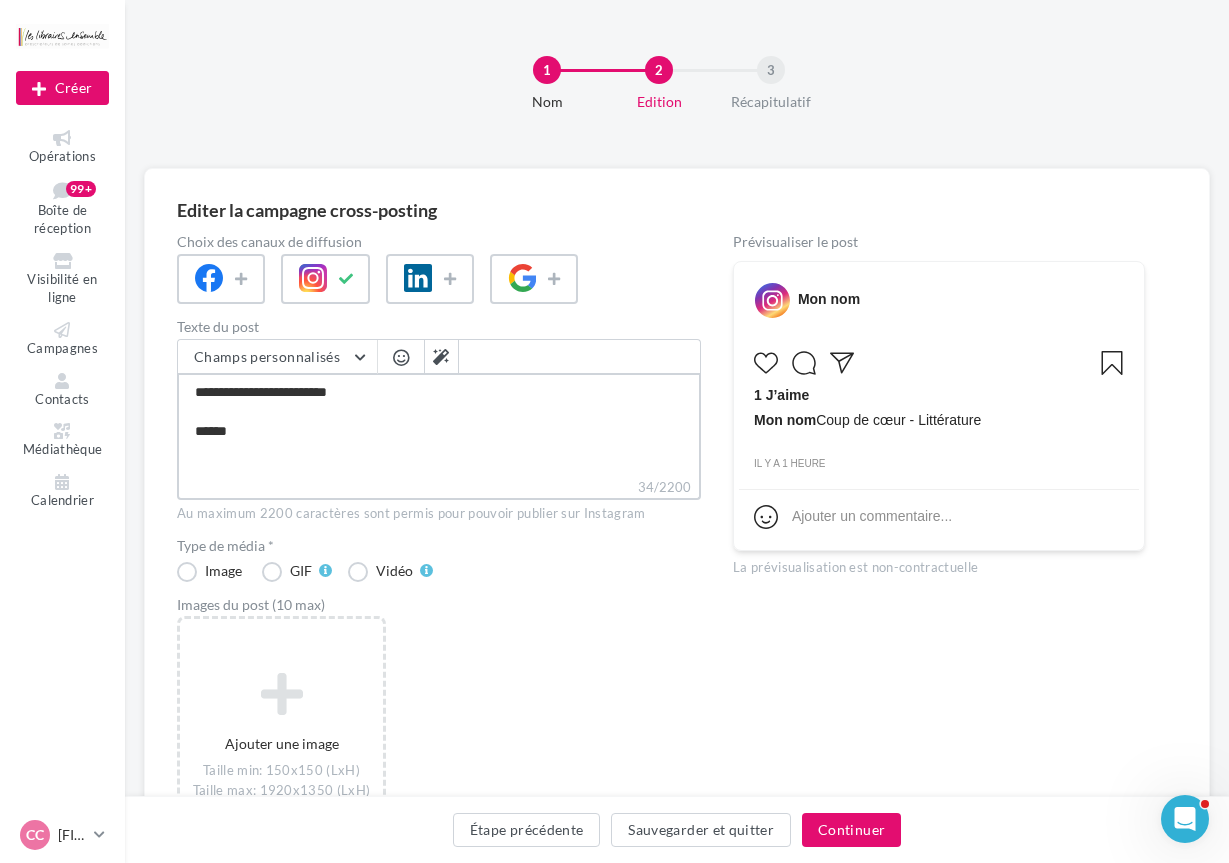 type on "**********" 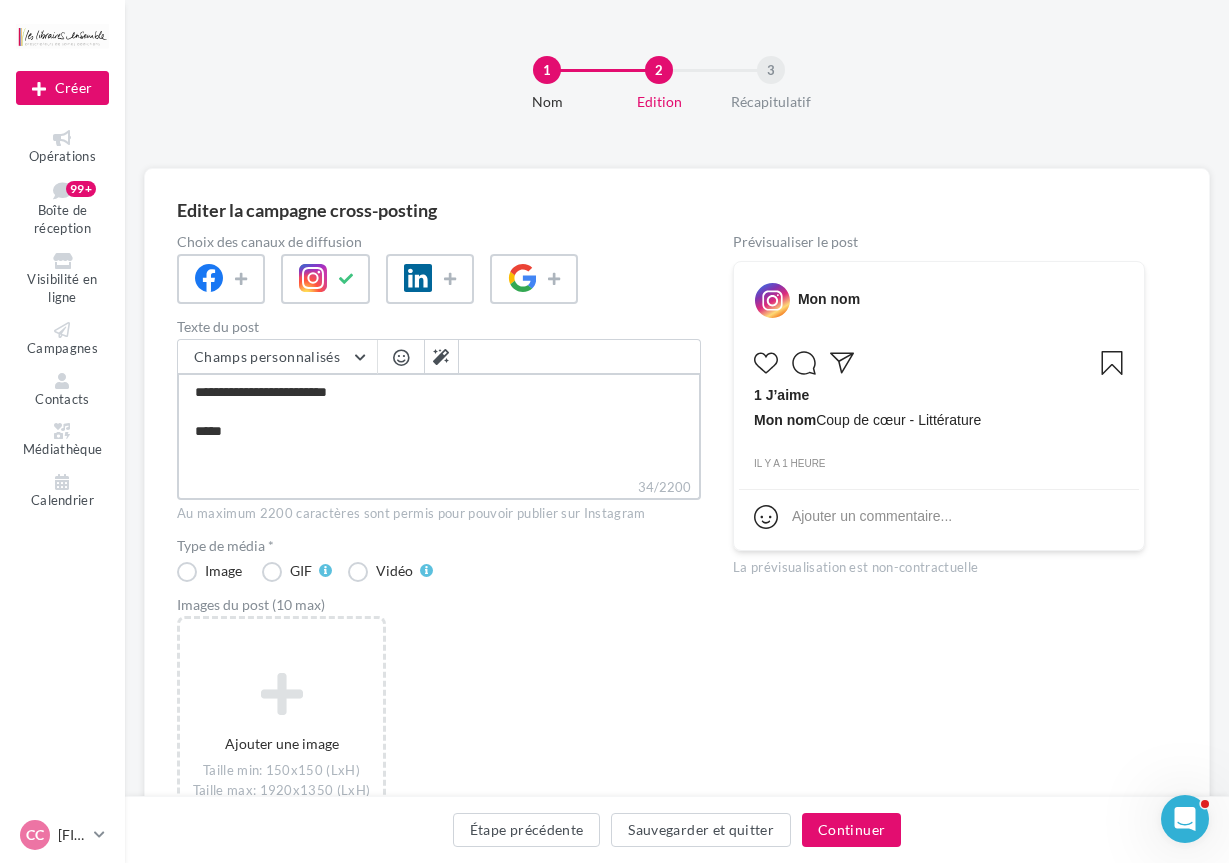 type on "**********" 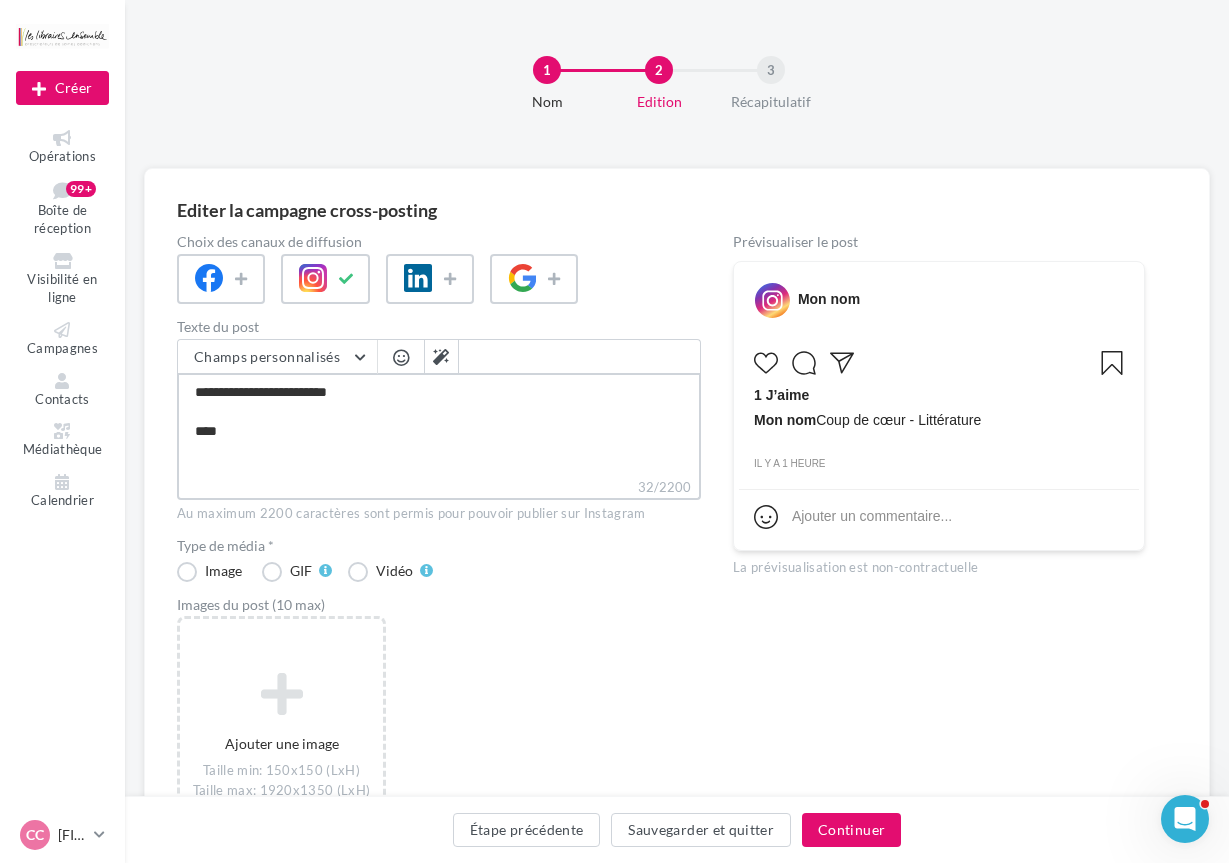 type on "**********" 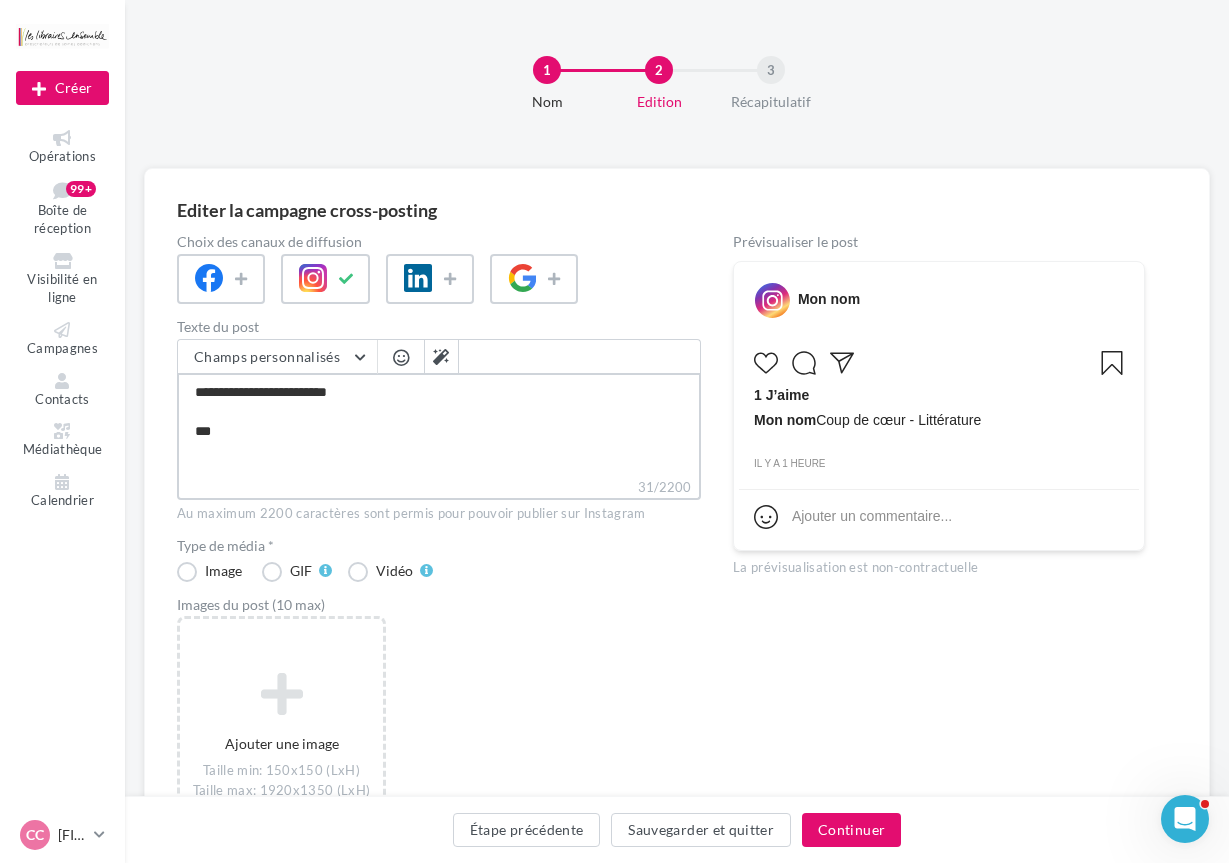 type on "**********" 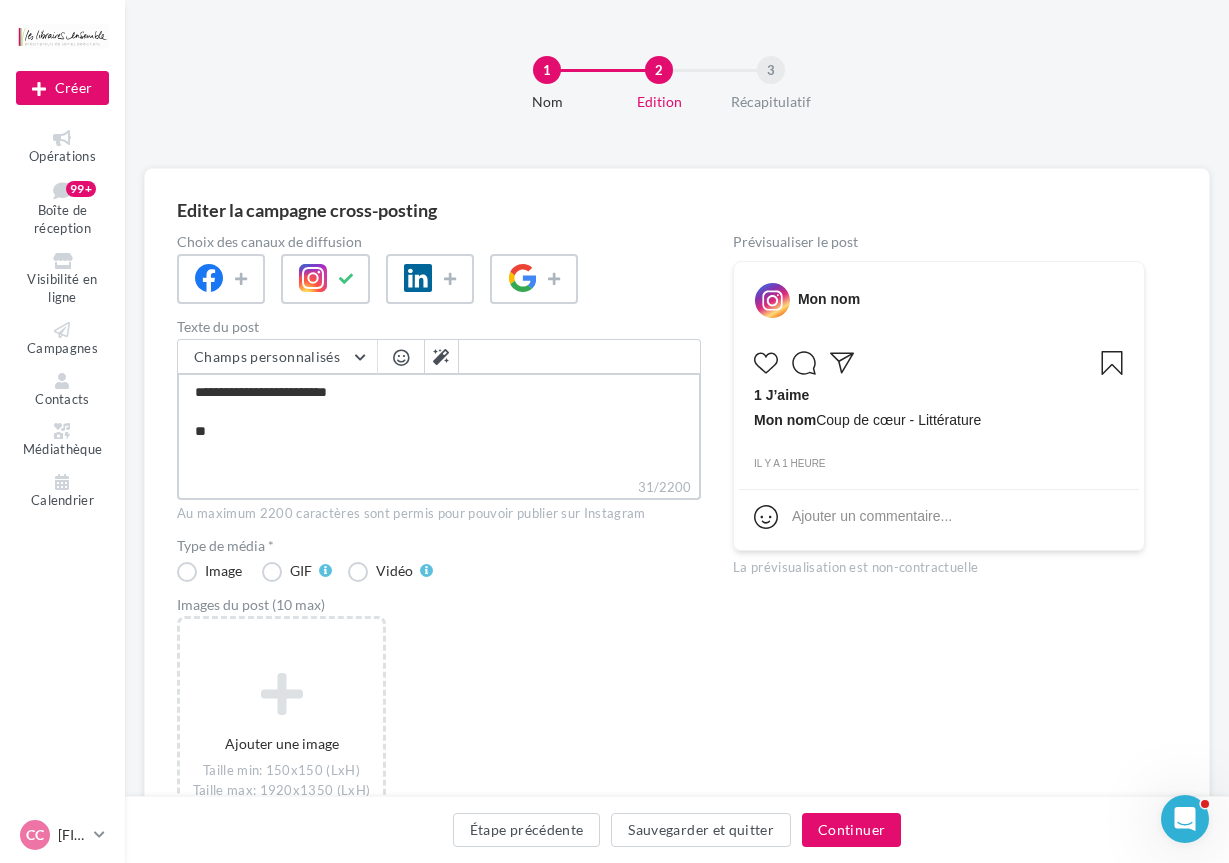 type on "**********" 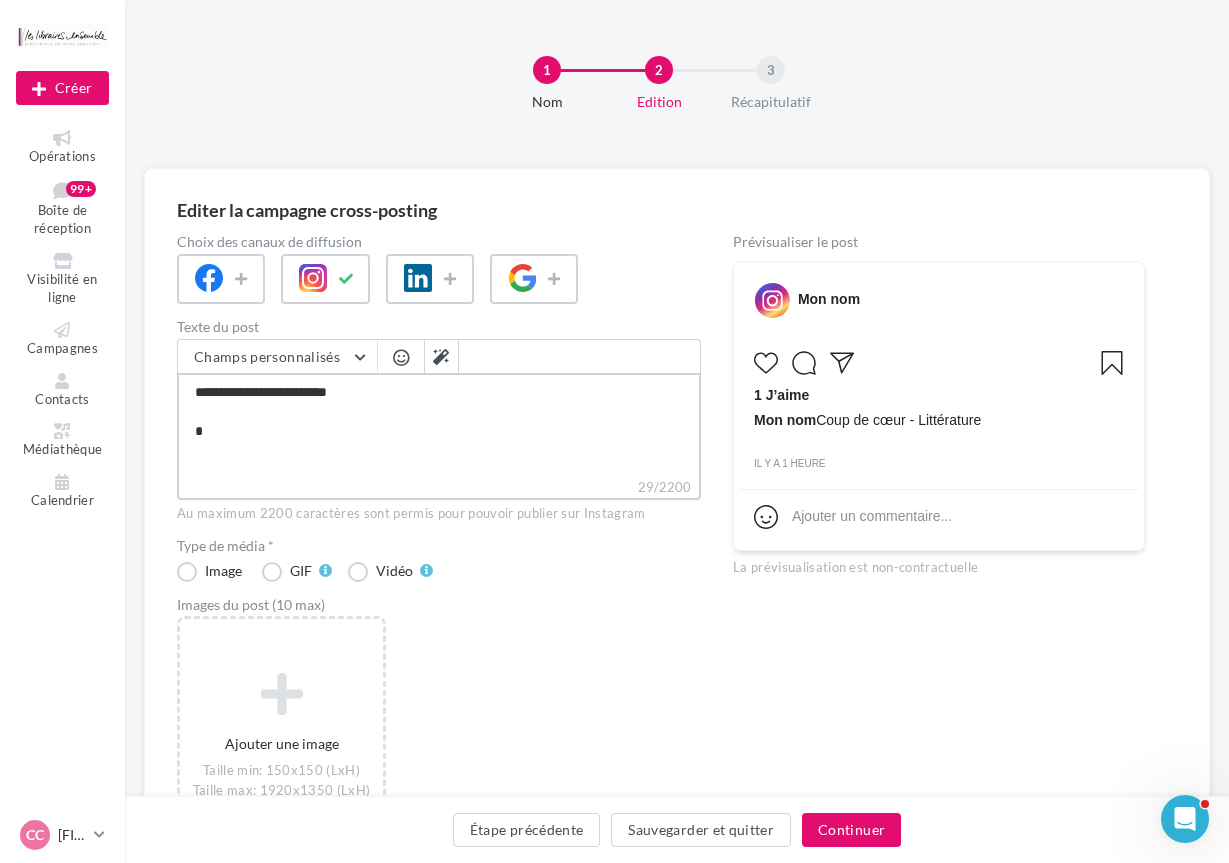 type on "**********" 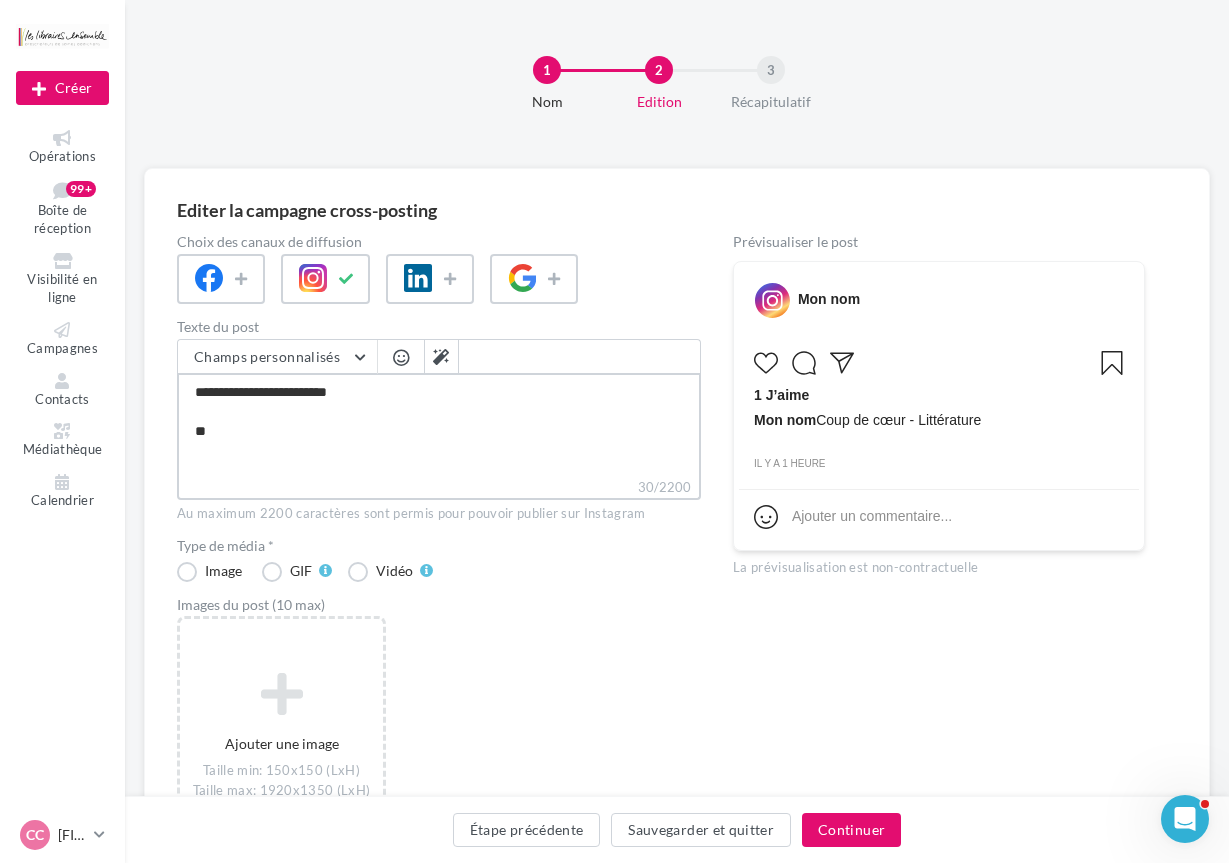type on "**********" 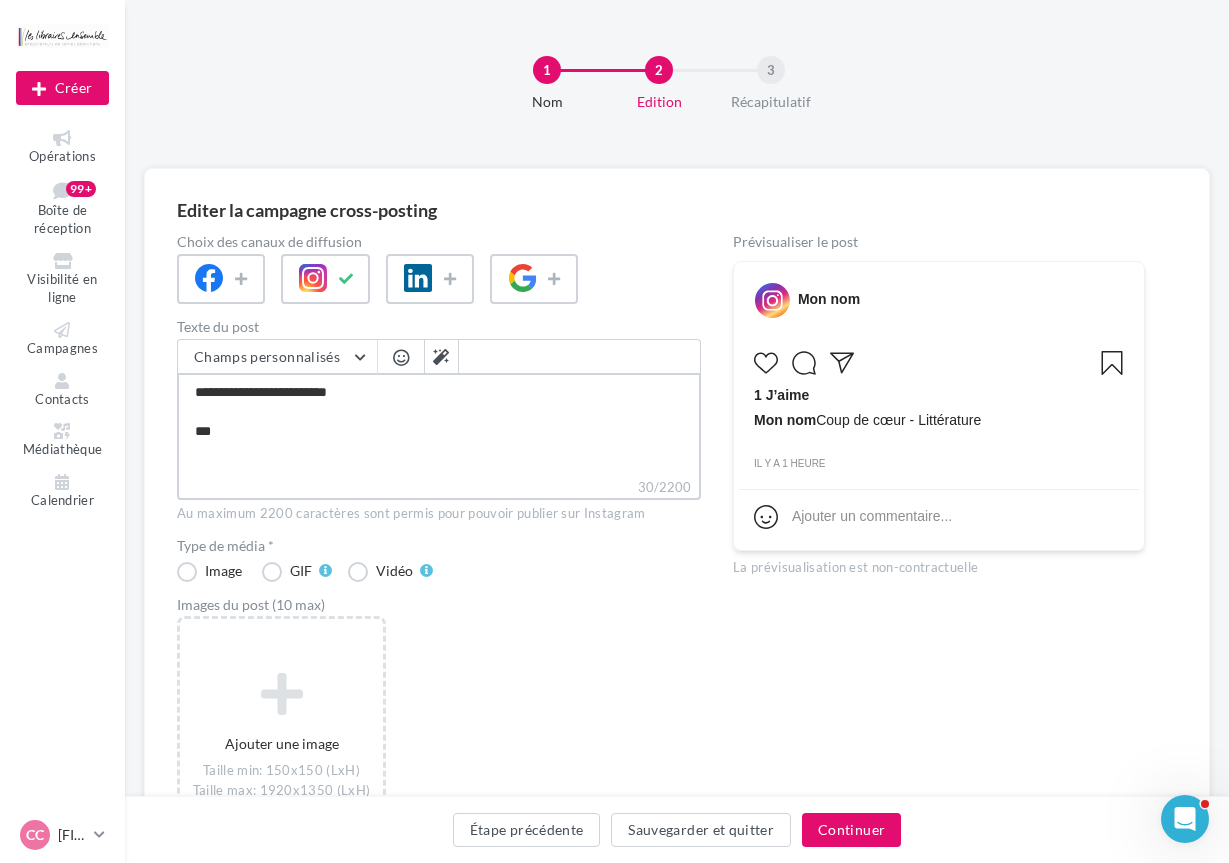 type on "**********" 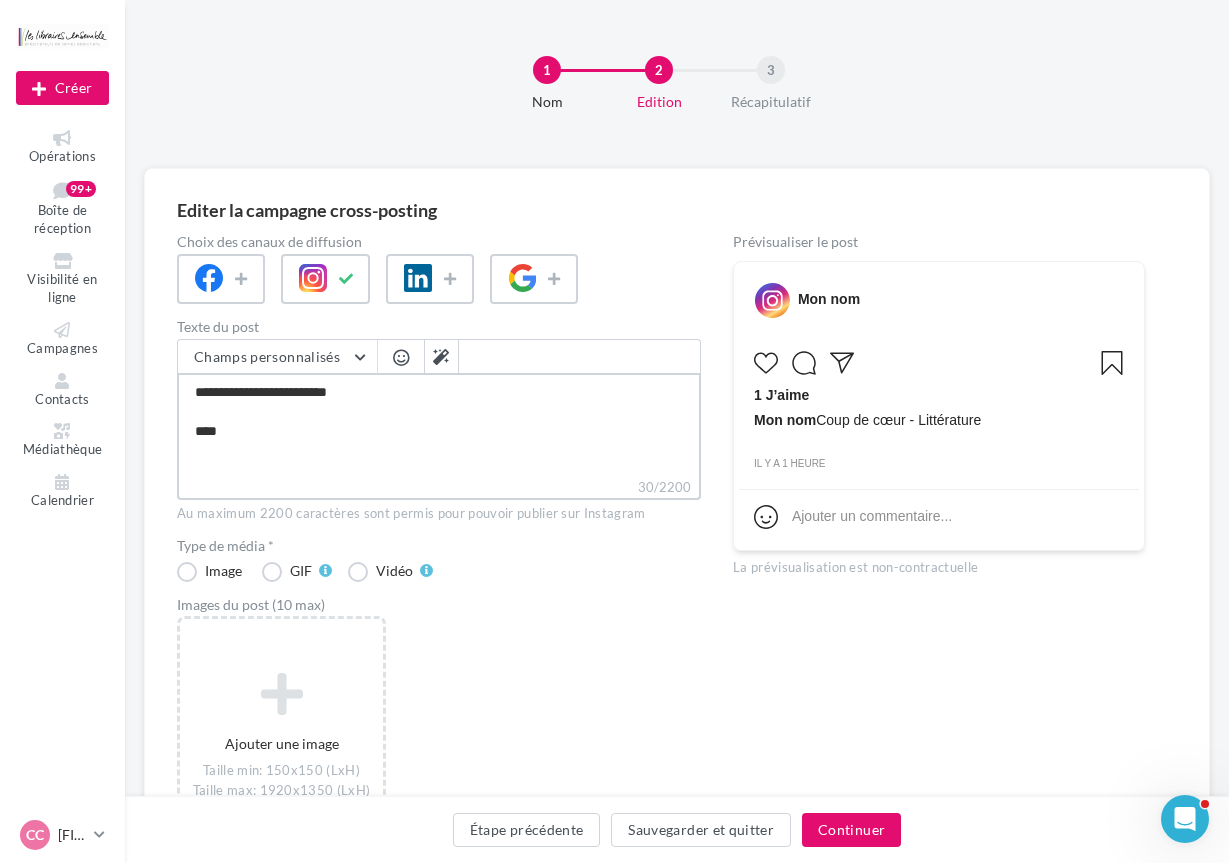 type on "**********" 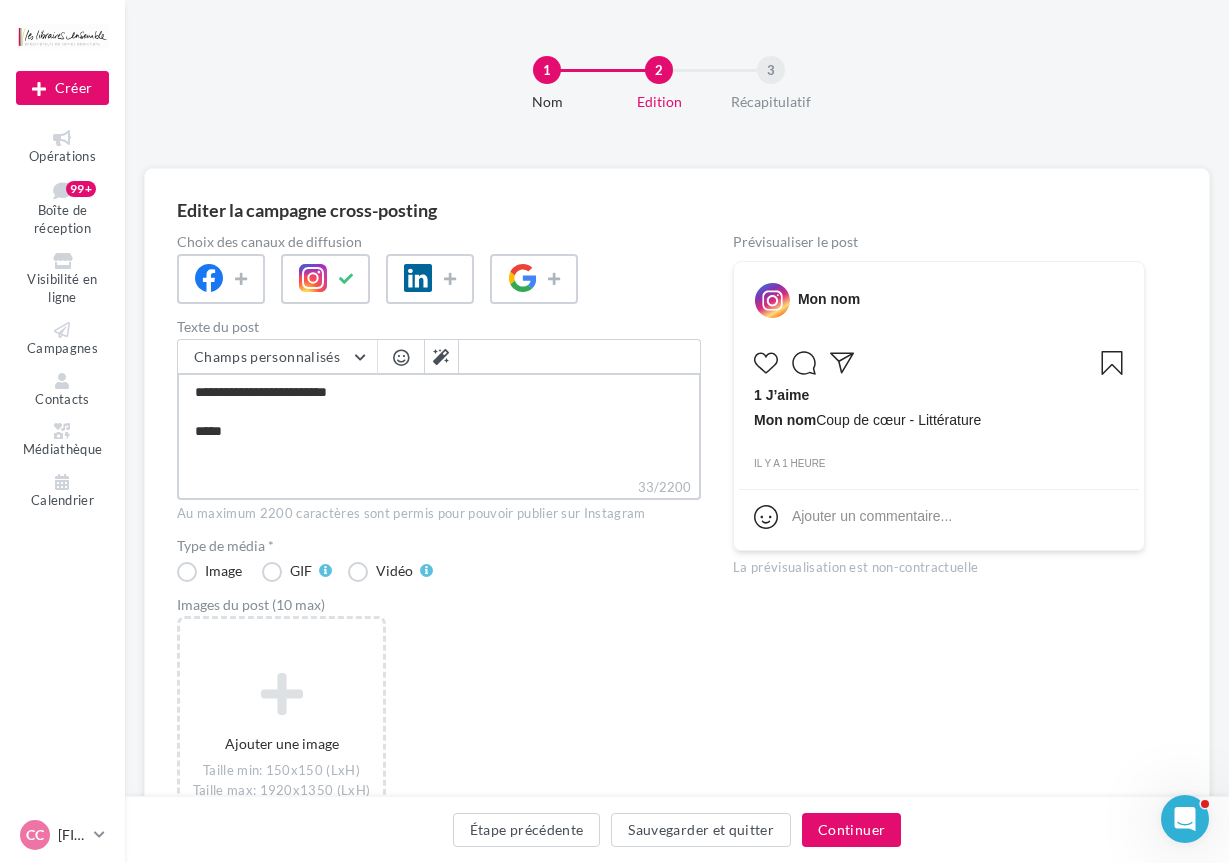 type on "**********" 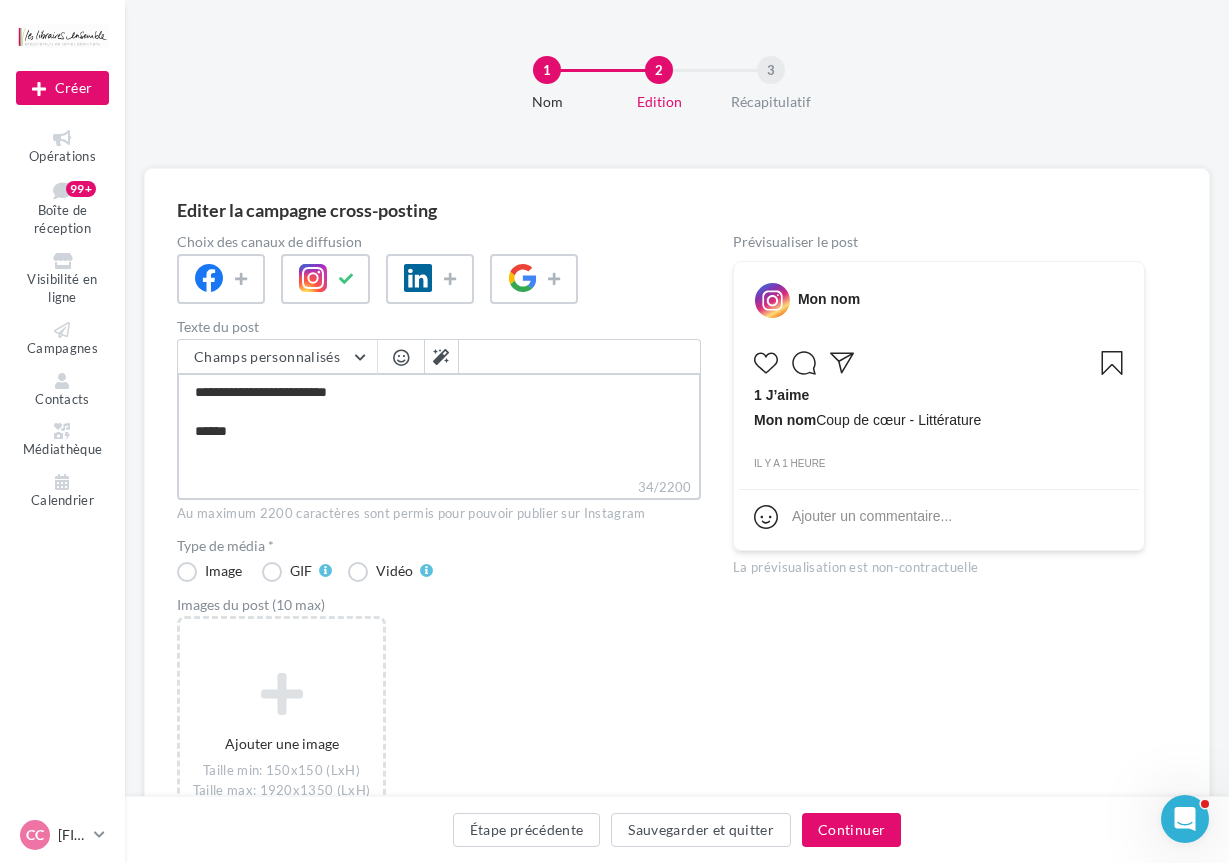 type on "**********" 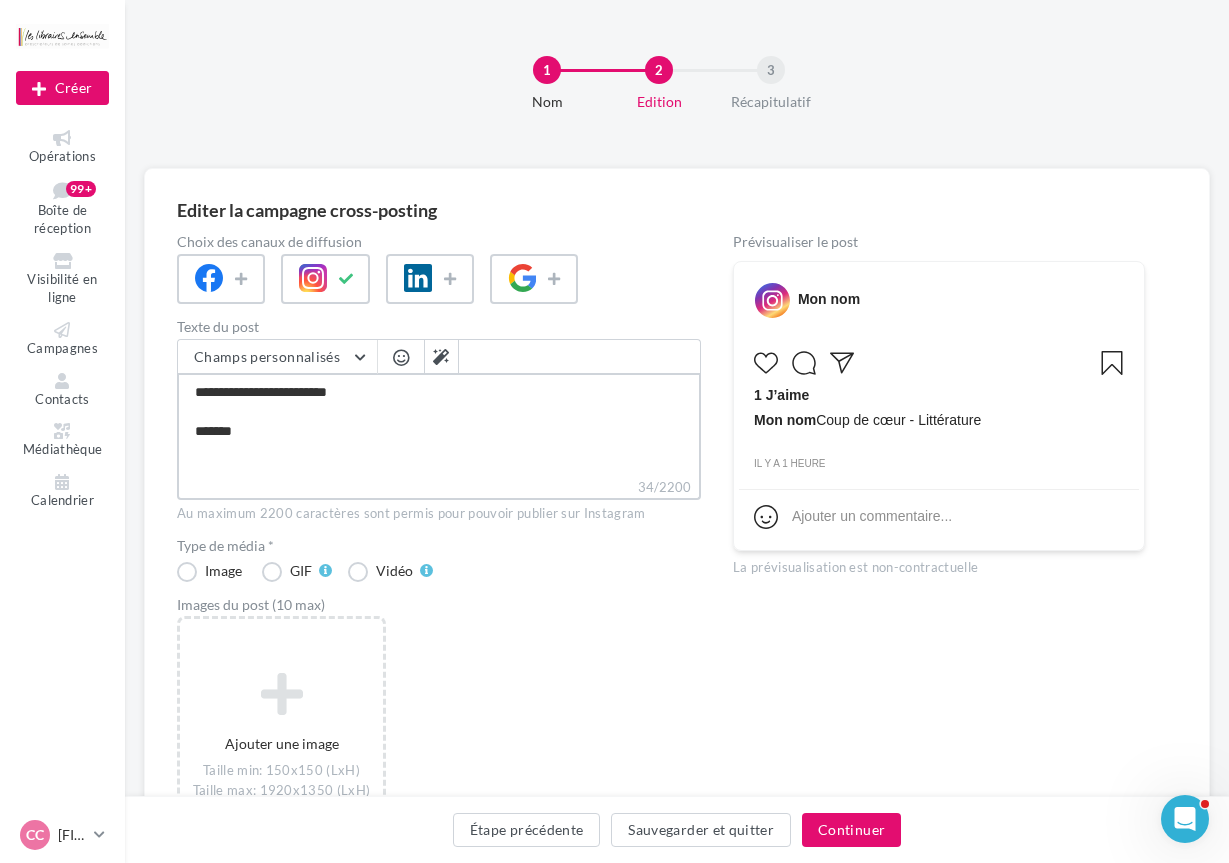 type on "**********" 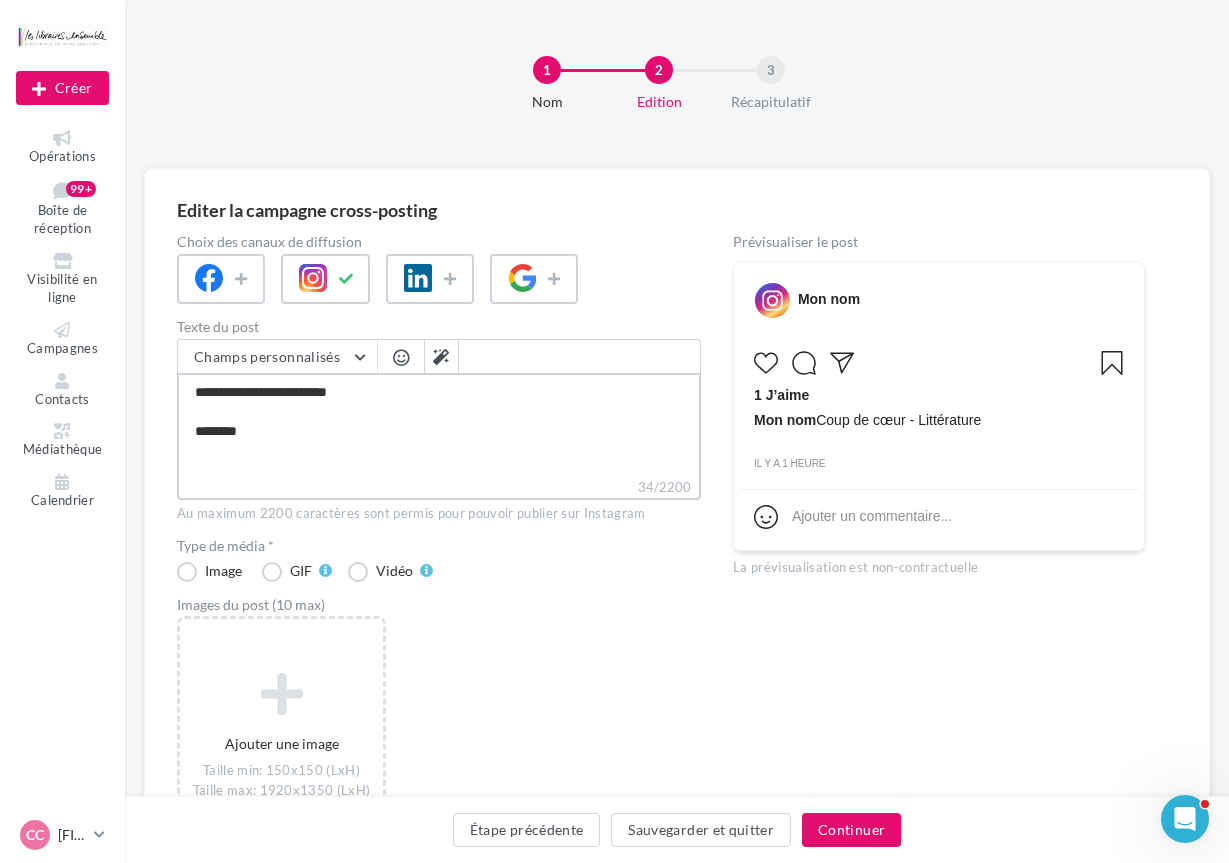 type on "**********" 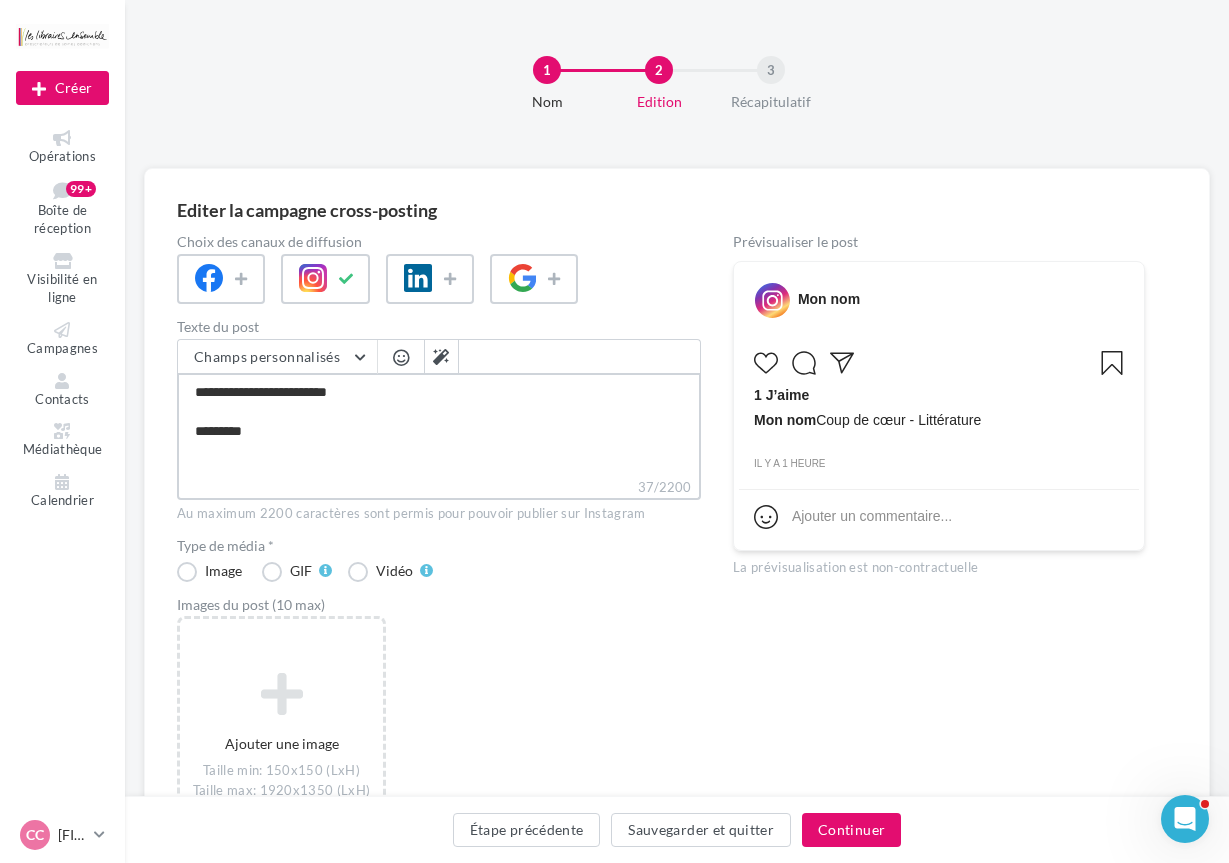 type on "**********" 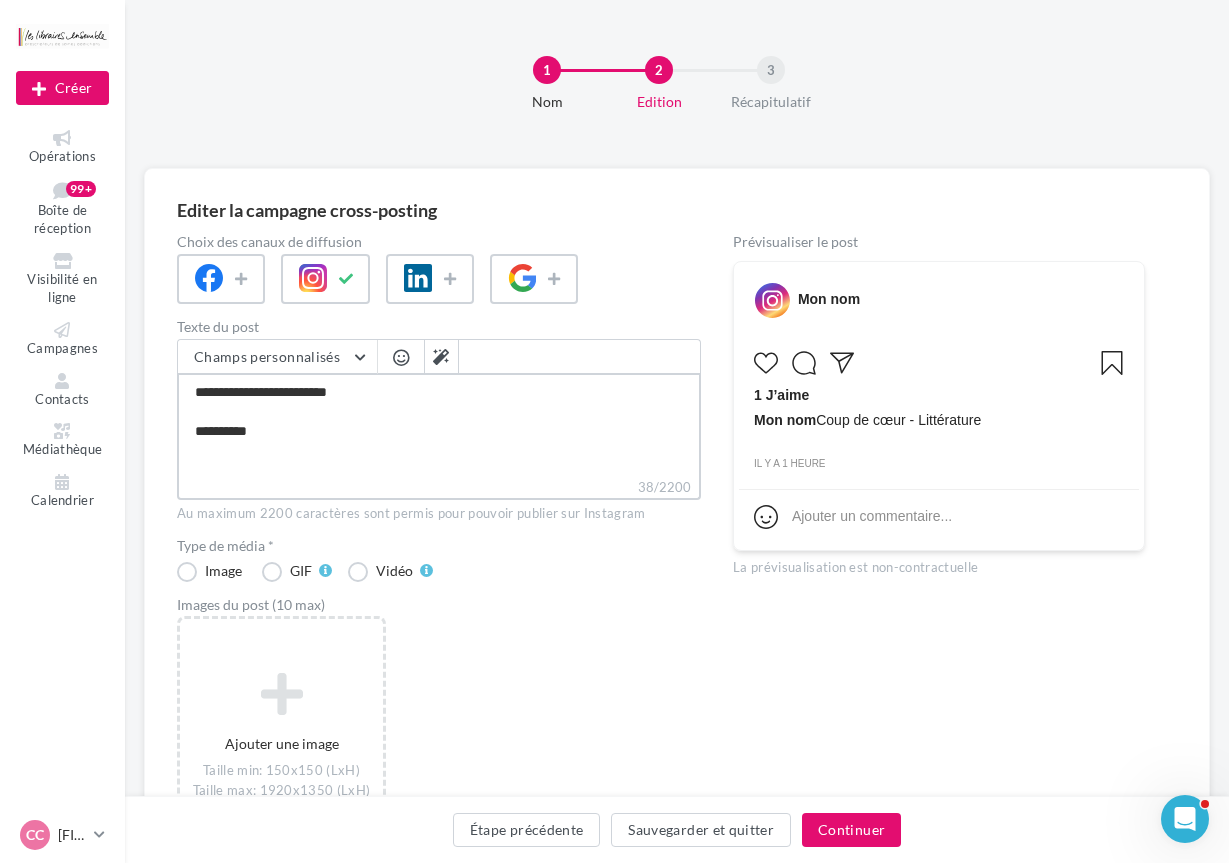 type on "**********" 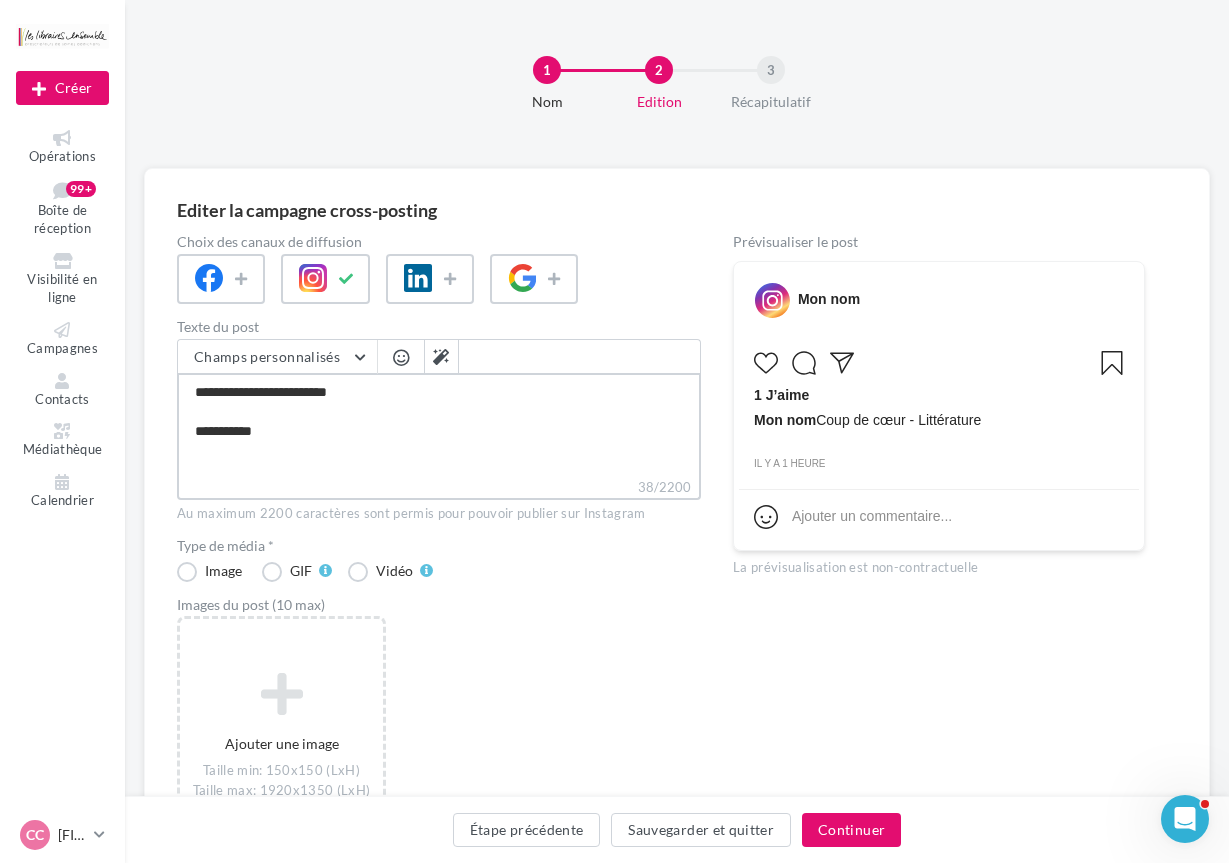 type on "**********" 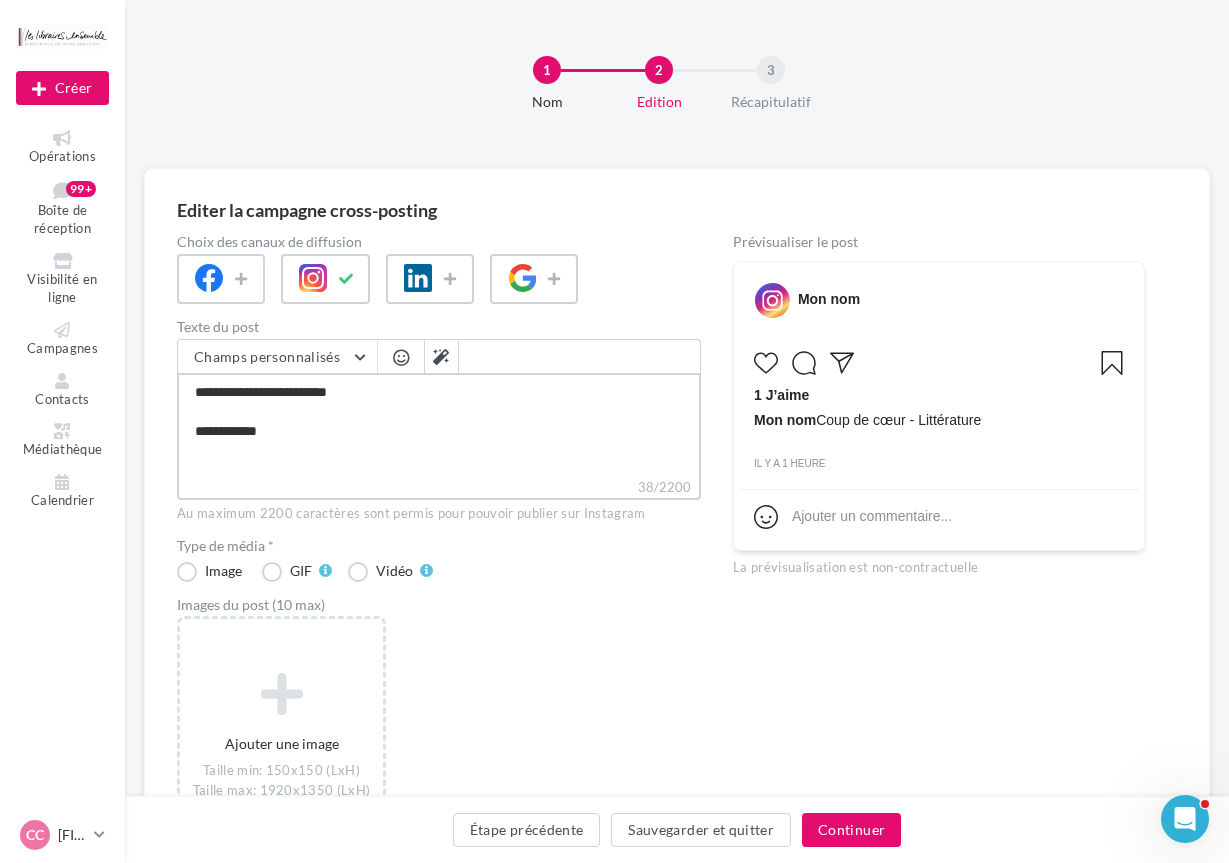 type on "**********" 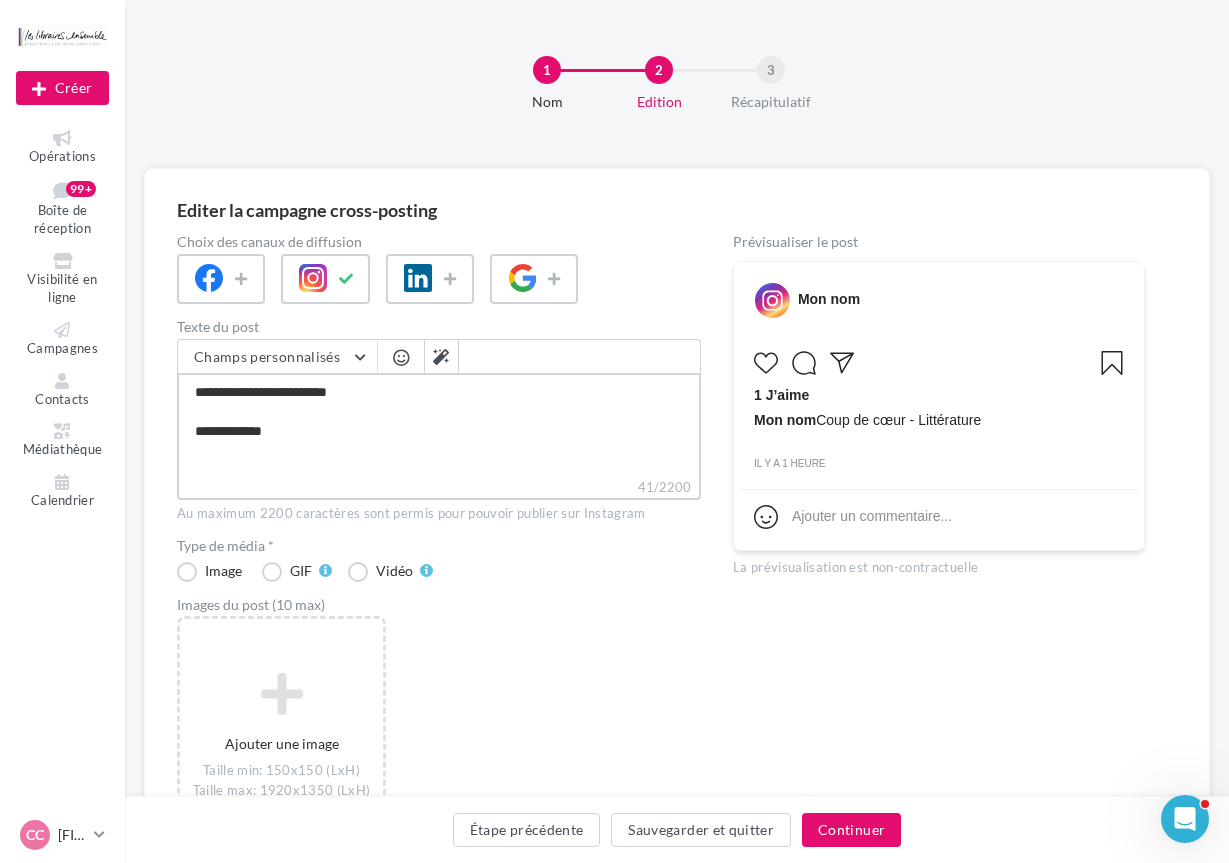 type on "**********" 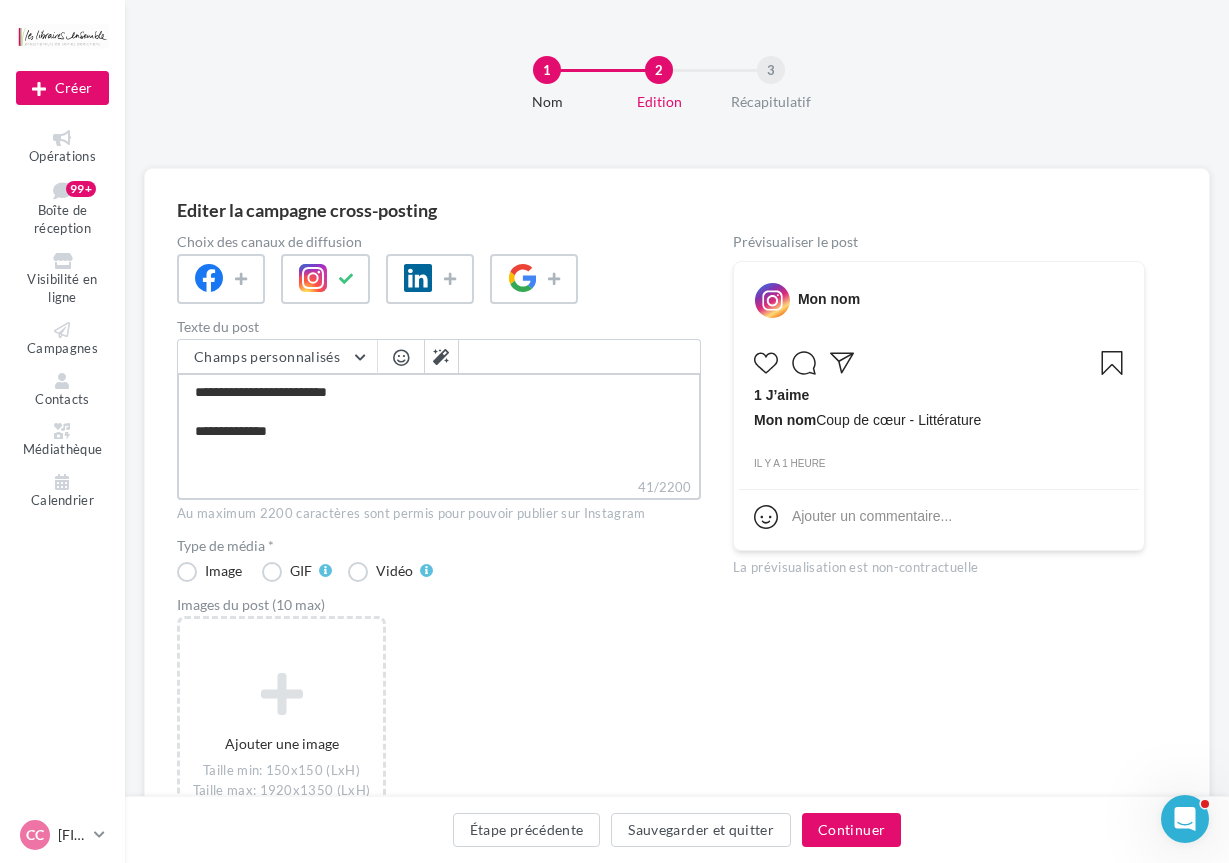 type on "**********" 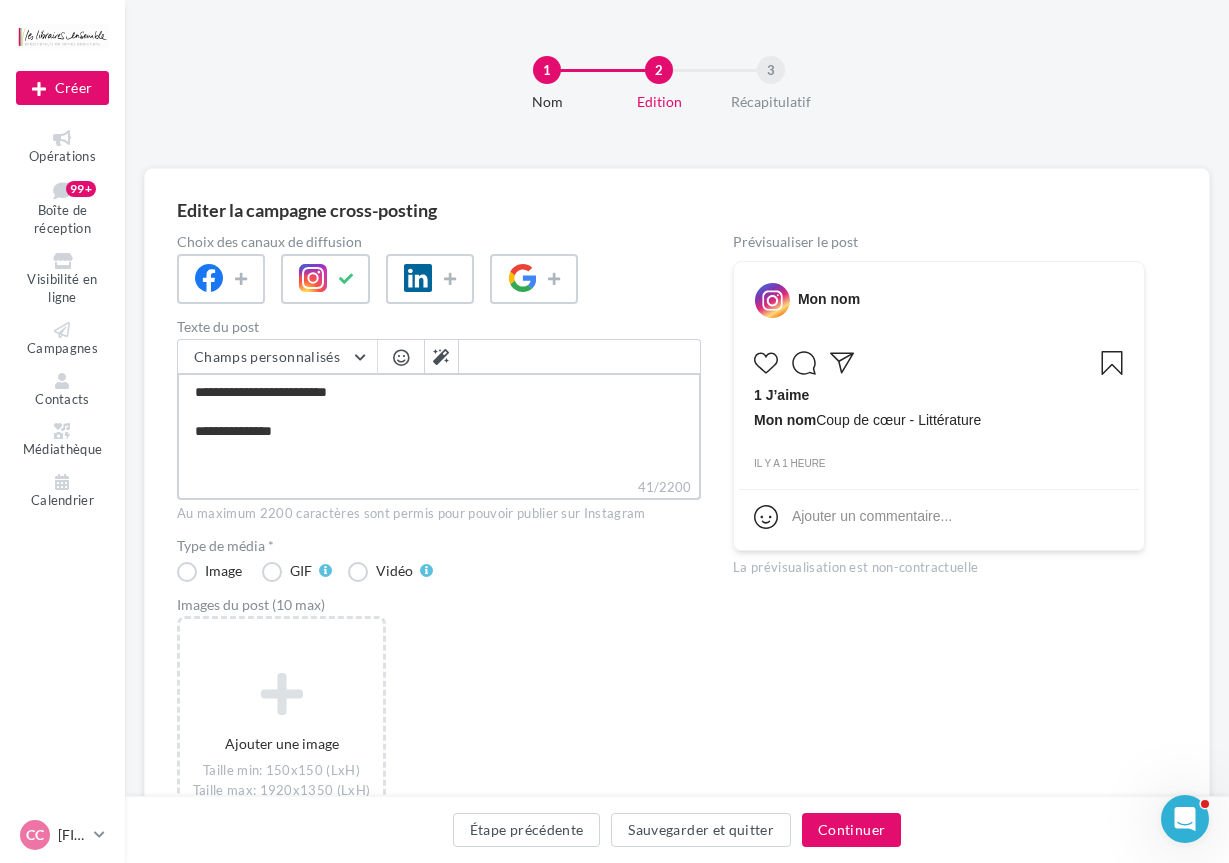type on "**********" 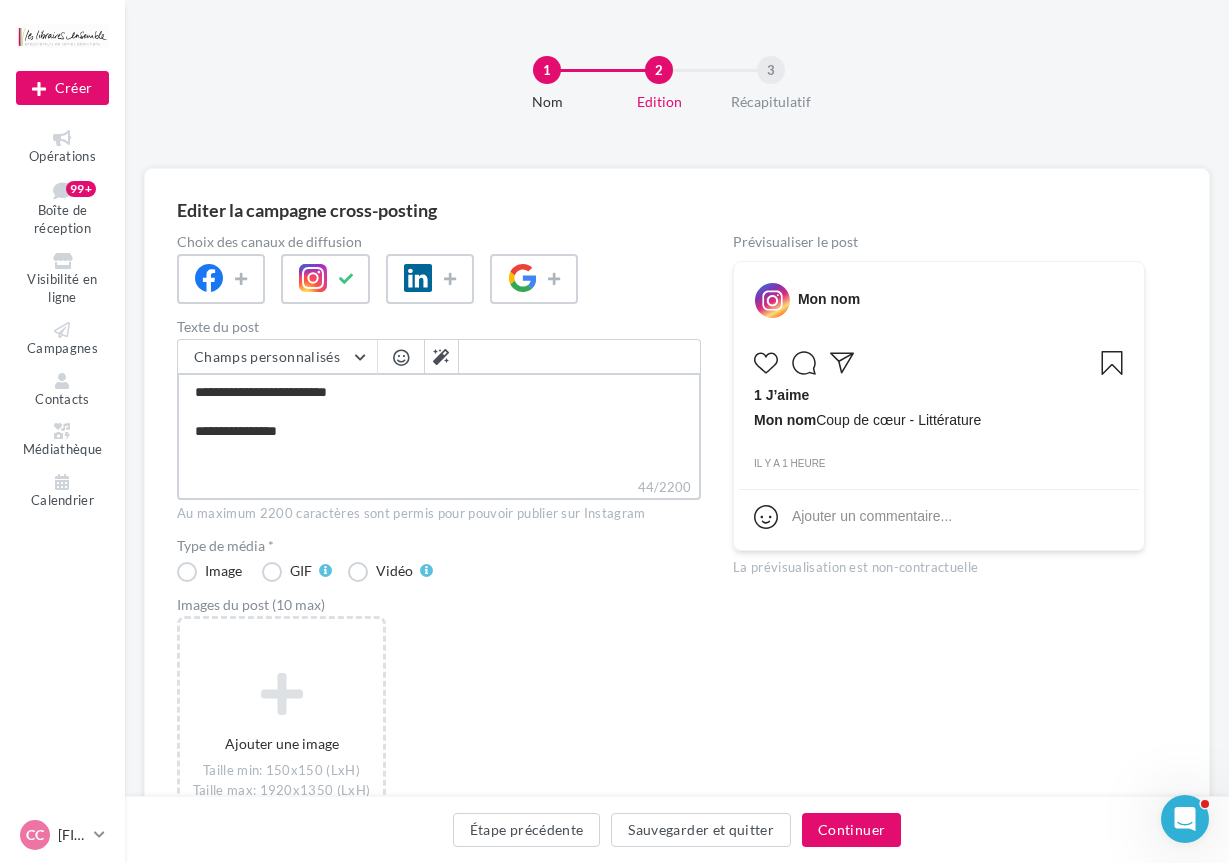 type on "**********" 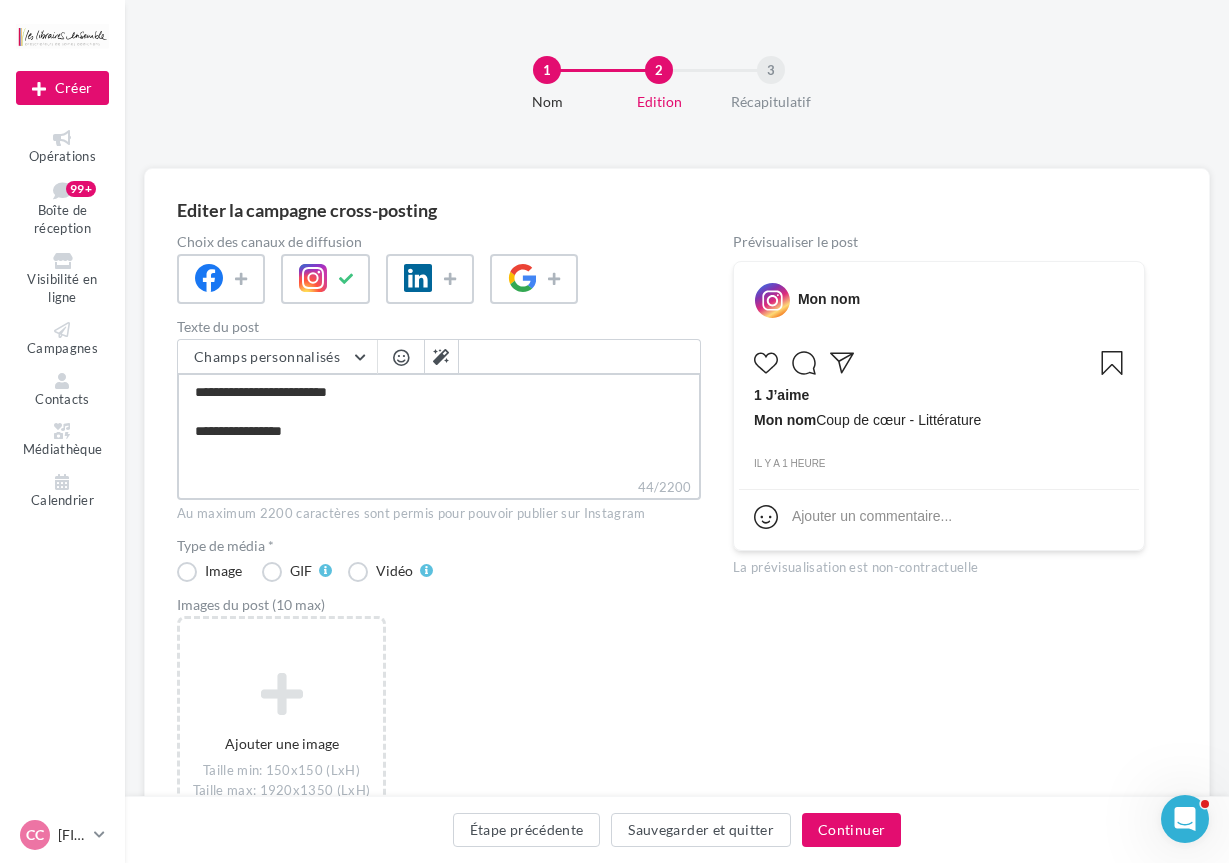 type on "**********" 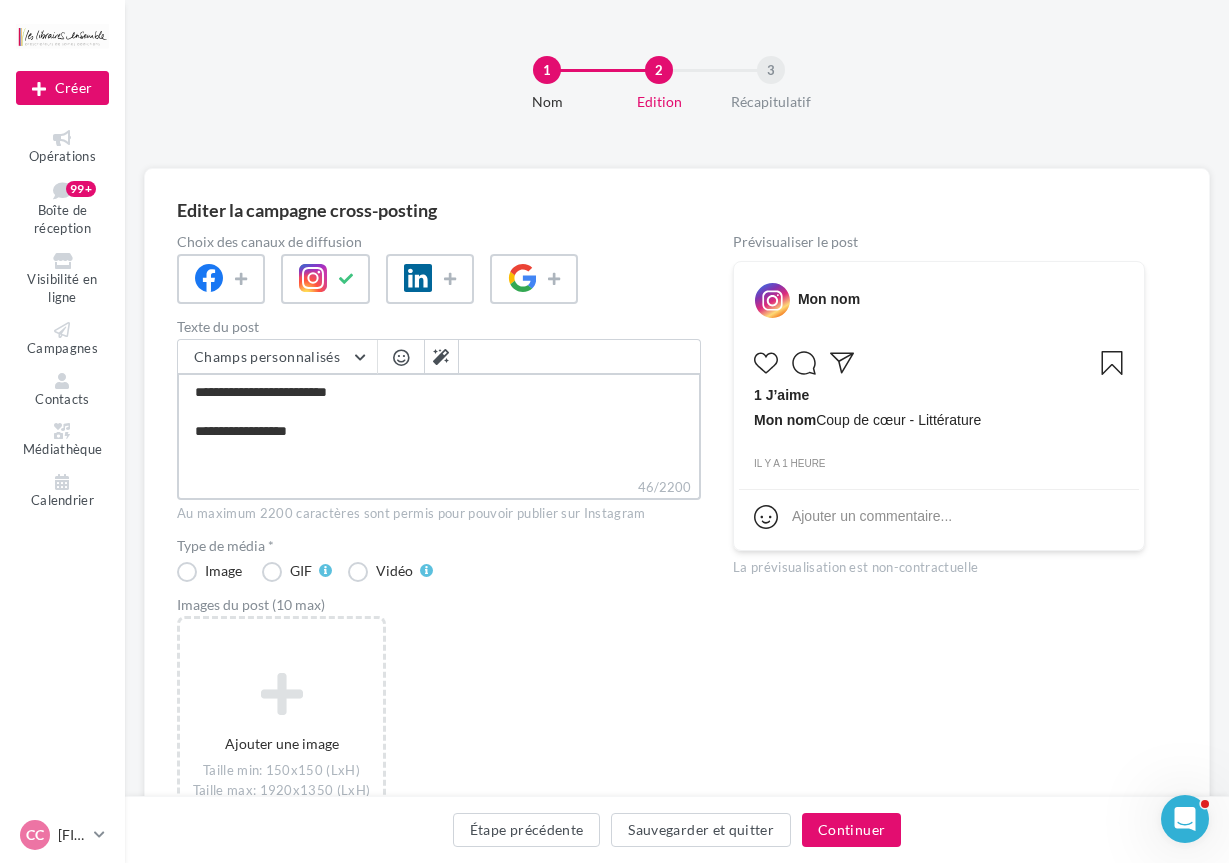 type on "**********" 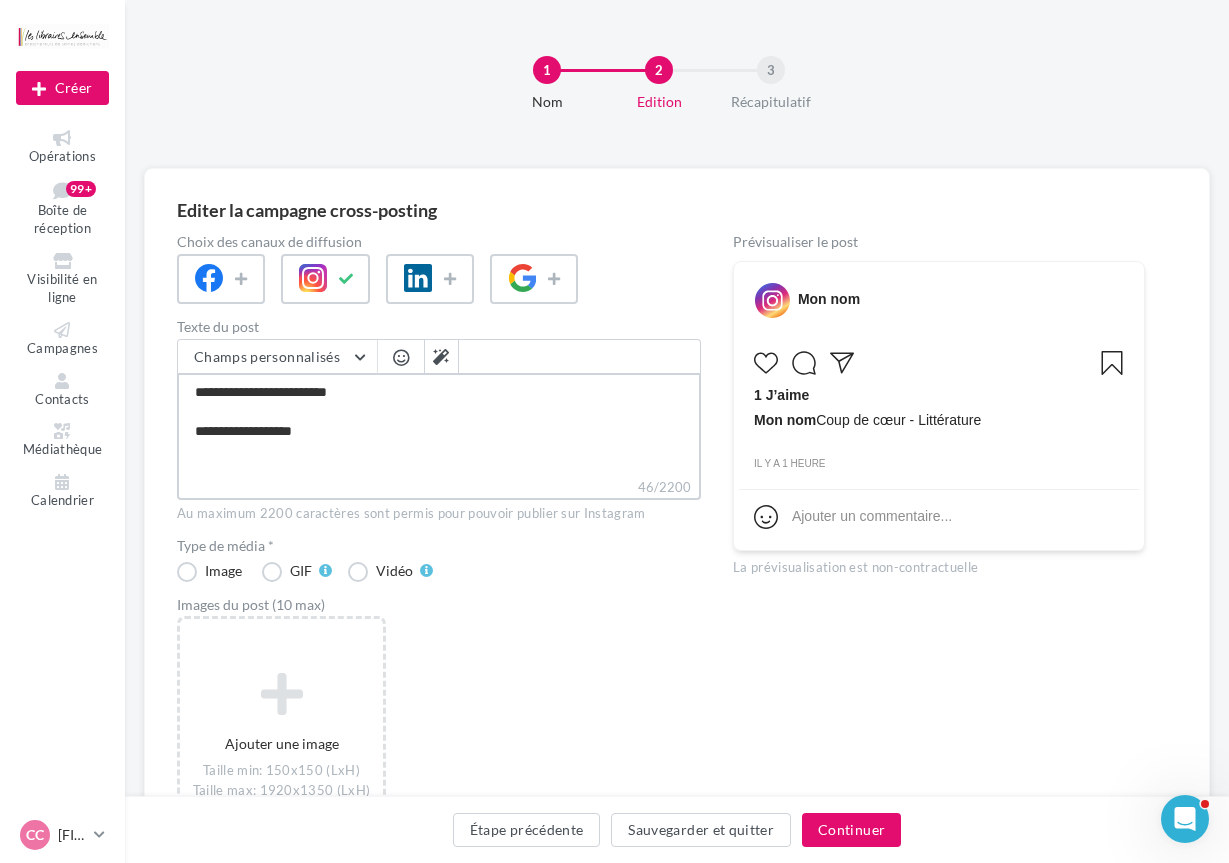 type on "**********" 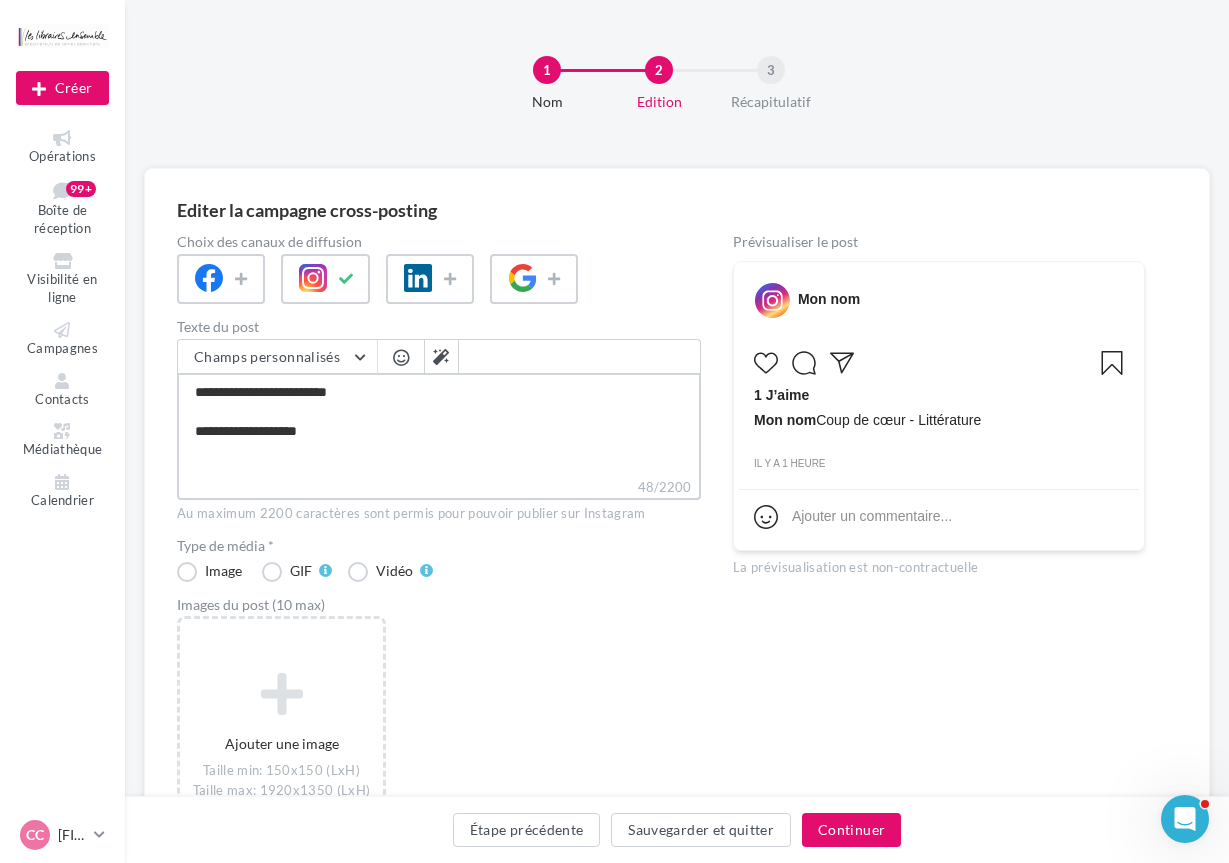 type on "**********" 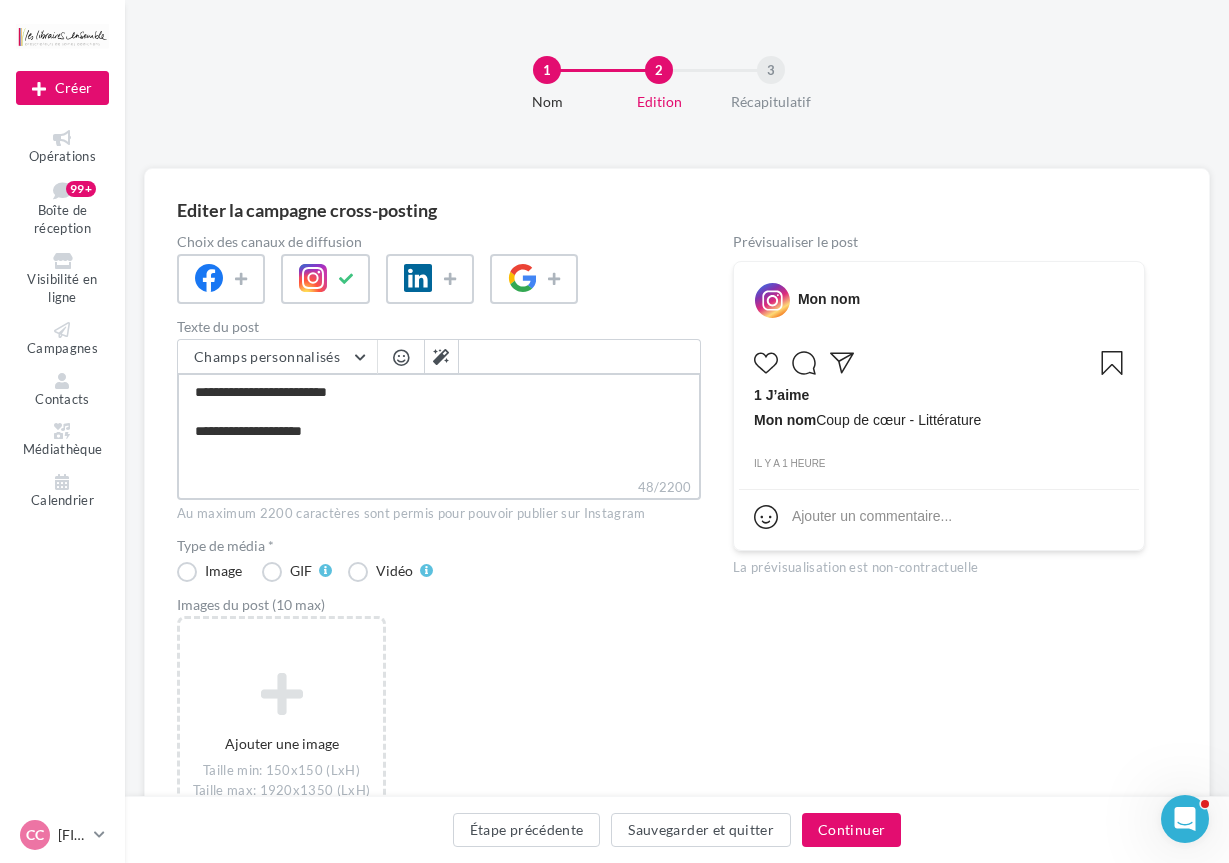 type on "**********" 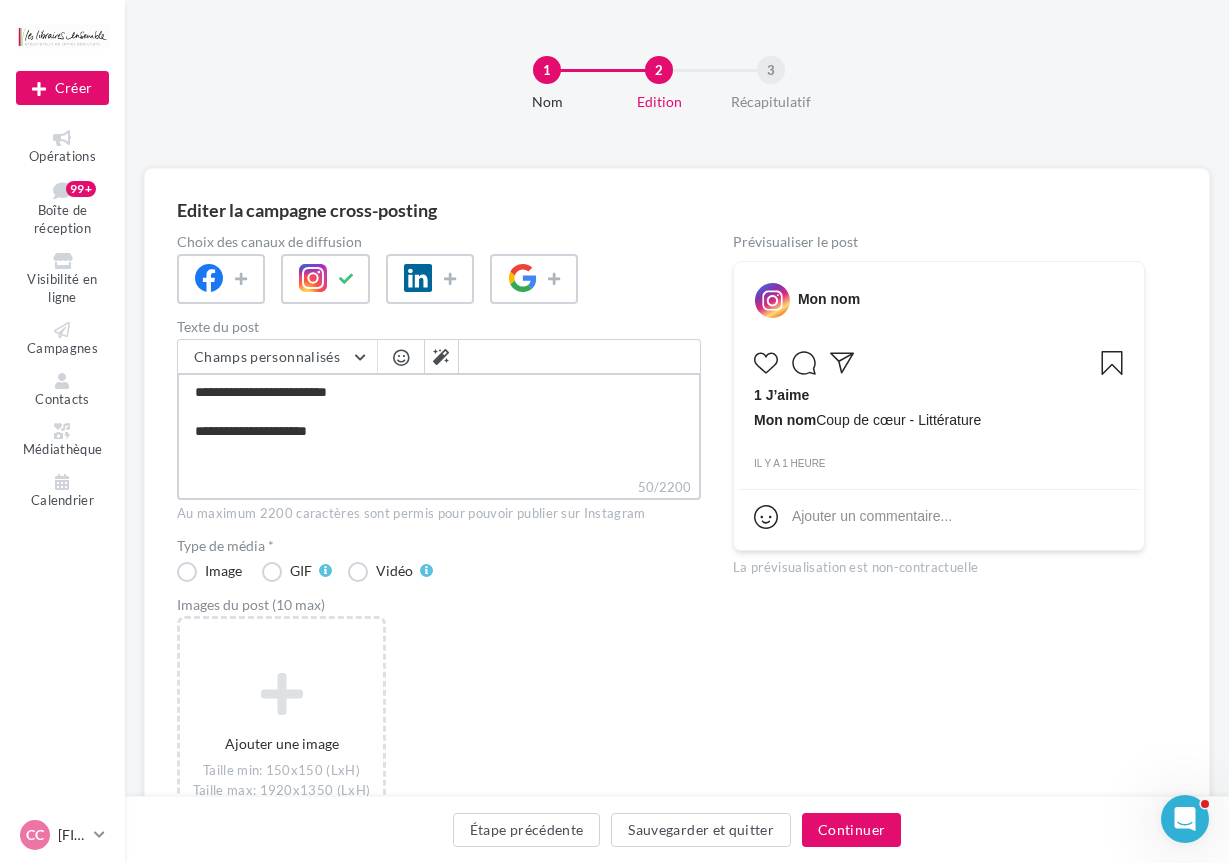 type on "**********" 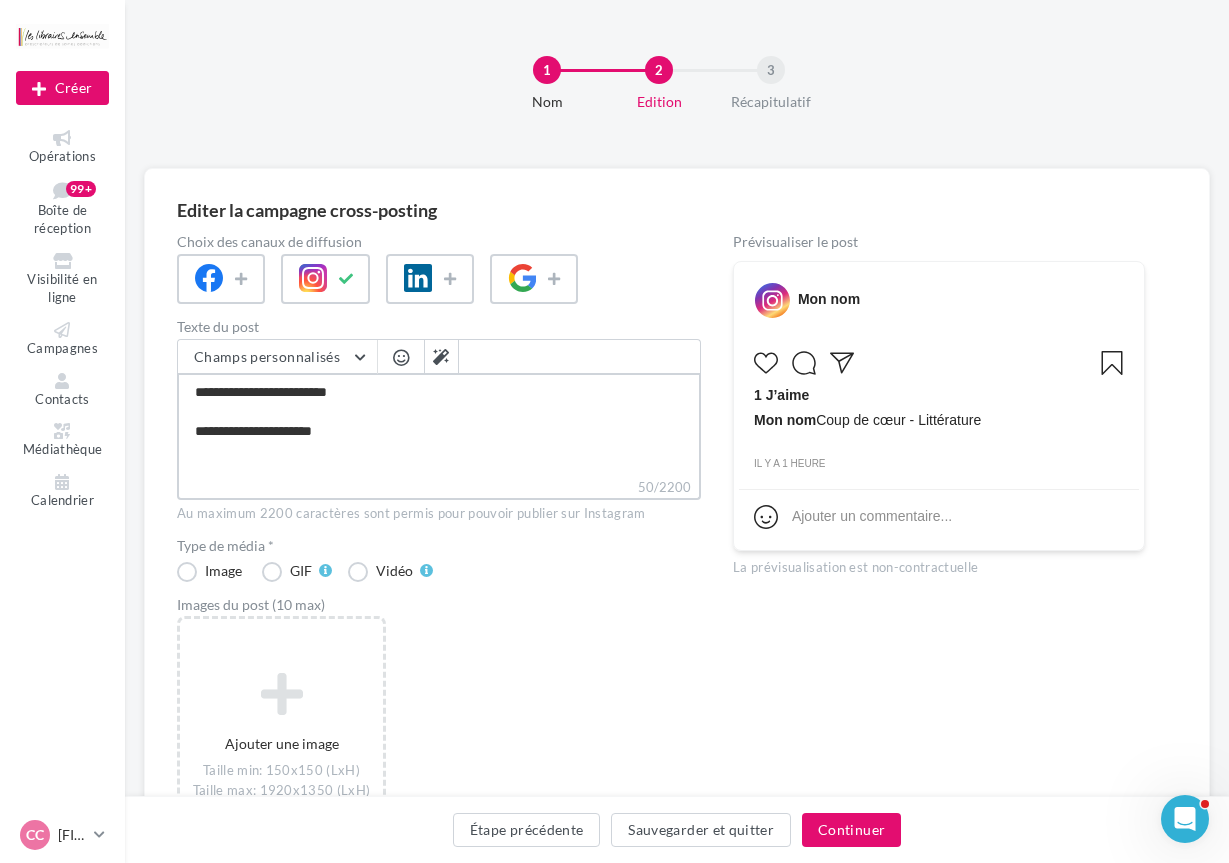 type on "**********" 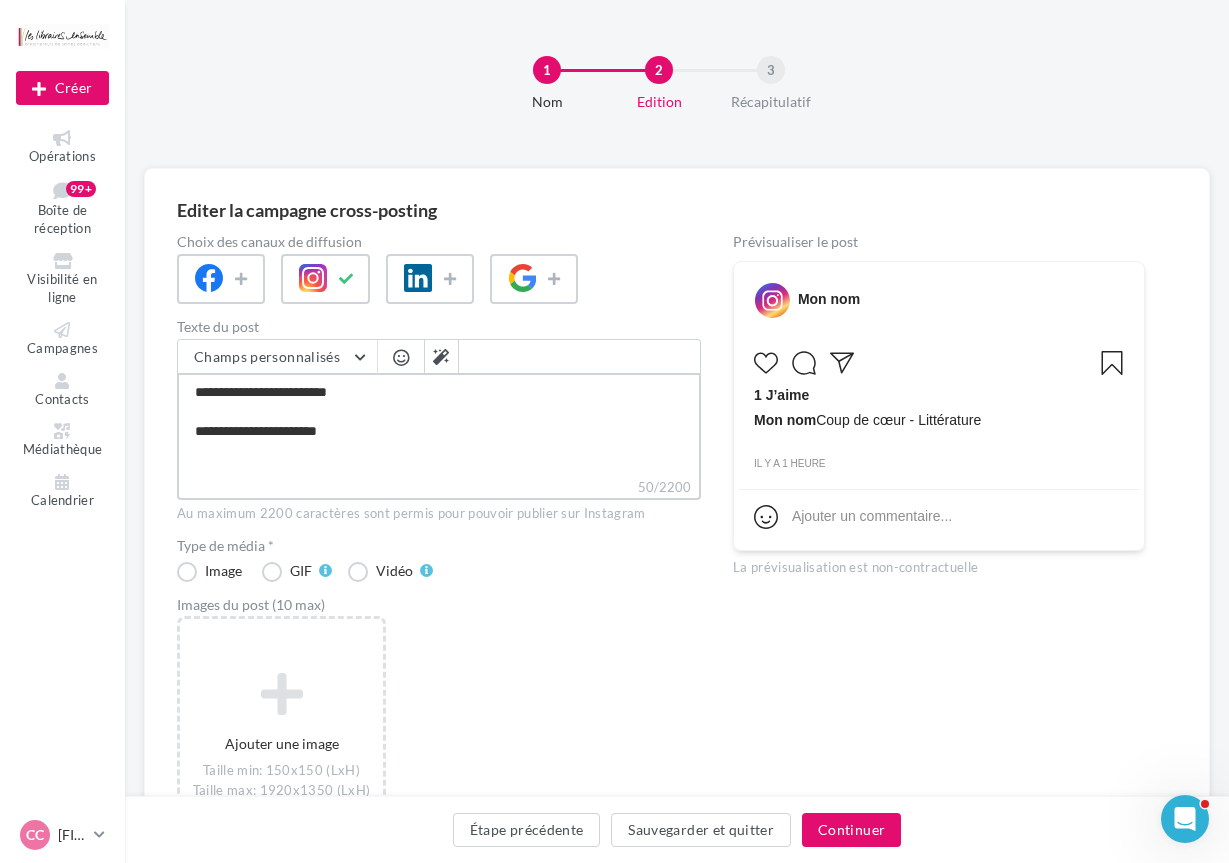 type on "**********" 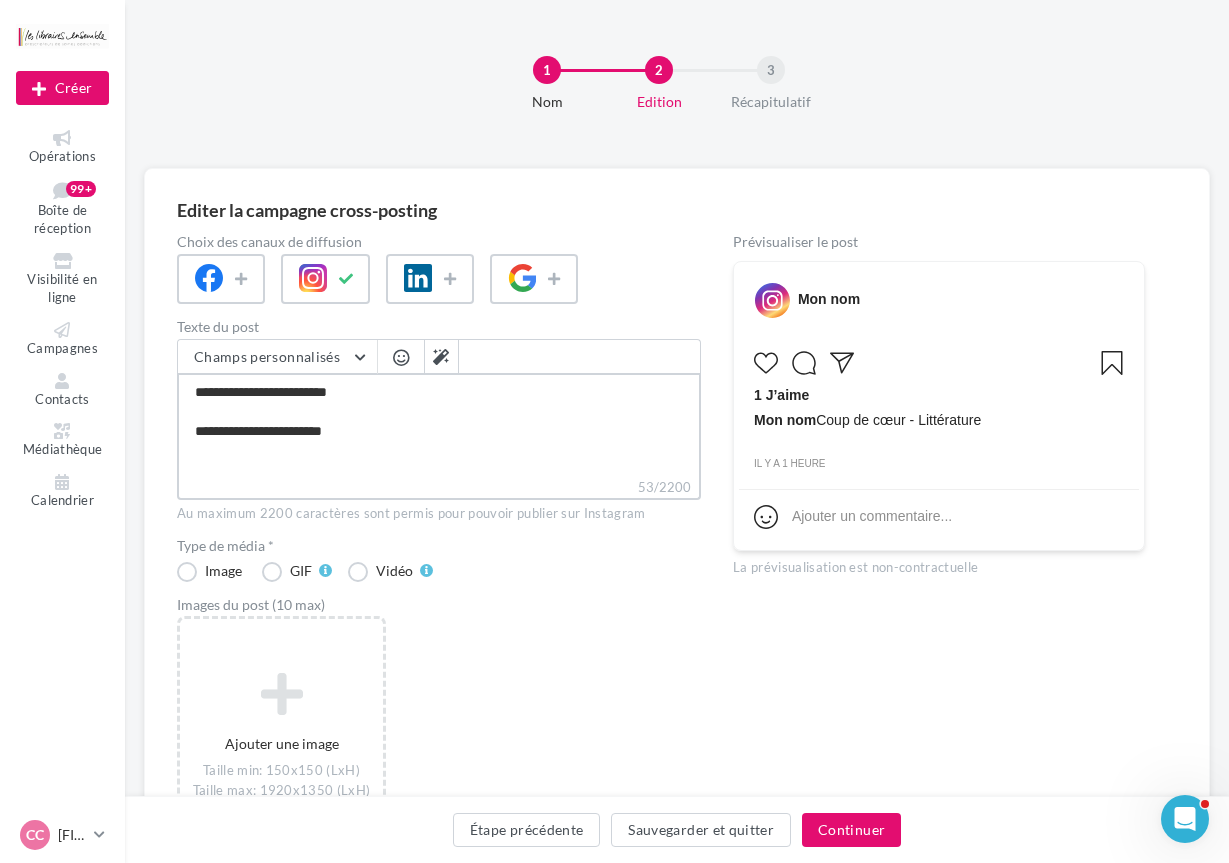 type on "**********" 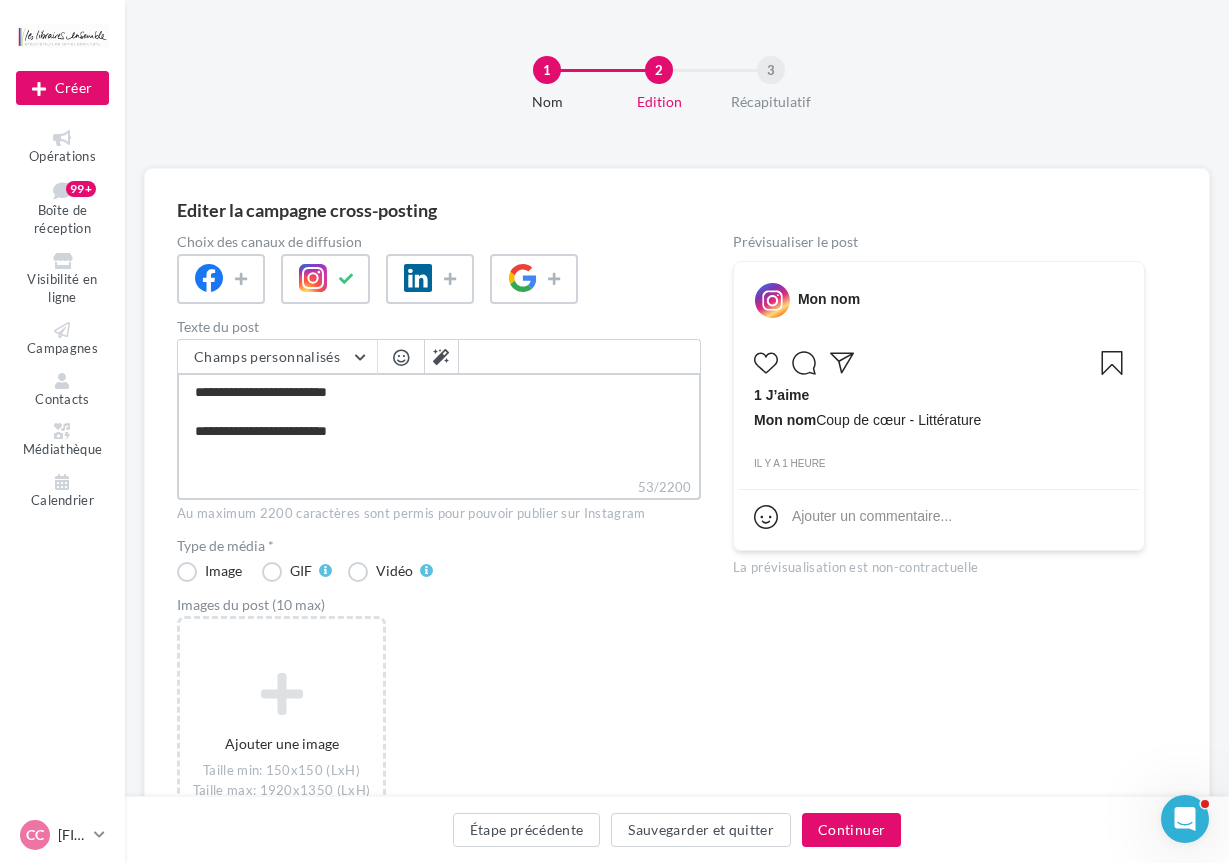 type on "**********" 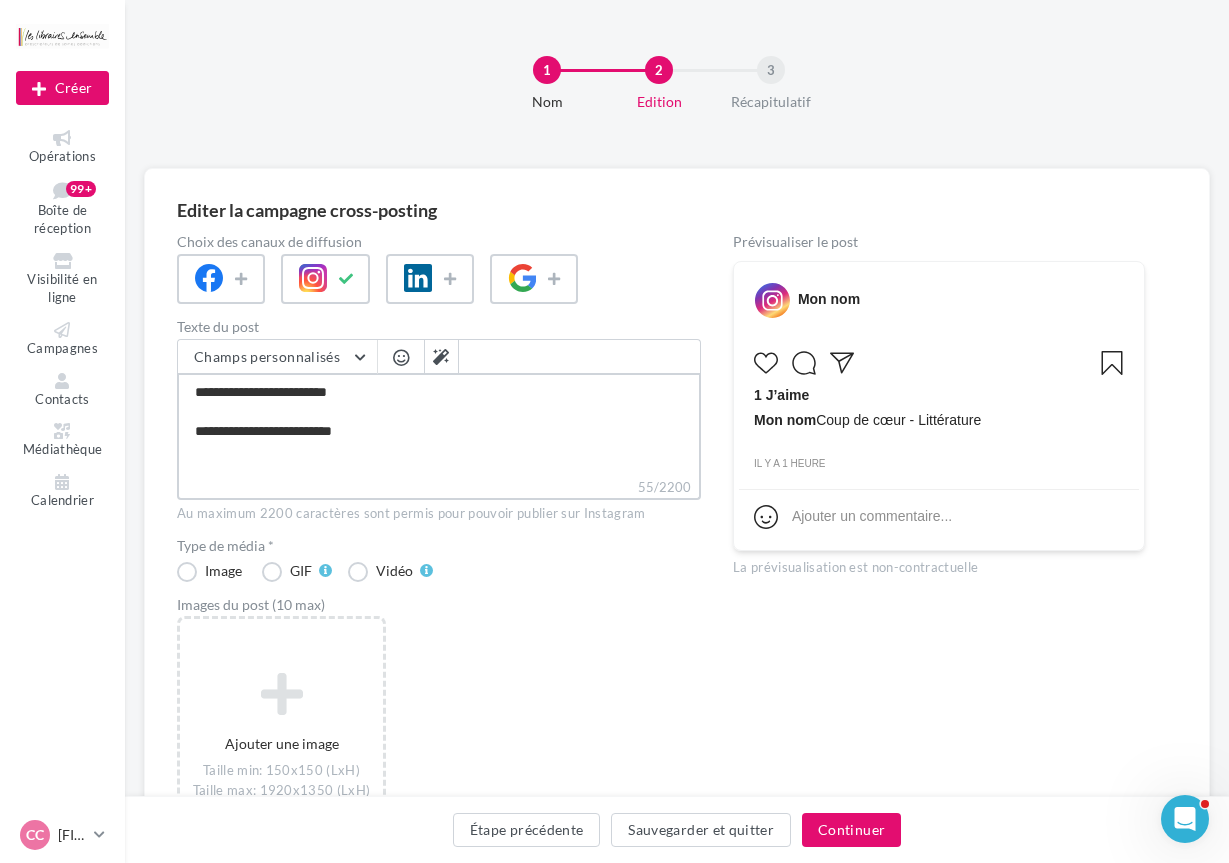 type on "**********" 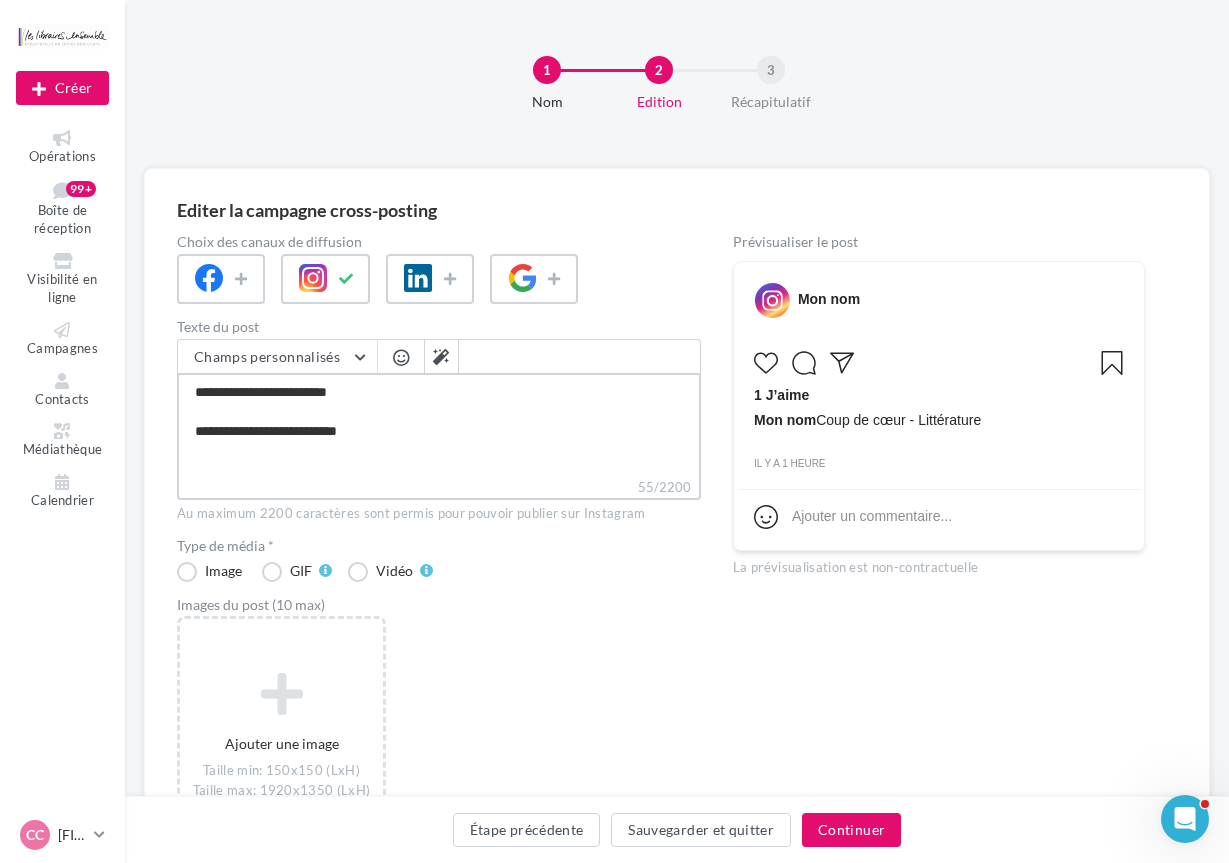type on "**********" 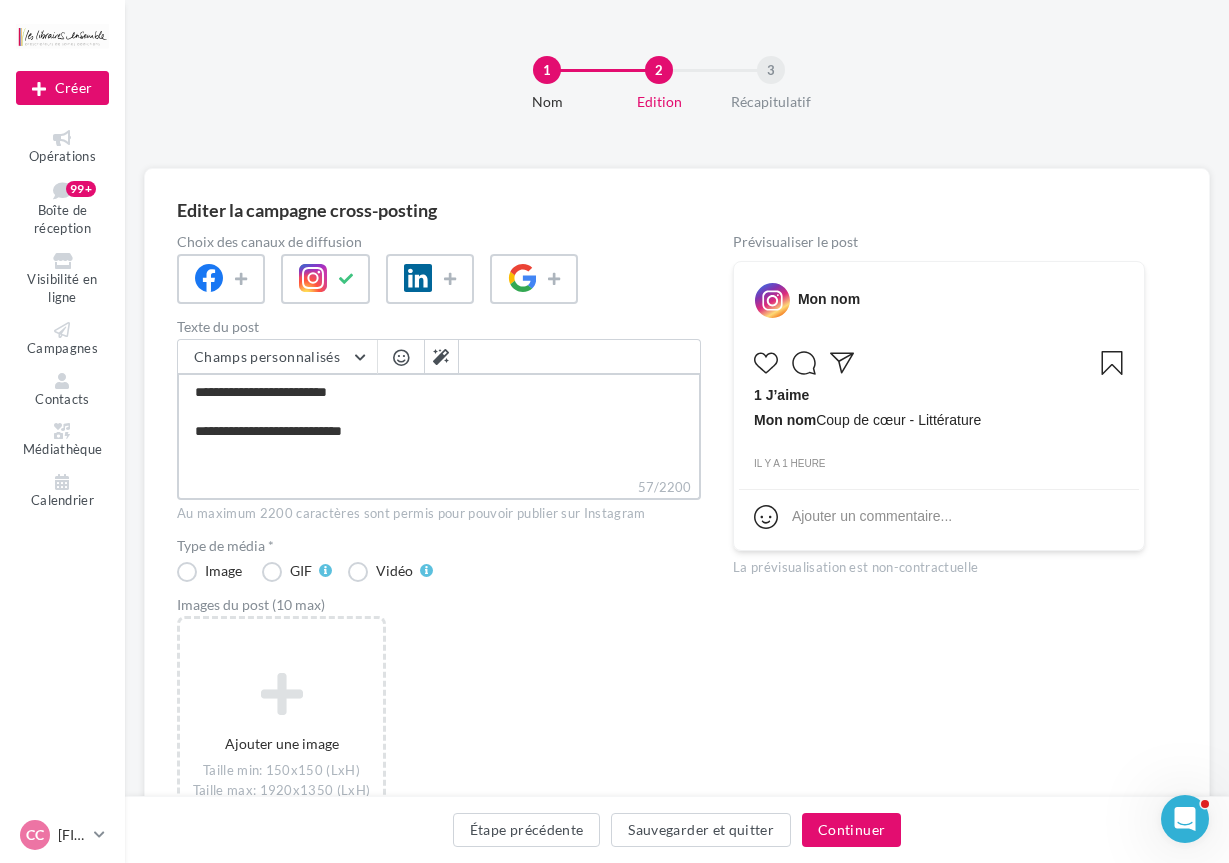 type on "**********" 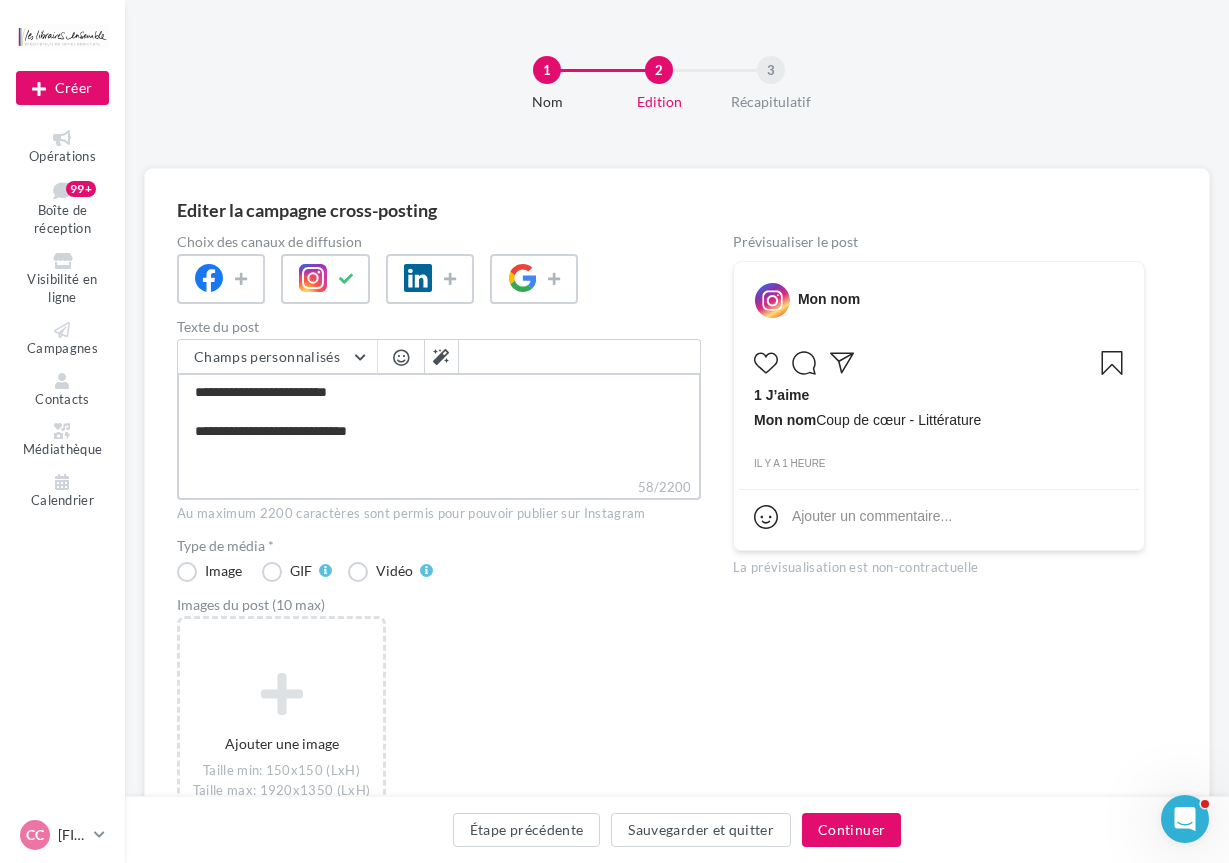 type on "**********" 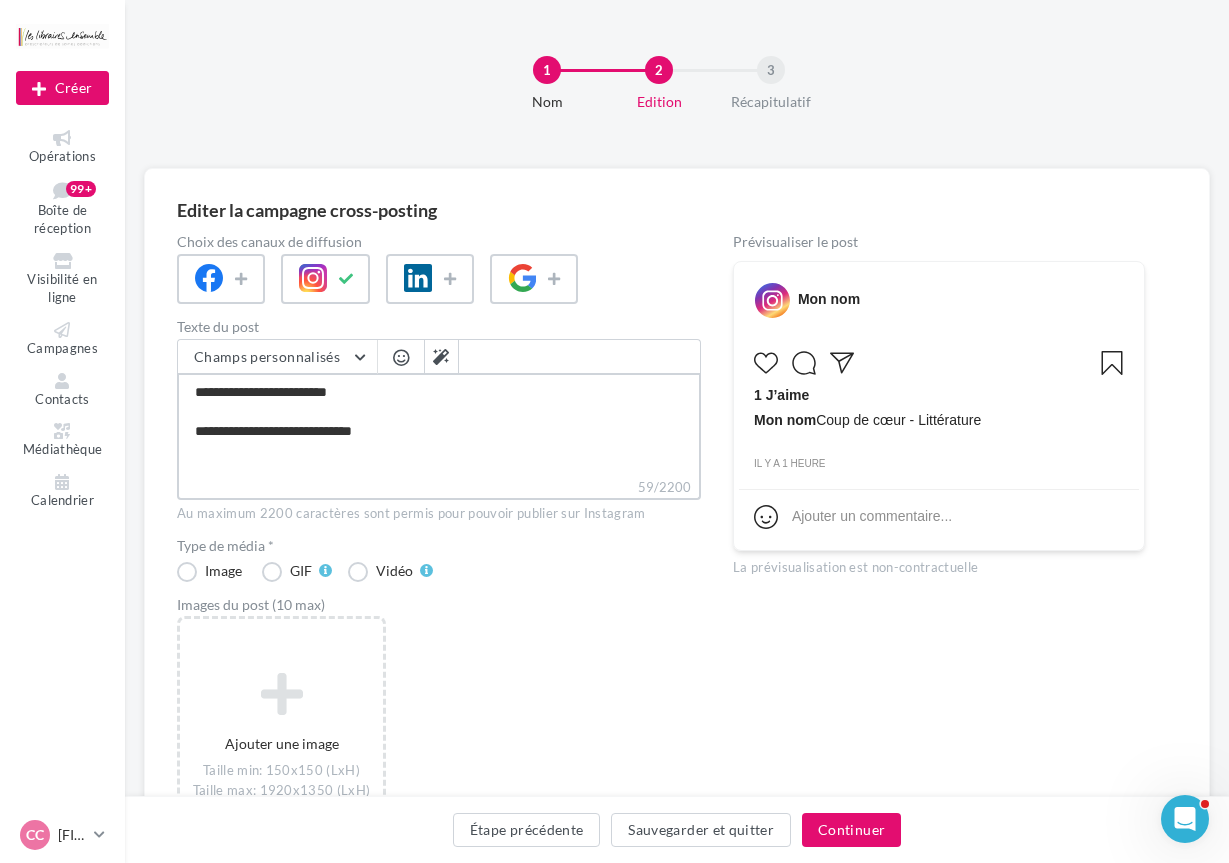 type on "**********" 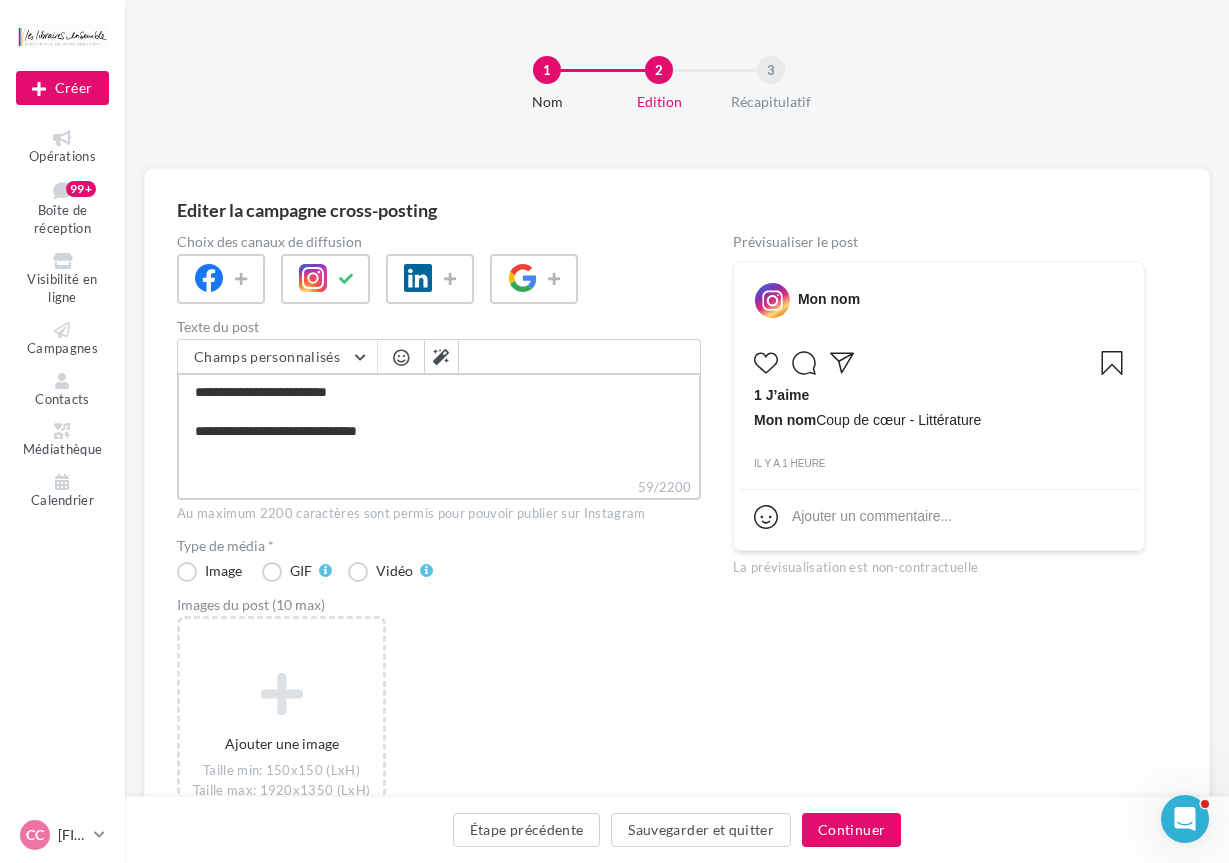 type on "**********" 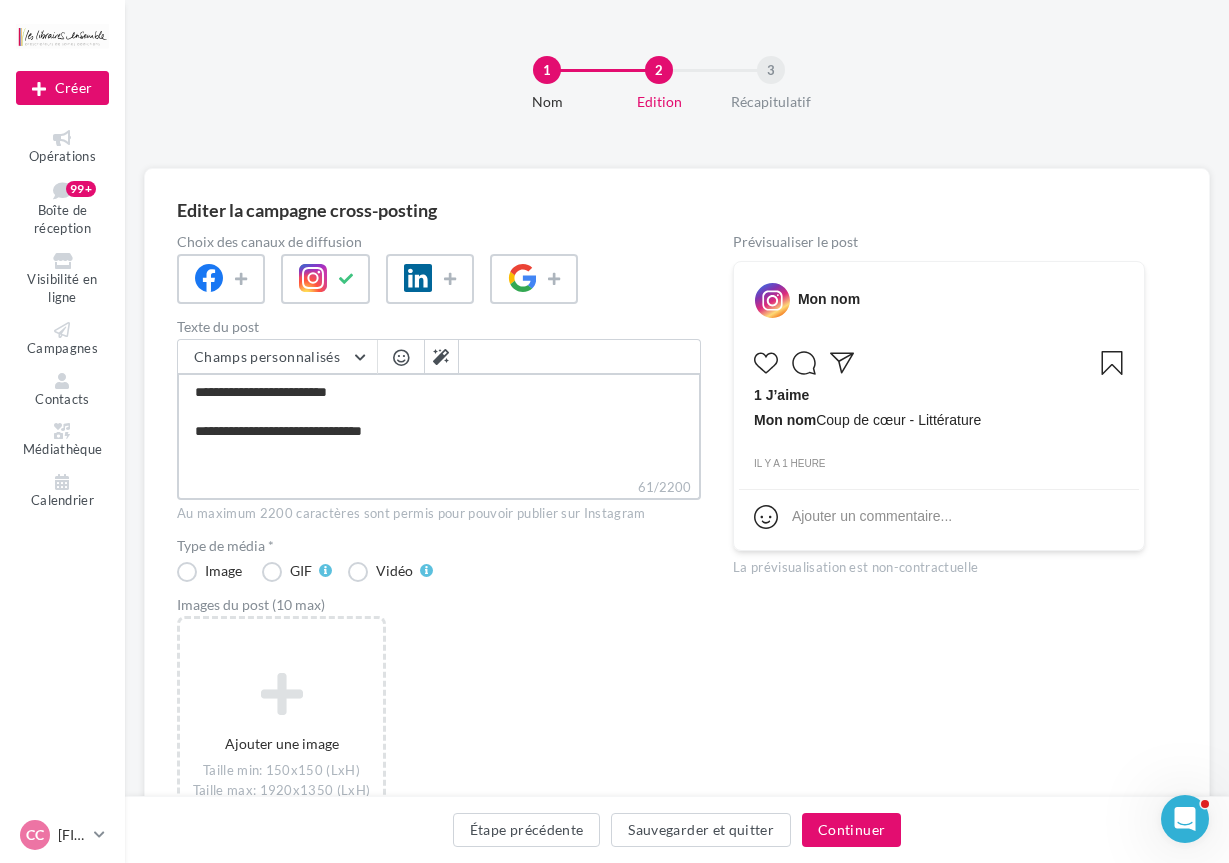 type on "**********" 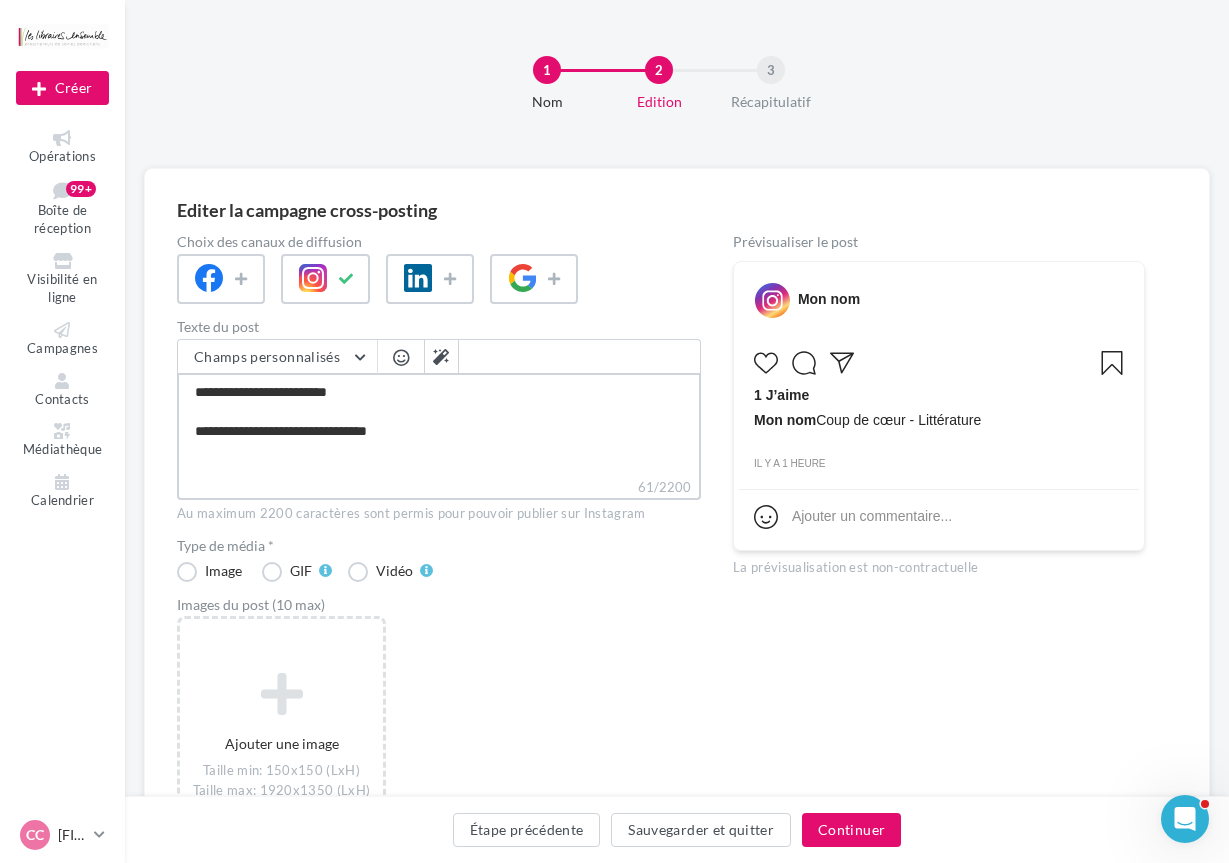 type on "**********" 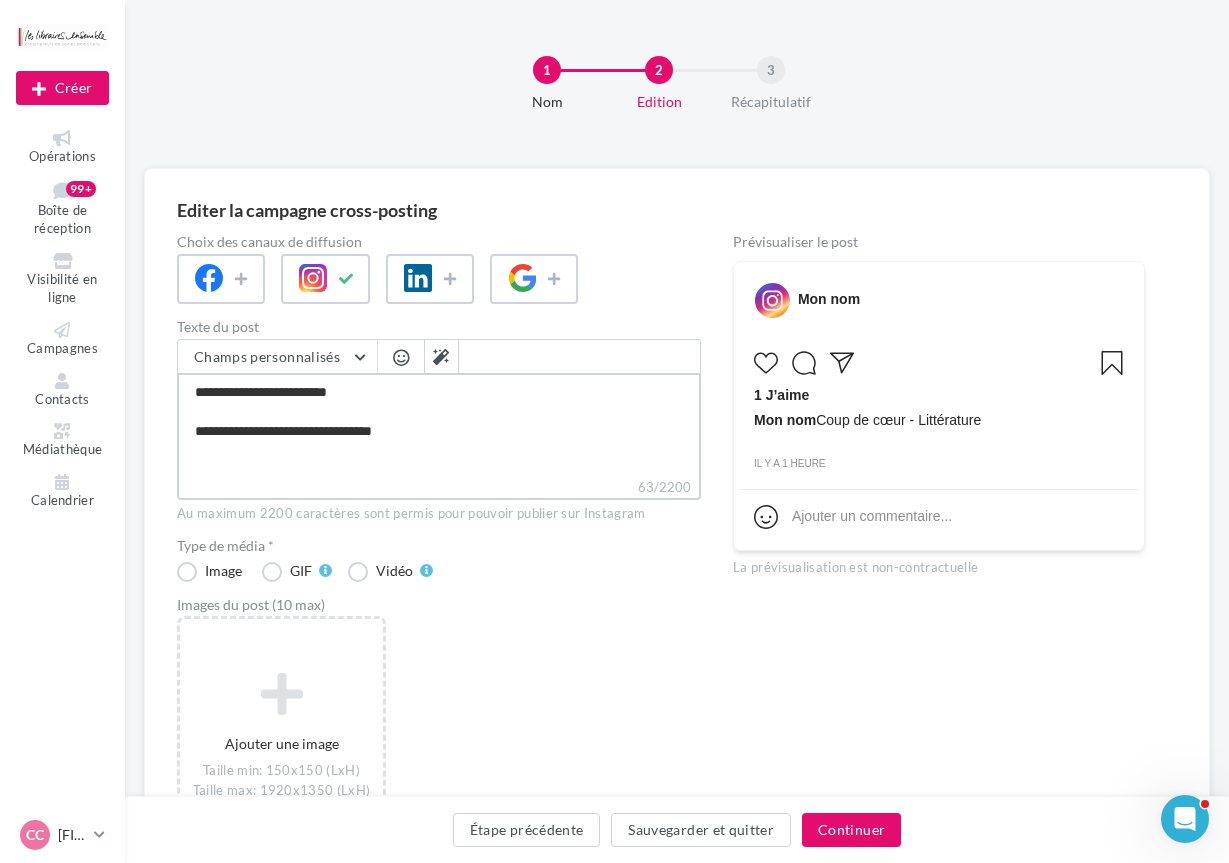 type on "**********" 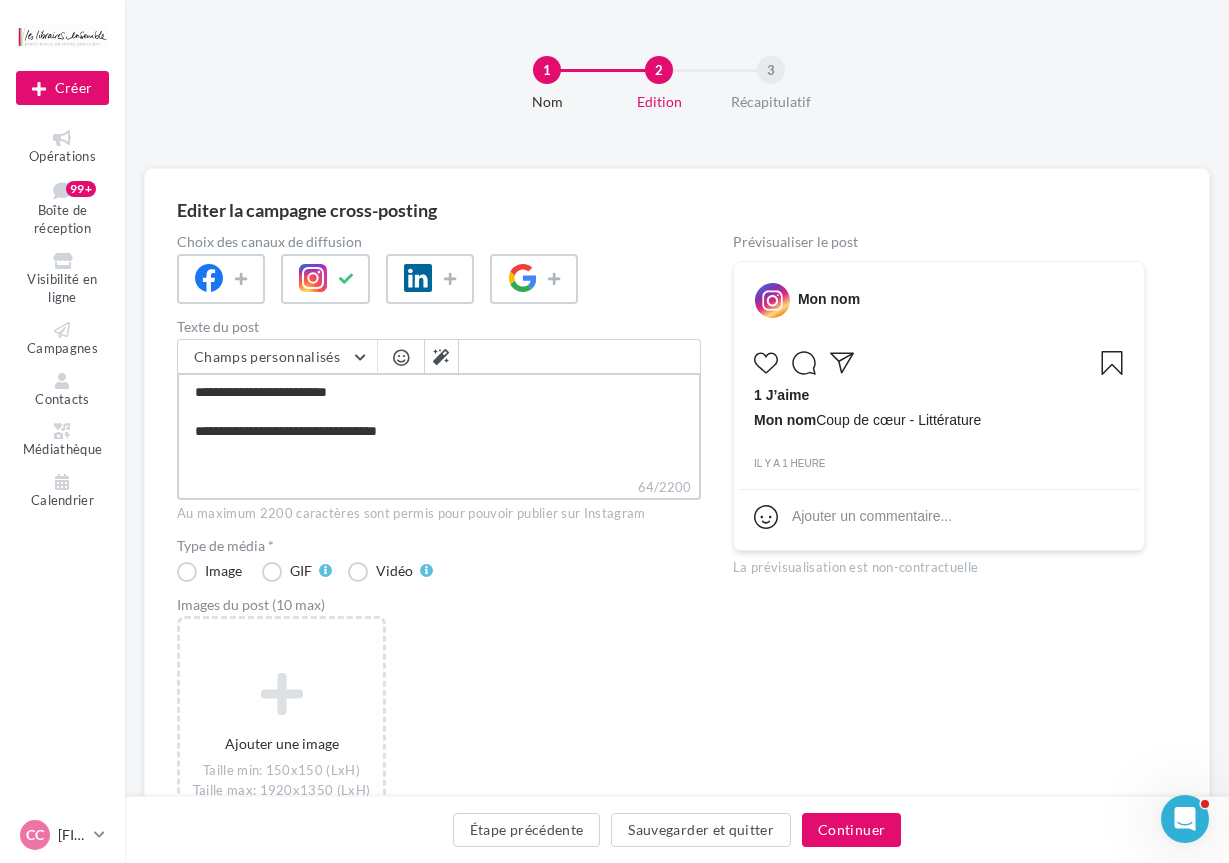 type on "**********" 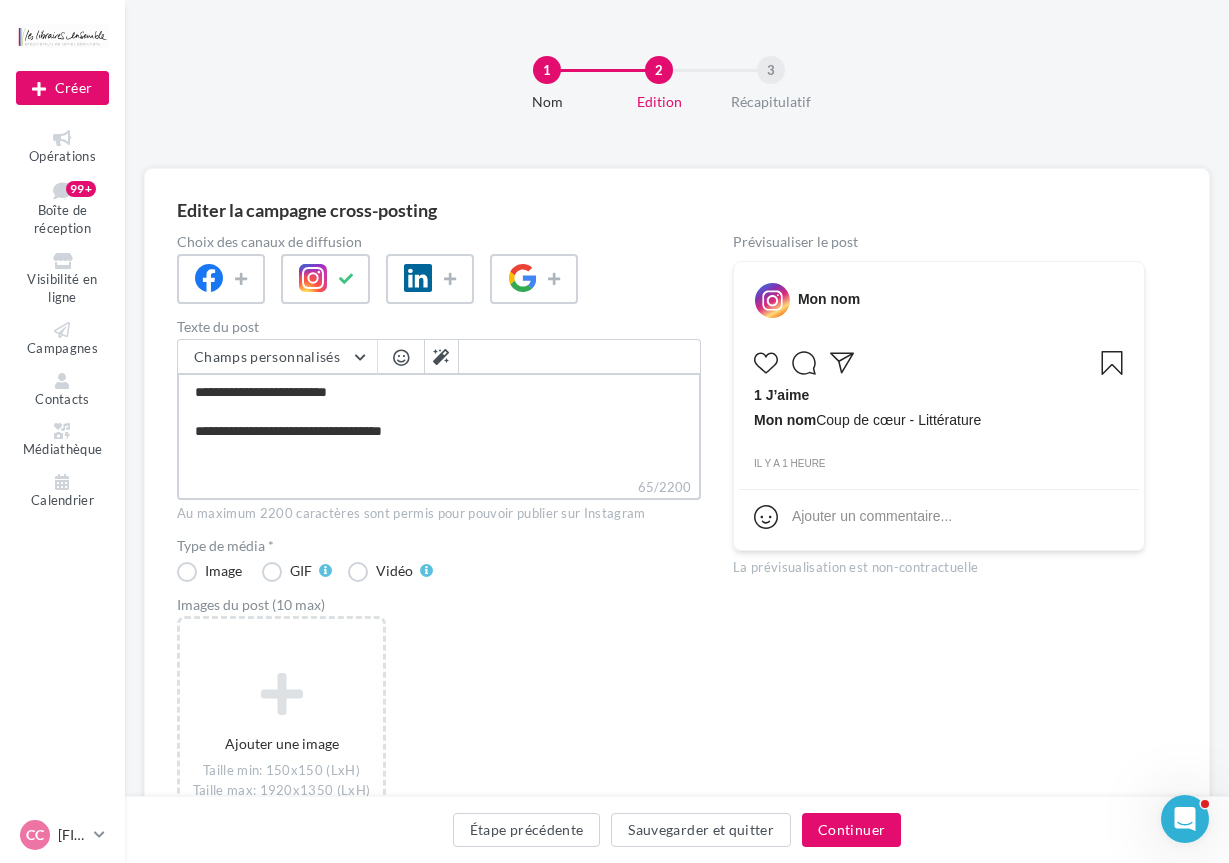 type on "**********" 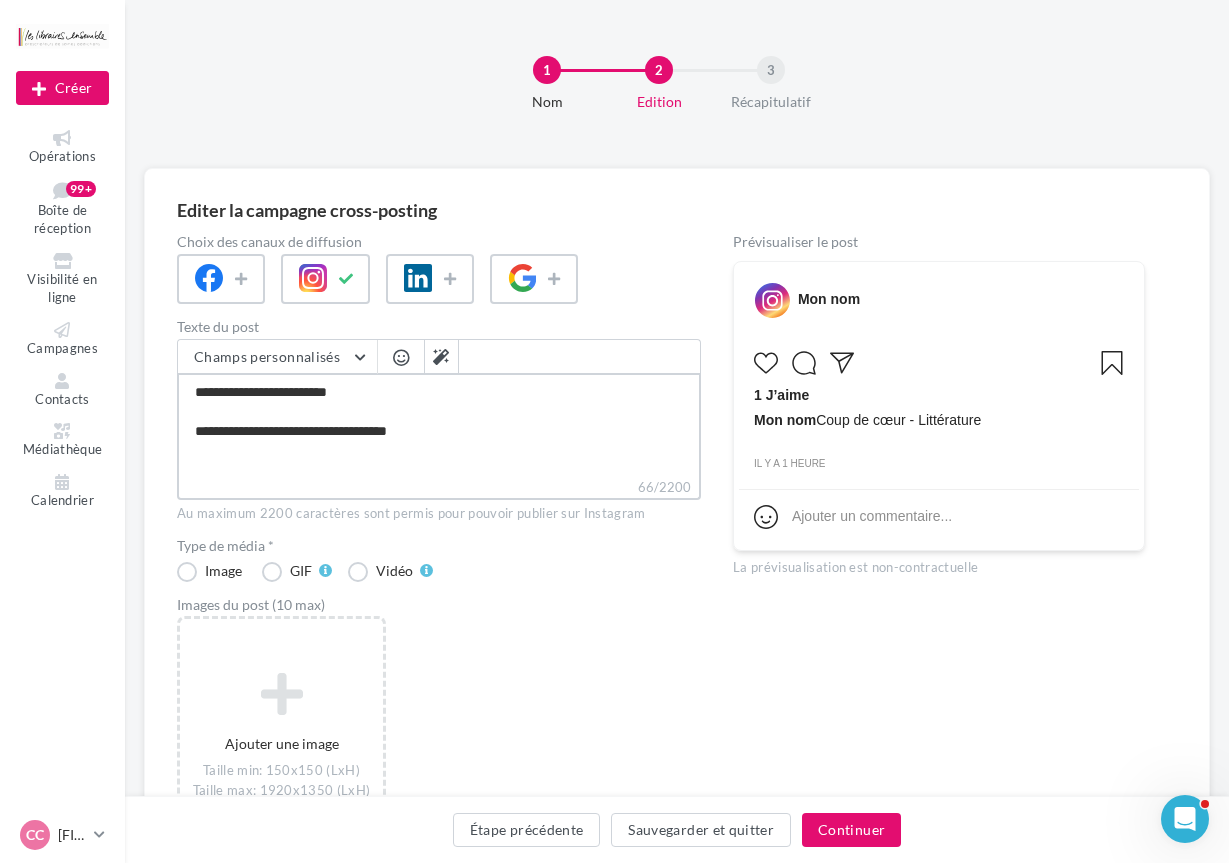 type on "**********" 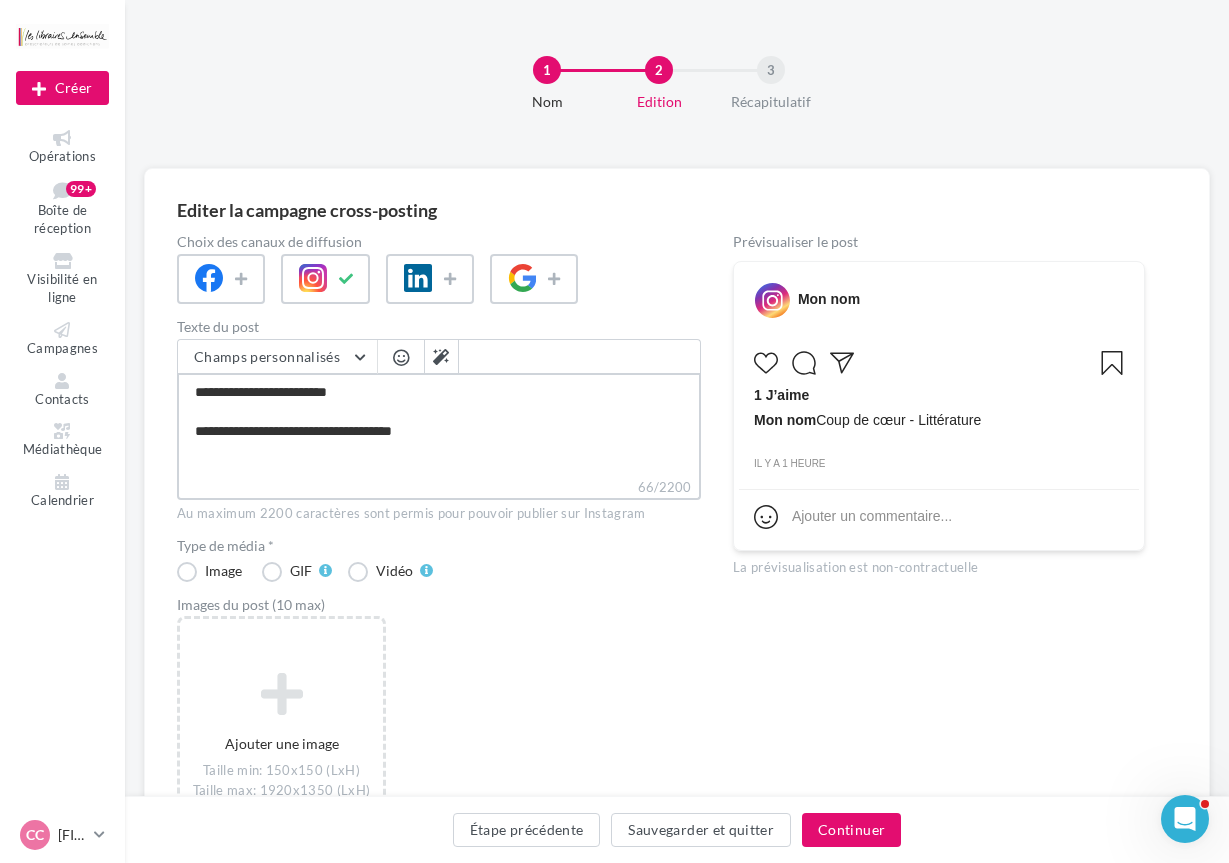 type on "**********" 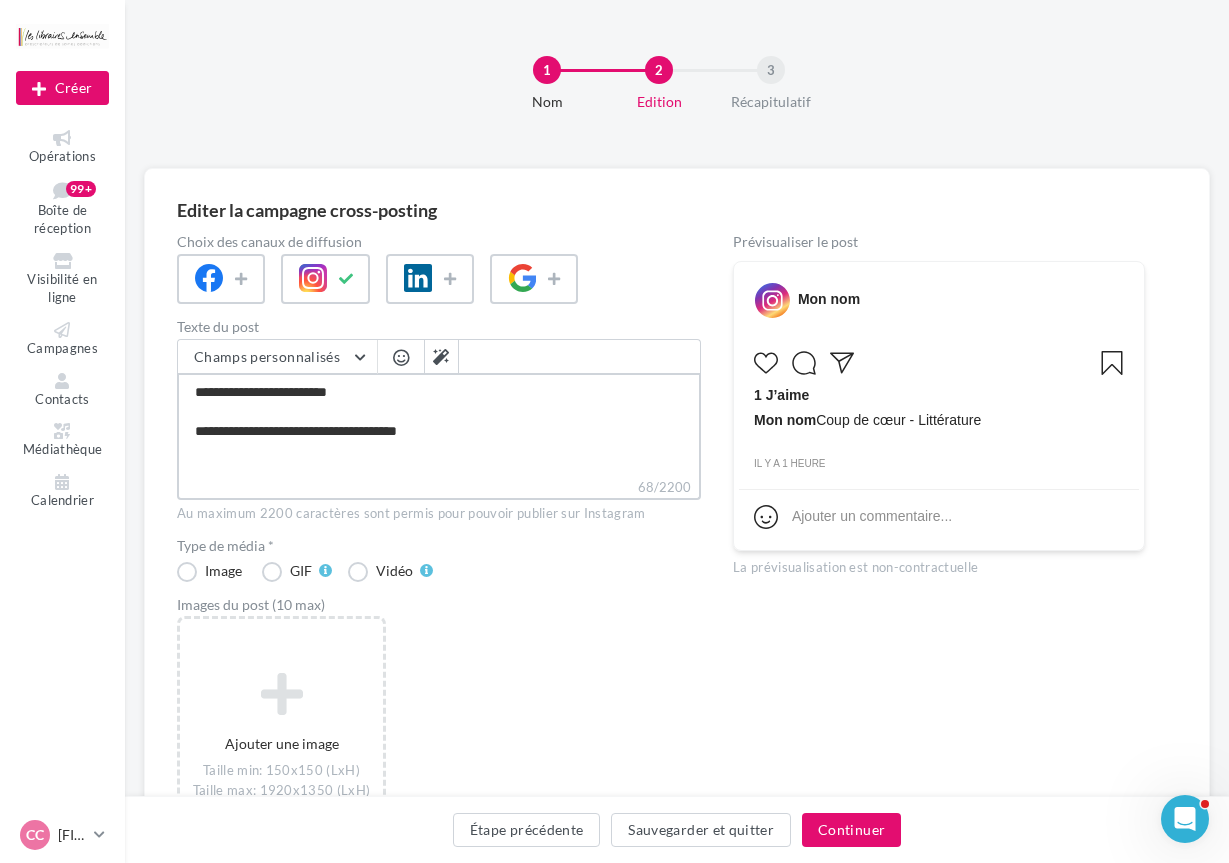 type on "**********" 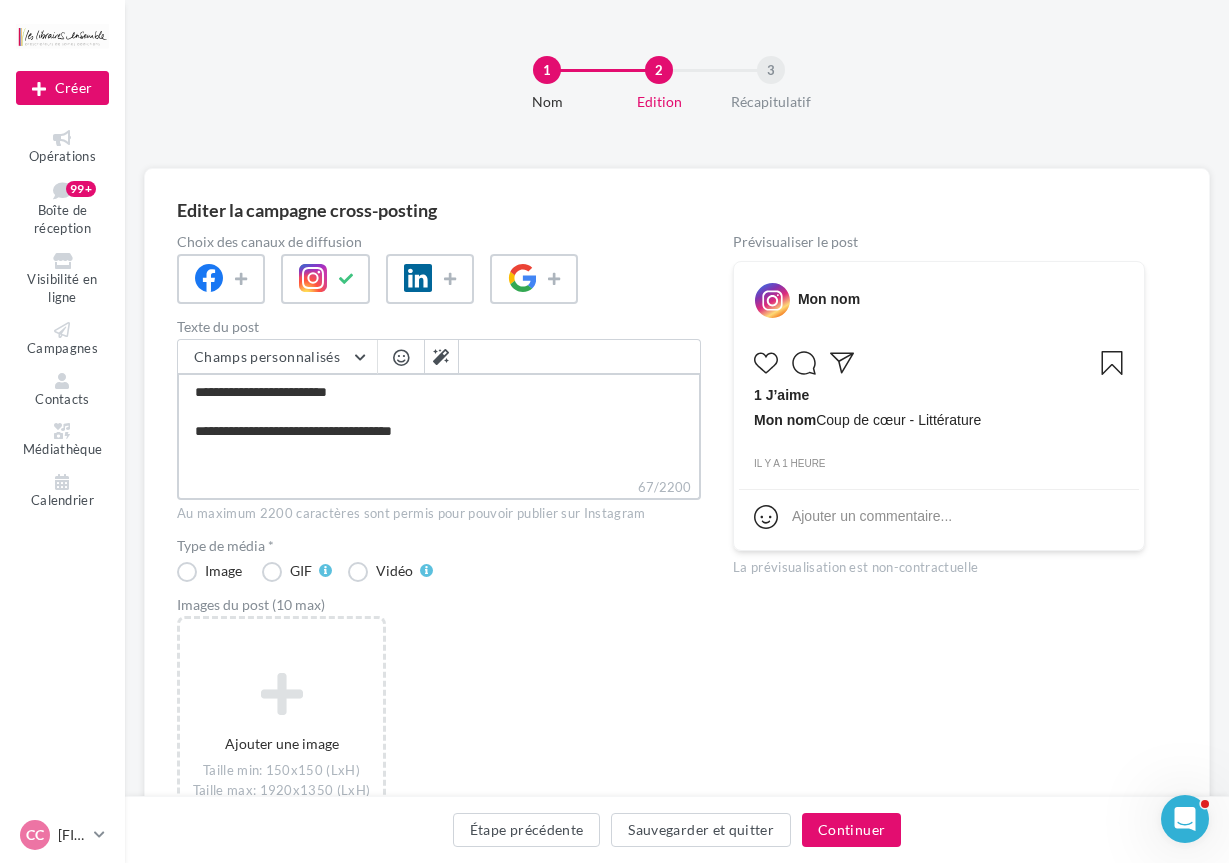 type on "**********" 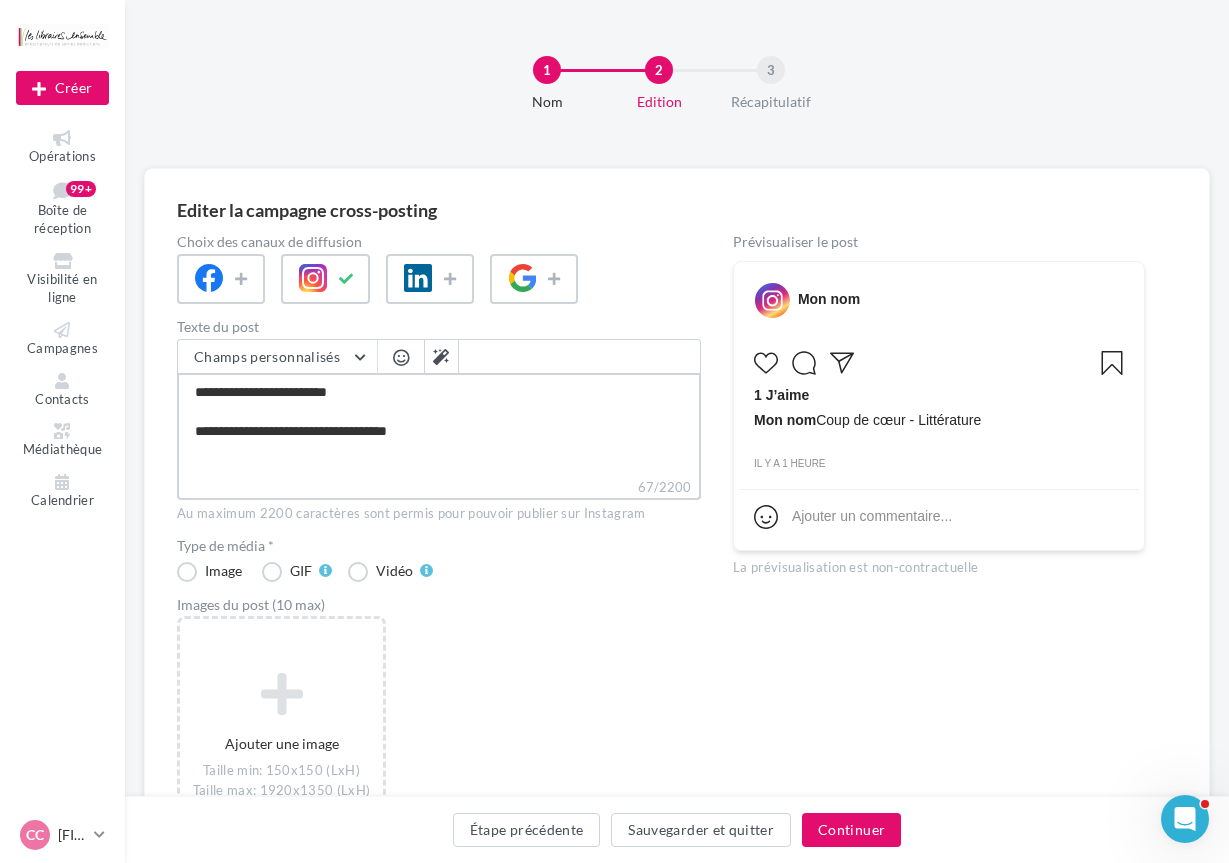 type on "**********" 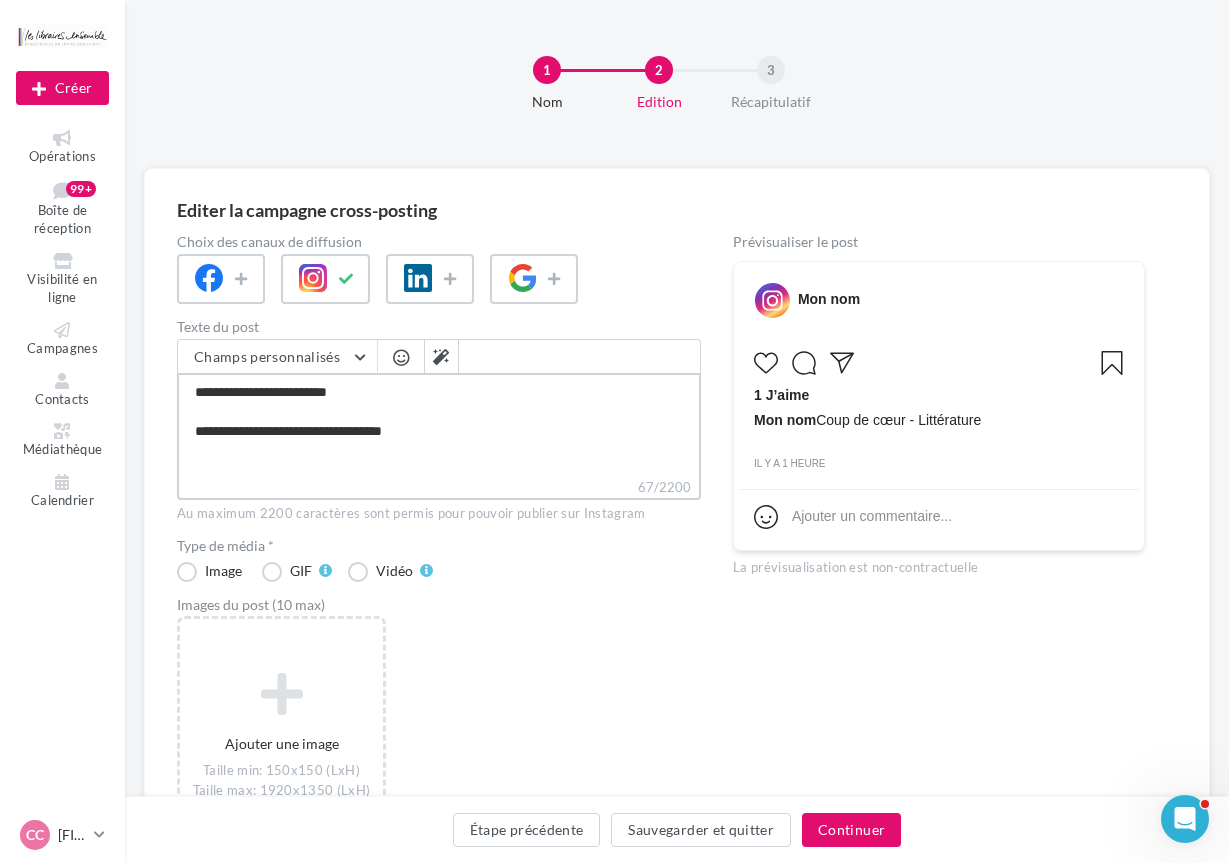 type on "**********" 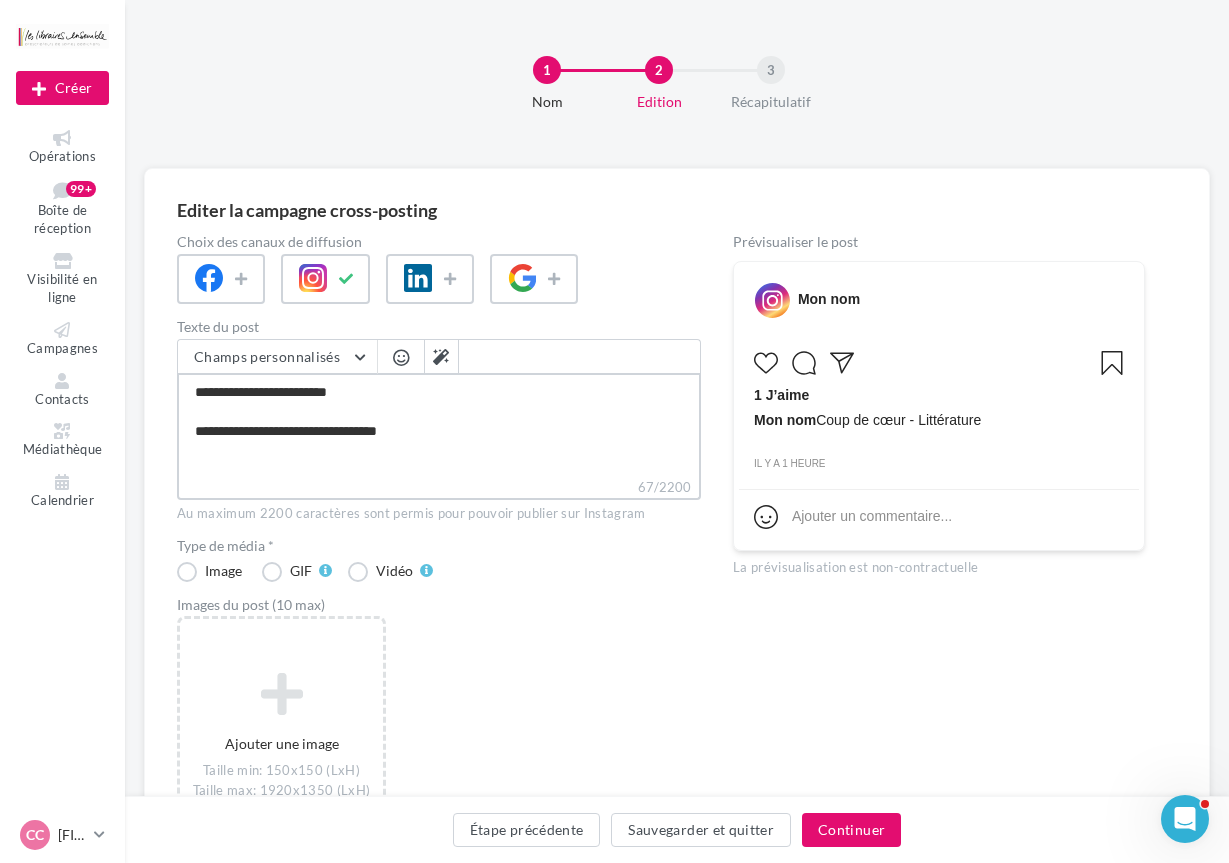 type on "**********" 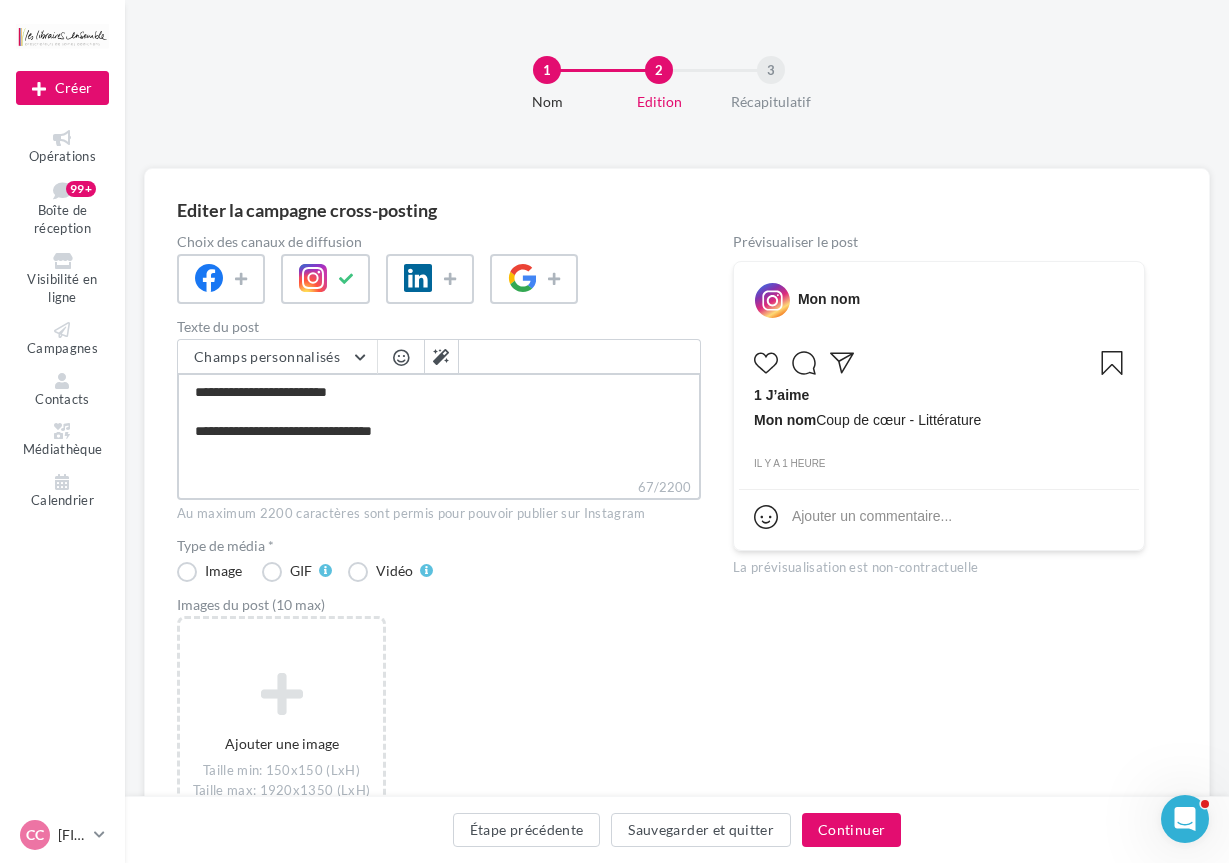 type on "**********" 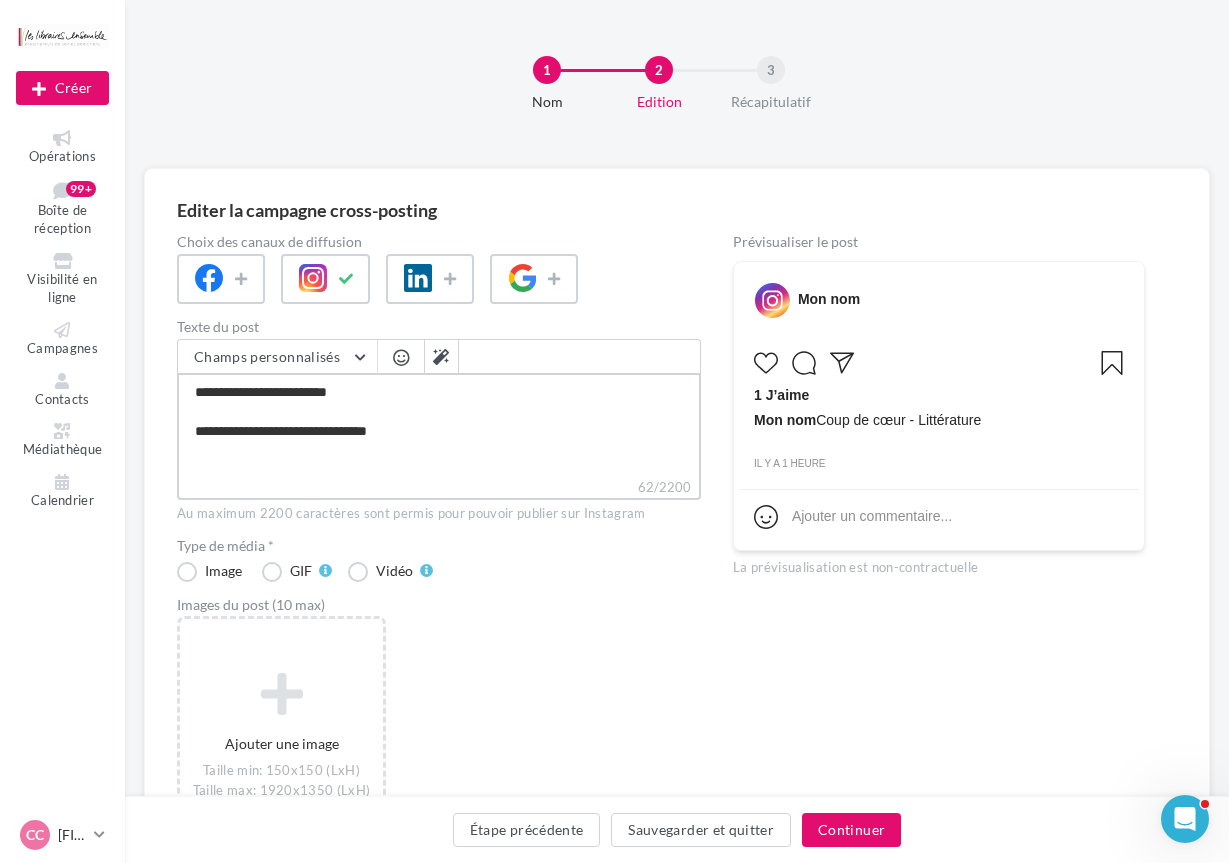 type on "**********" 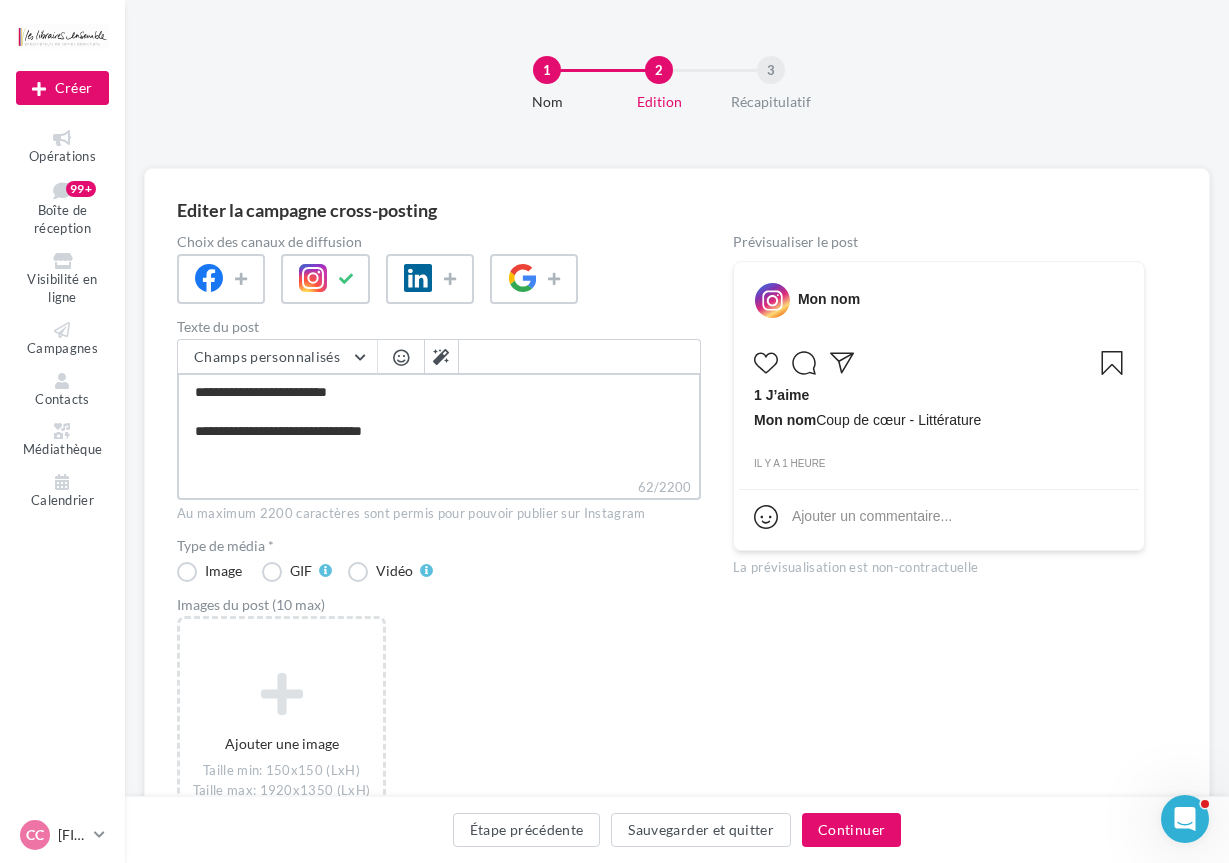 type on "**********" 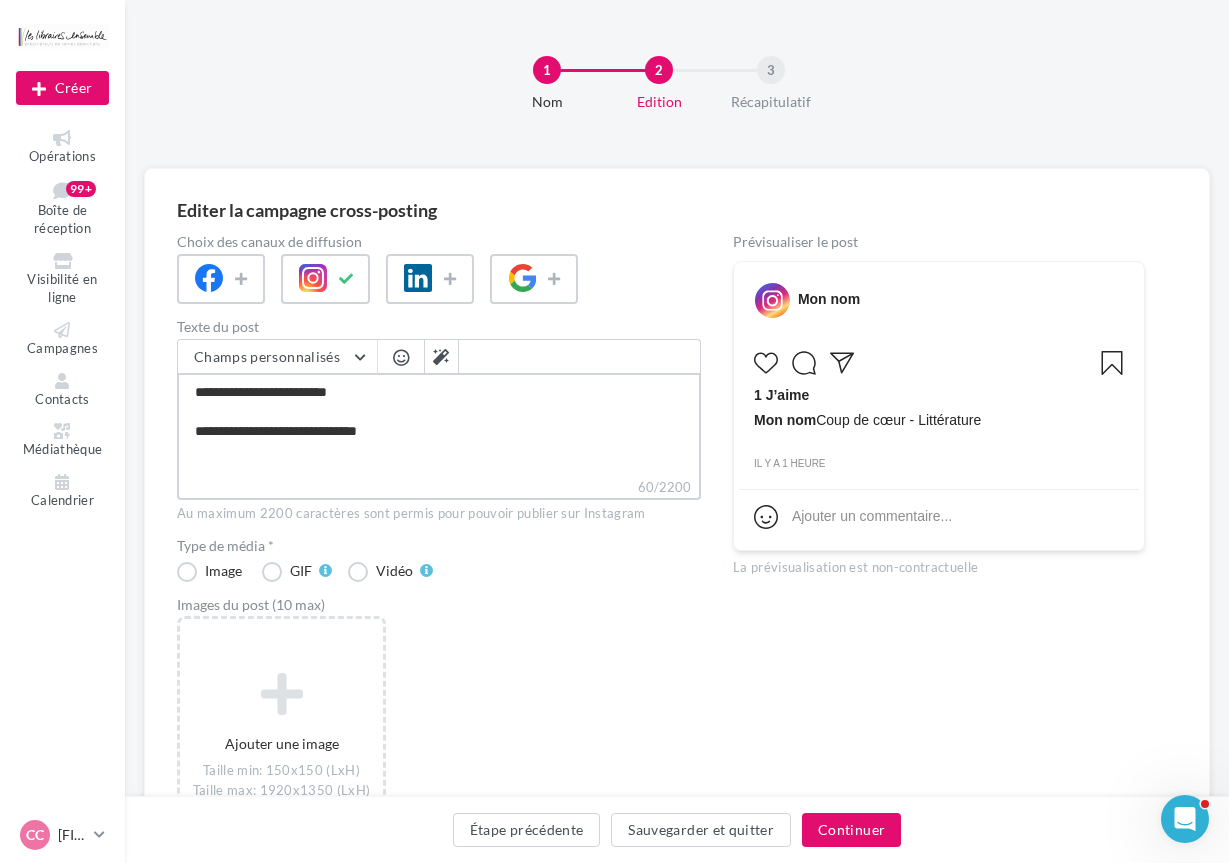 type on "**********" 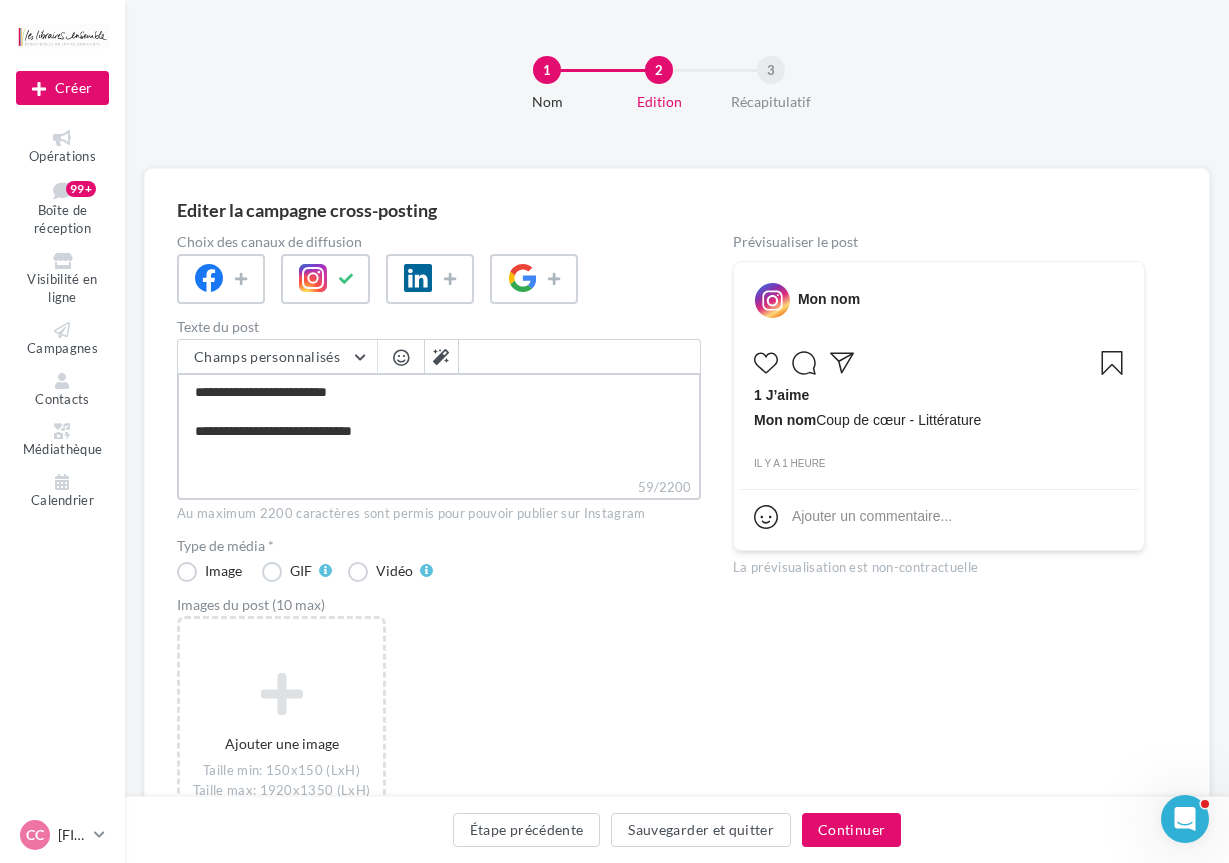 type on "**********" 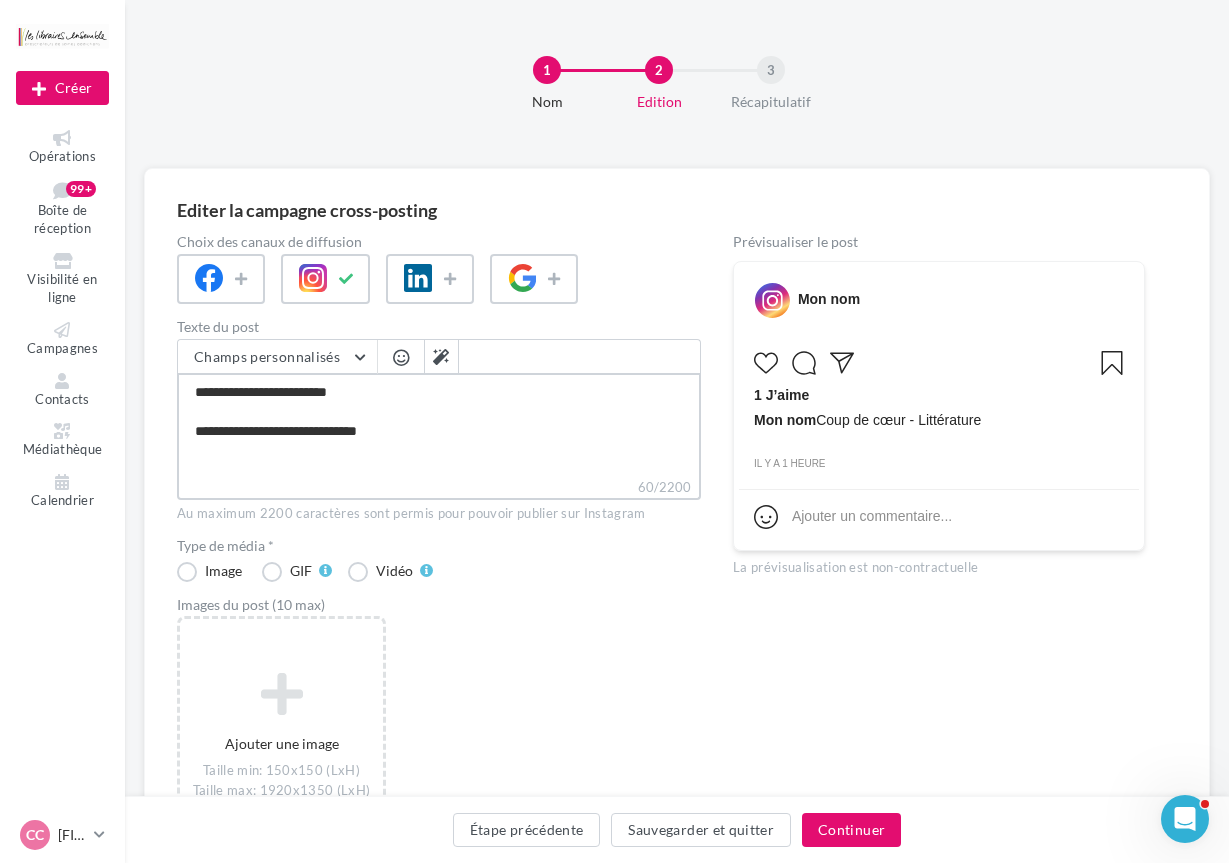 type on "**********" 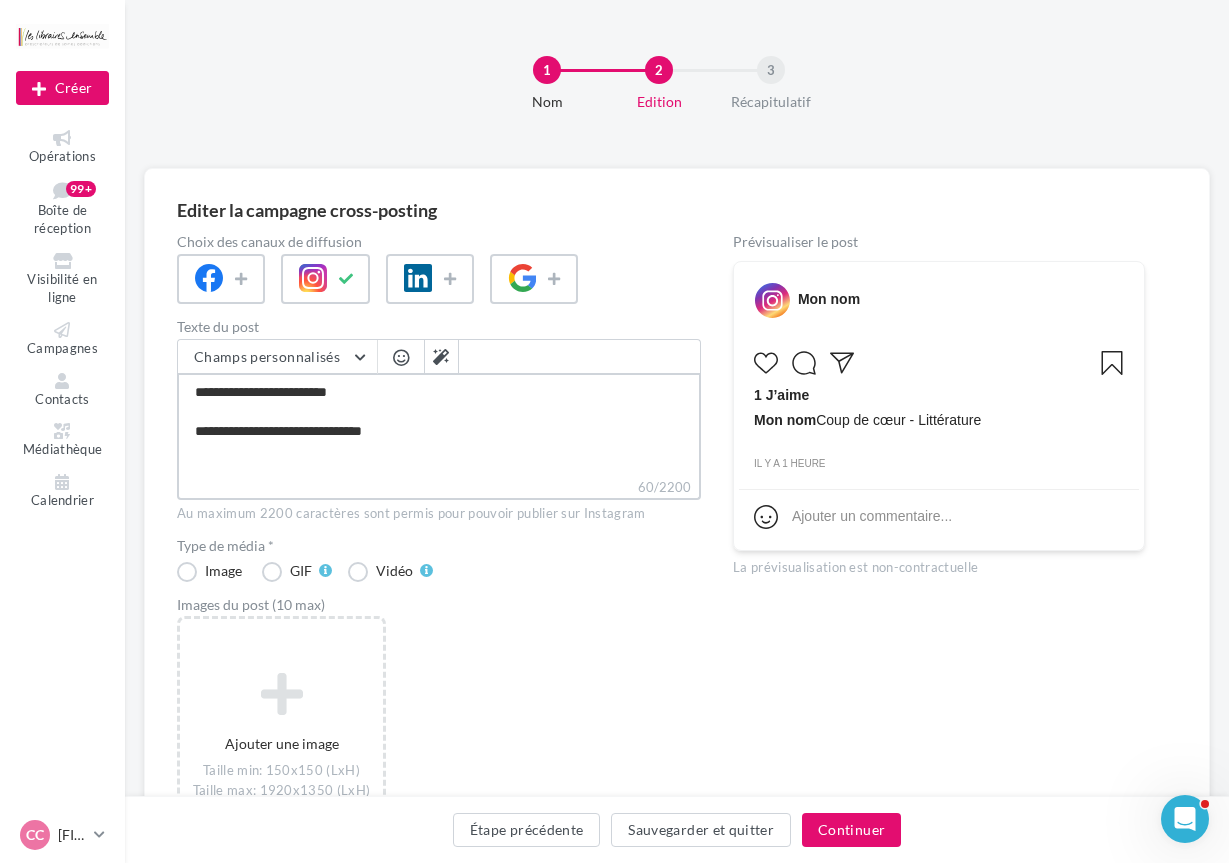 type on "**********" 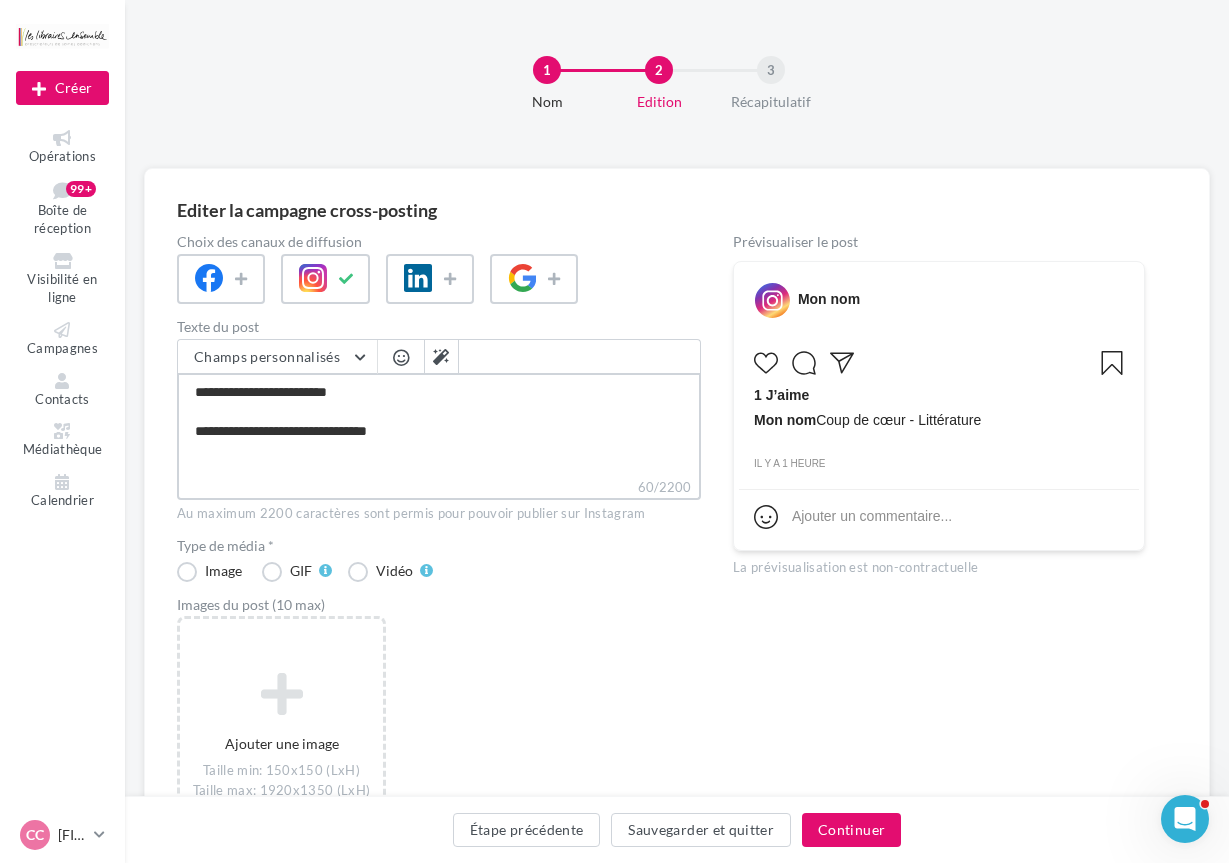 type on "**********" 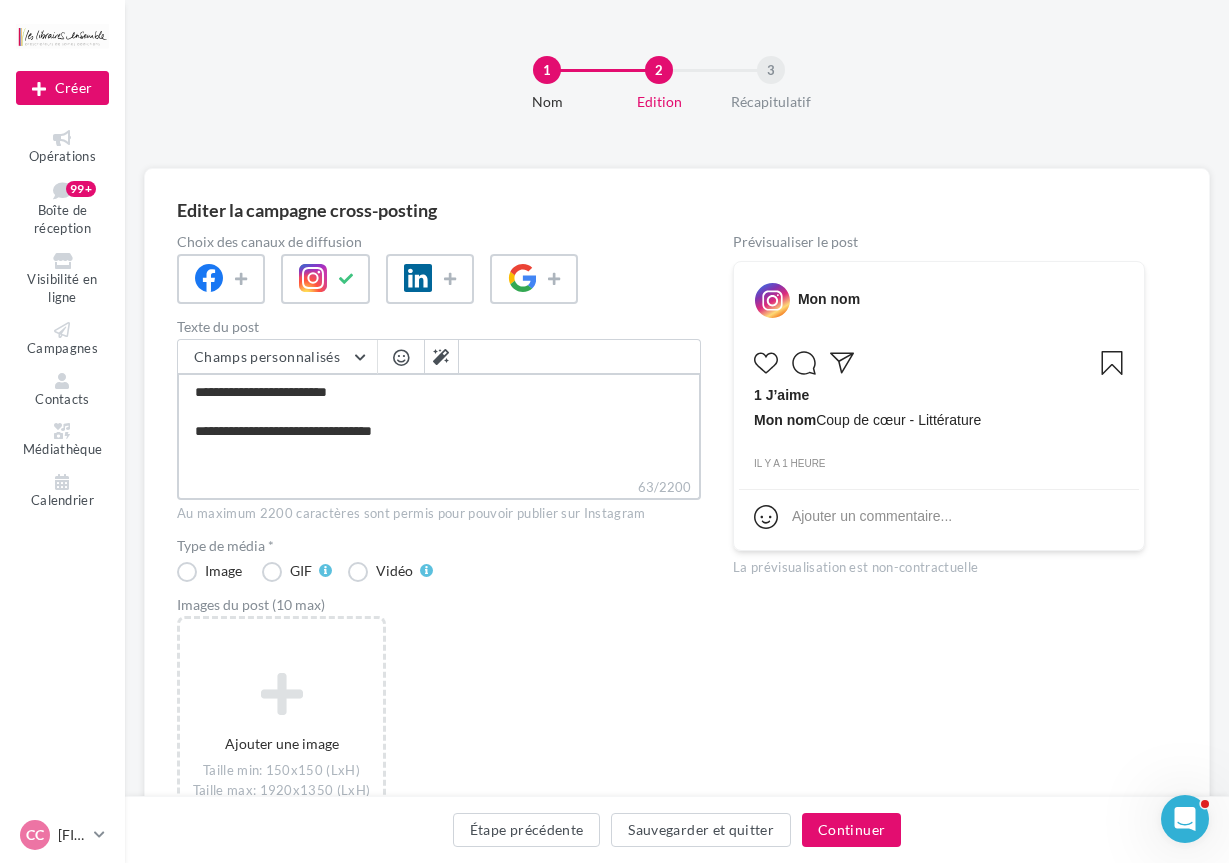 type on "**********" 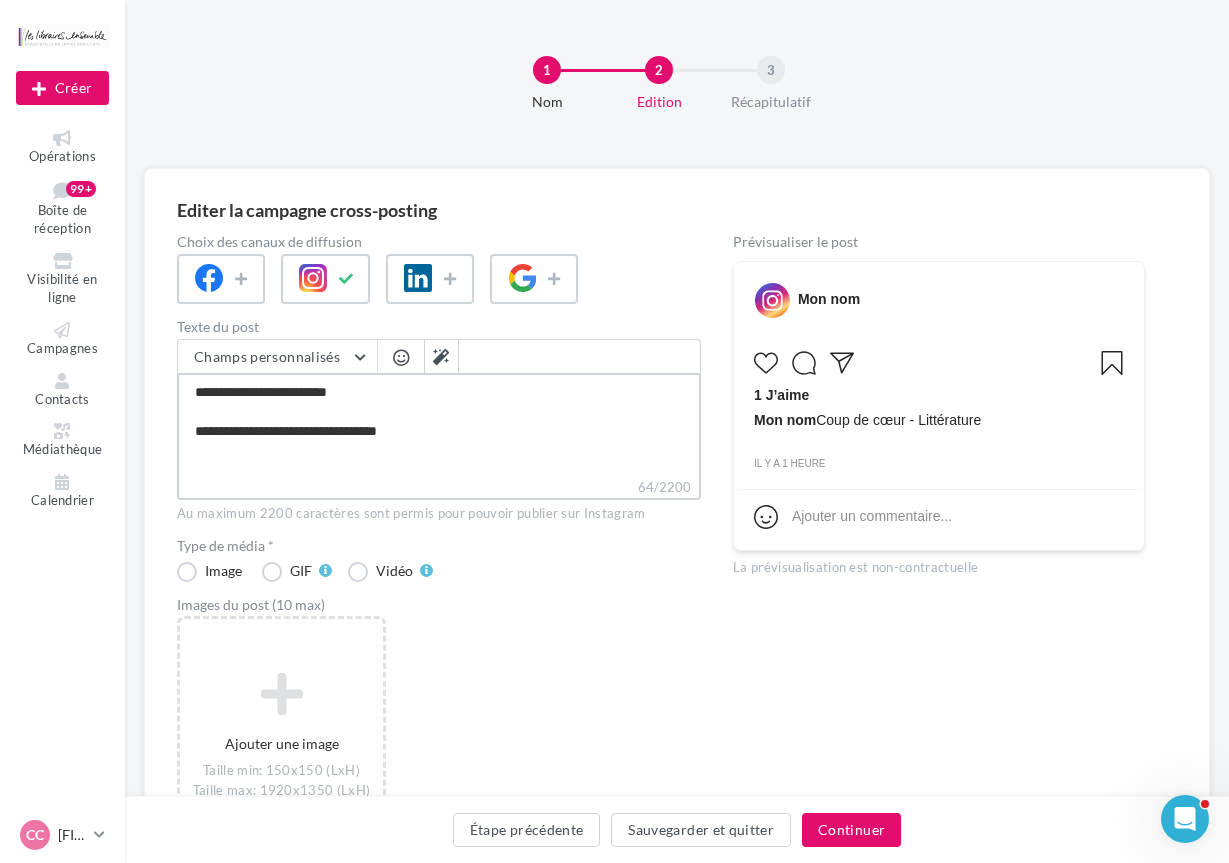 type on "**********" 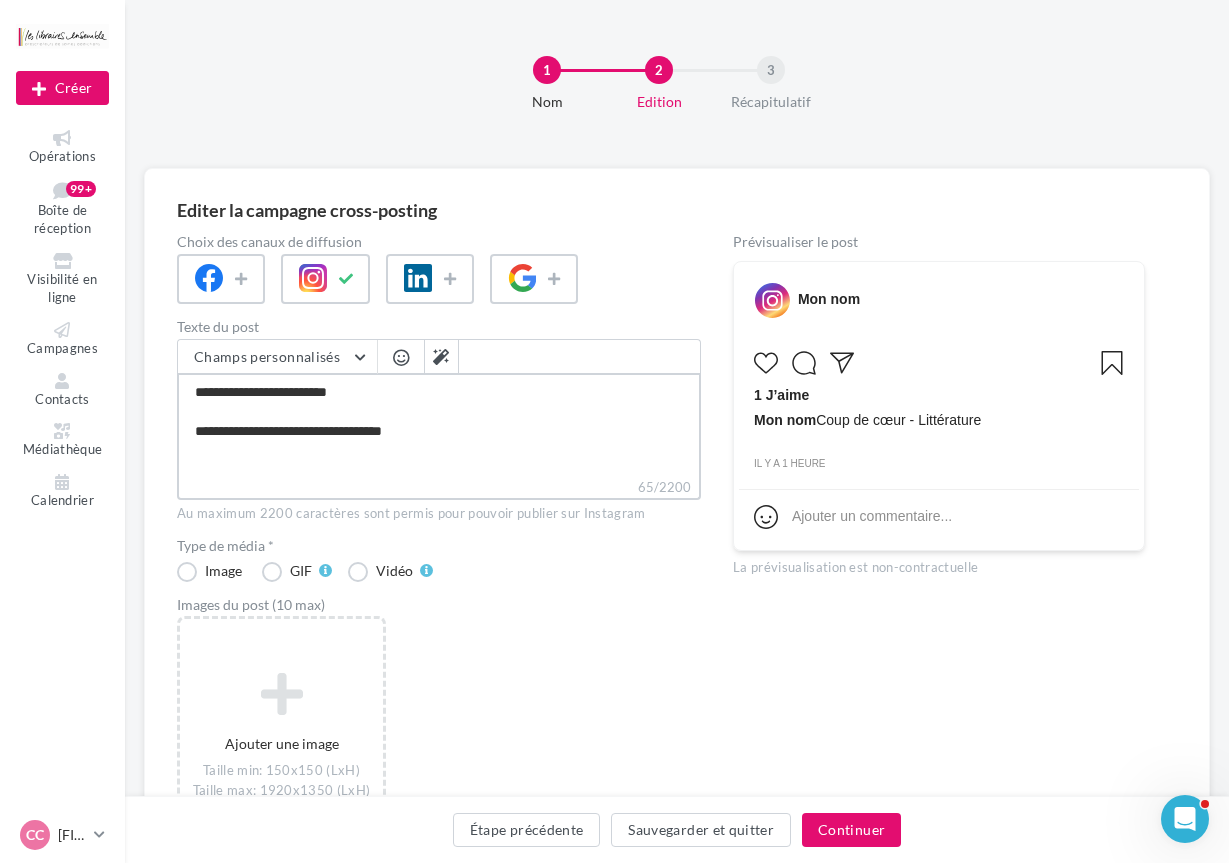 type on "**********" 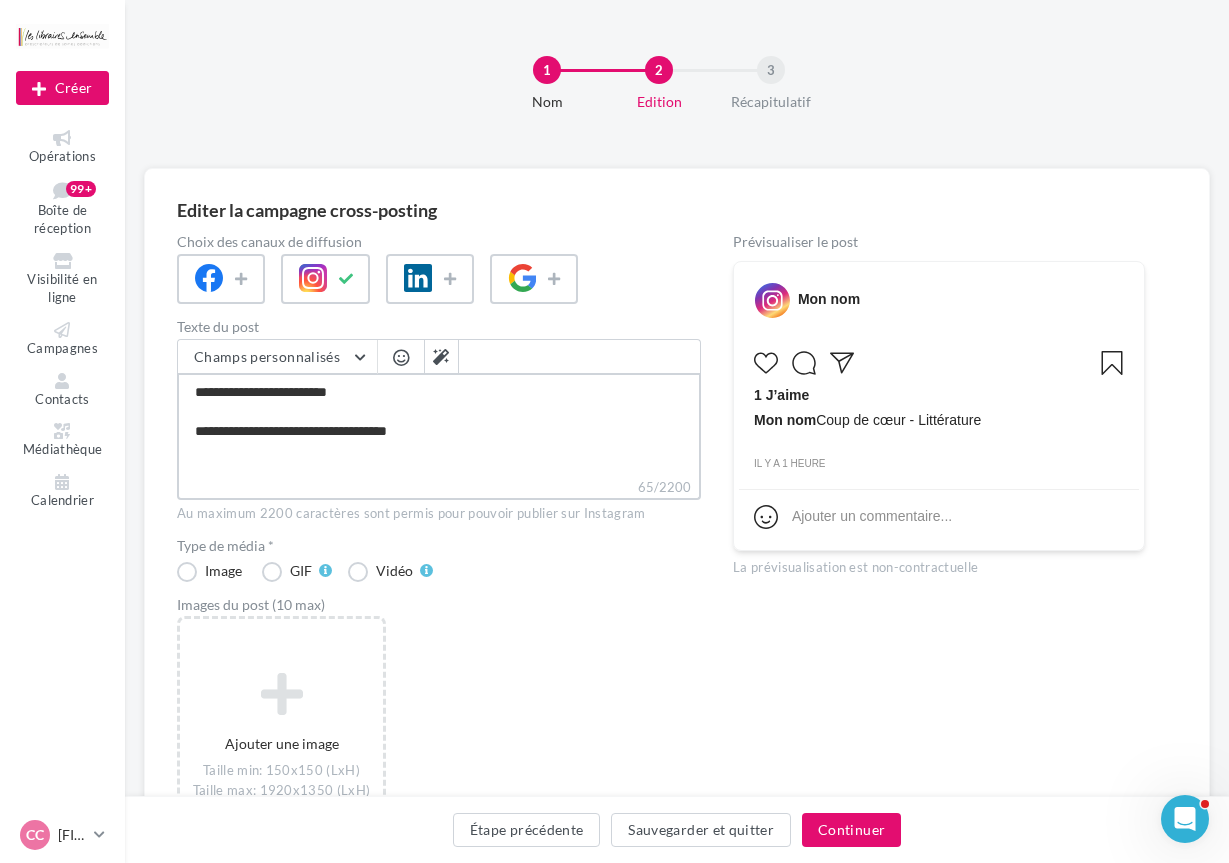 type on "**********" 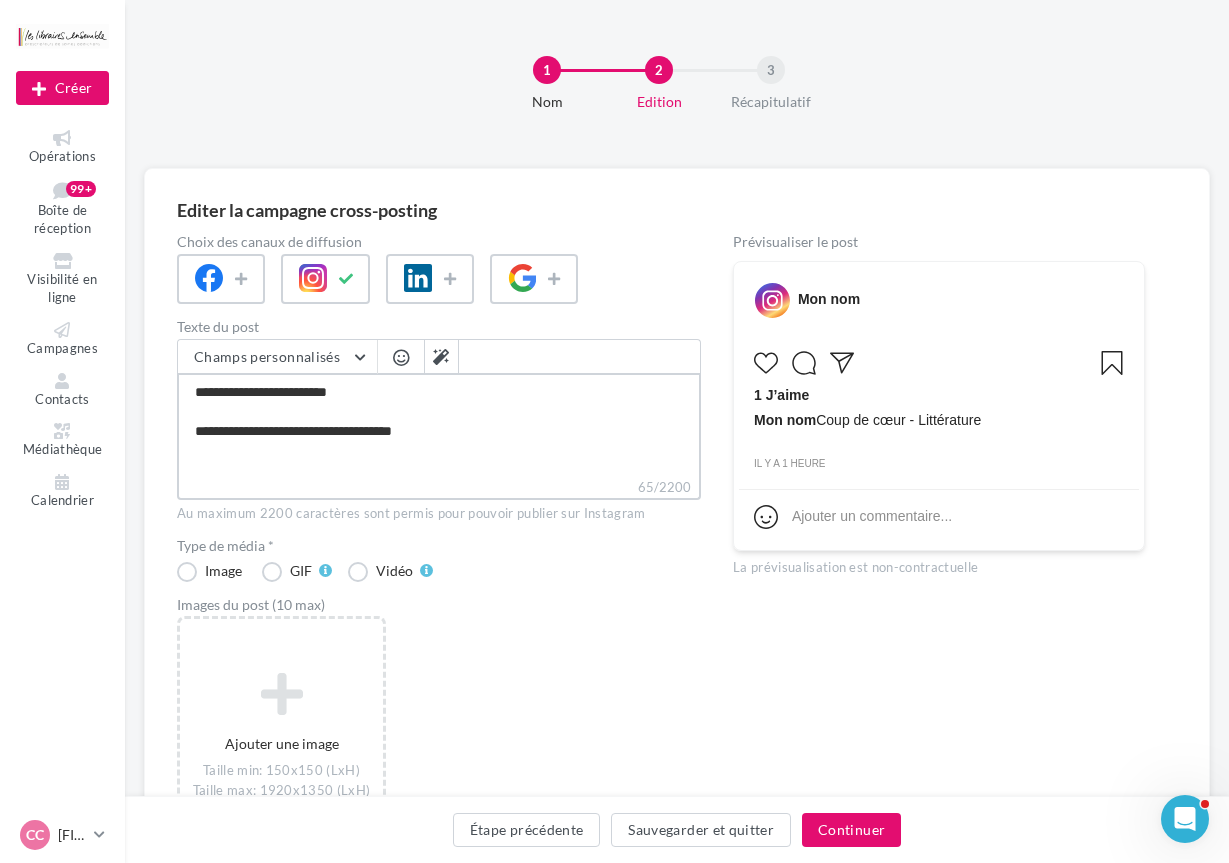 type on "**********" 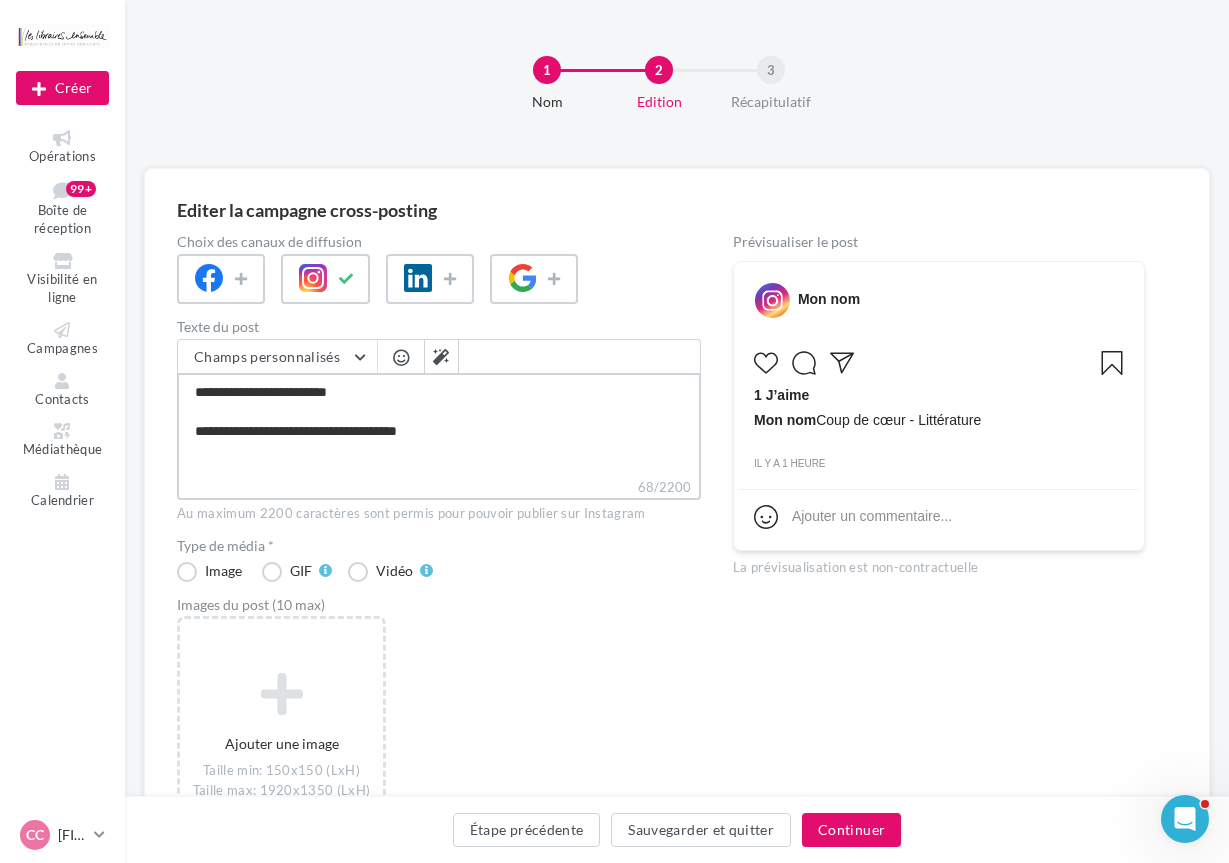 type on "**********" 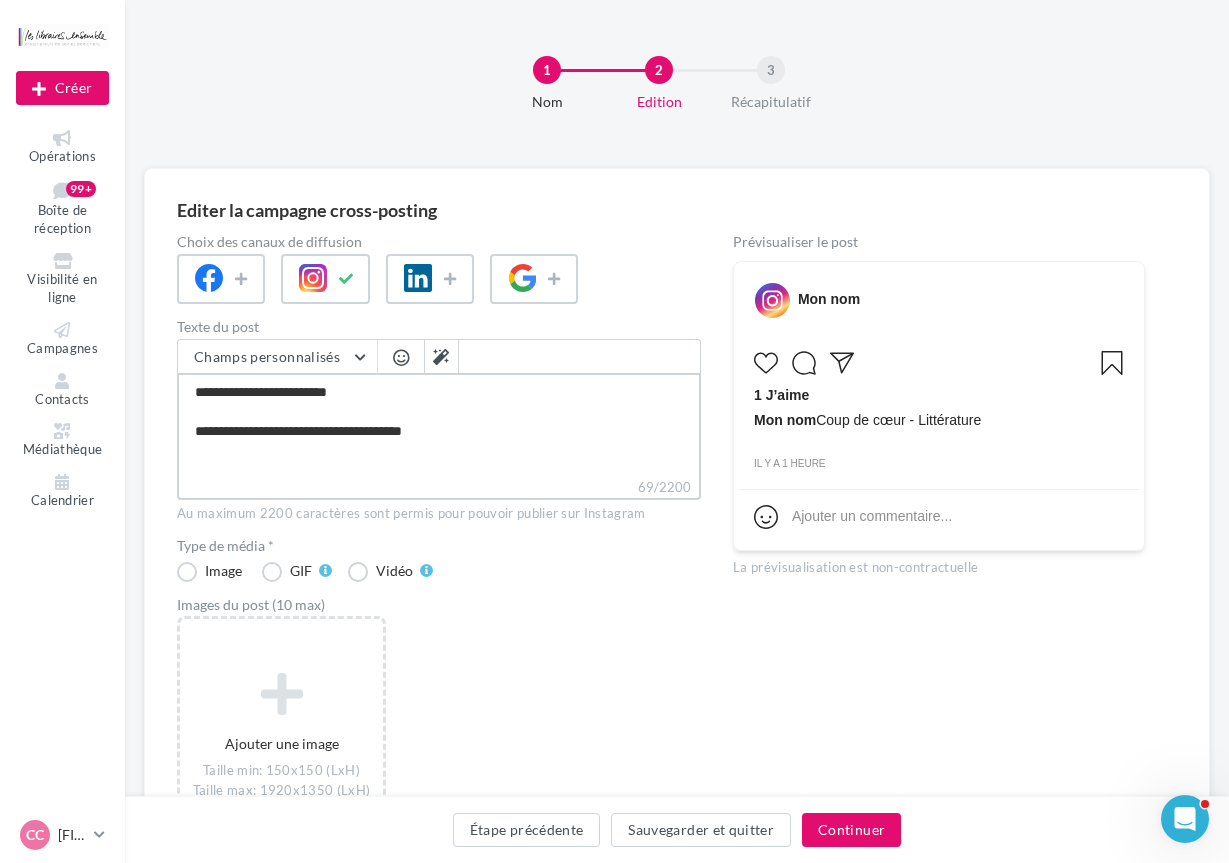 type on "**********" 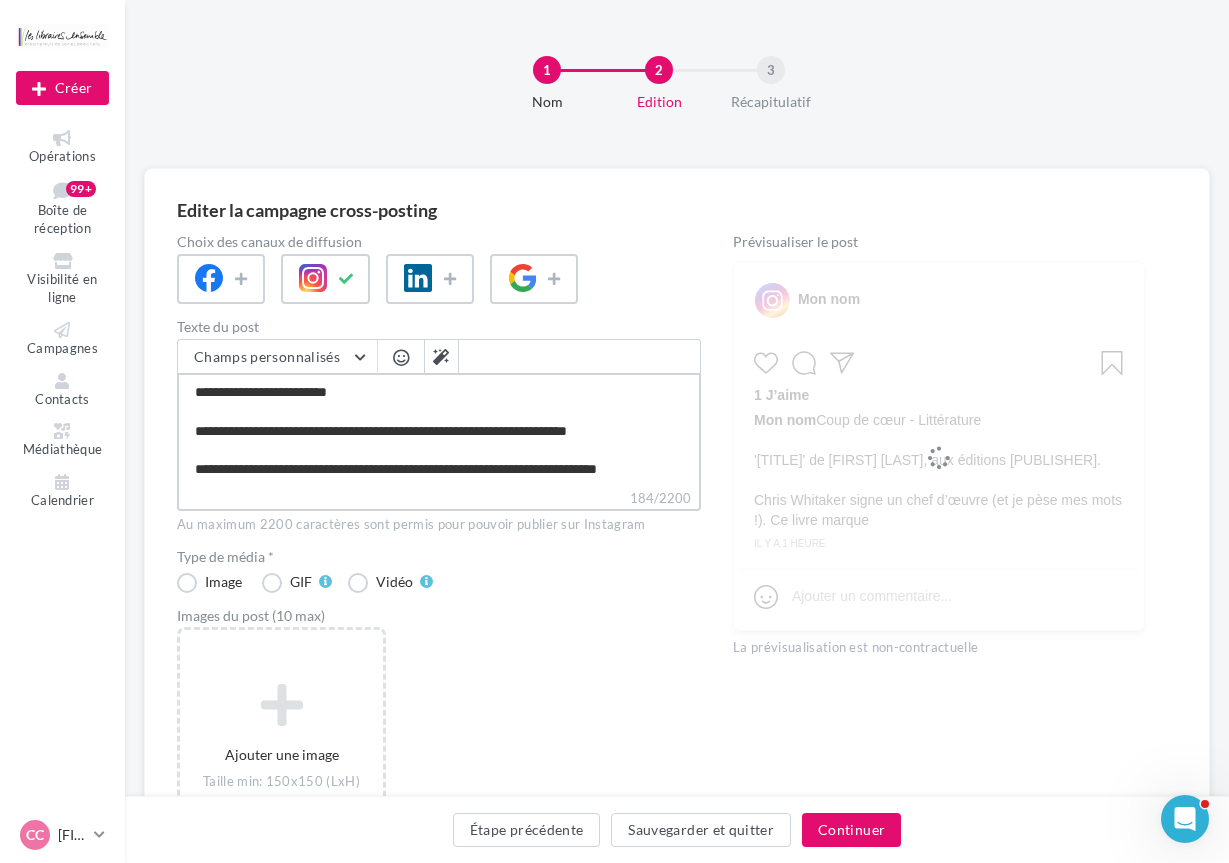 click on "**********" at bounding box center (439, 430) 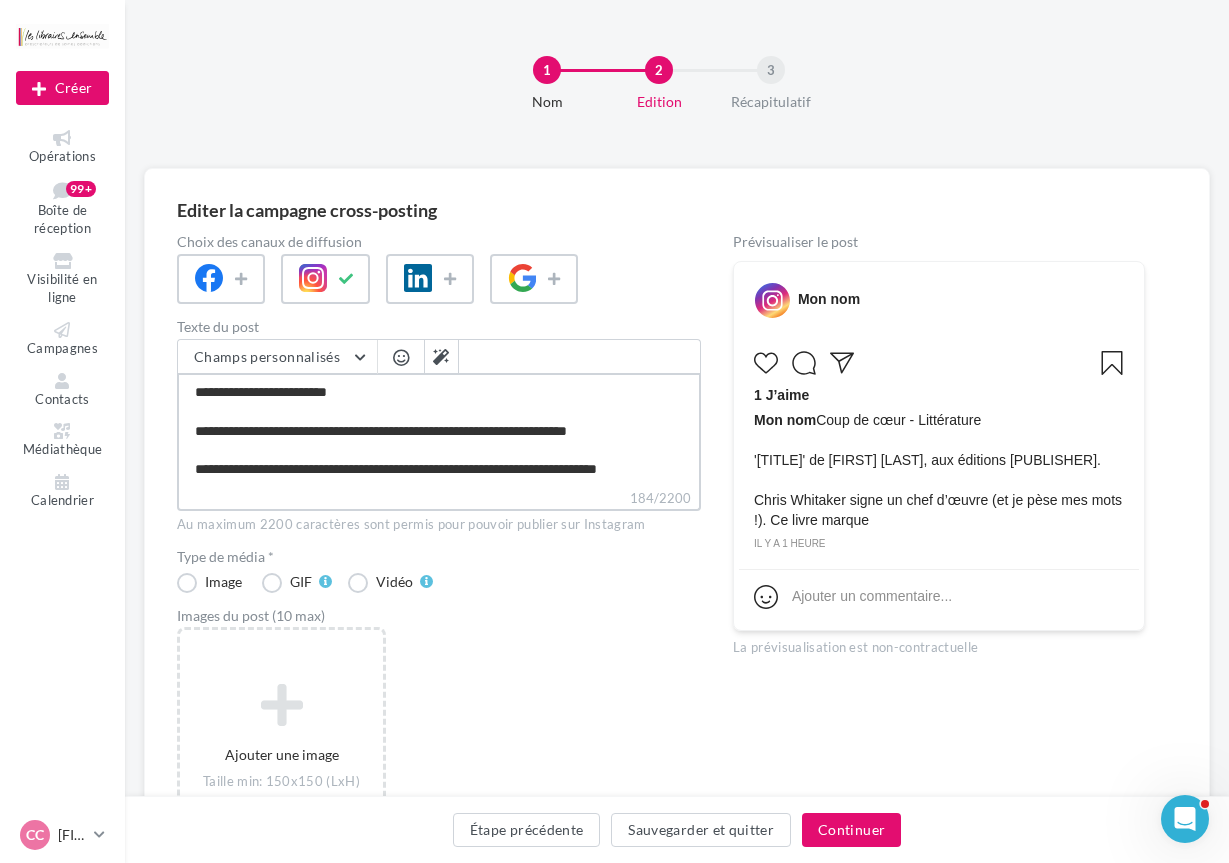 click on "**********" at bounding box center (439, 430) 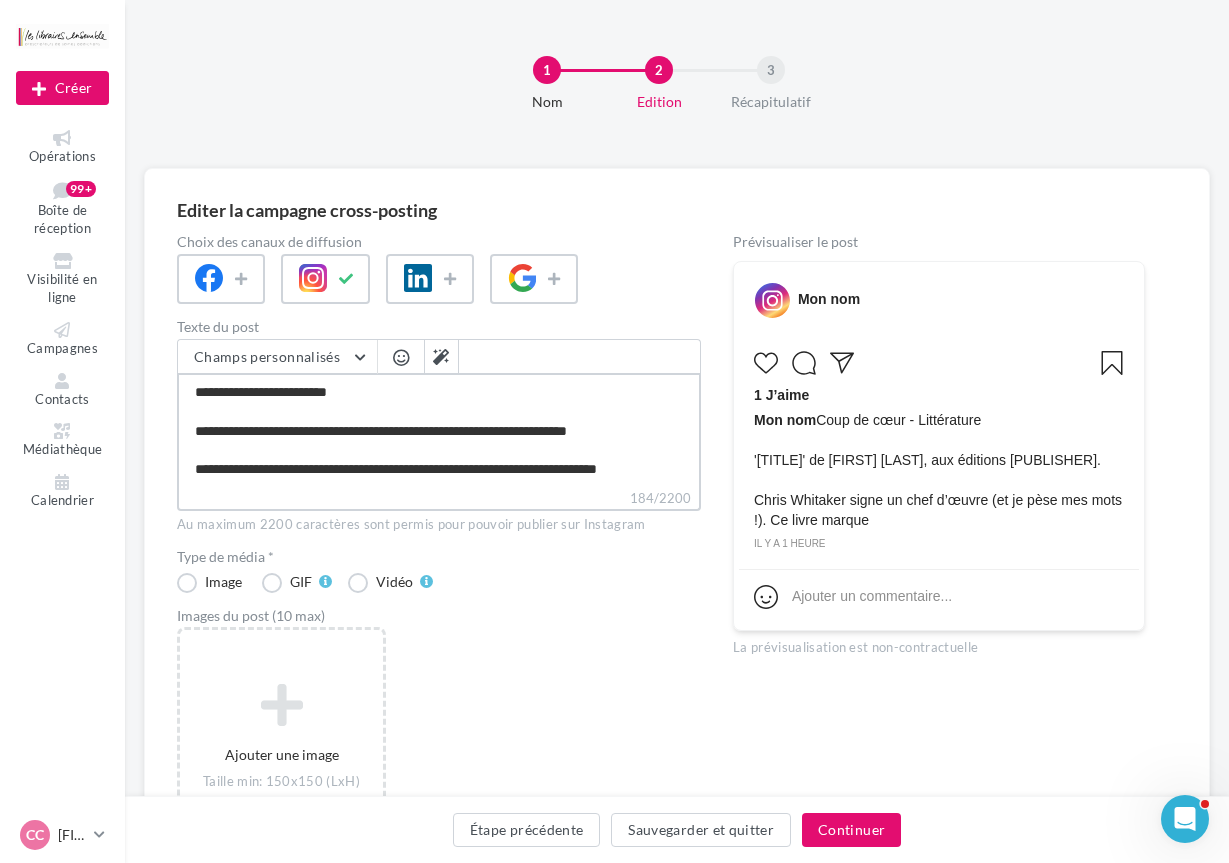click on "**********" at bounding box center (439, 430) 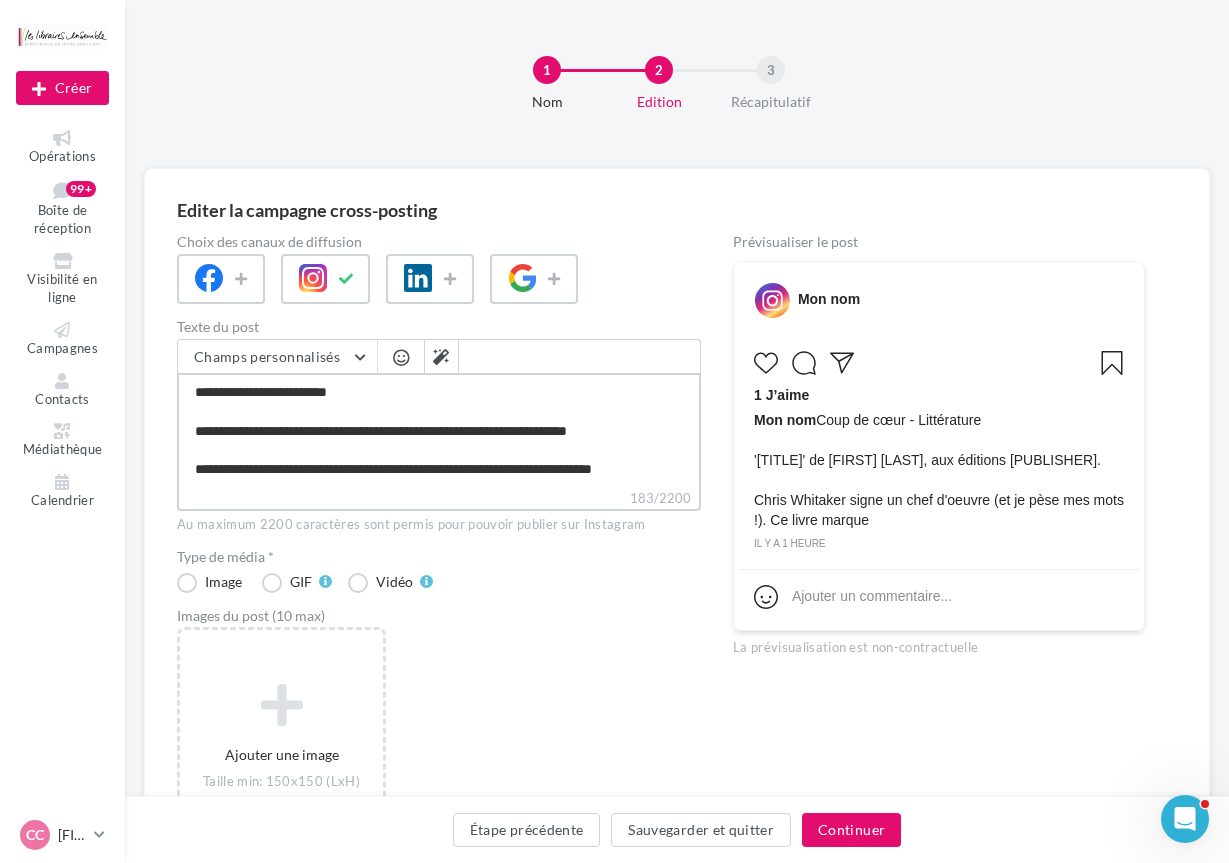 click on "**********" at bounding box center [439, 430] 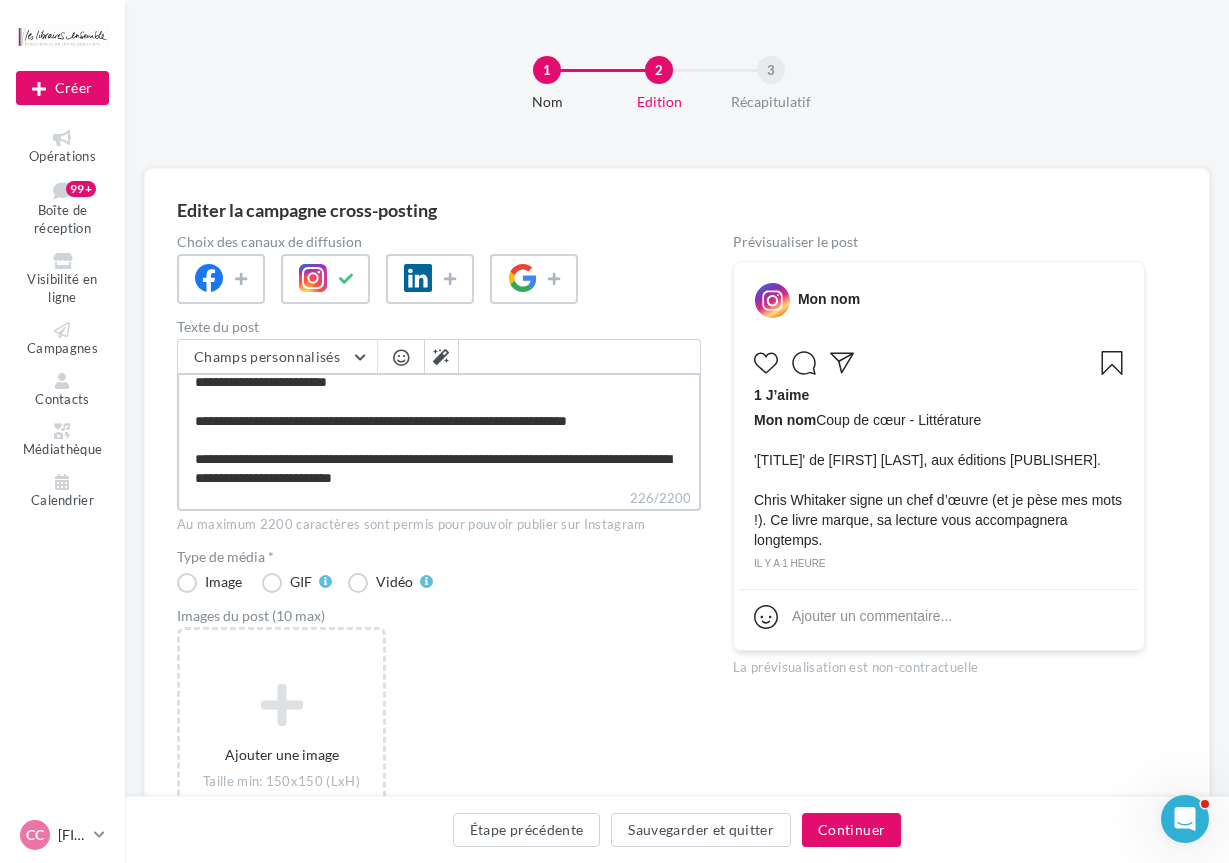 scroll, scrollTop: 29, scrollLeft: 0, axis: vertical 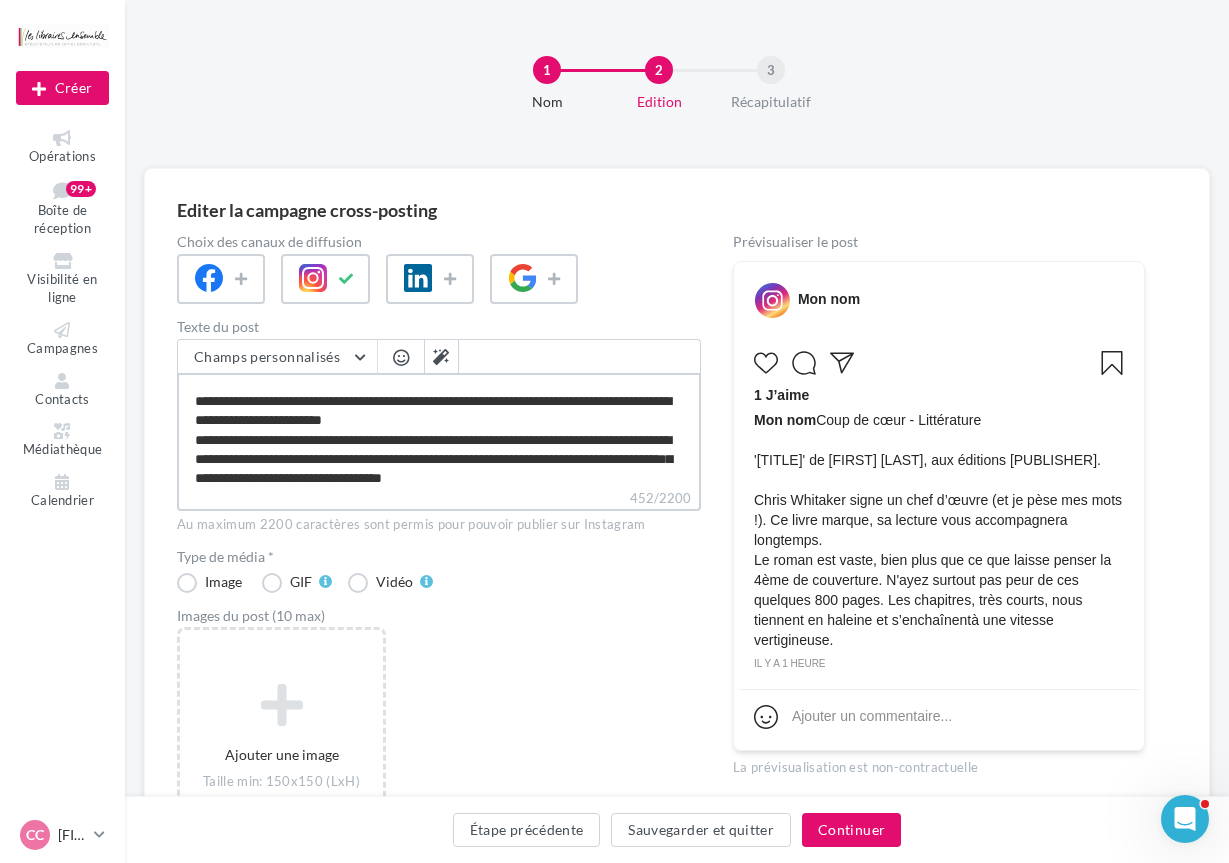 click on "**********" at bounding box center (439, 430) 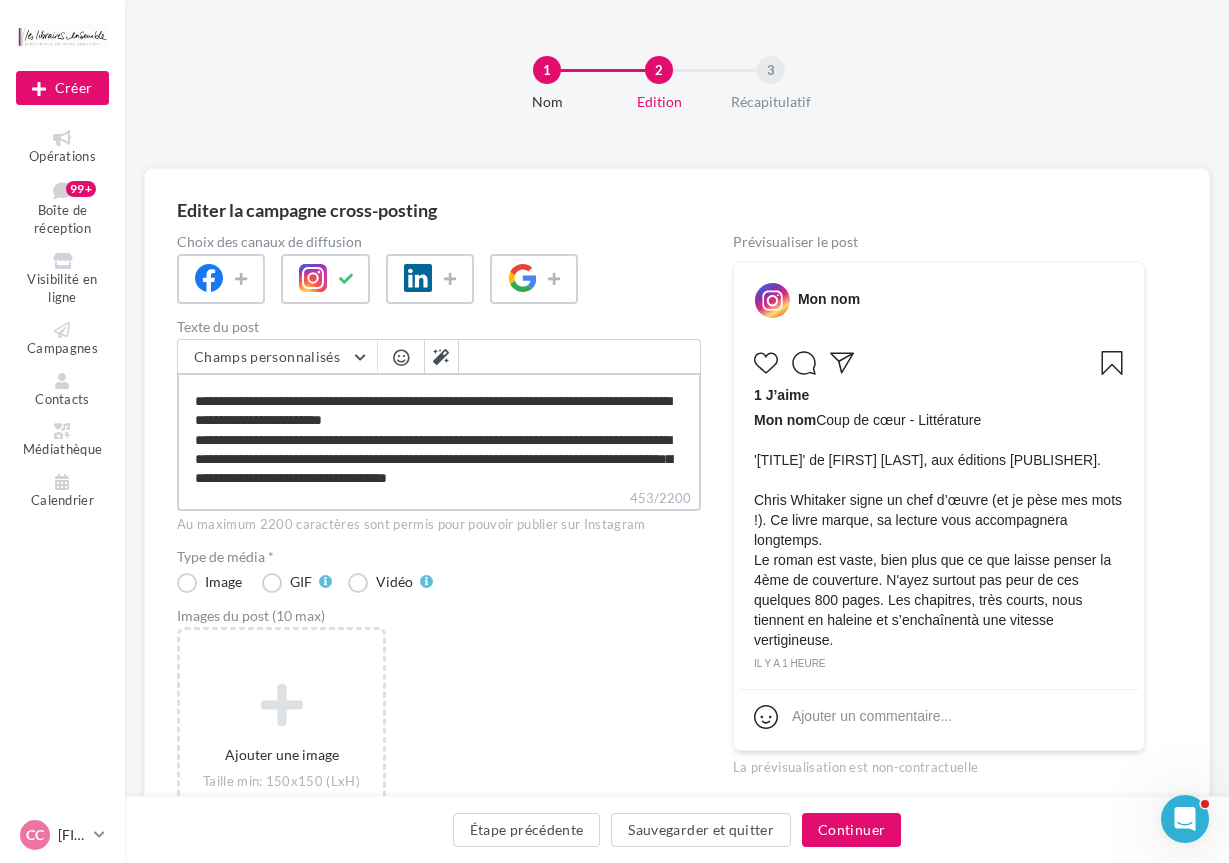 click on "**********" at bounding box center (439, 430) 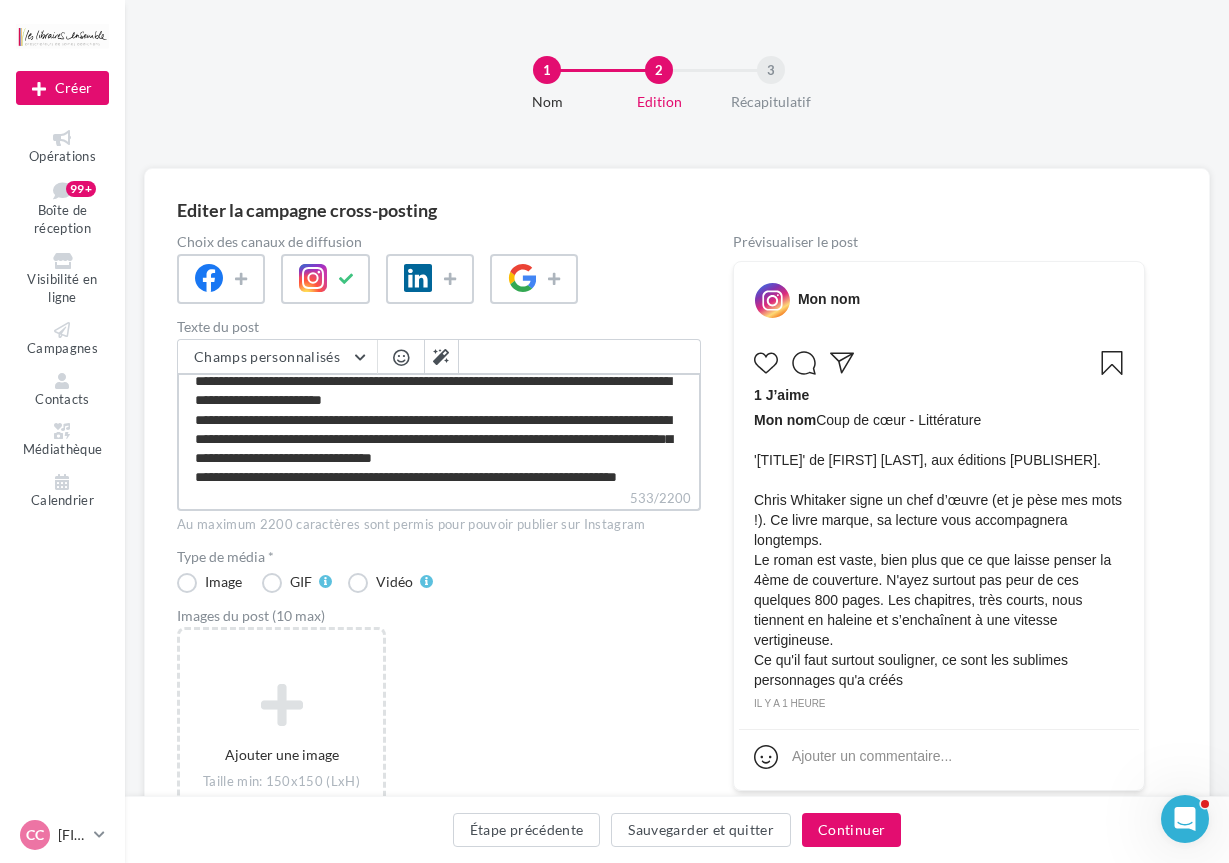 scroll, scrollTop: 106, scrollLeft: 0, axis: vertical 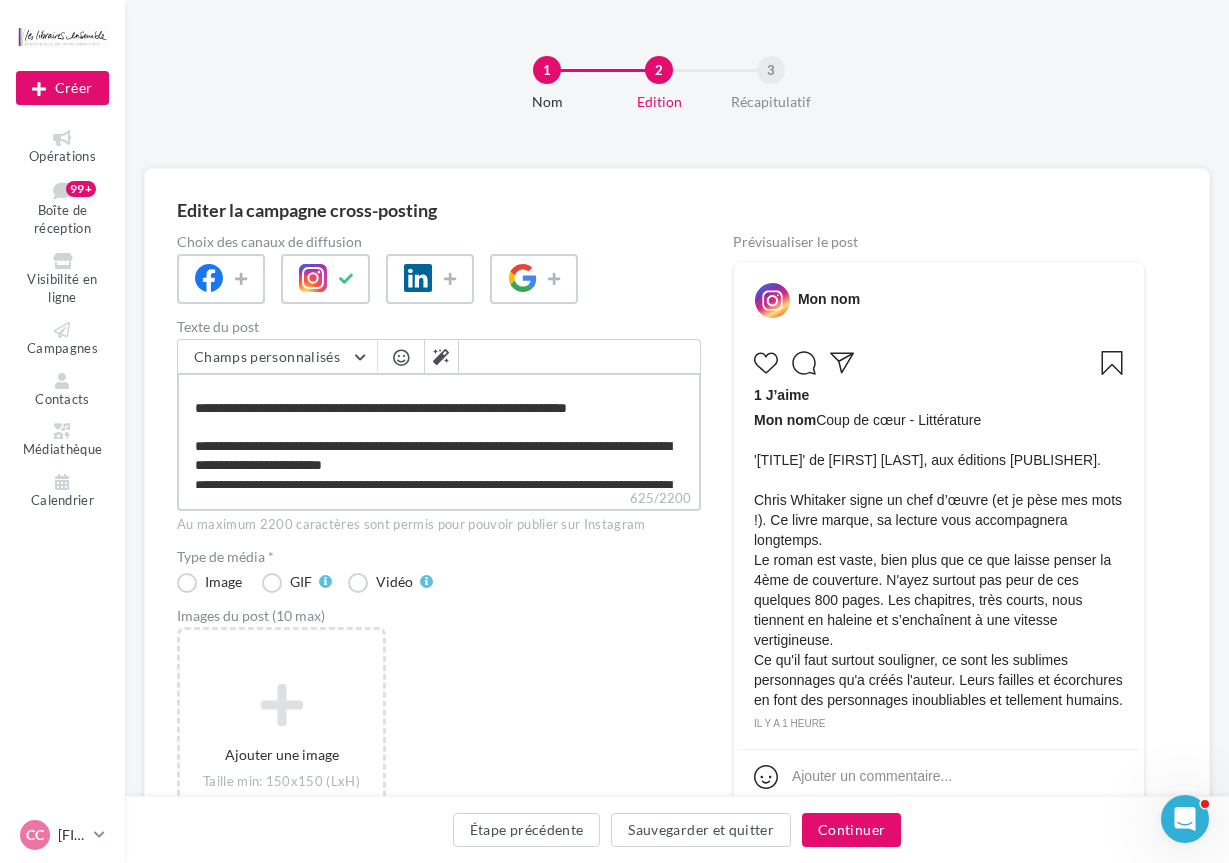 click on "**********" at bounding box center (439, 430) 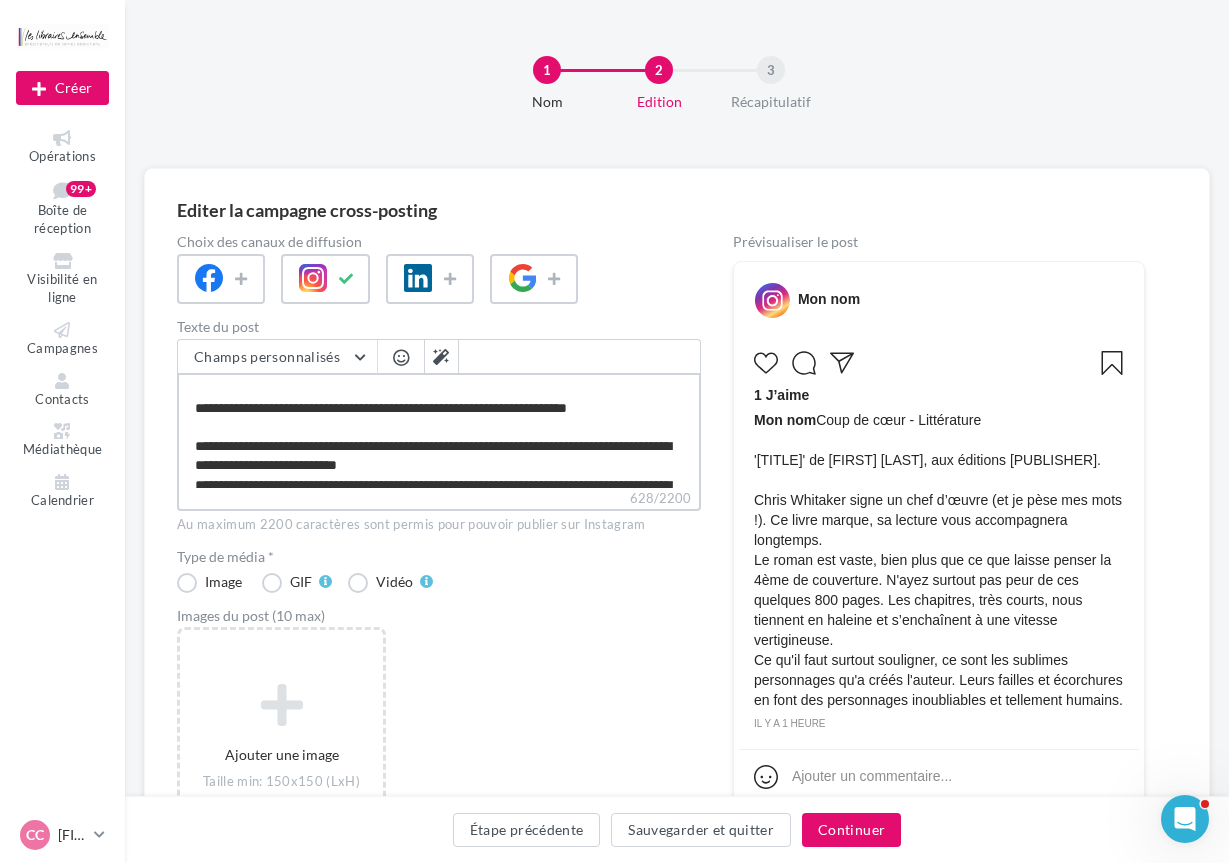 scroll, scrollTop: 125, scrollLeft: 0, axis: vertical 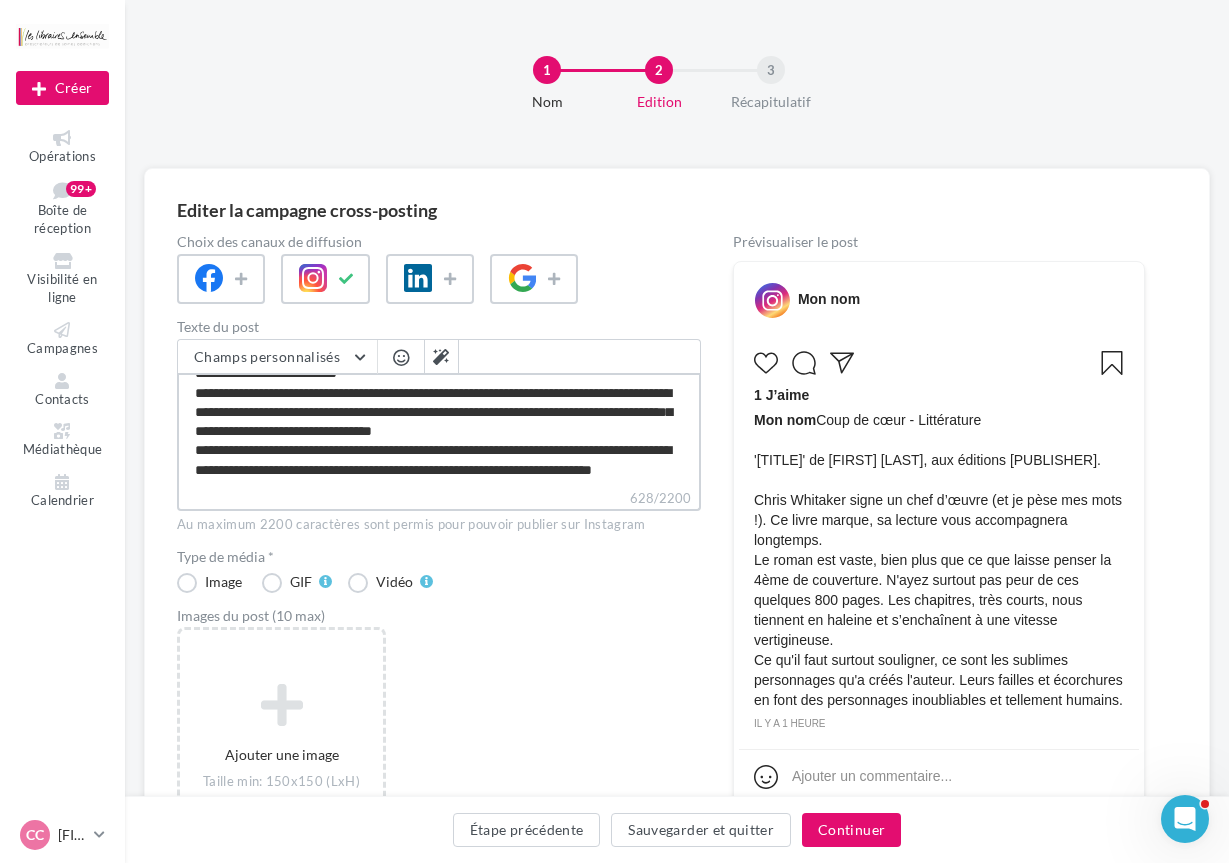 click on "**********" at bounding box center [439, 430] 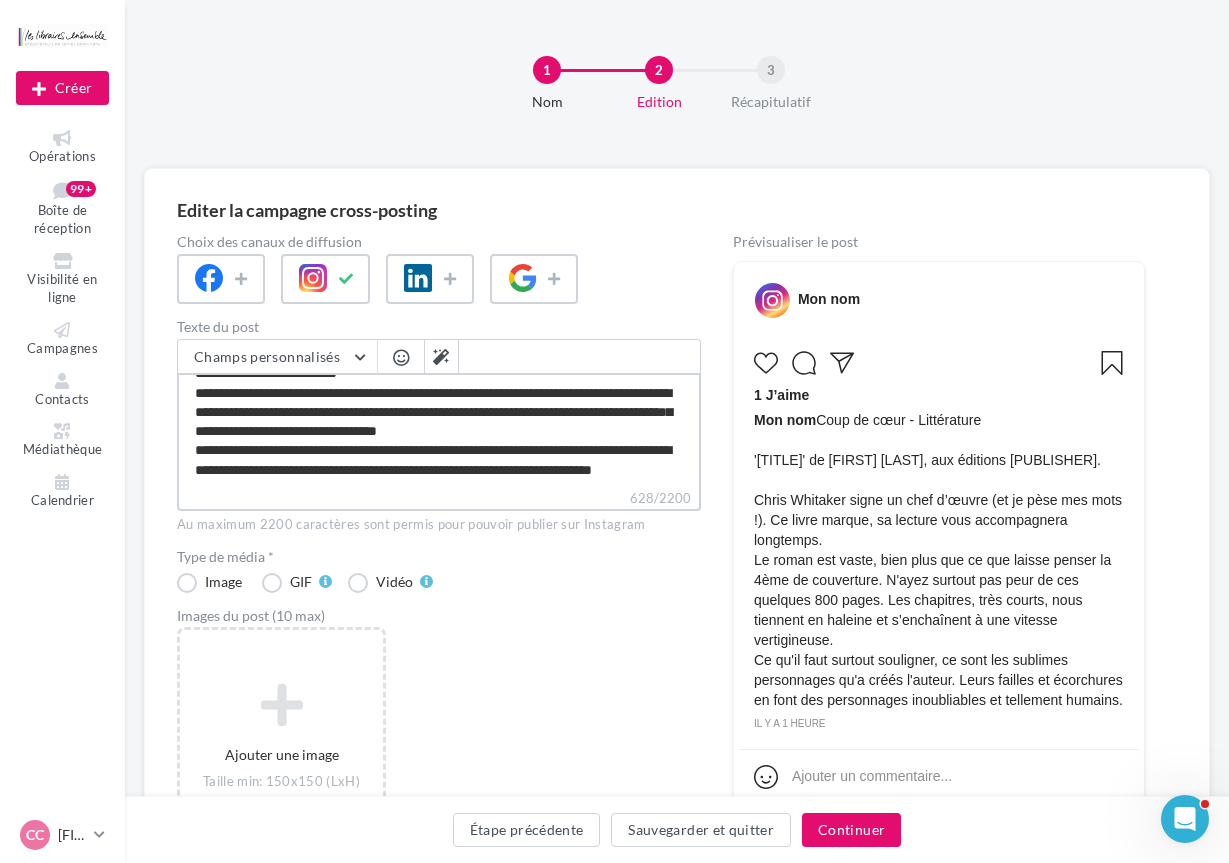 scroll, scrollTop: 124, scrollLeft: 0, axis: vertical 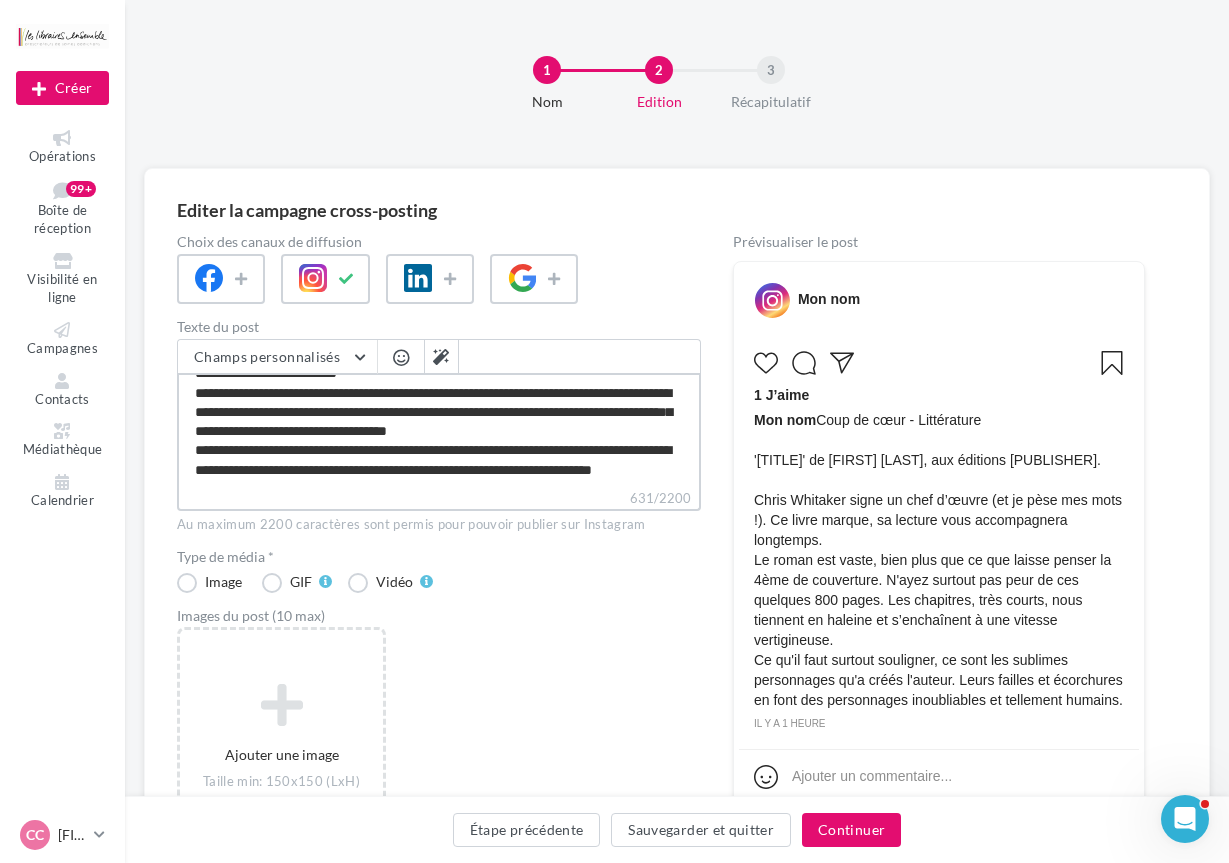 click on "**********" at bounding box center [439, 430] 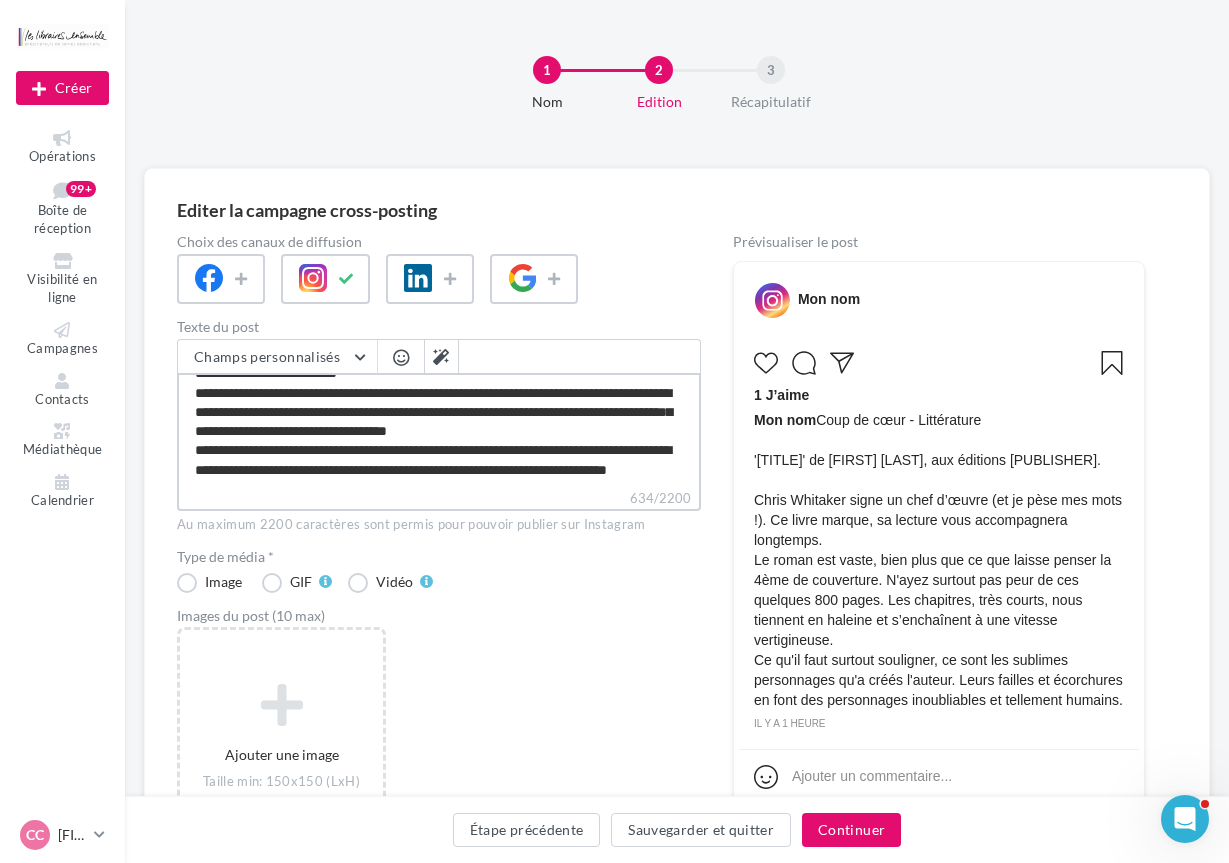 click on "**********" at bounding box center [439, 430] 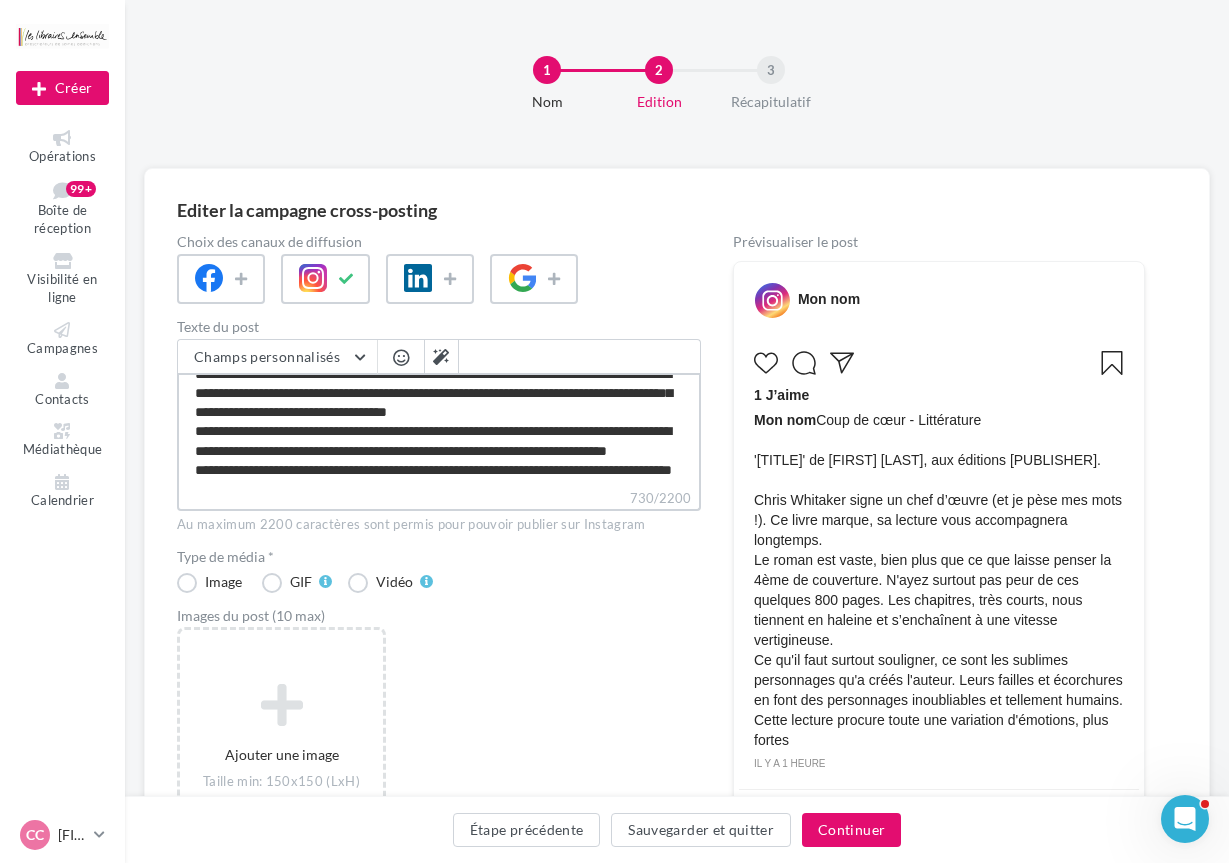 scroll, scrollTop: 184, scrollLeft: 0, axis: vertical 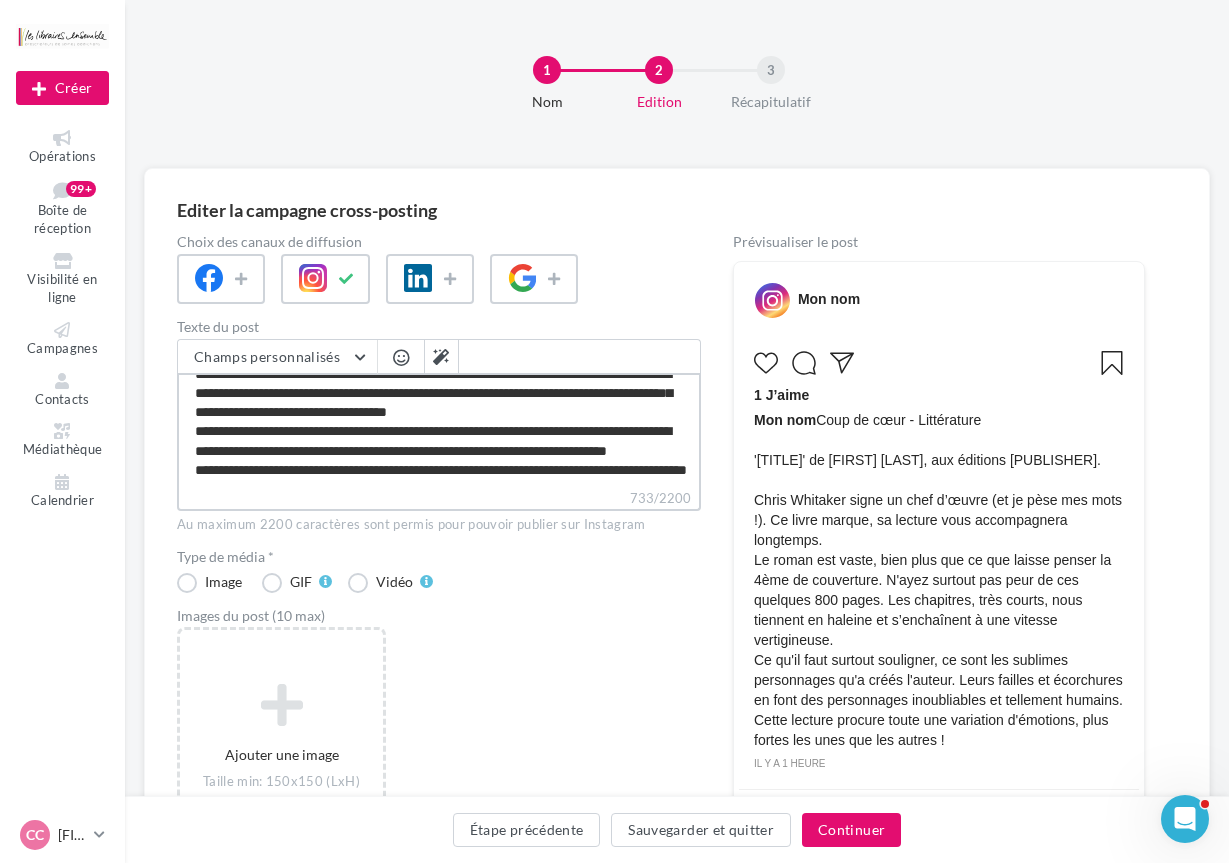 paste on "****" 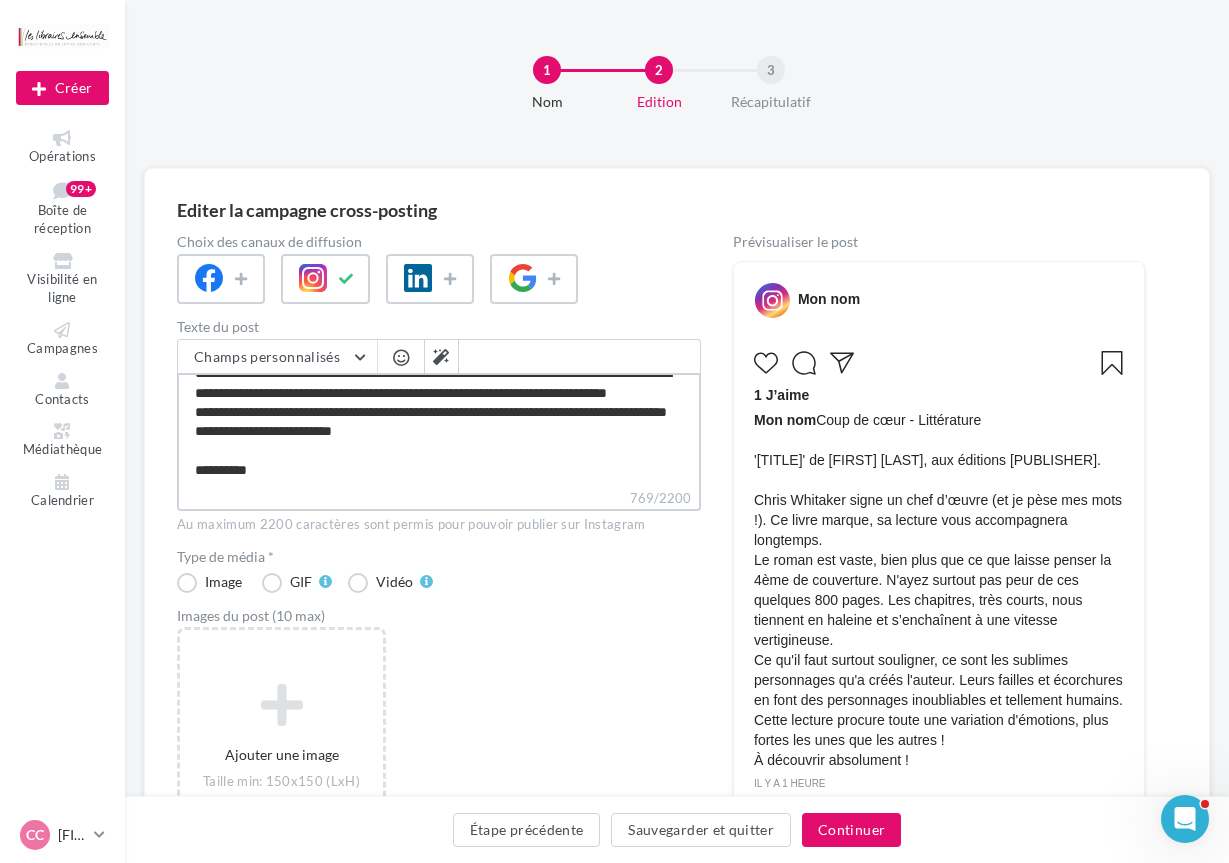 scroll, scrollTop: 261, scrollLeft: 0, axis: vertical 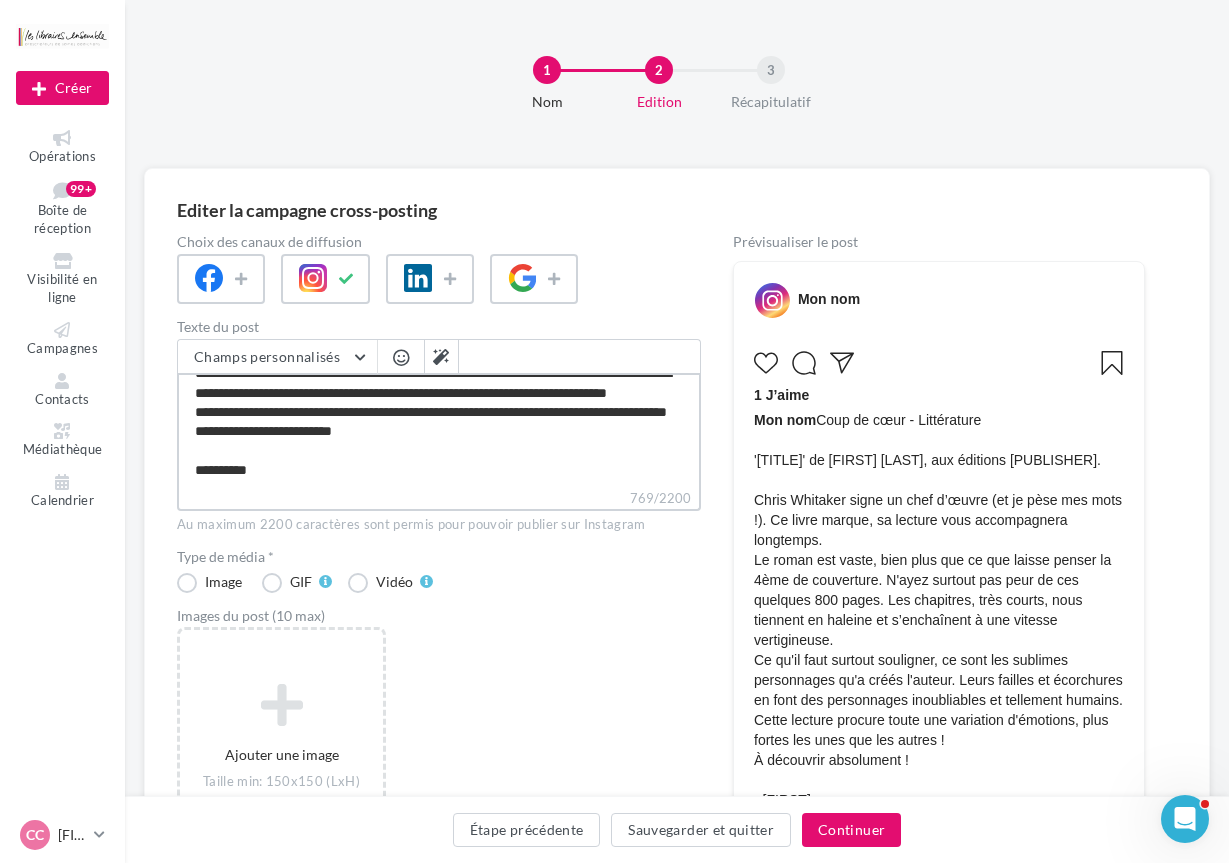 paste on "**********" 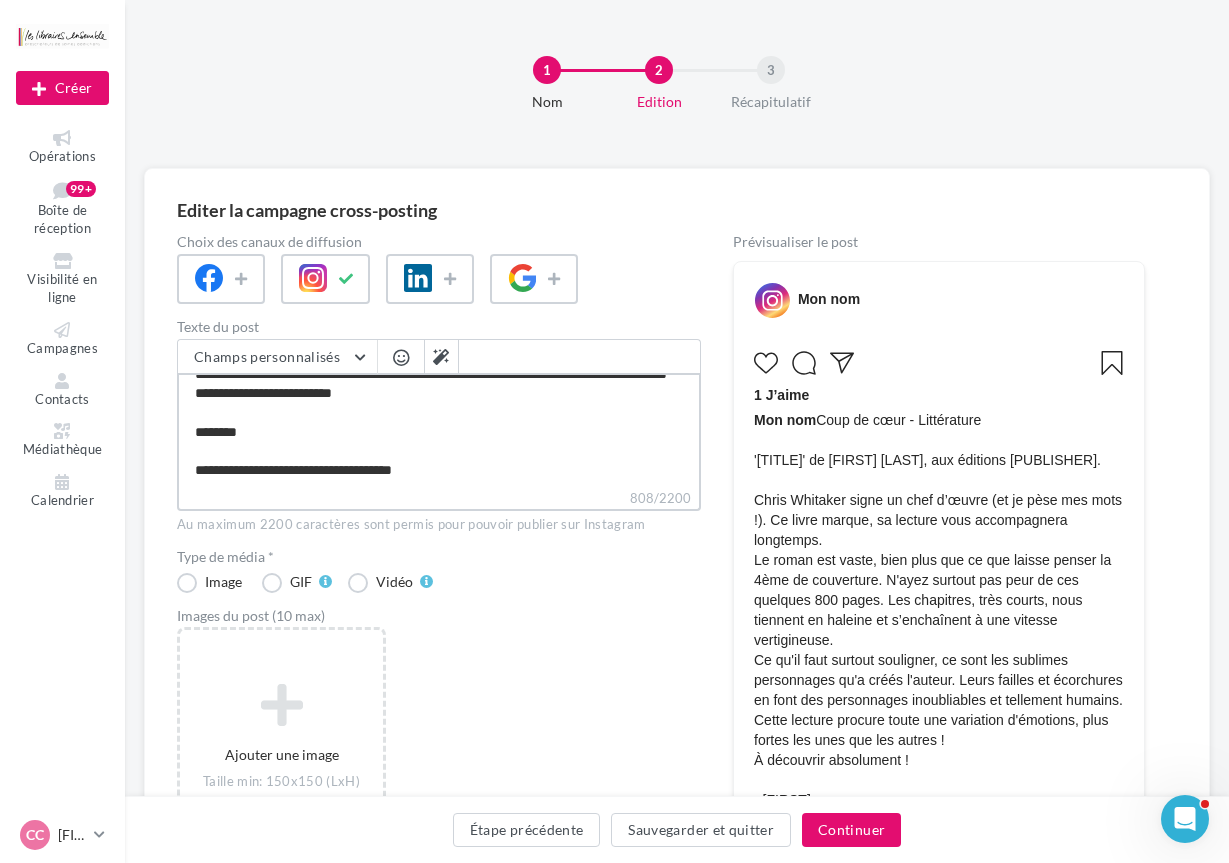 scroll, scrollTop: 280, scrollLeft: 0, axis: vertical 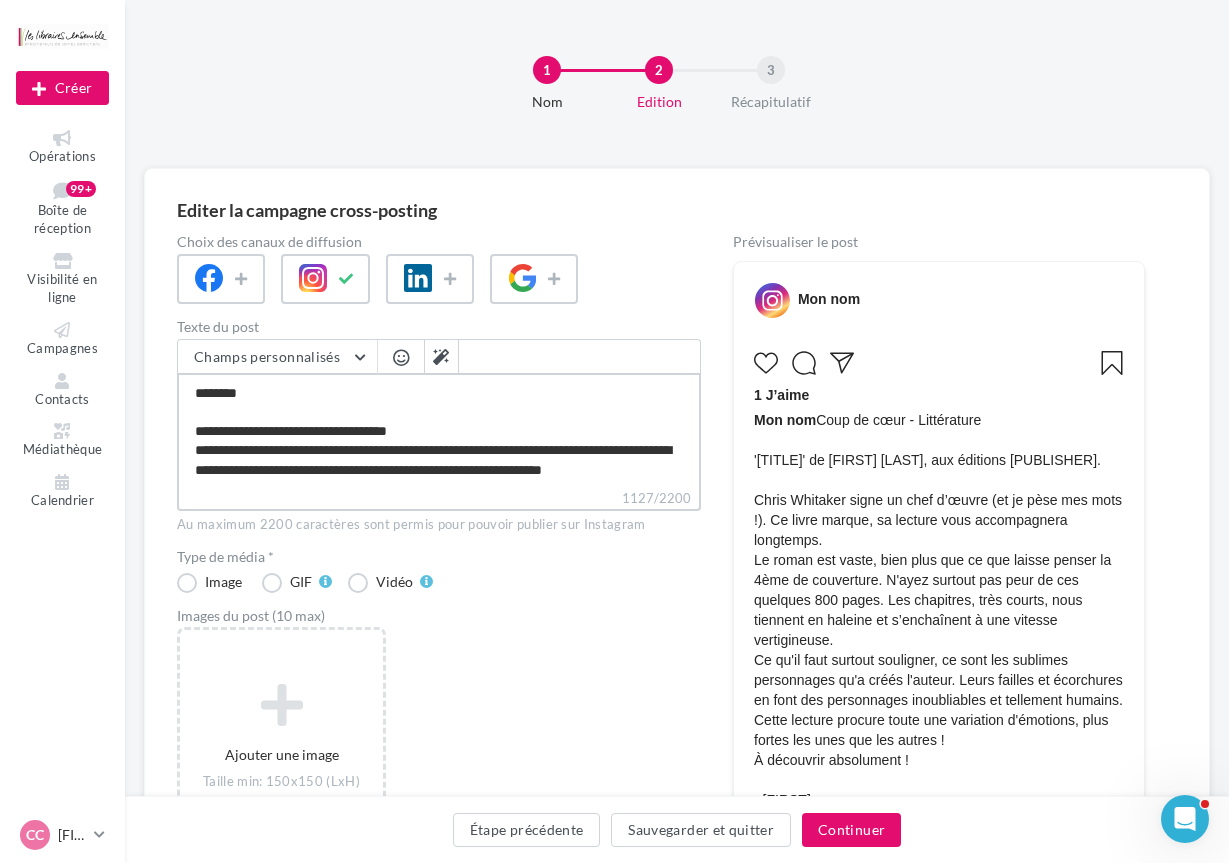 click on "**********" at bounding box center [439, 430] 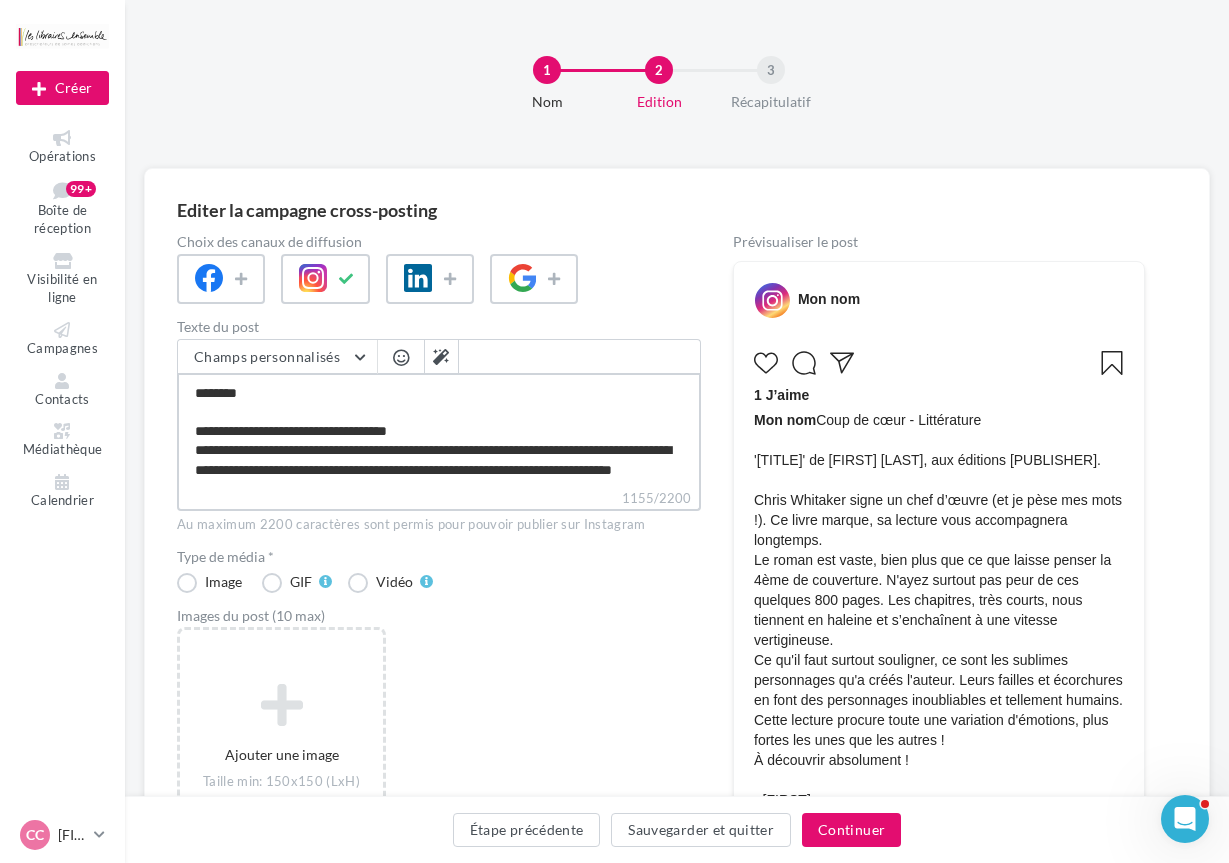 click on "**********" at bounding box center (439, 430) 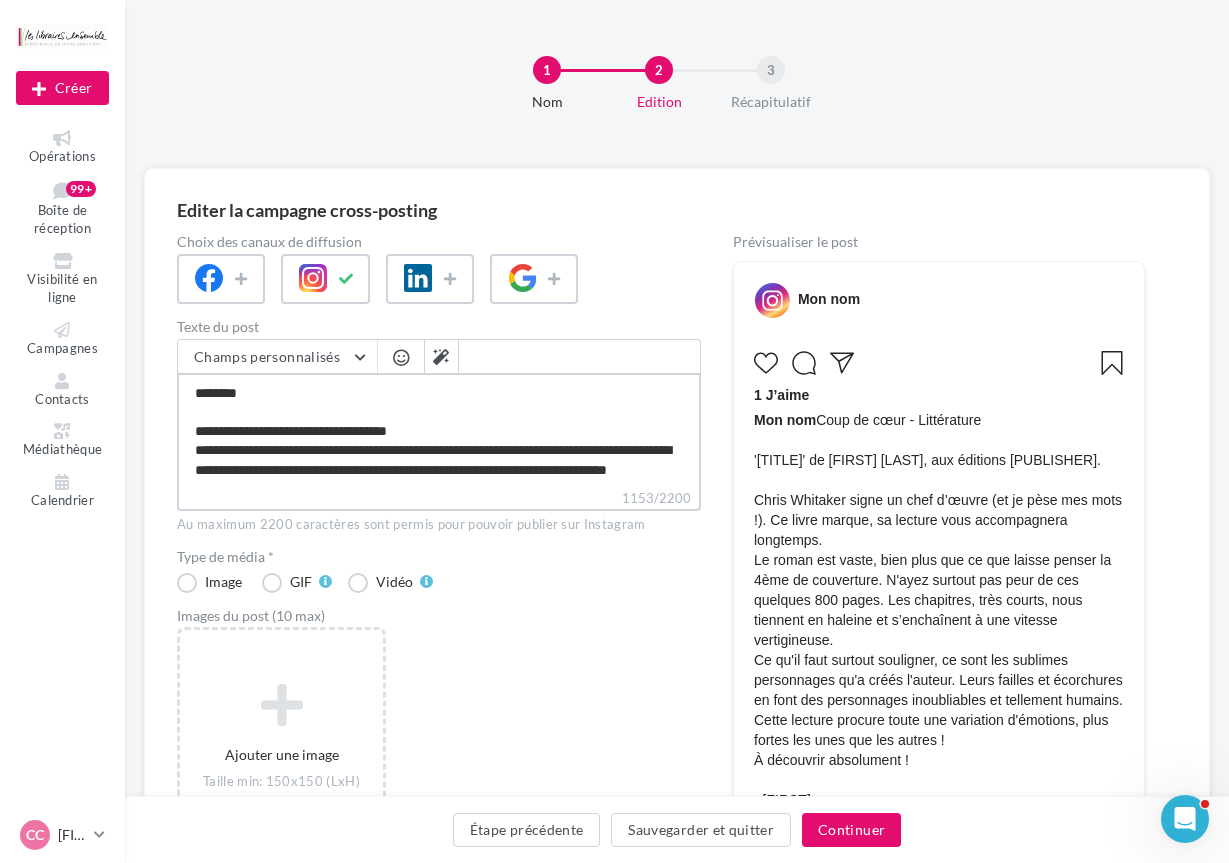 click on "**********" at bounding box center (439, 430) 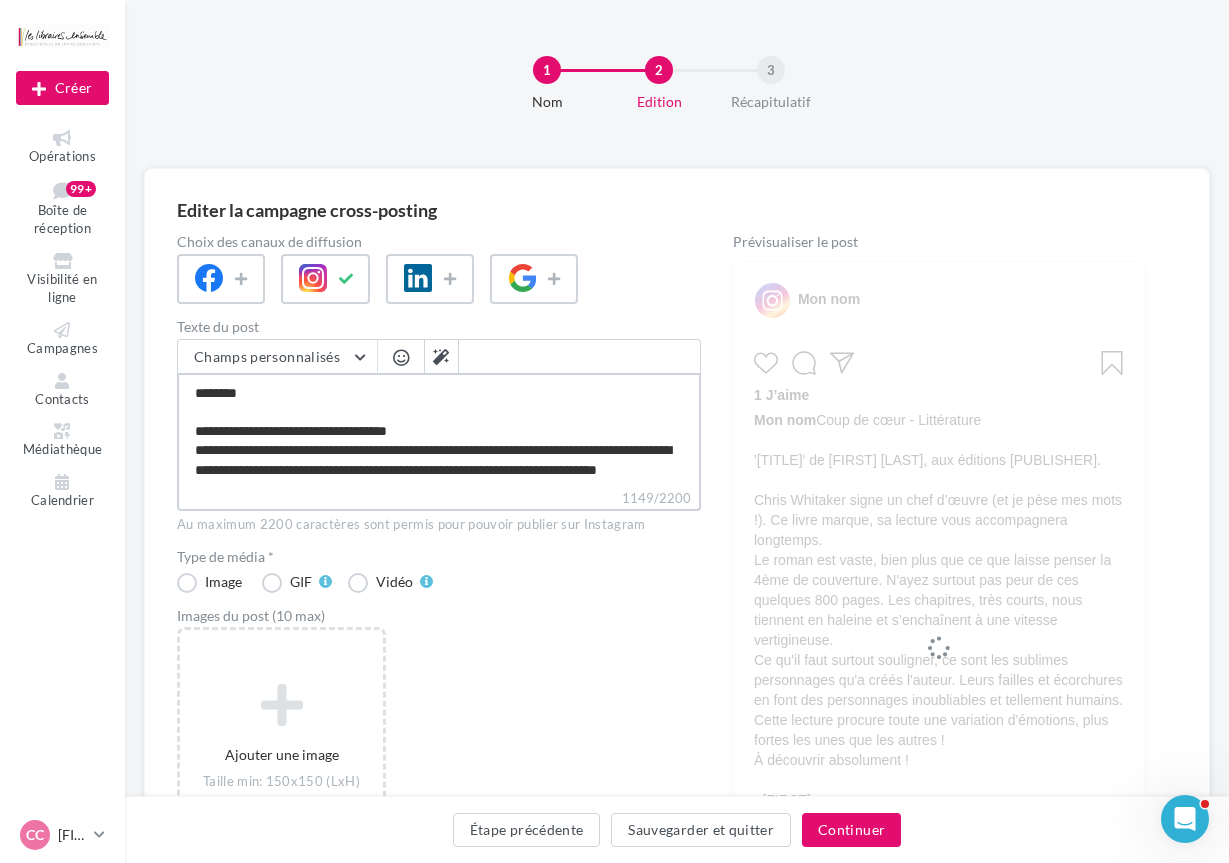 click on "**********" at bounding box center (439, 430) 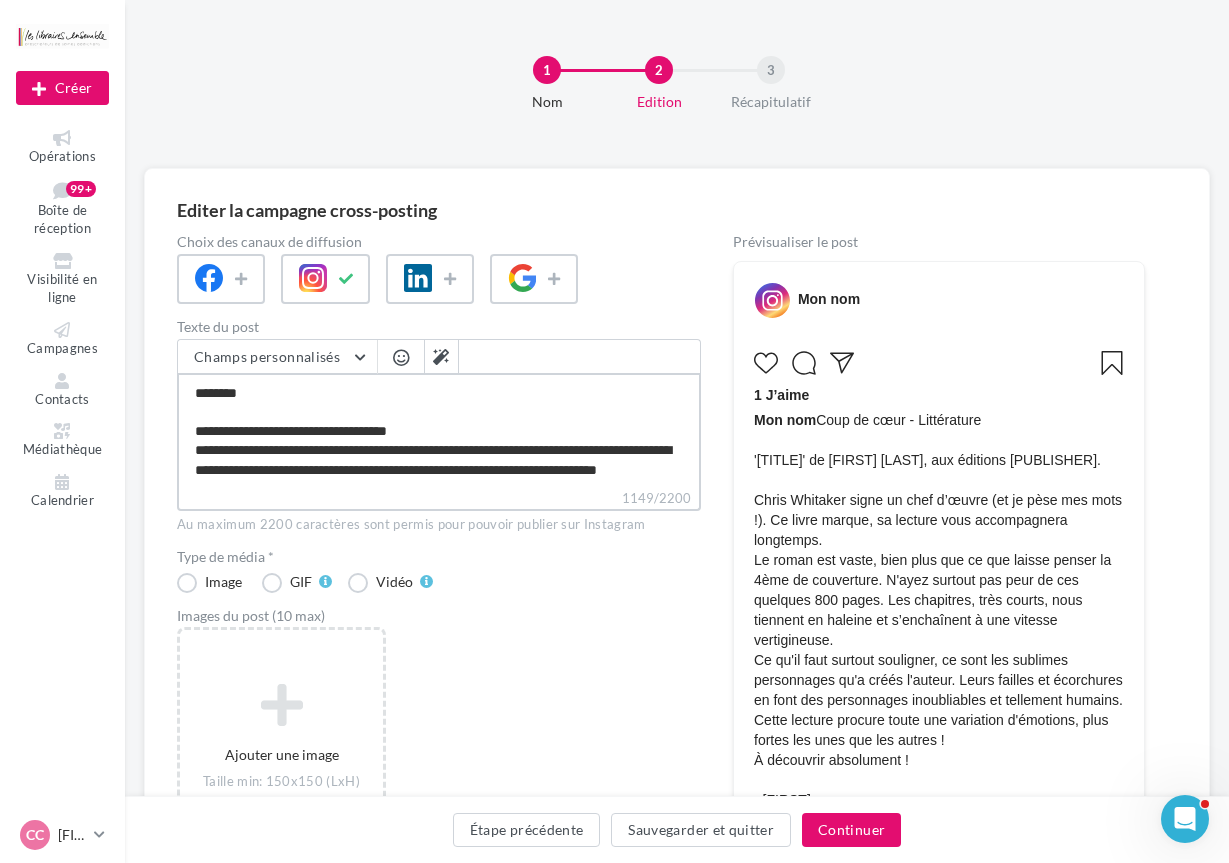 click on "**********" at bounding box center [439, 430] 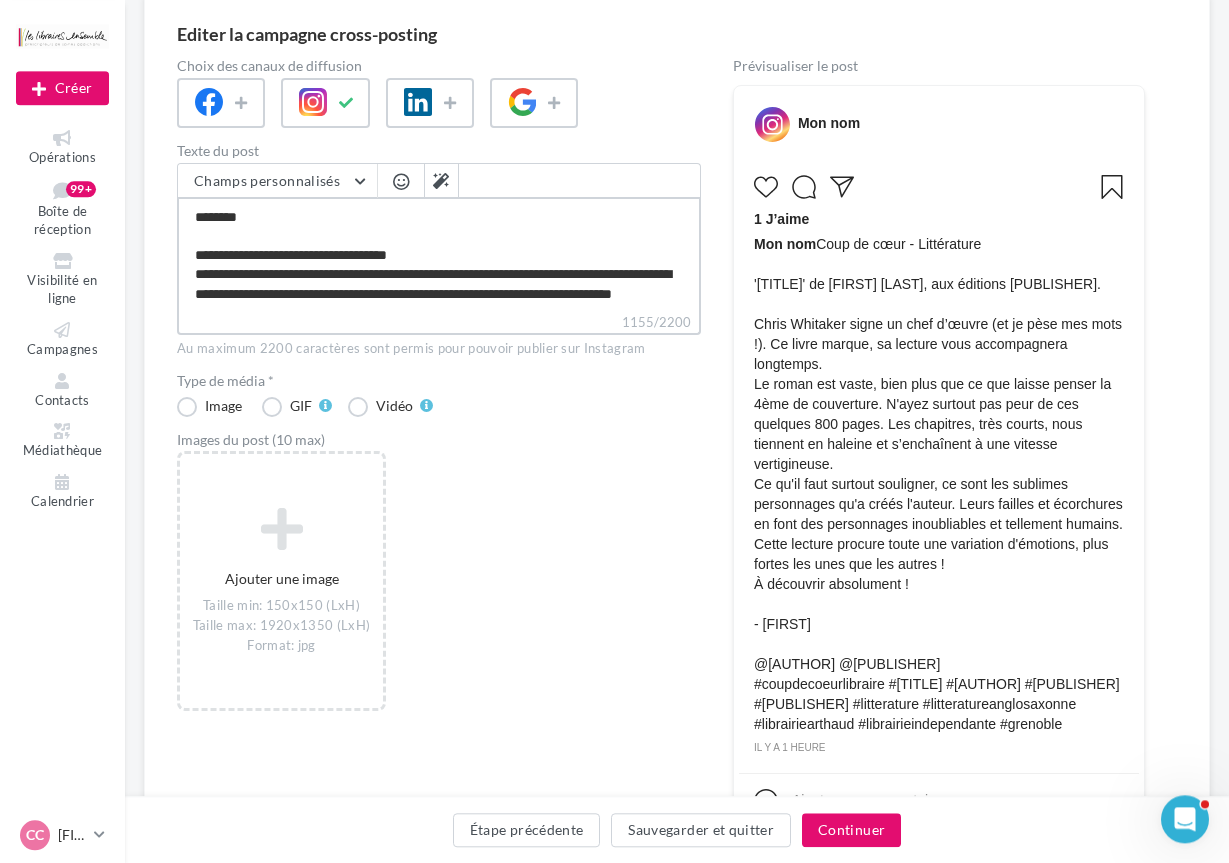 scroll, scrollTop: 204, scrollLeft: 0, axis: vertical 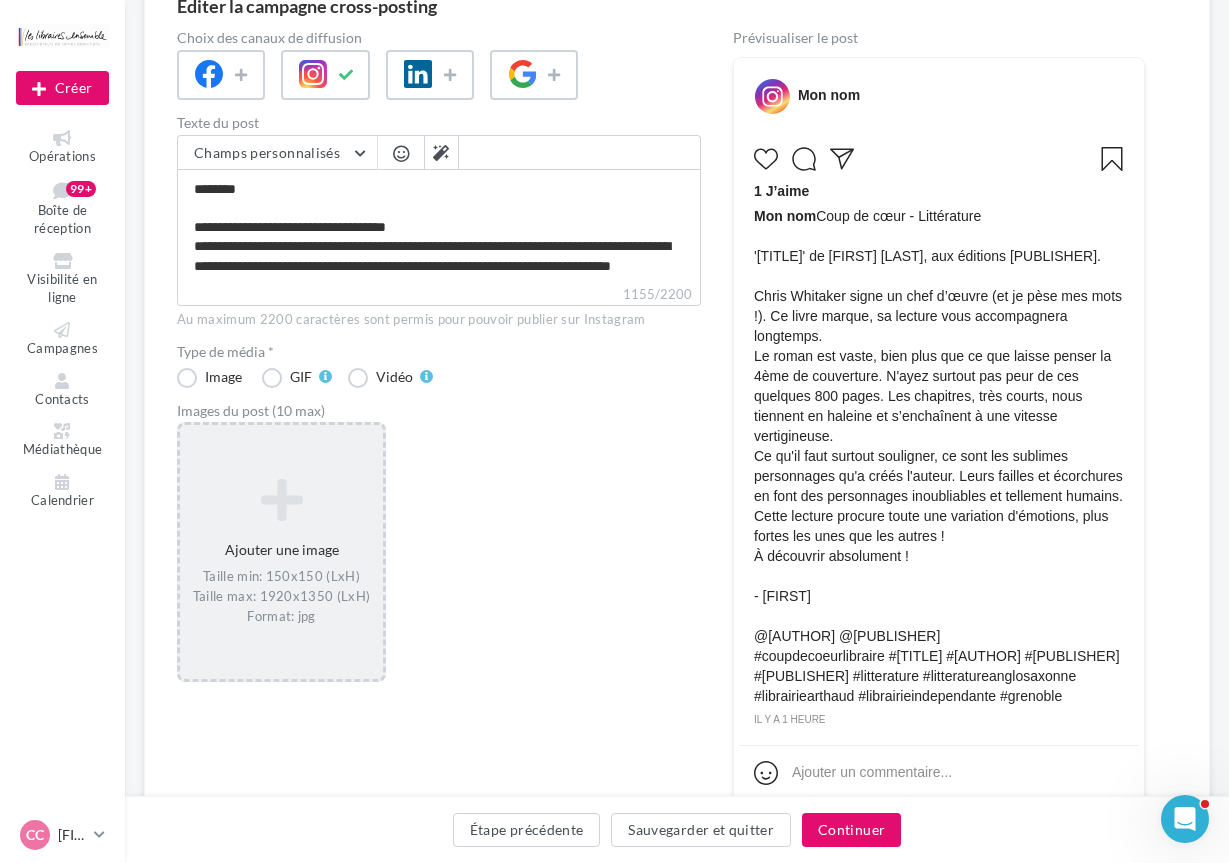 click on "Ajouter une image     Taille min: 150x150 (LxH)   Taille max: 1920x1350 (LxH)   Format: jpg" at bounding box center (281, 552) 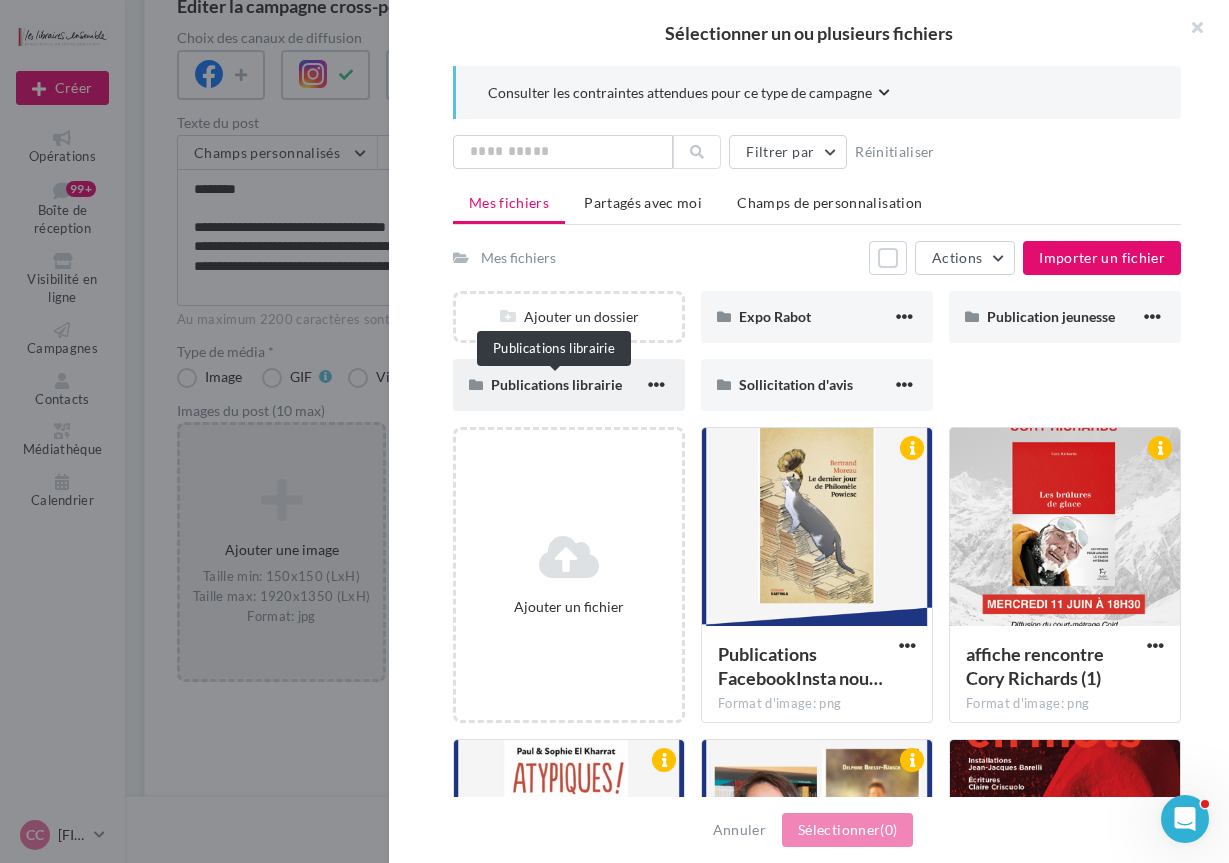 click on "Publications librairie" at bounding box center (556, 384) 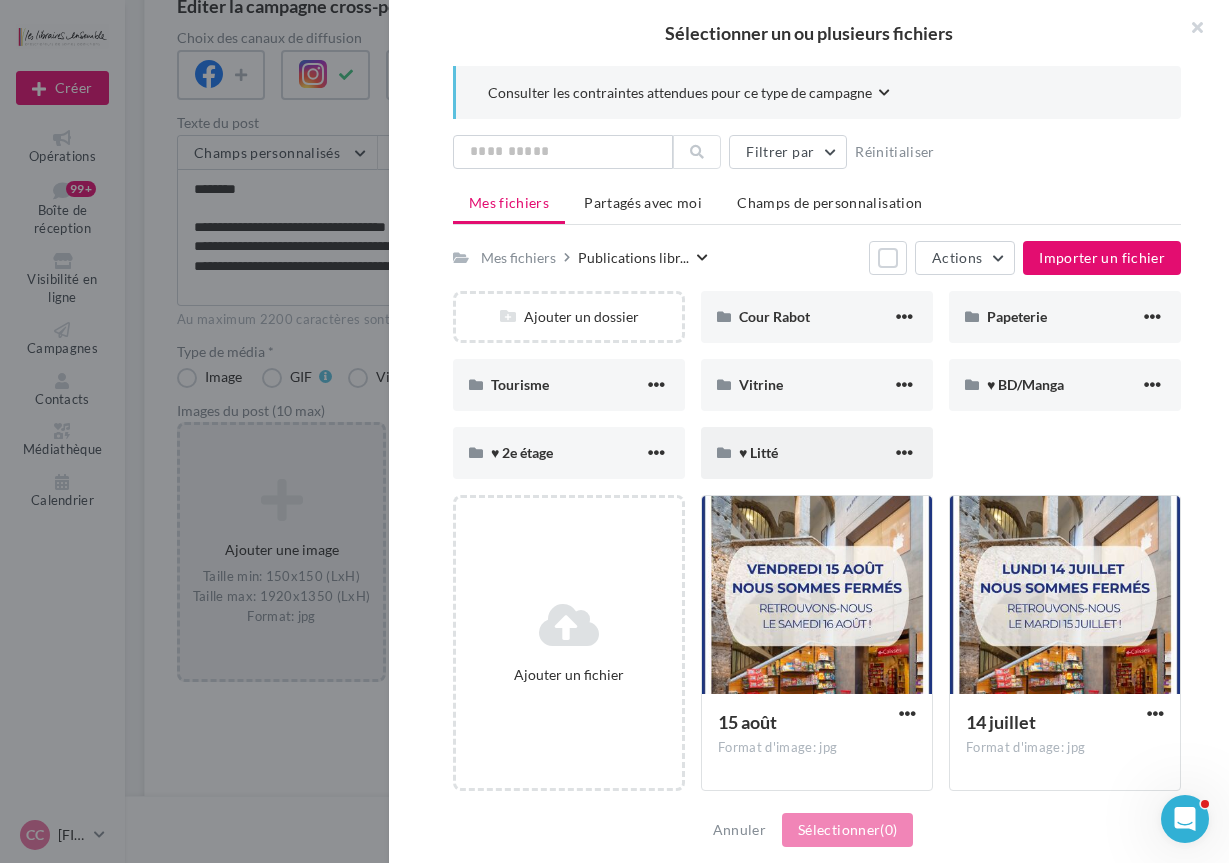 click on "♥ Litté" at bounding box center (817, 453) 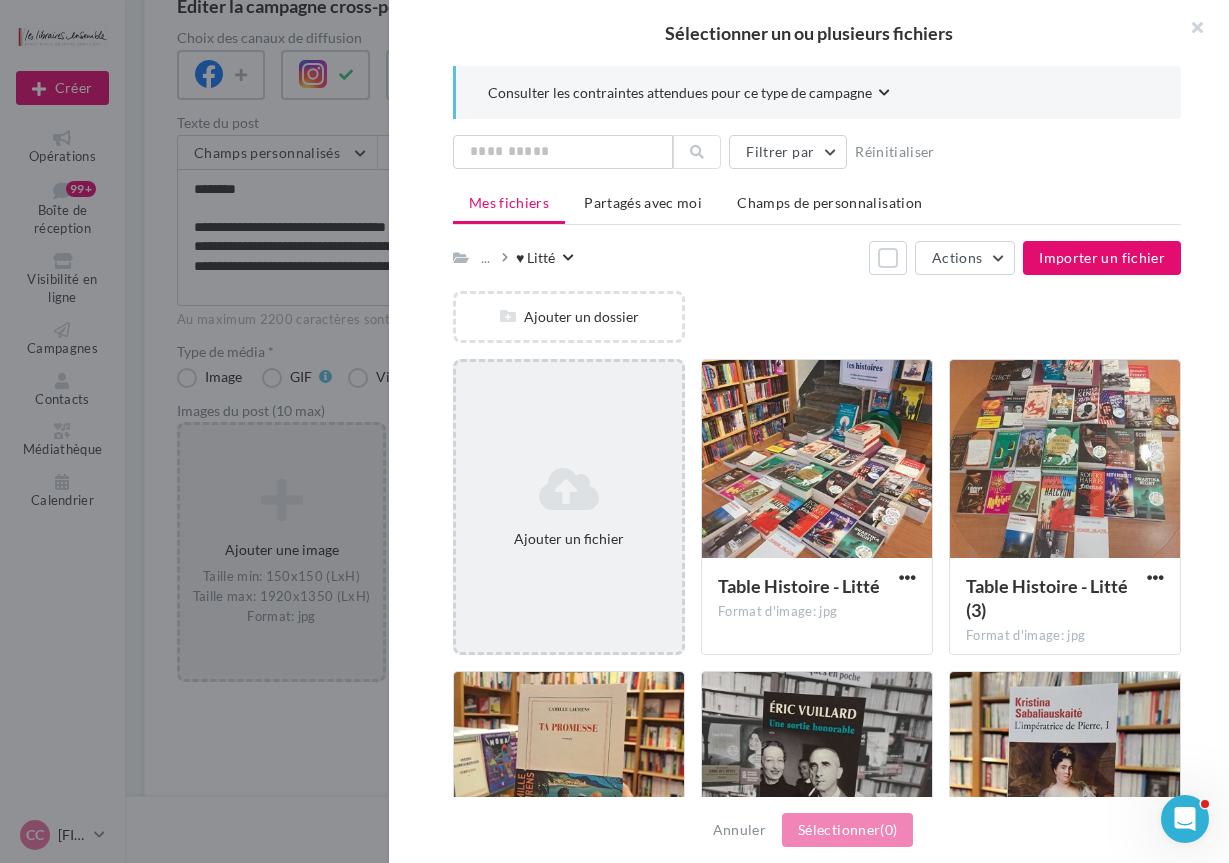 click on "Ajouter un fichier" at bounding box center (569, 507) 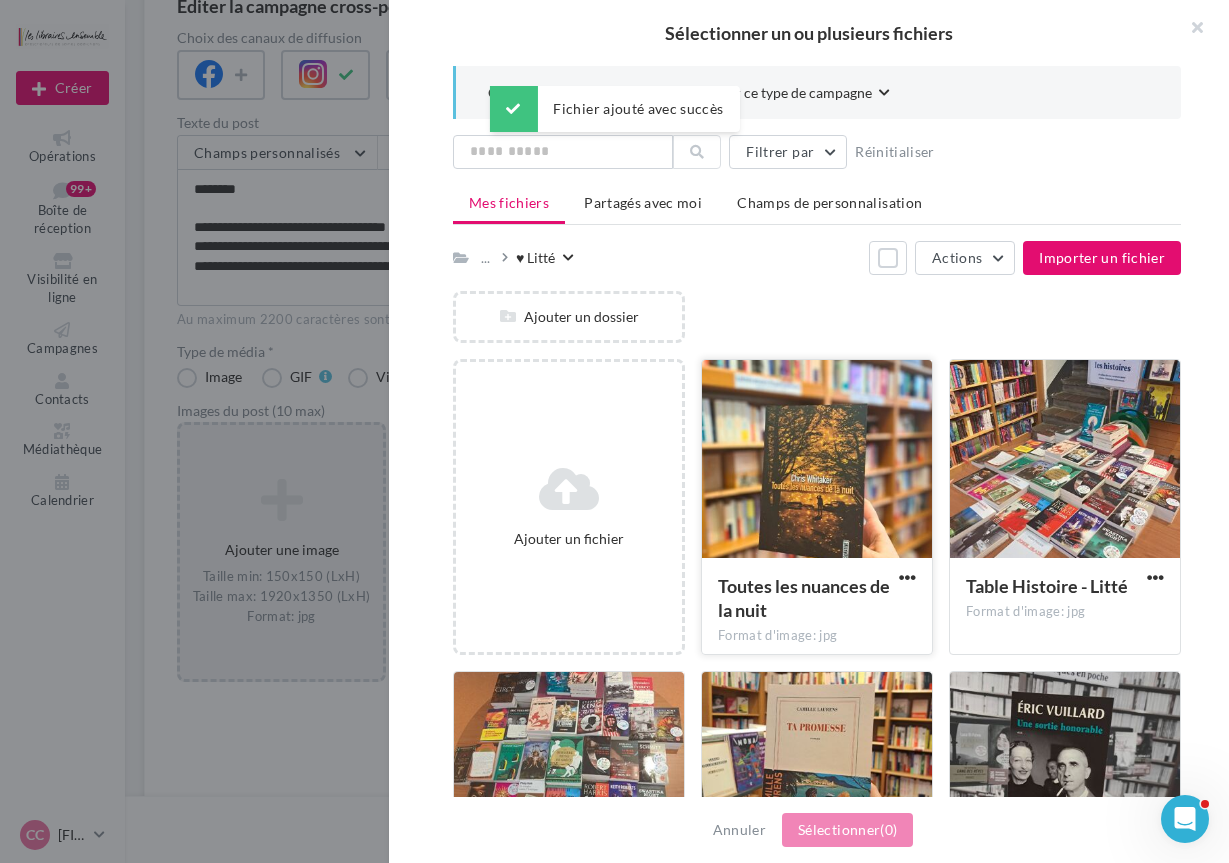 click at bounding box center (817, 460) 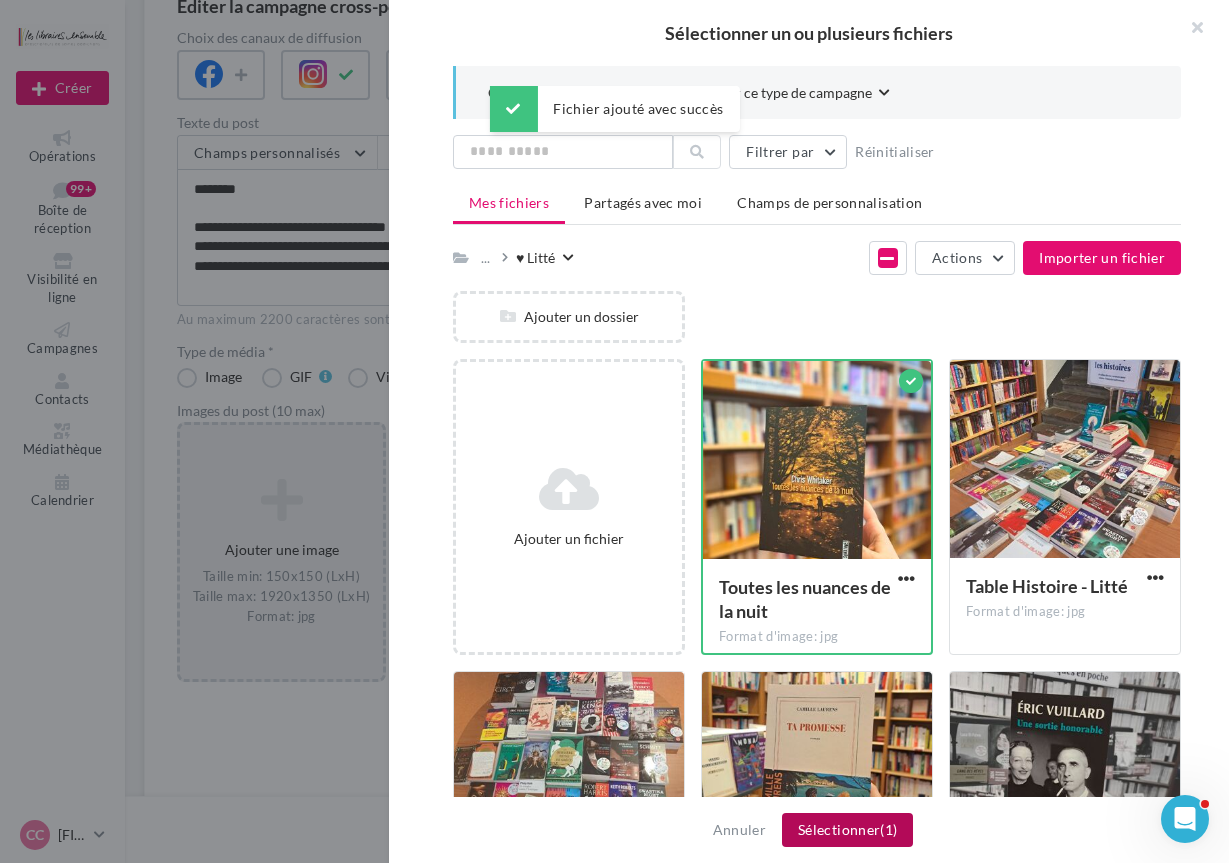 click on "Sélectionner   (1)" at bounding box center [847, 830] 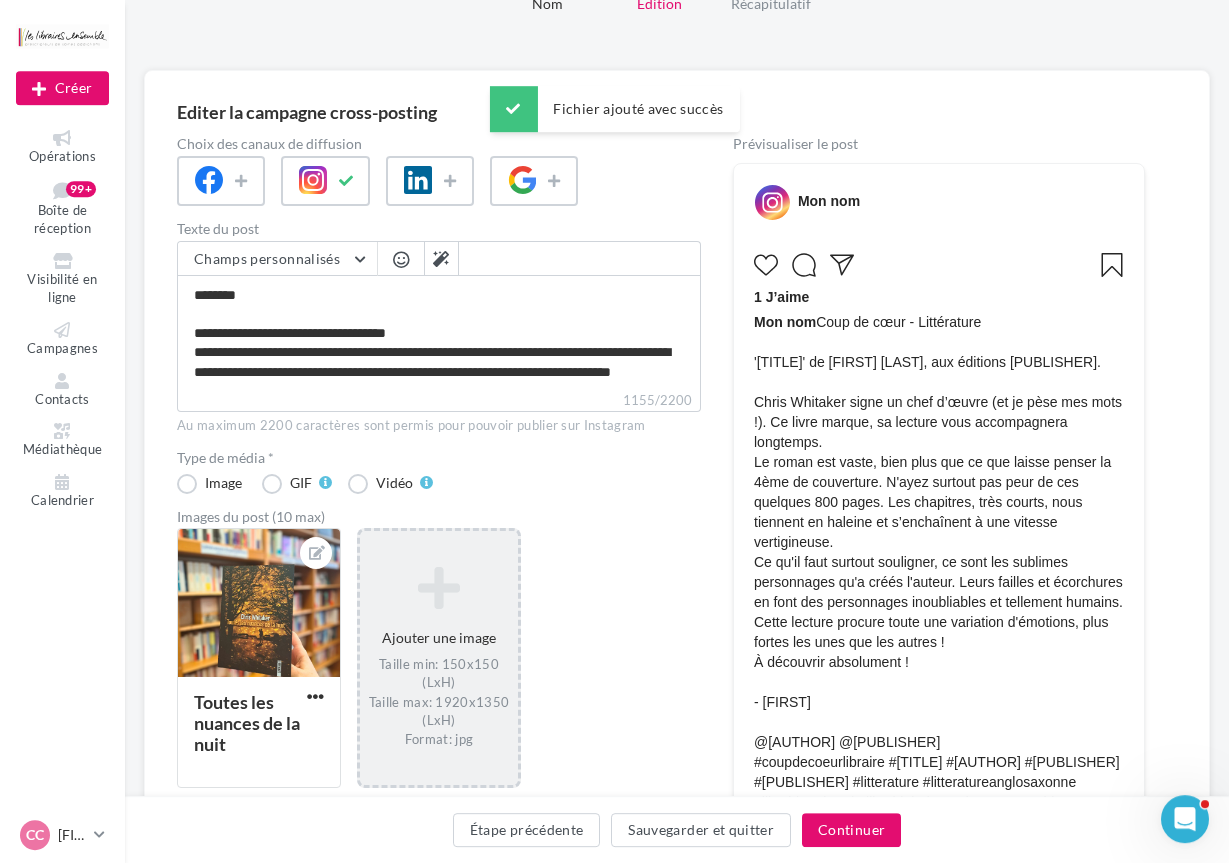 scroll, scrollTop: 0, scrollLeft: 0, axis: both 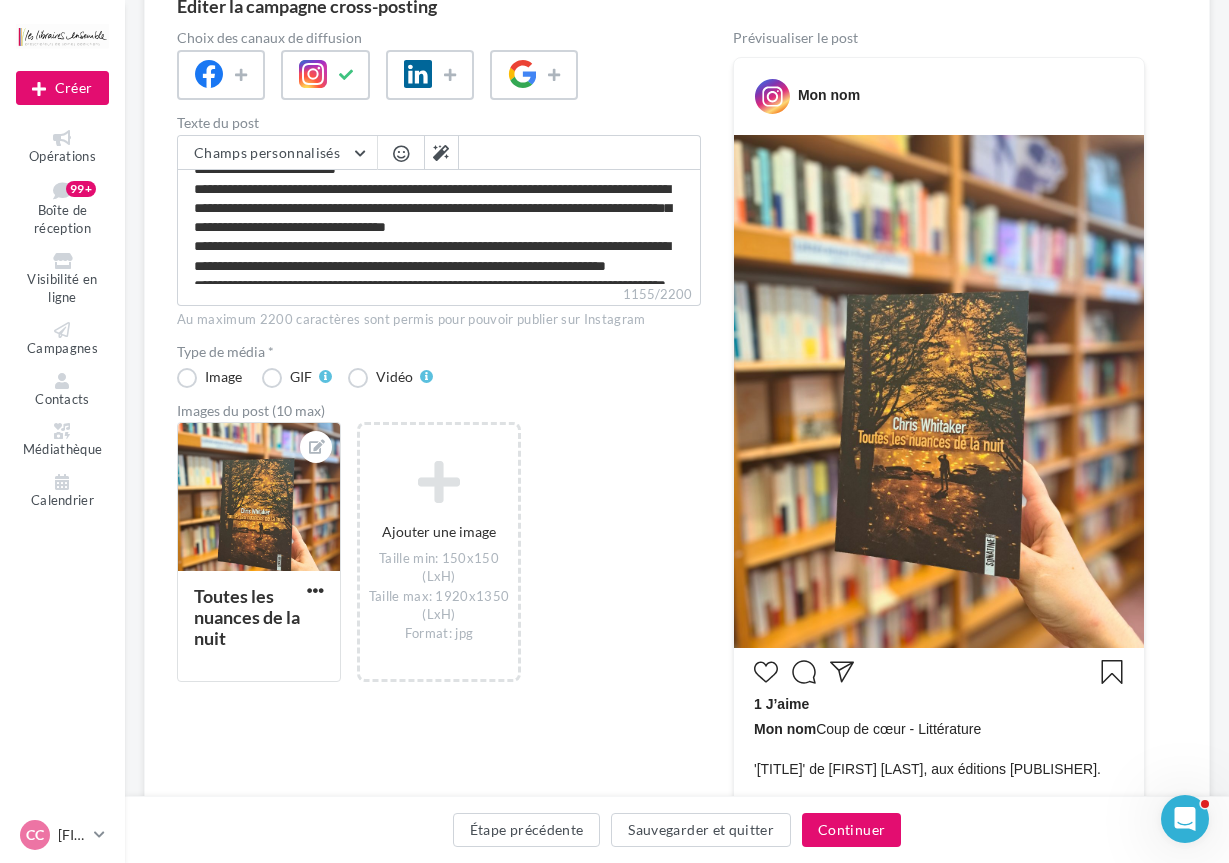 click on "Toutes les nuances de la nuit
Ajouter une image     Taille min: 150x150 (LxH)   Taille max: 1920x1350 (LxH)   Format: jpg" at bounding box center [447, 562] 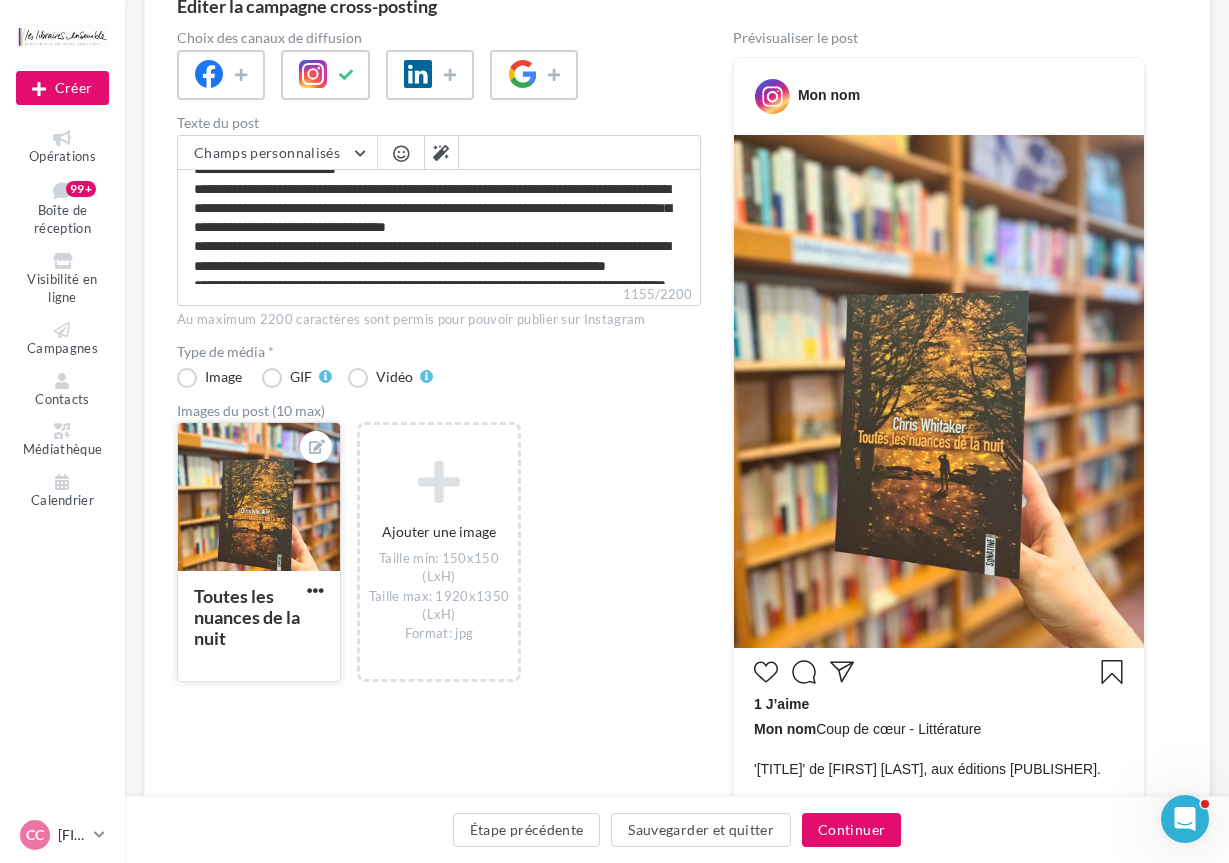 click on "Toutes les nuances de la nuit" at bounding box center [259, 625] 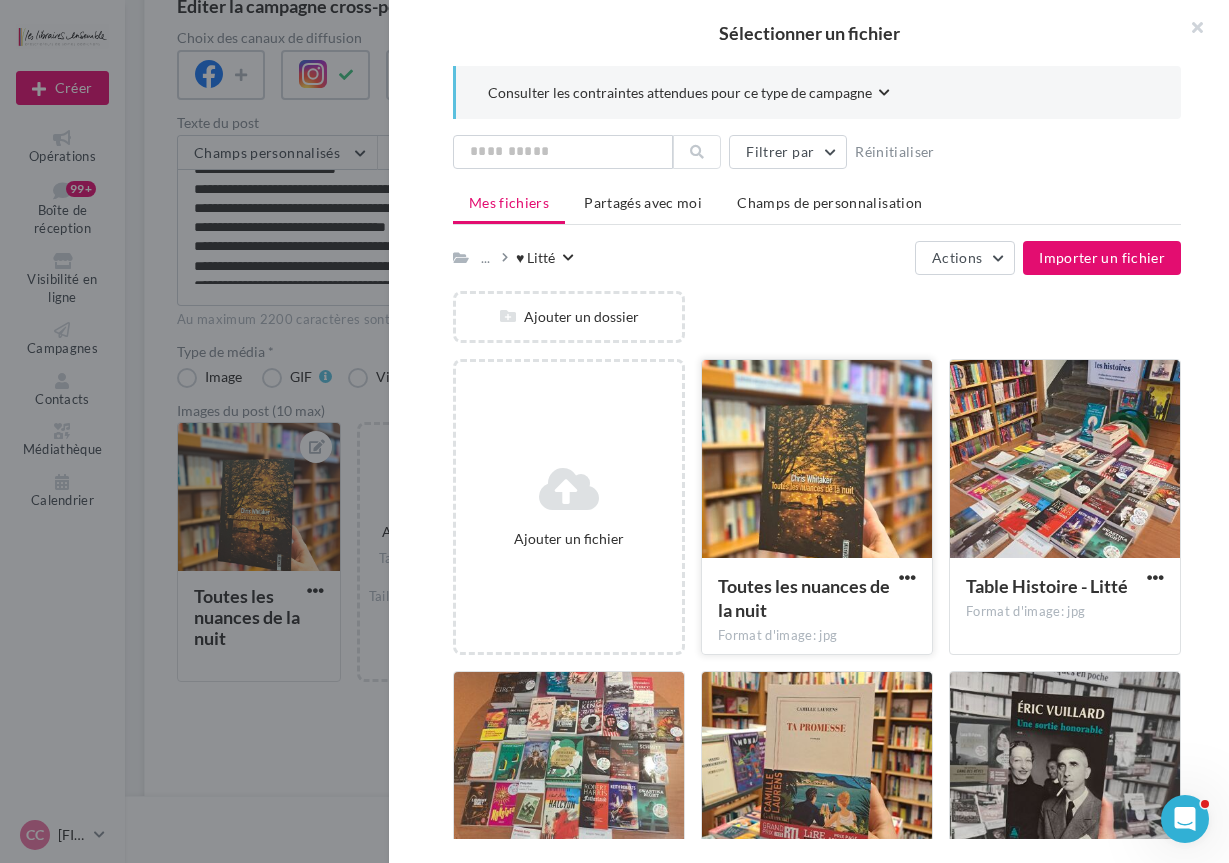 click on "Toutes les nuances de la nuit  Format d'image: jpg" at bounding box center (817, 605) 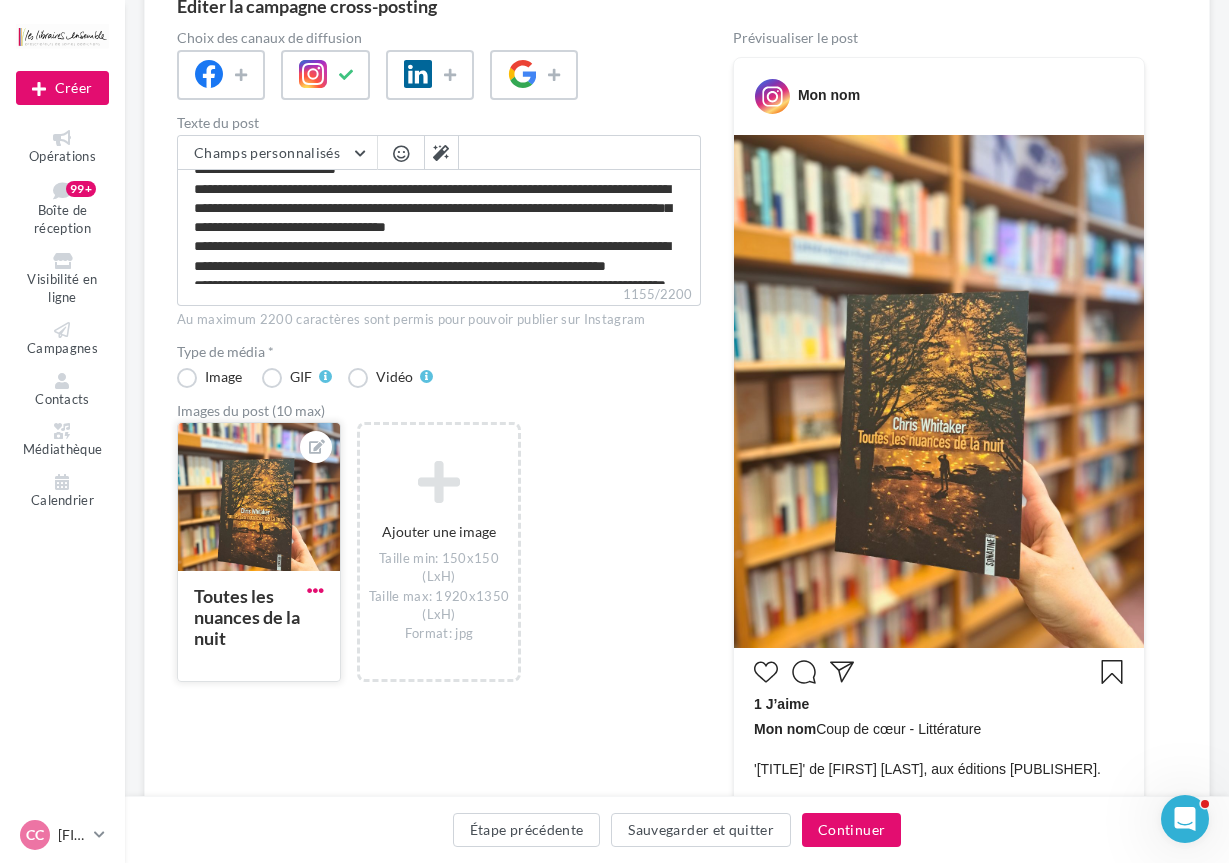 click at bounding box center [315, 590] 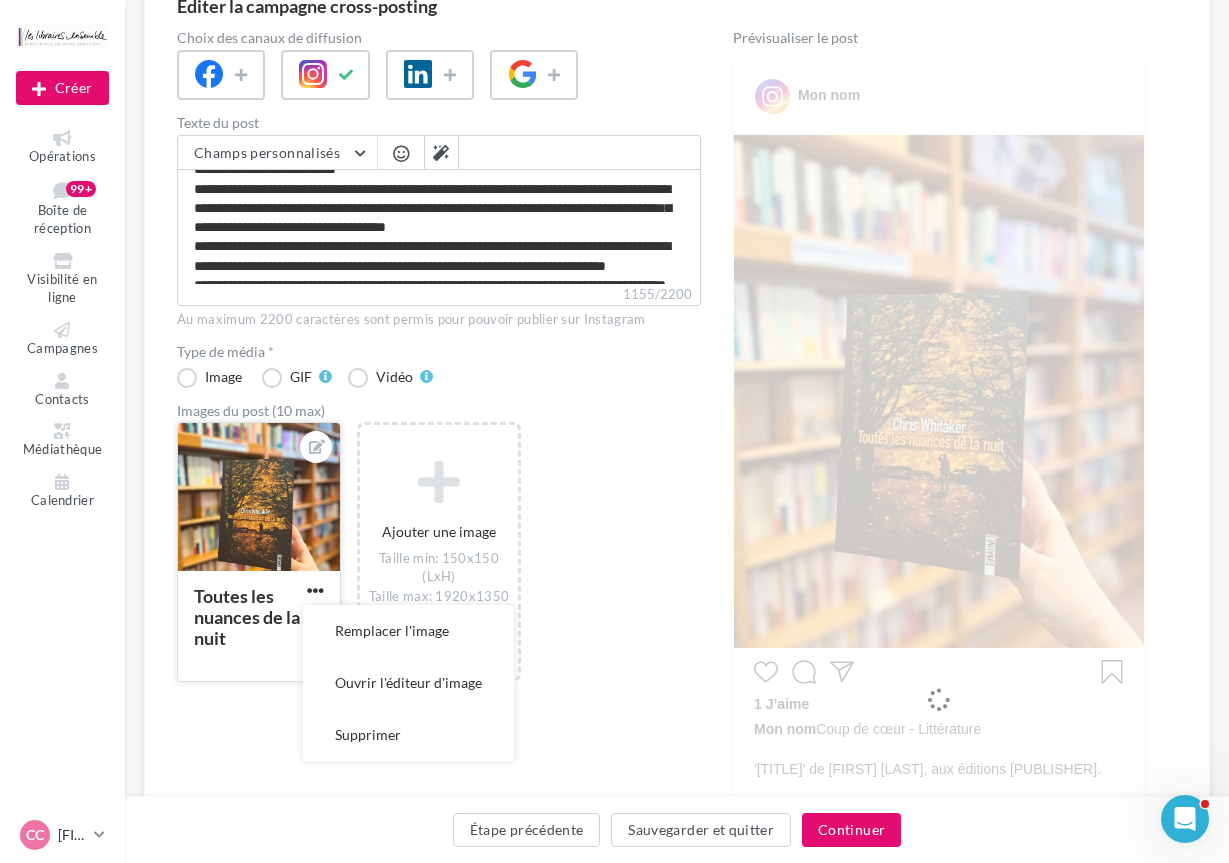 click at bounding box center [259, 498] 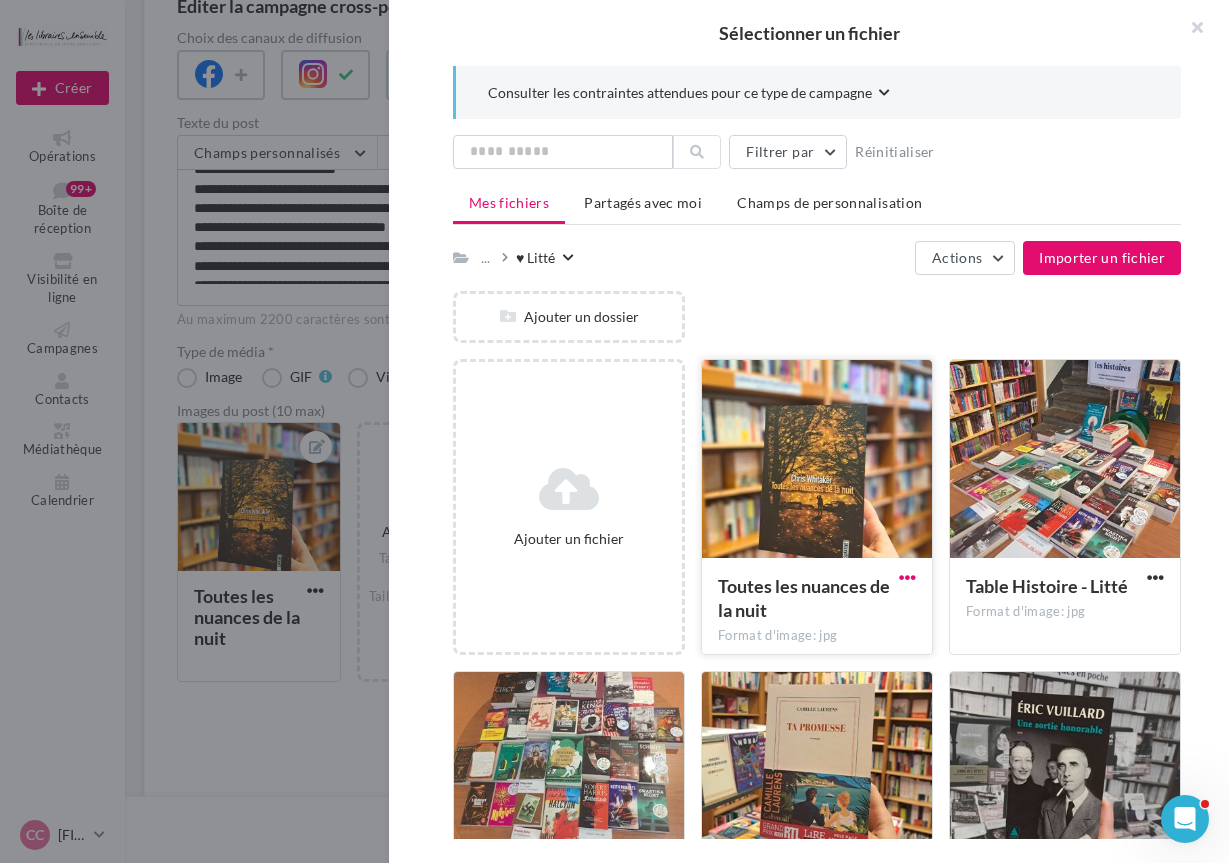 click at bounding box center (907, 577) 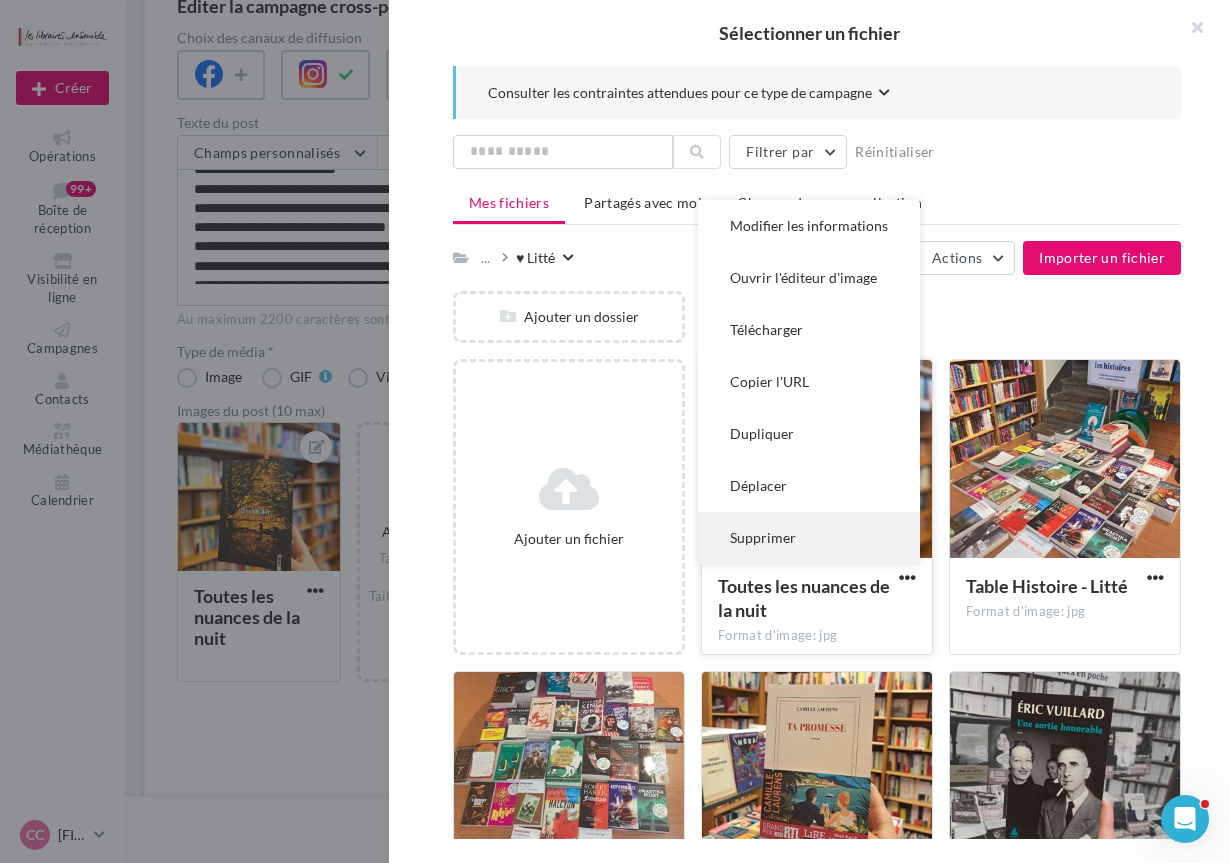 click on "Supprimer" at bounding box center (809, 538) 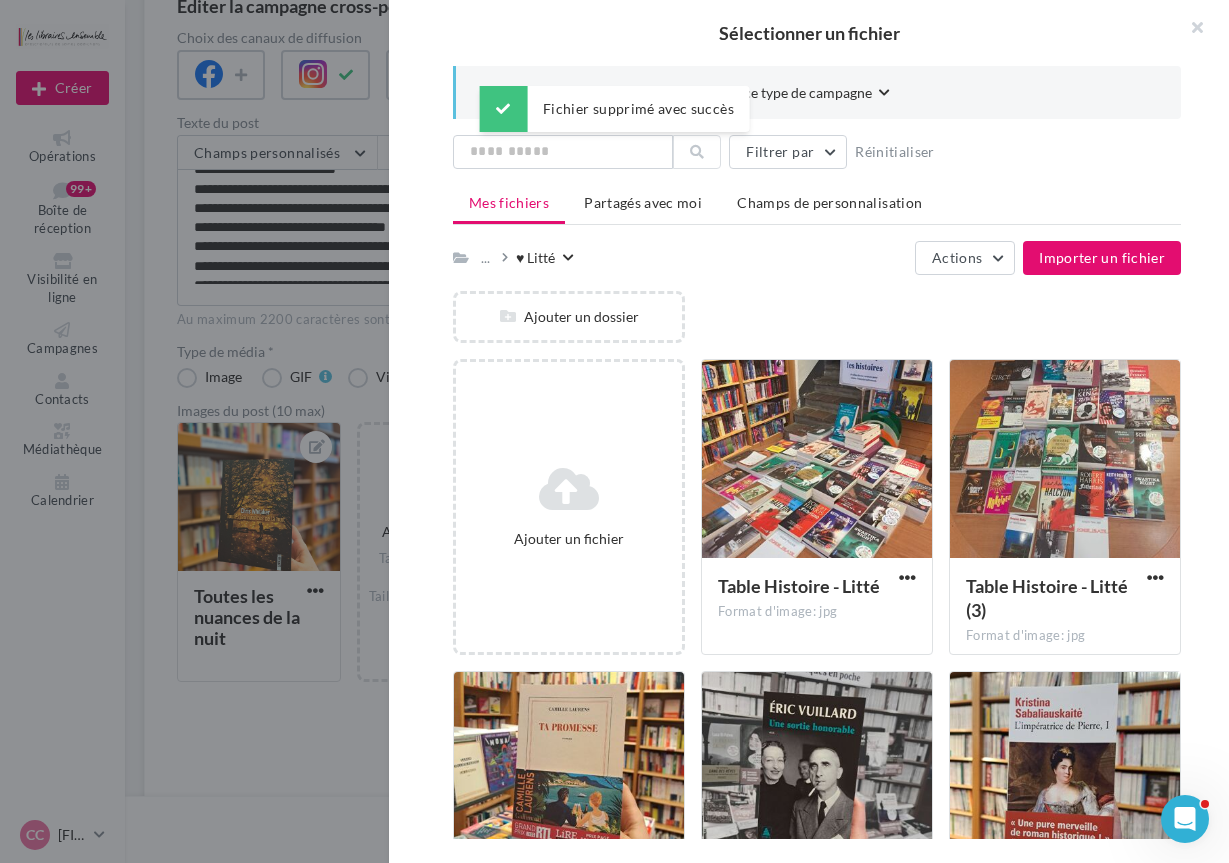 click at bounding box center [614, 431] 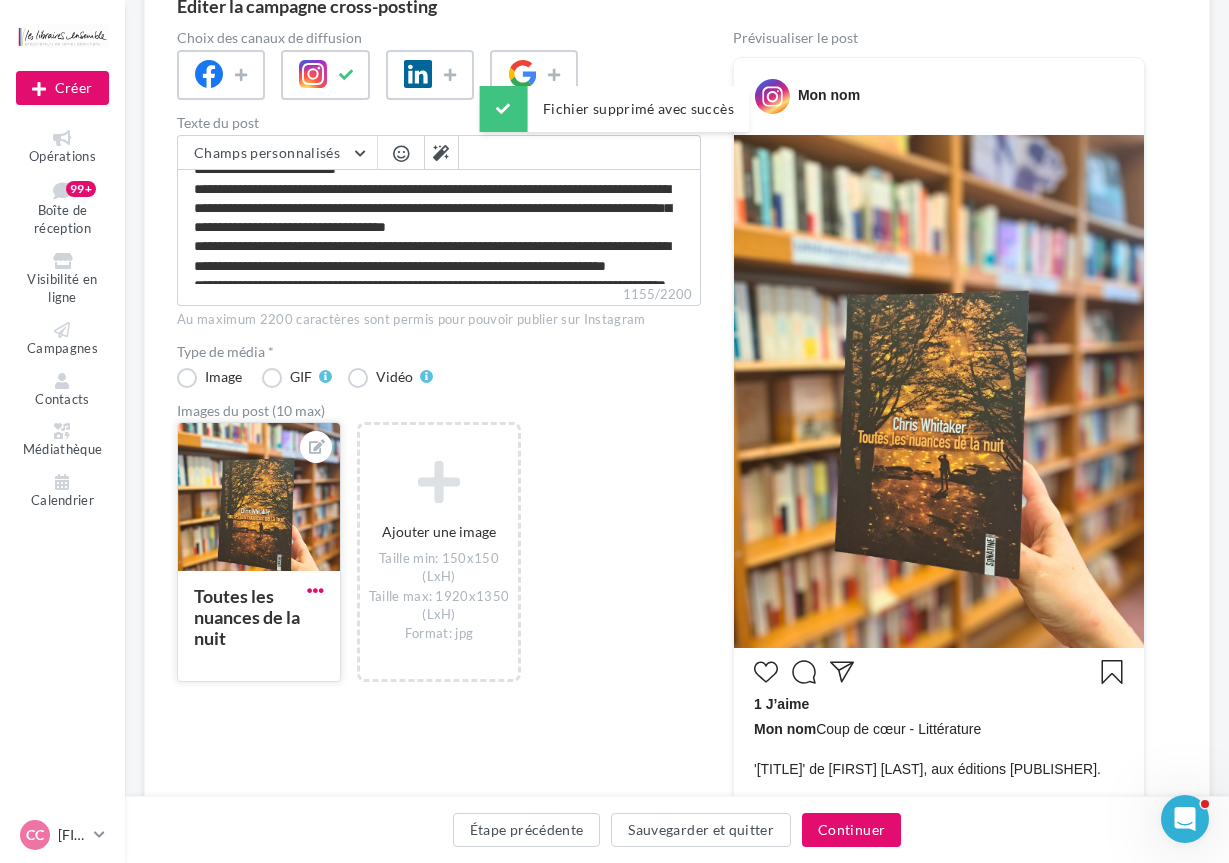 click at bounding box center (315, 590) 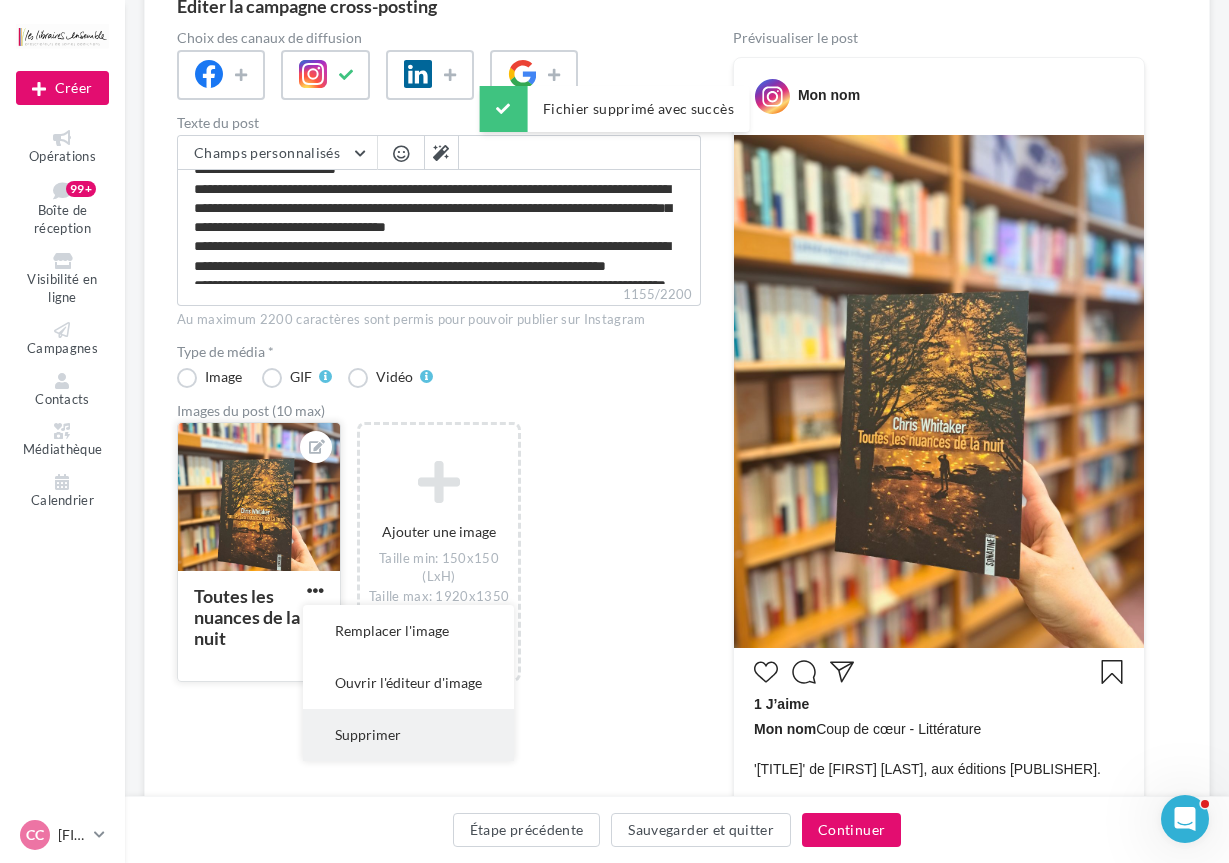 click on "Supprimer" at bounding box center [408, 735] 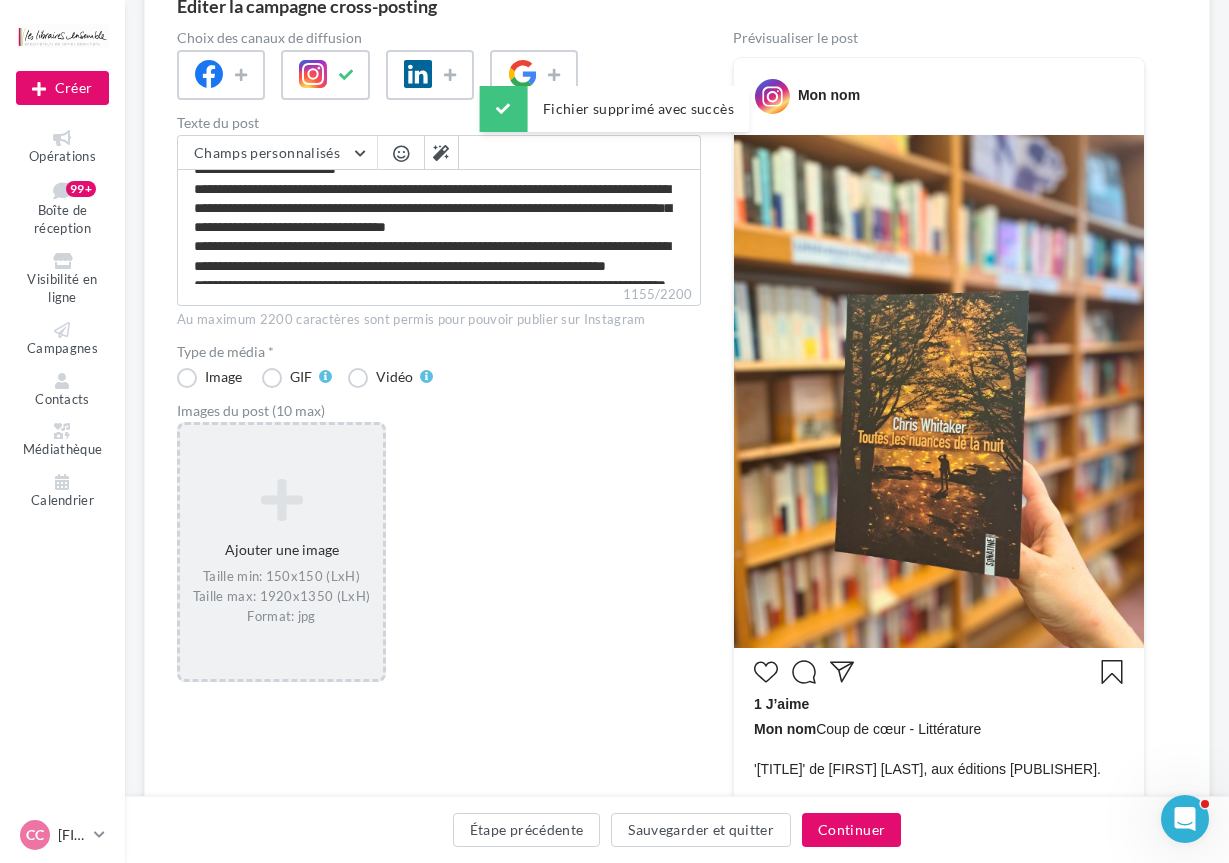click on "Ajouter une image     Taille min: 150x150 (LxH)   Taille max: 1920x1350 (LxH)   Format: jpg" at bounding box center (281, 552) 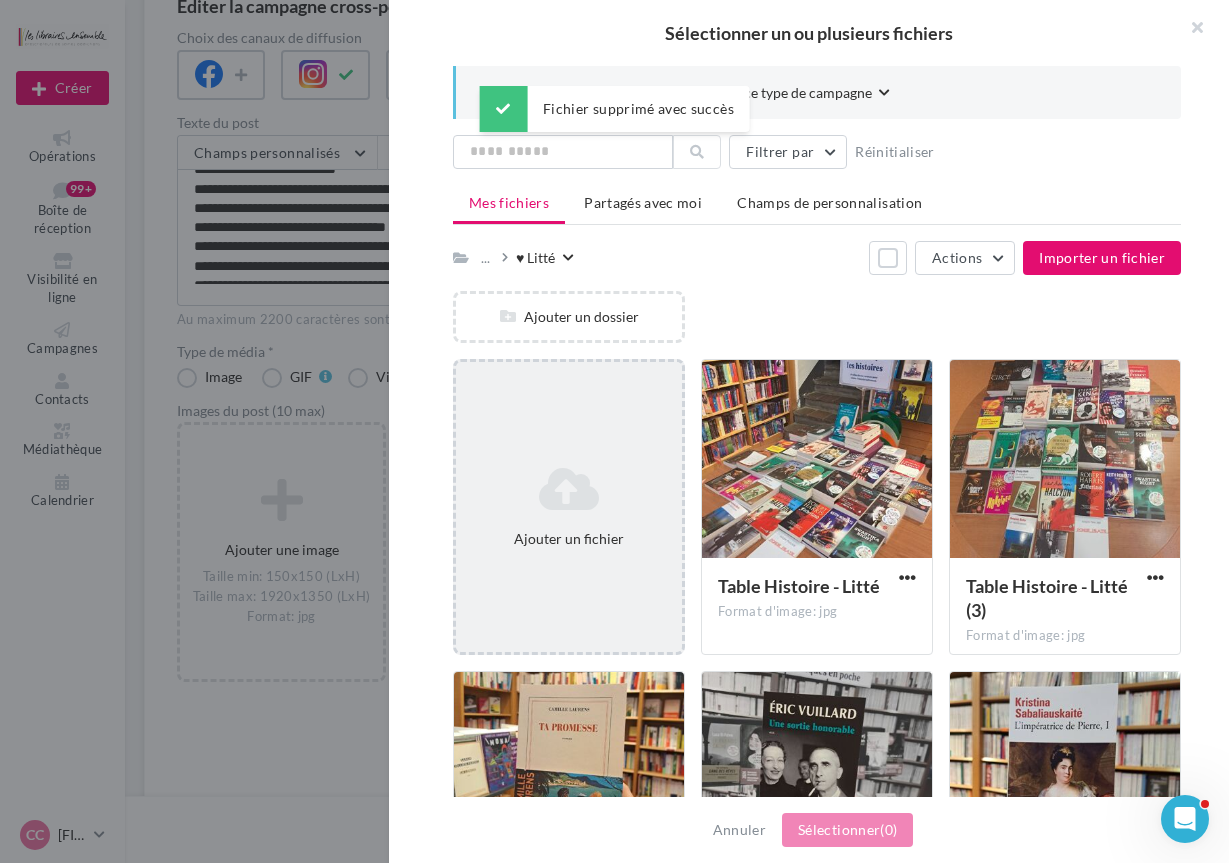 click at bounding box center (569, 489) 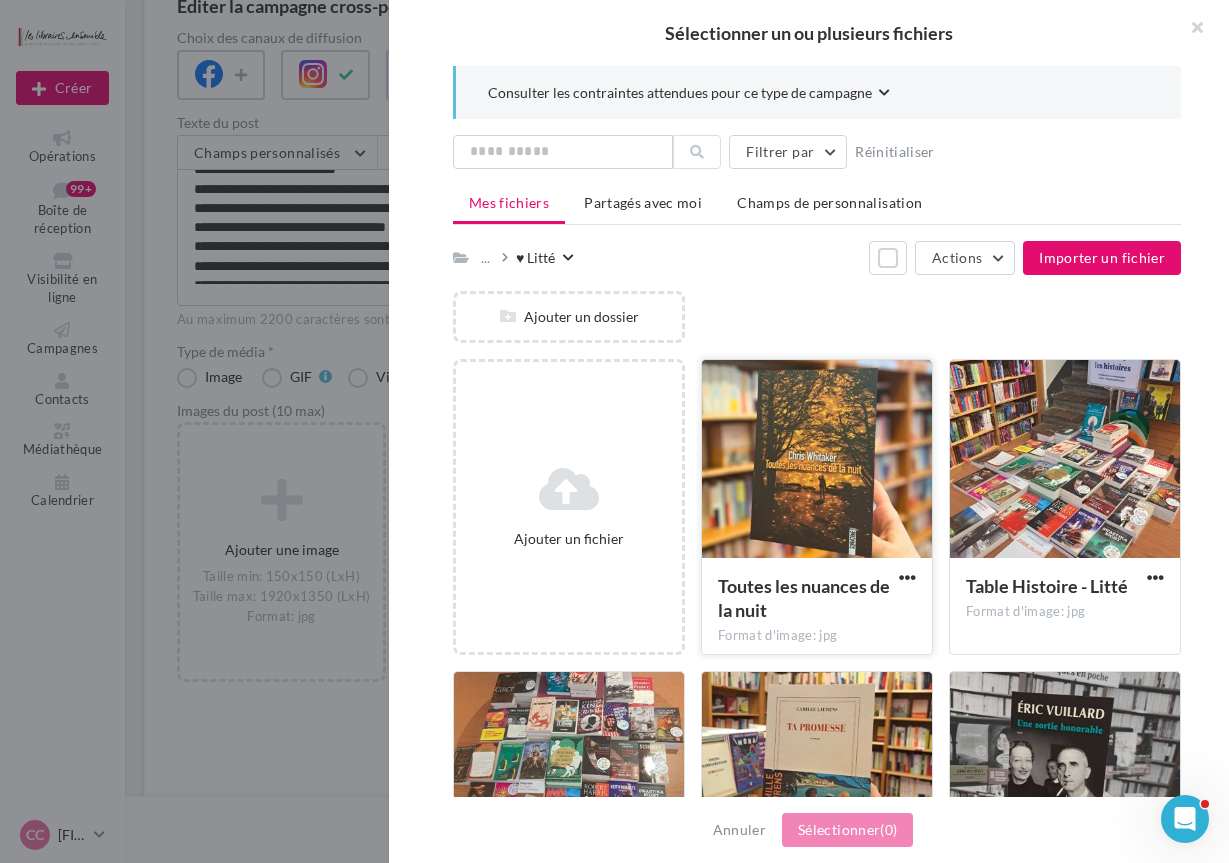 click at bounding box center [817, 460] 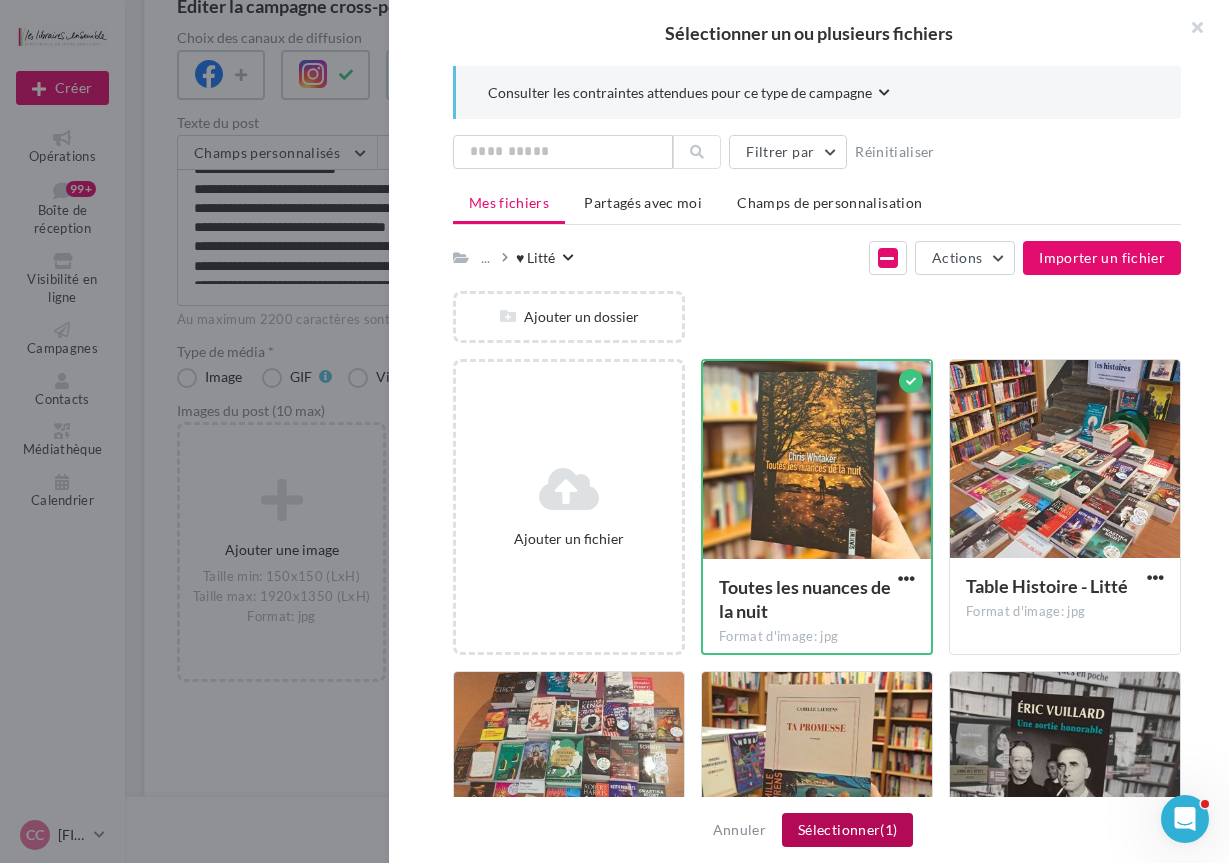 click on "Sélectionner   (1)" at bounding box center [847, 830] 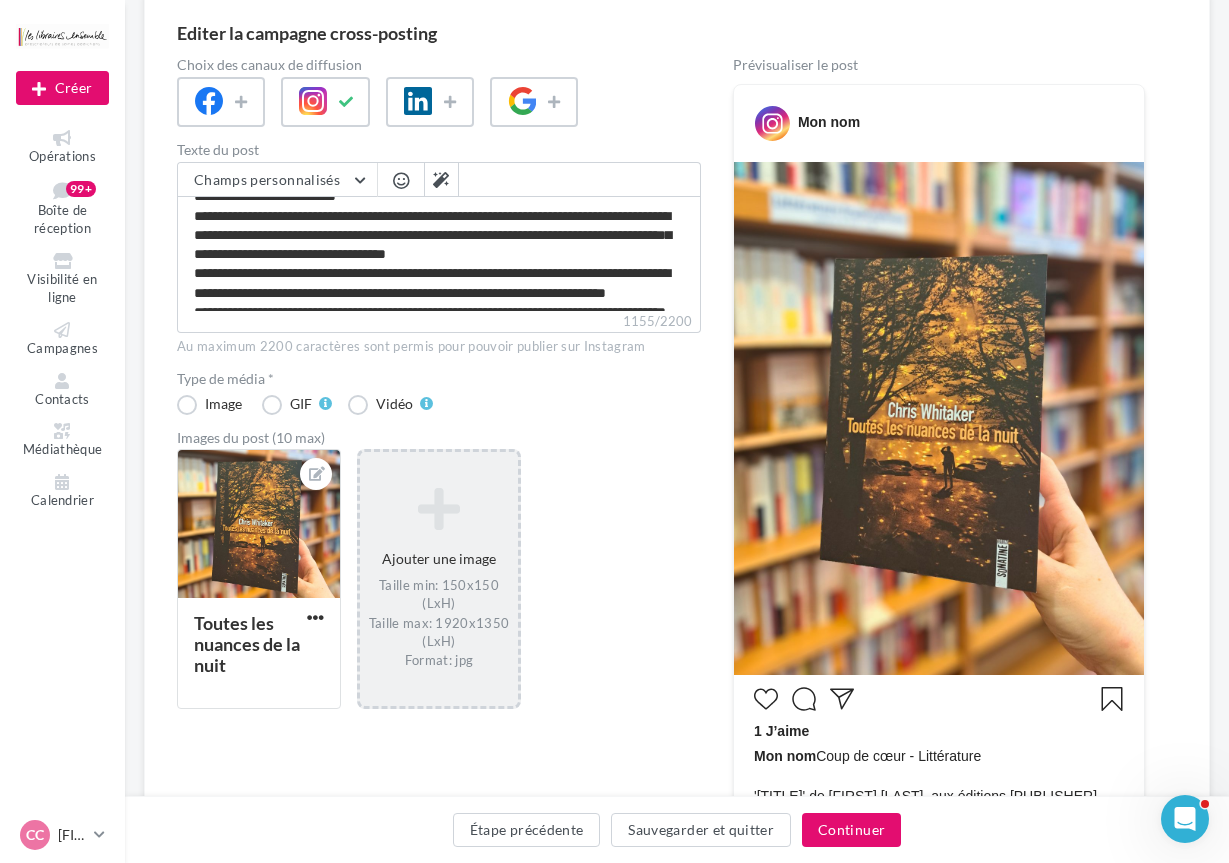 scroll, scrollTop: 0, scrollLeft: 0, axis: both 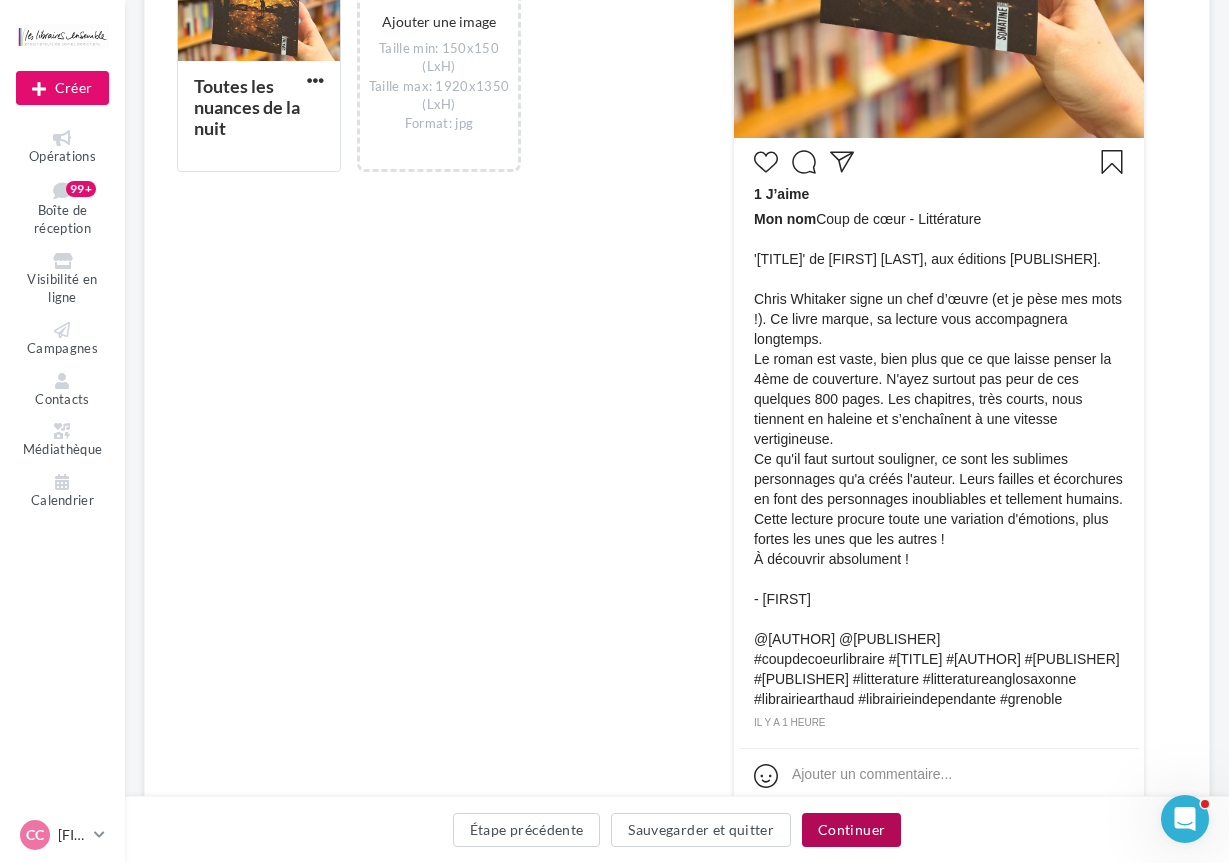 click on "Continuer" at bounding box center (851, 830) 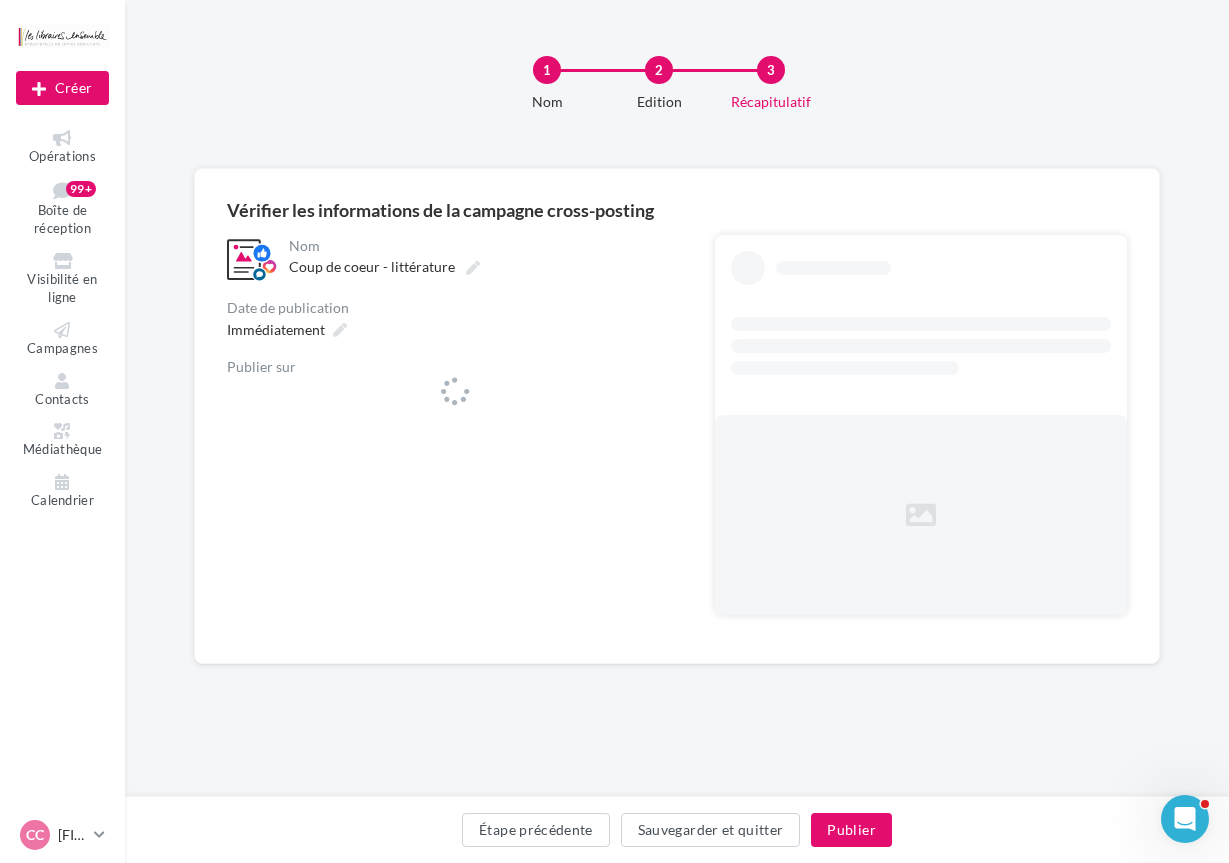 scroll, scrollTop: 0, scrollLeft: 0, axis: both 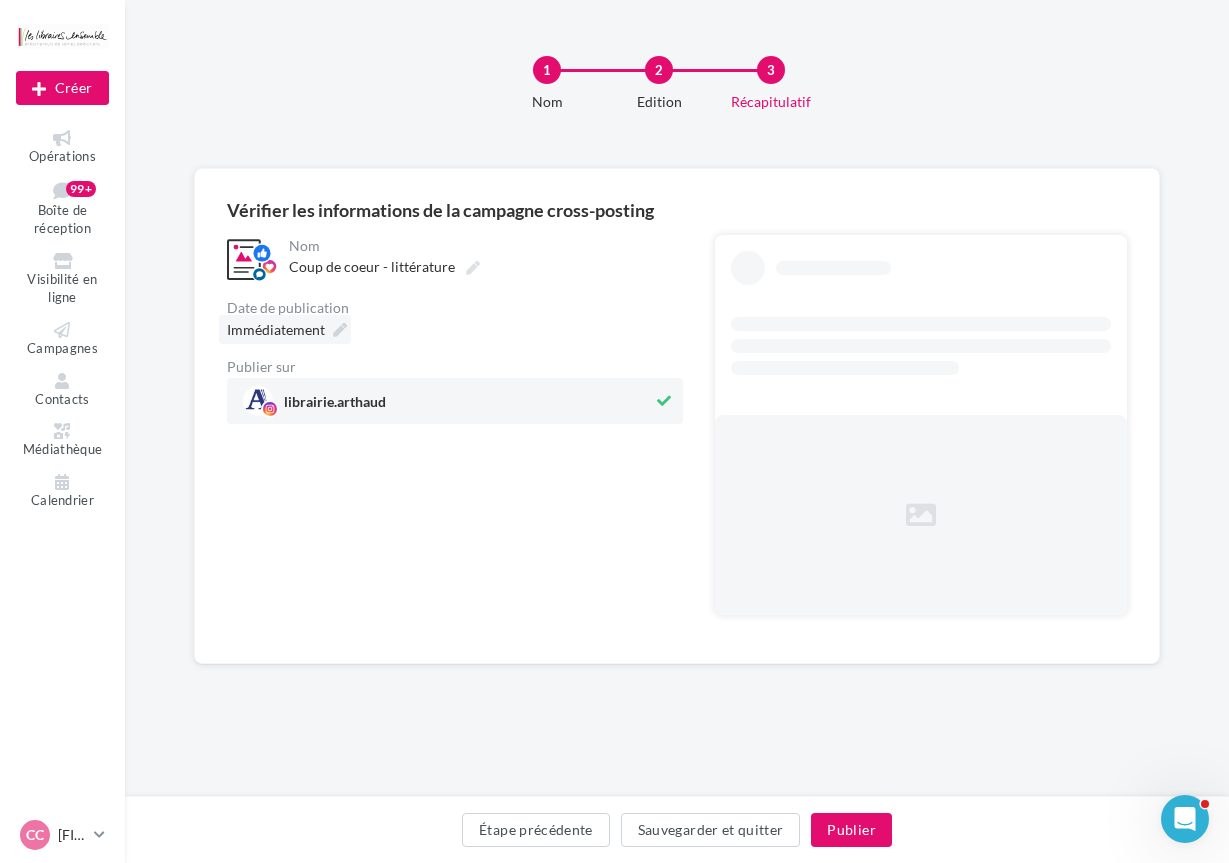 click at bounding box center [340, 330] 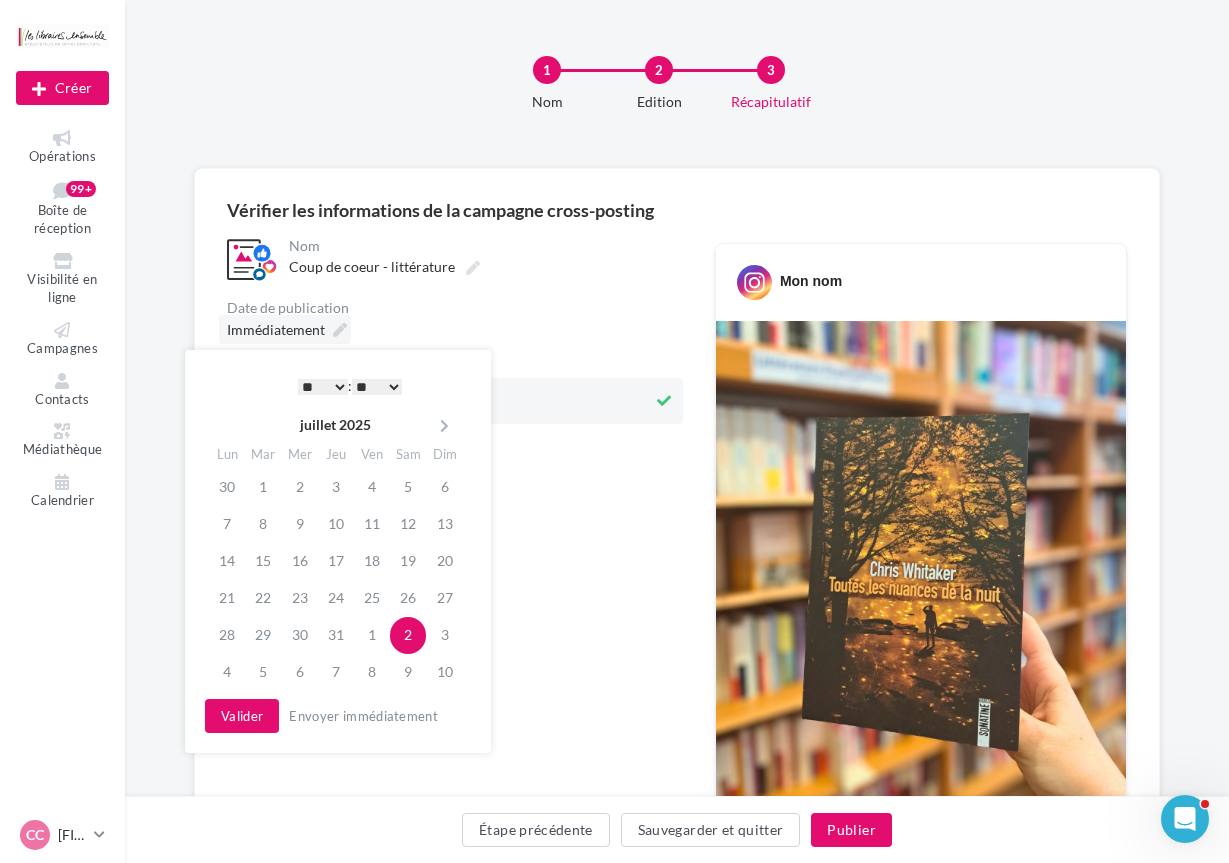 click at bounding box center (340, 330) 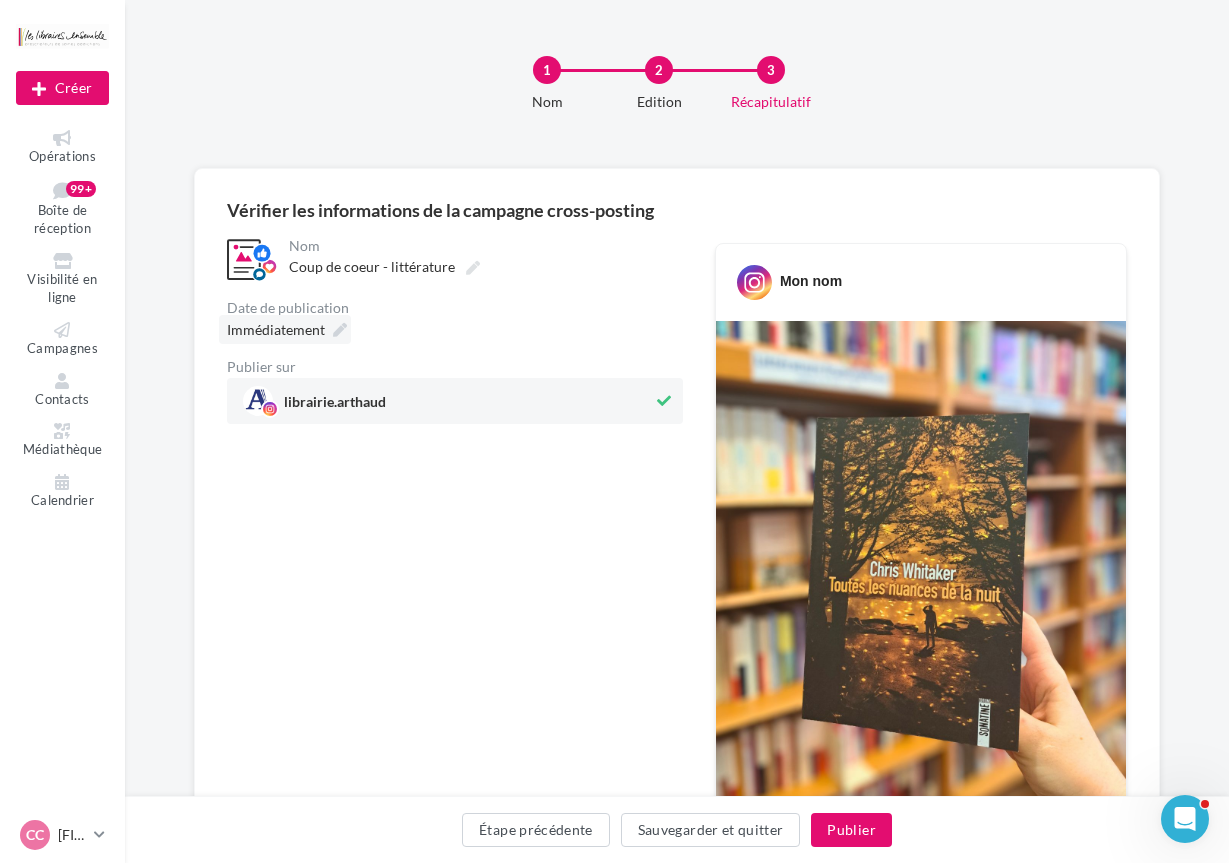 click at bounding box center [340, 330] 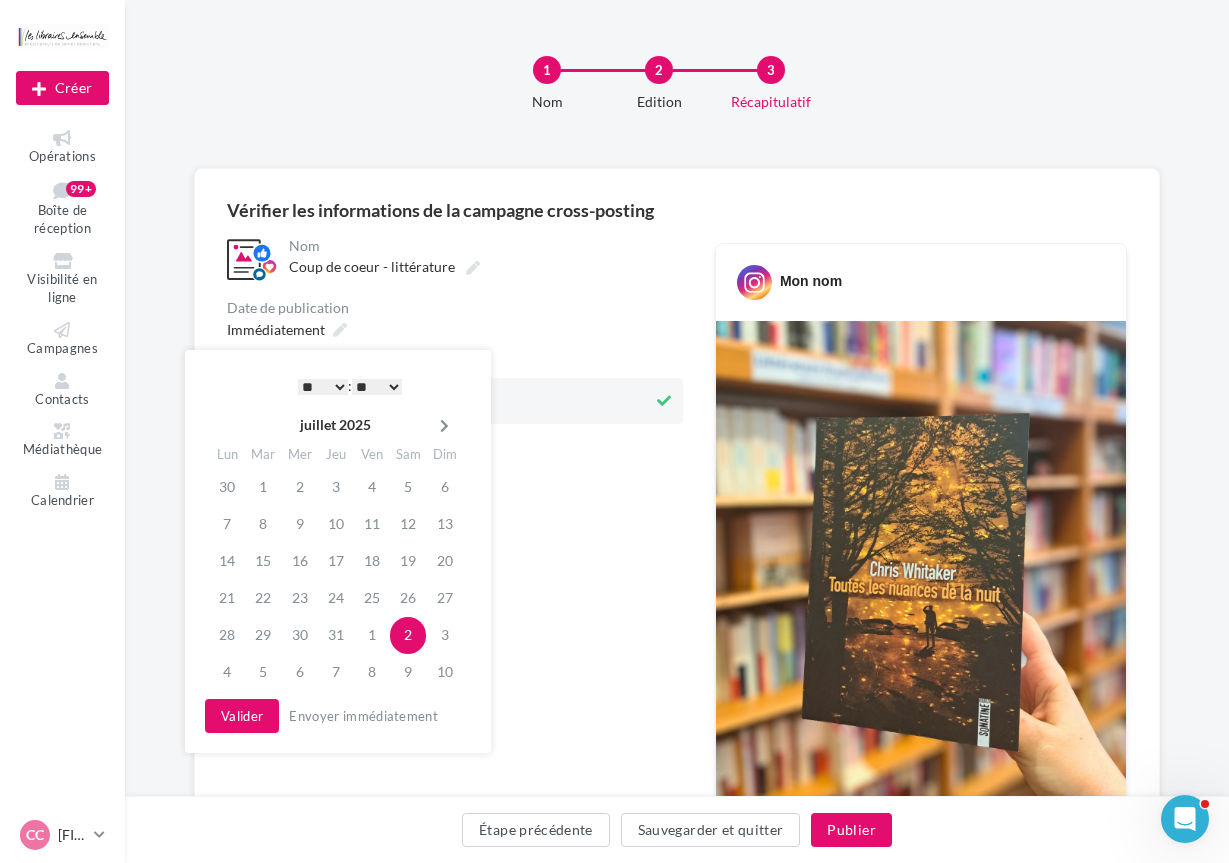 click at bounding box center (444, 426) 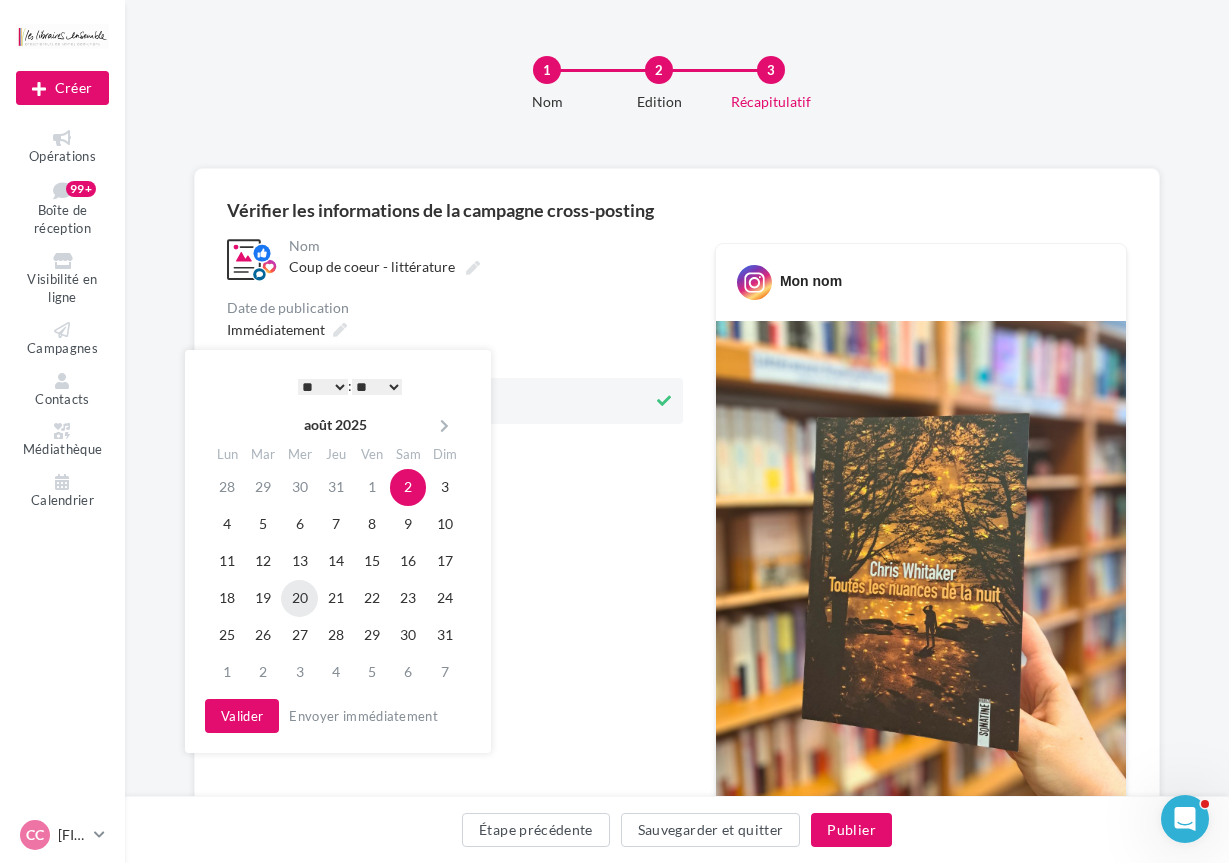 click on "20" at bounding box center (299, 598) 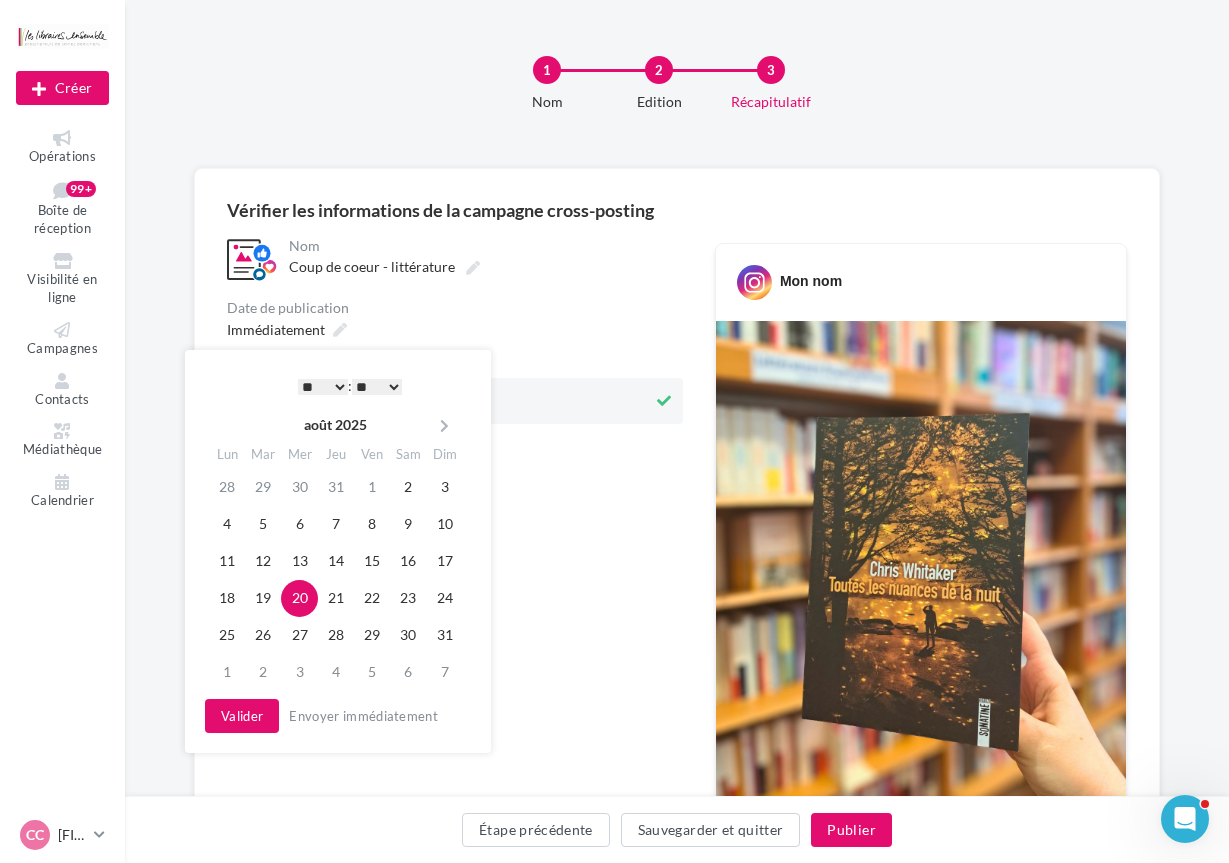 click on "* * * * * * * * * * ** ** ** ** ** ** ** ** ** ** ** ** ** **" at bounding box center [323, 387] 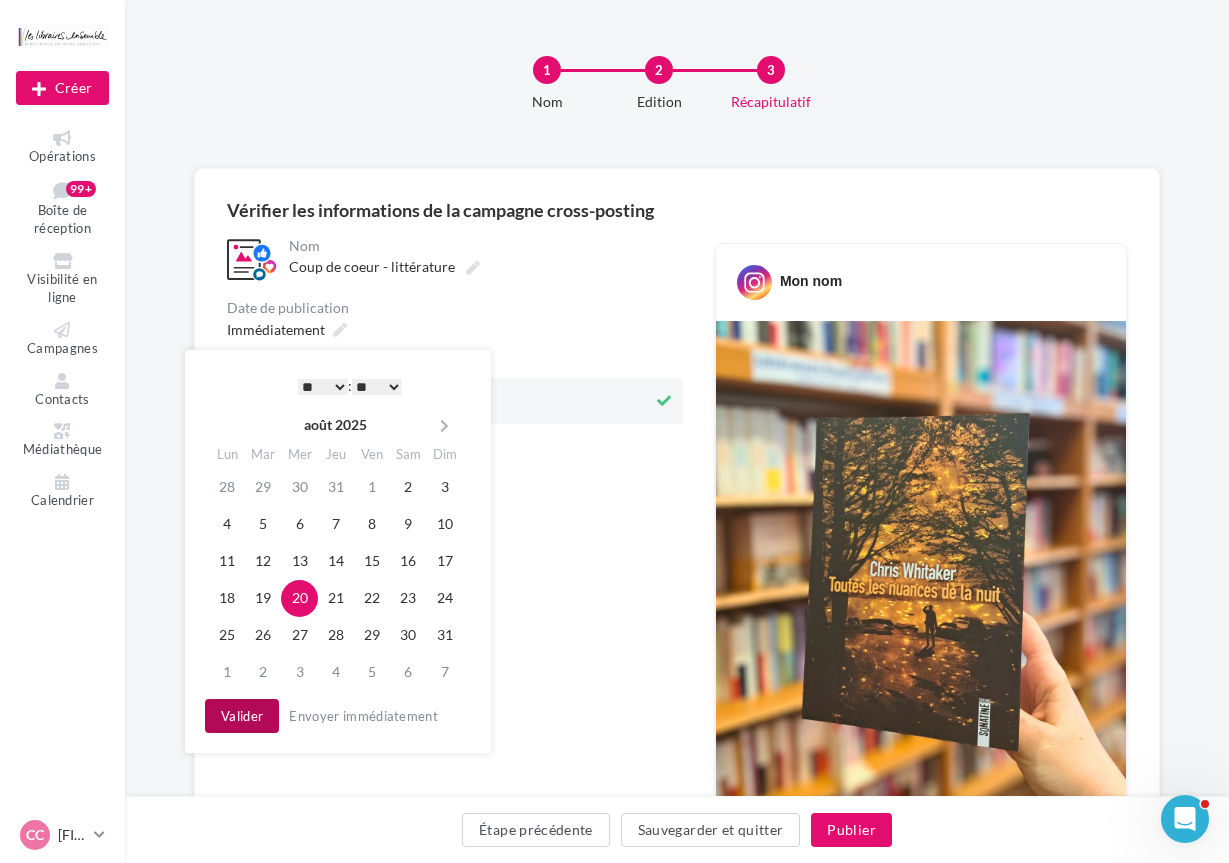 click on "Valider" at bounding box center (242, 716) 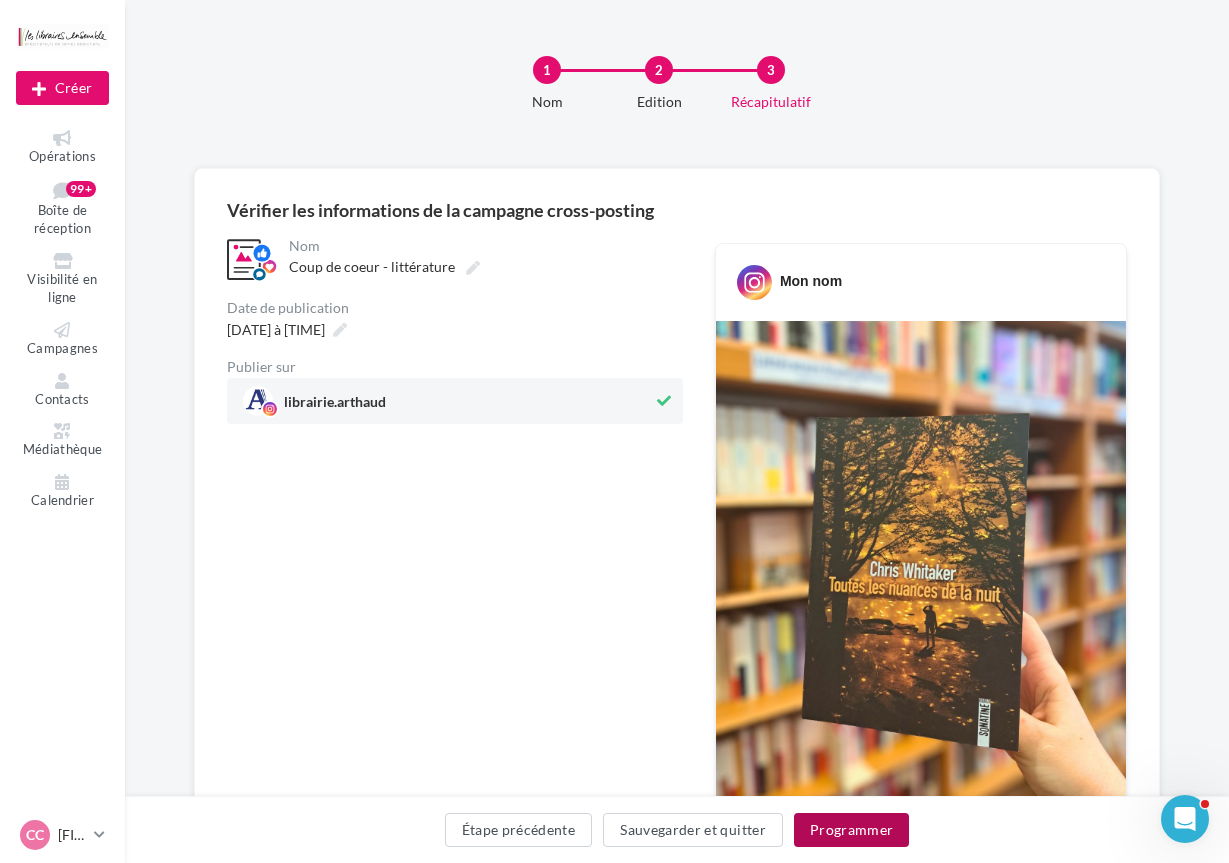 click on "Programmer" at bounding box center [852, 830] 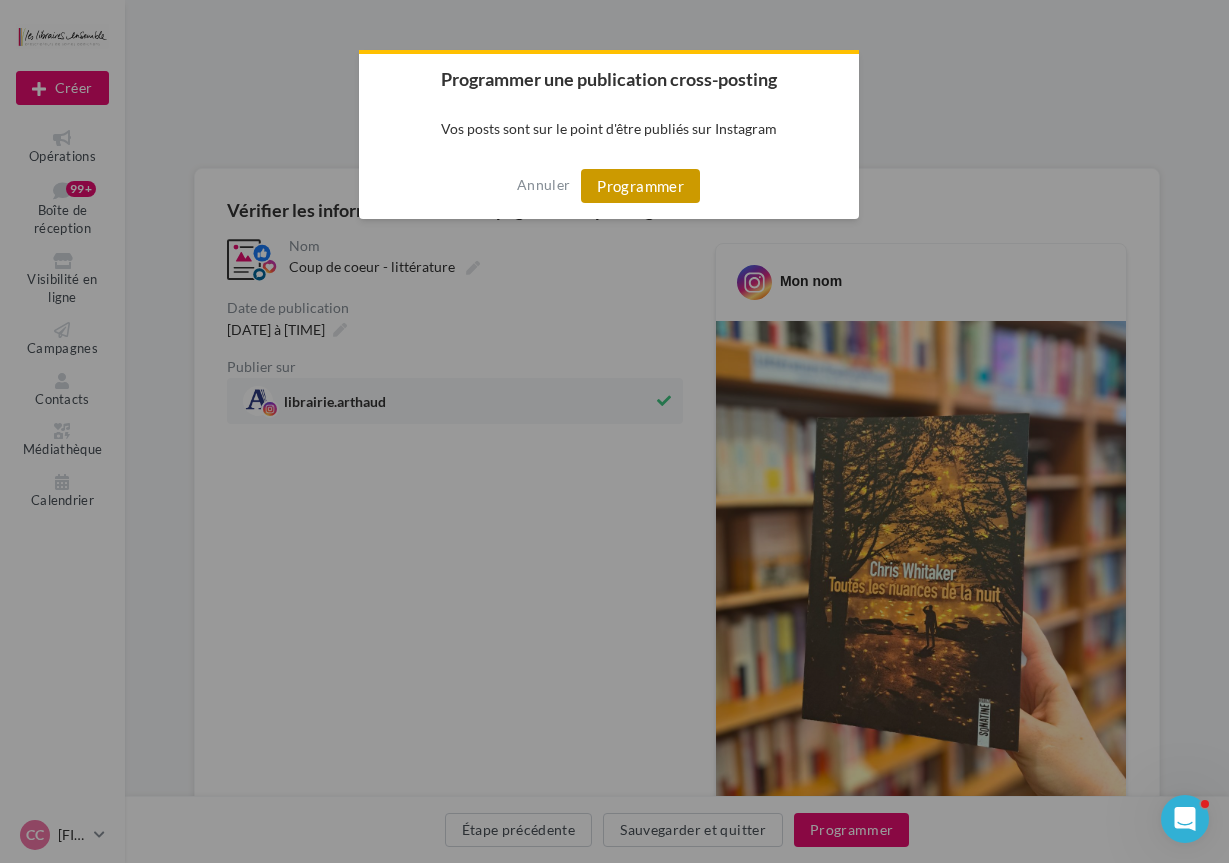 click on "Programmer" at bounding box center (640, 186) 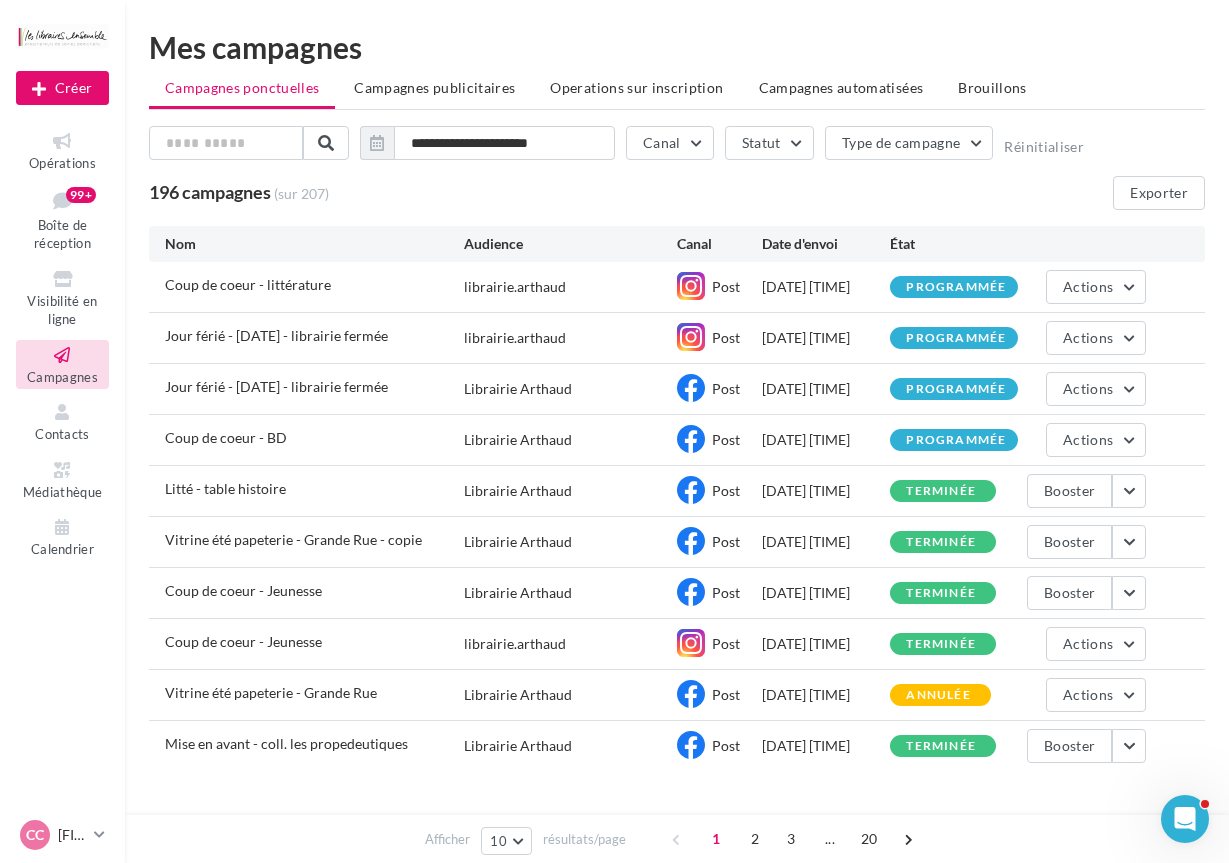 scroll, scrollTop: 0, scrollLeft: 0, axis: both 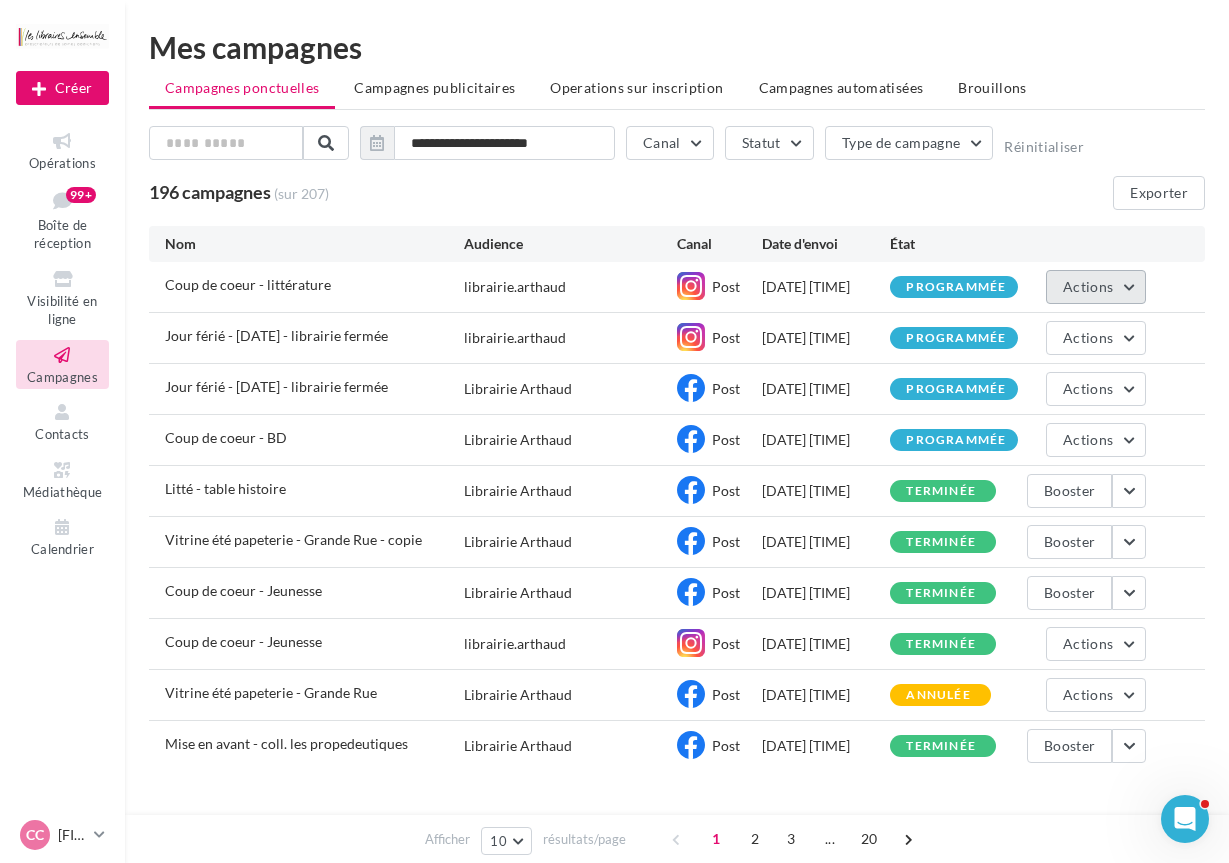 click on "Actions" at bounding box center (1088, 286) 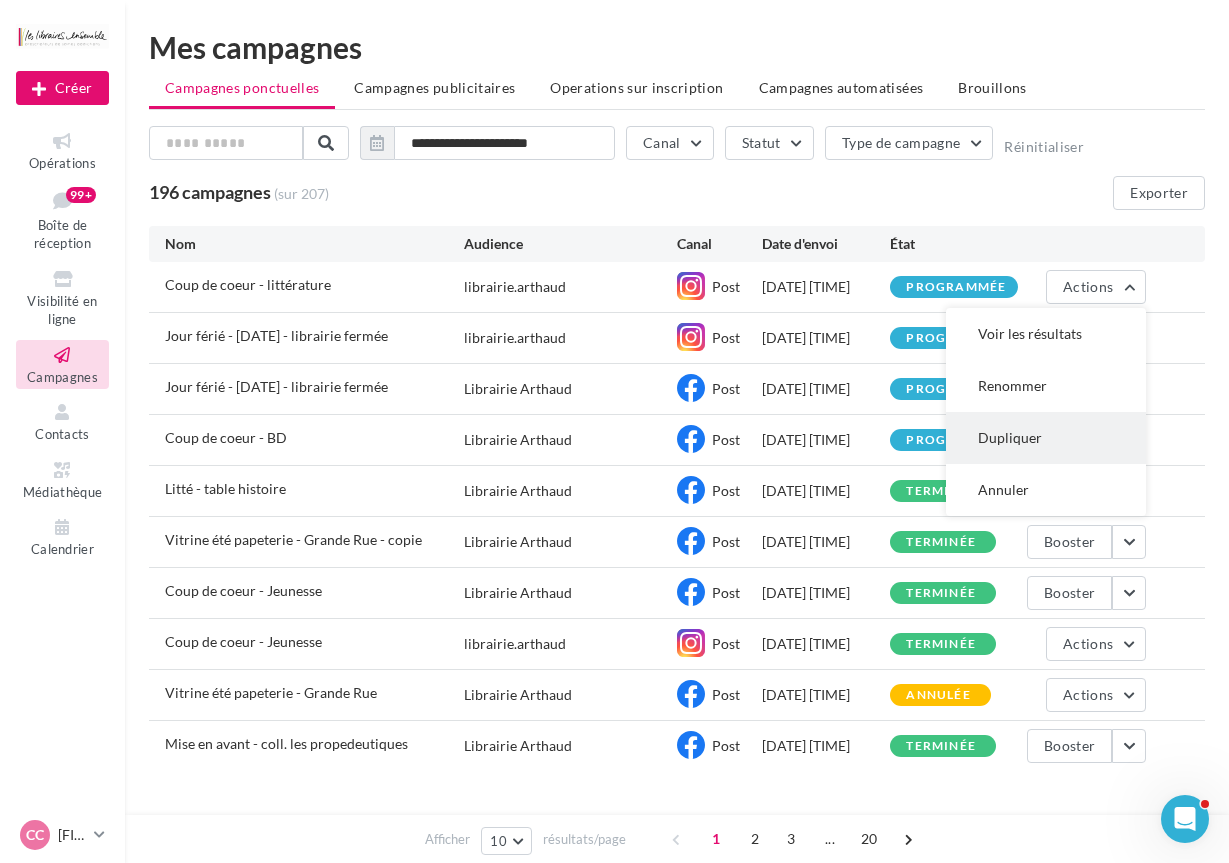 click on "Dupliquer" at bounding box center [1046, 438] 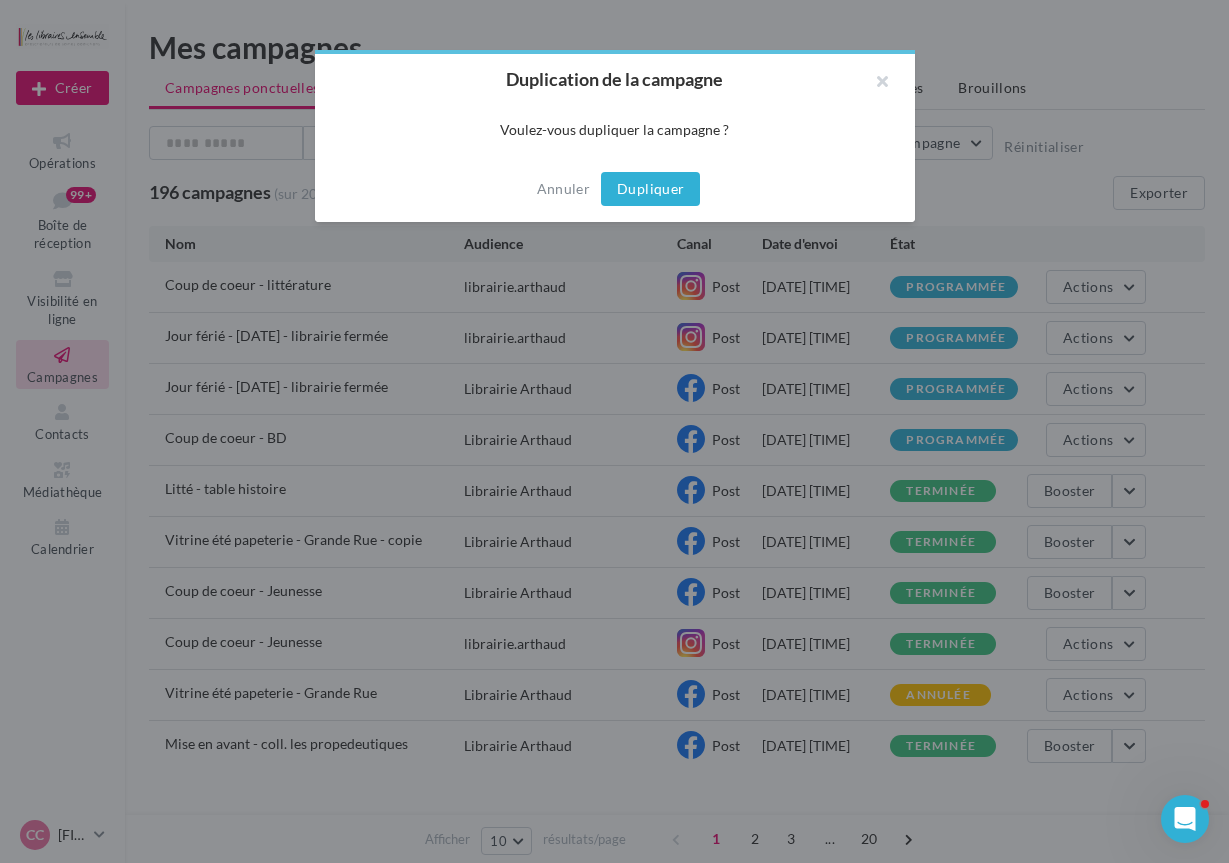 click on "Dupliquer" at bounding box center [650, 189] 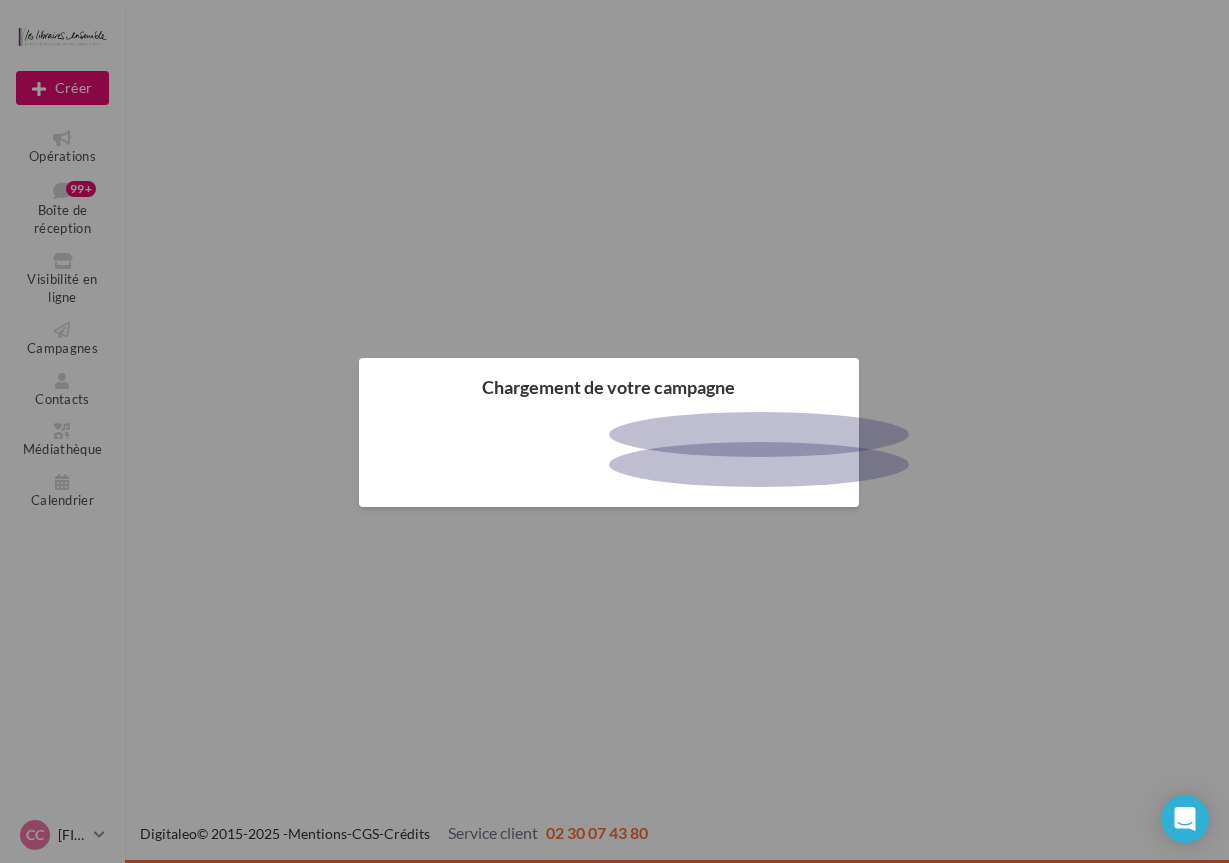 scroll, scrollTop: 0, scrollLeft: 0, axis: both 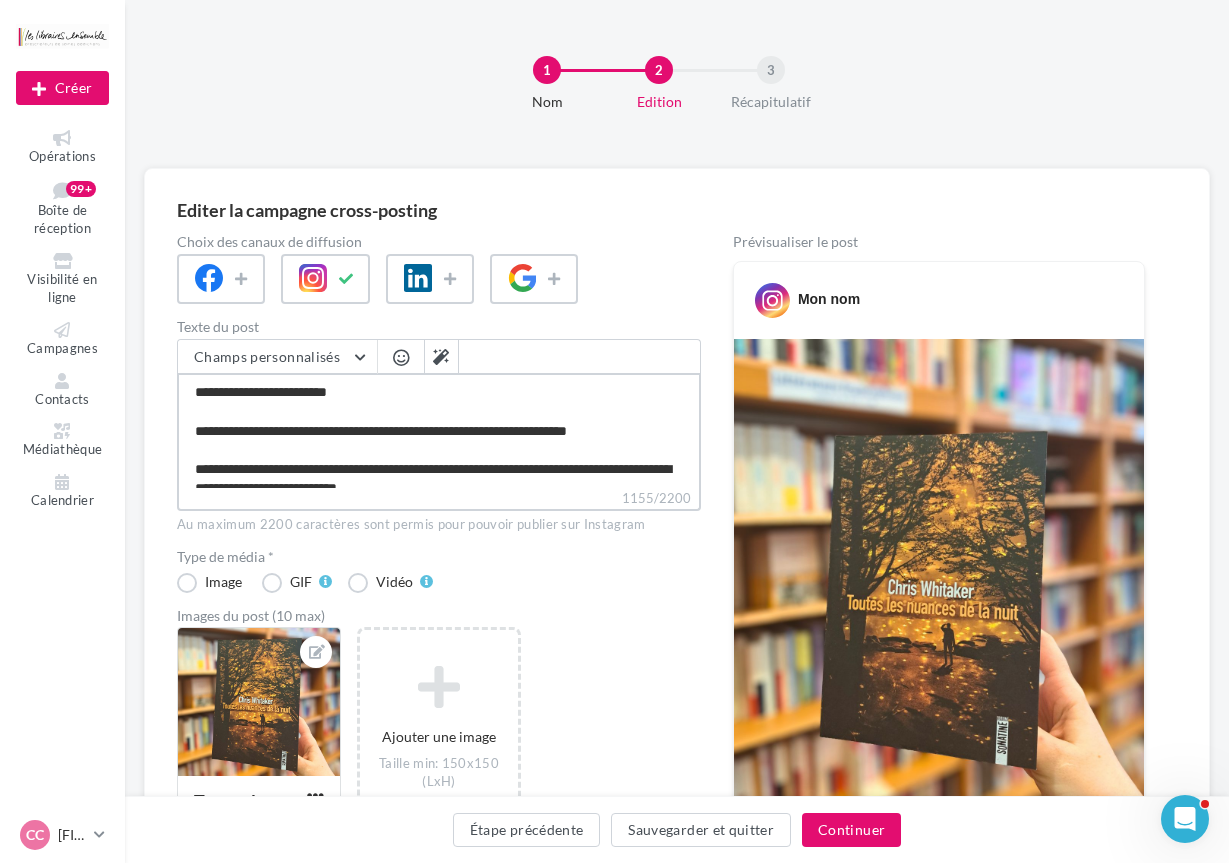 click on "**********" at bounding box center (439, 430) 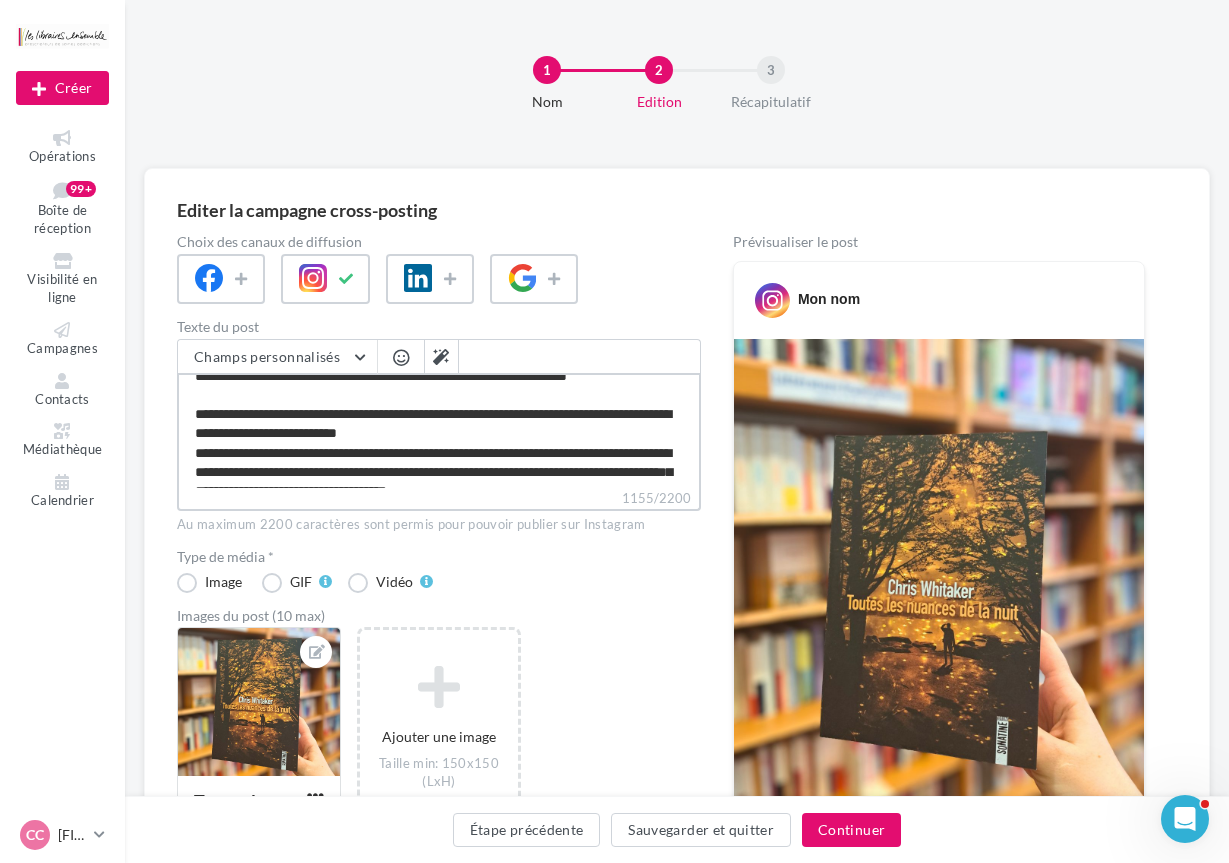 scroll, scrollTop: 102, scrollLeft: 0, axis: vertical 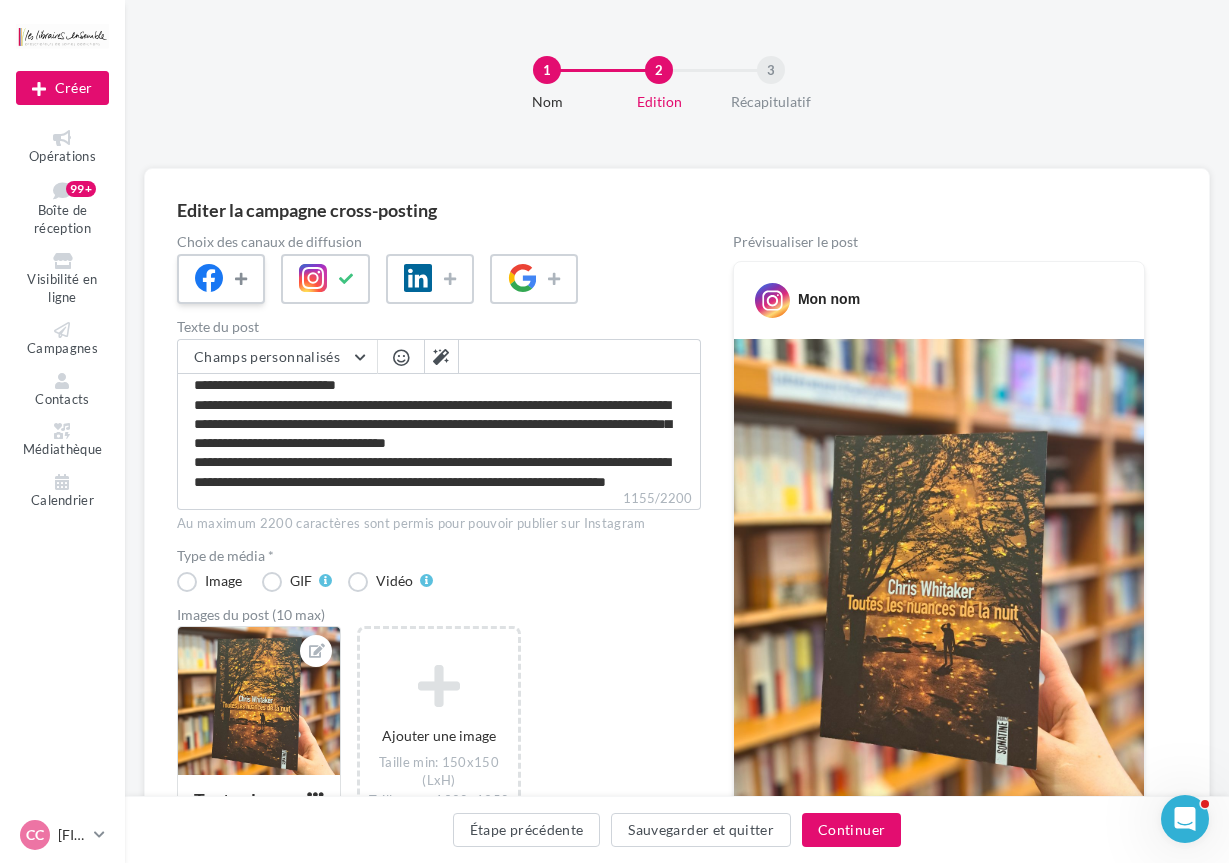 click at bounding box center [243, 279] 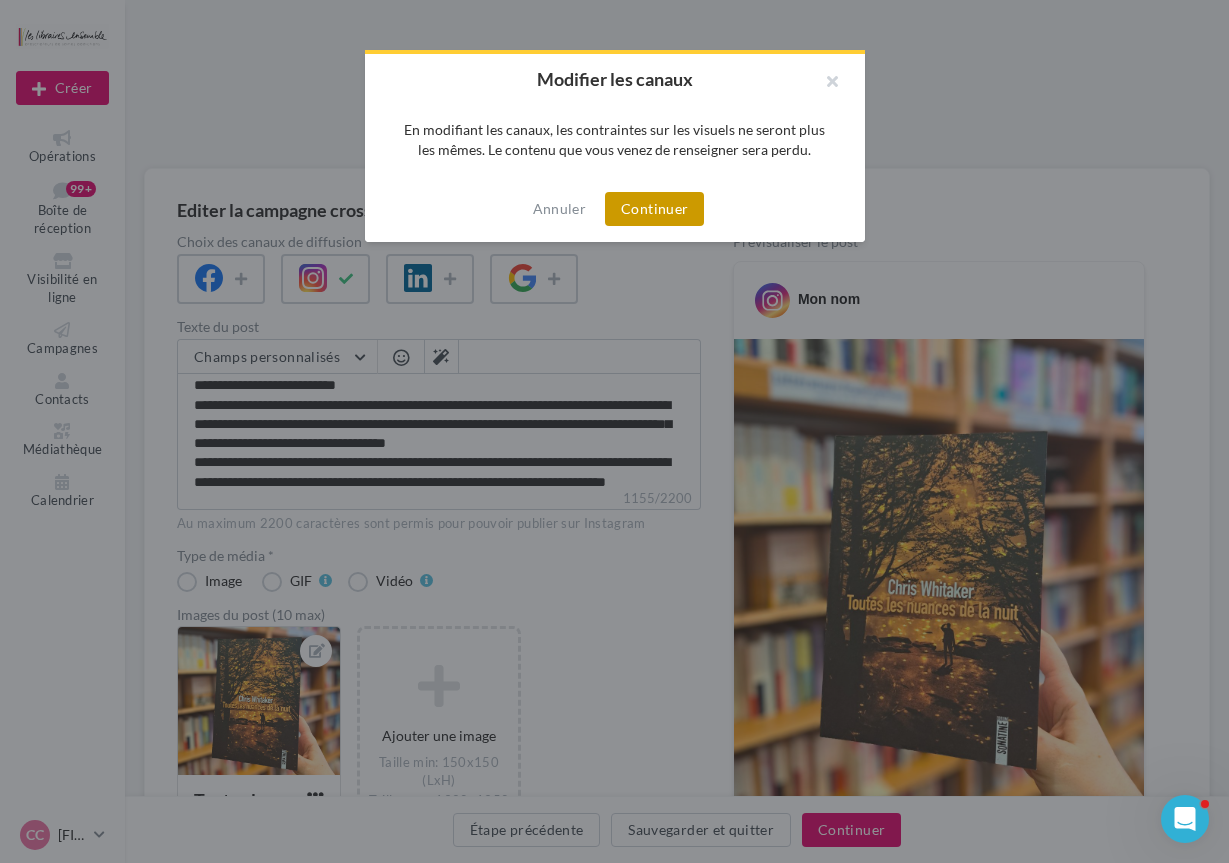 click on "Continuer" at bounding box center (654, 209) 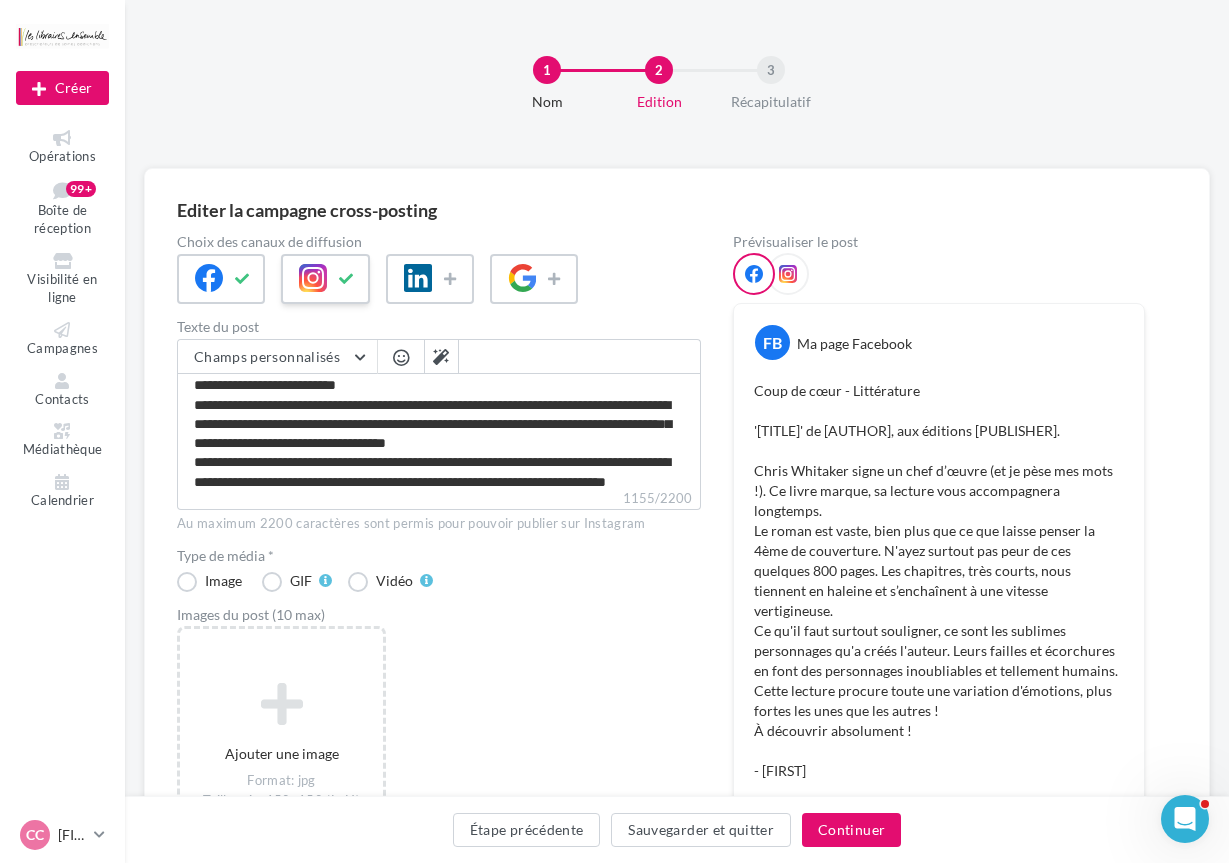 click at bounding box center (347, 279) 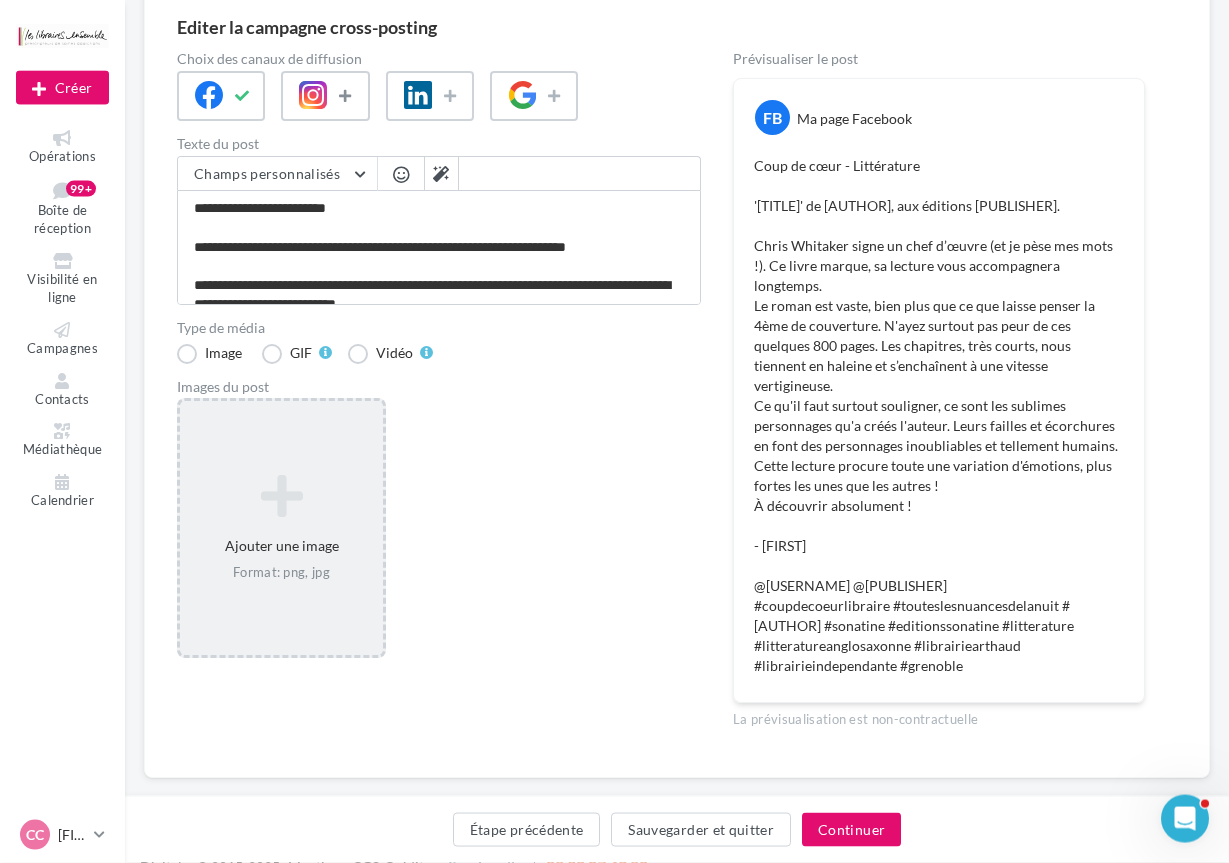 scroll, scrollTop: 196, scrollLeft: 0, axis: vertical 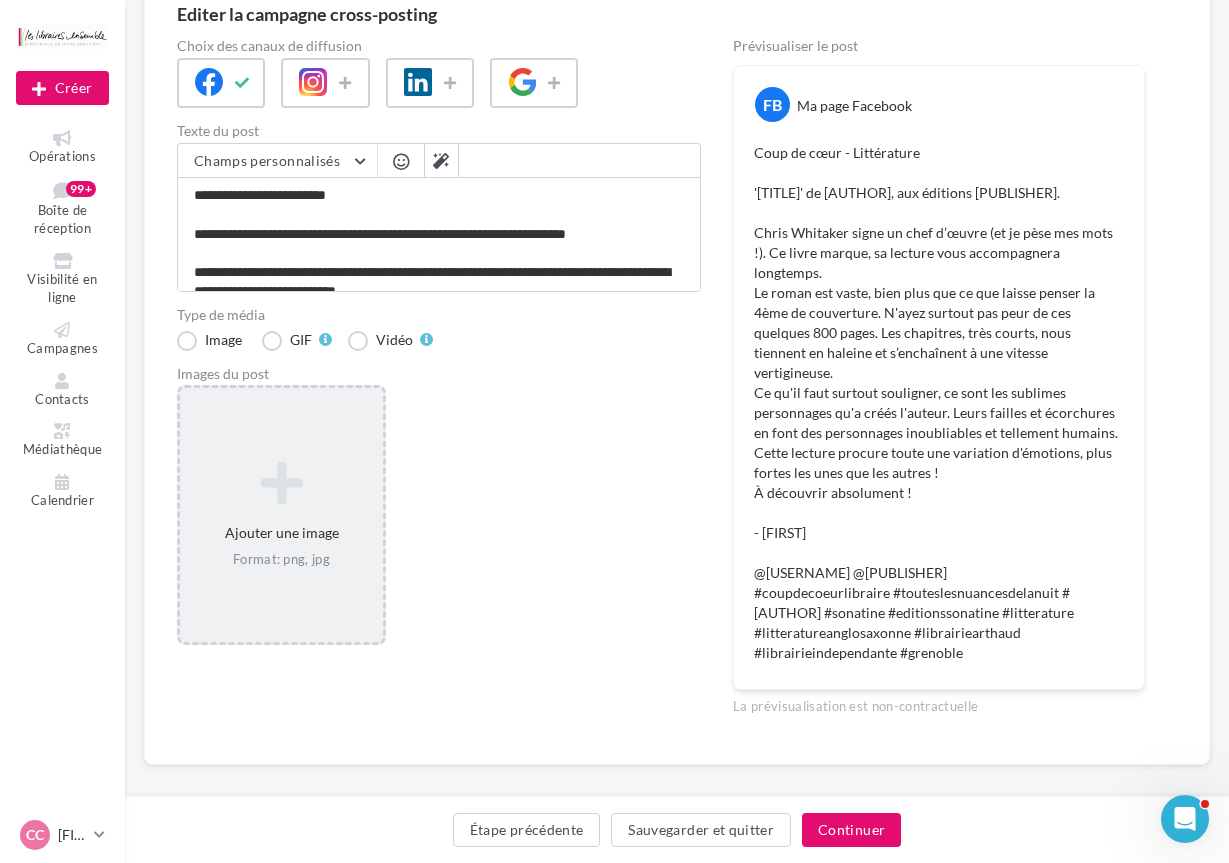 click at bounding box center [281, 483] 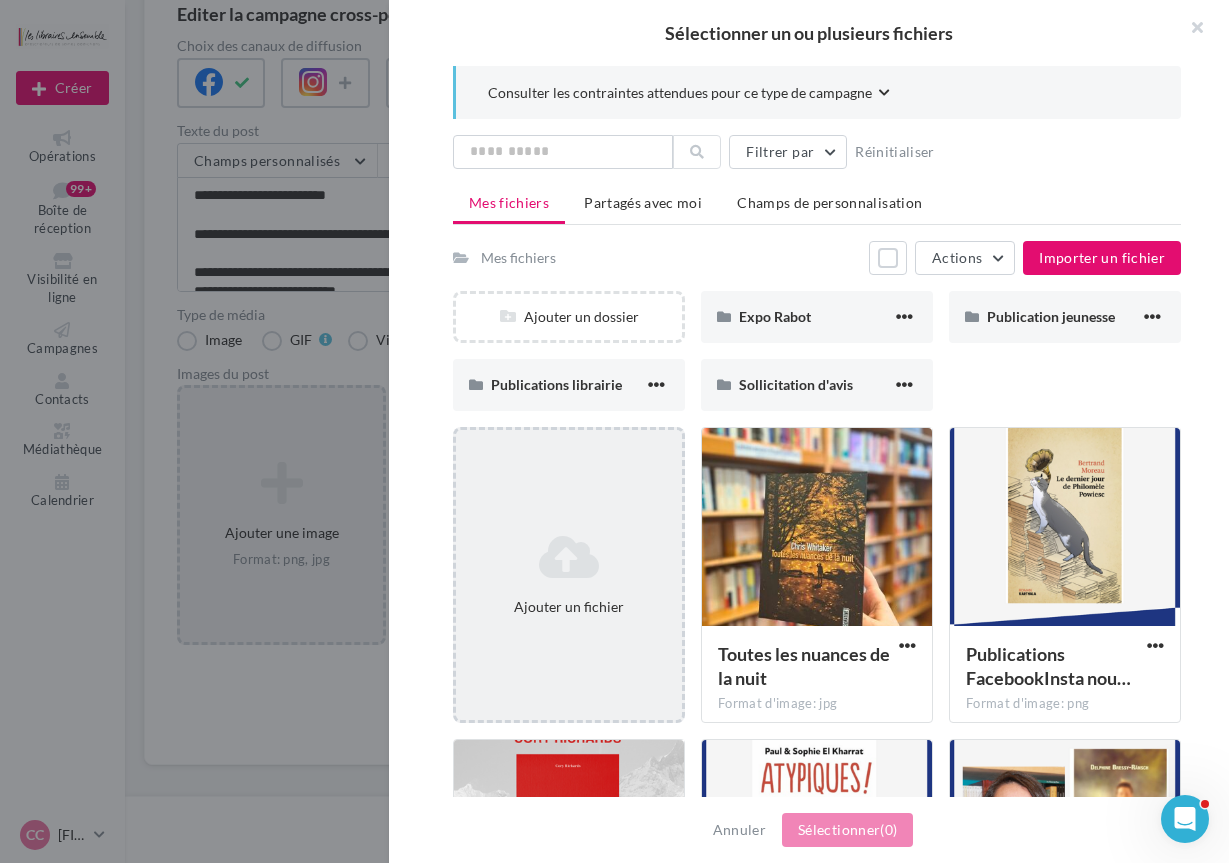 click at bounding box center [569, 557] 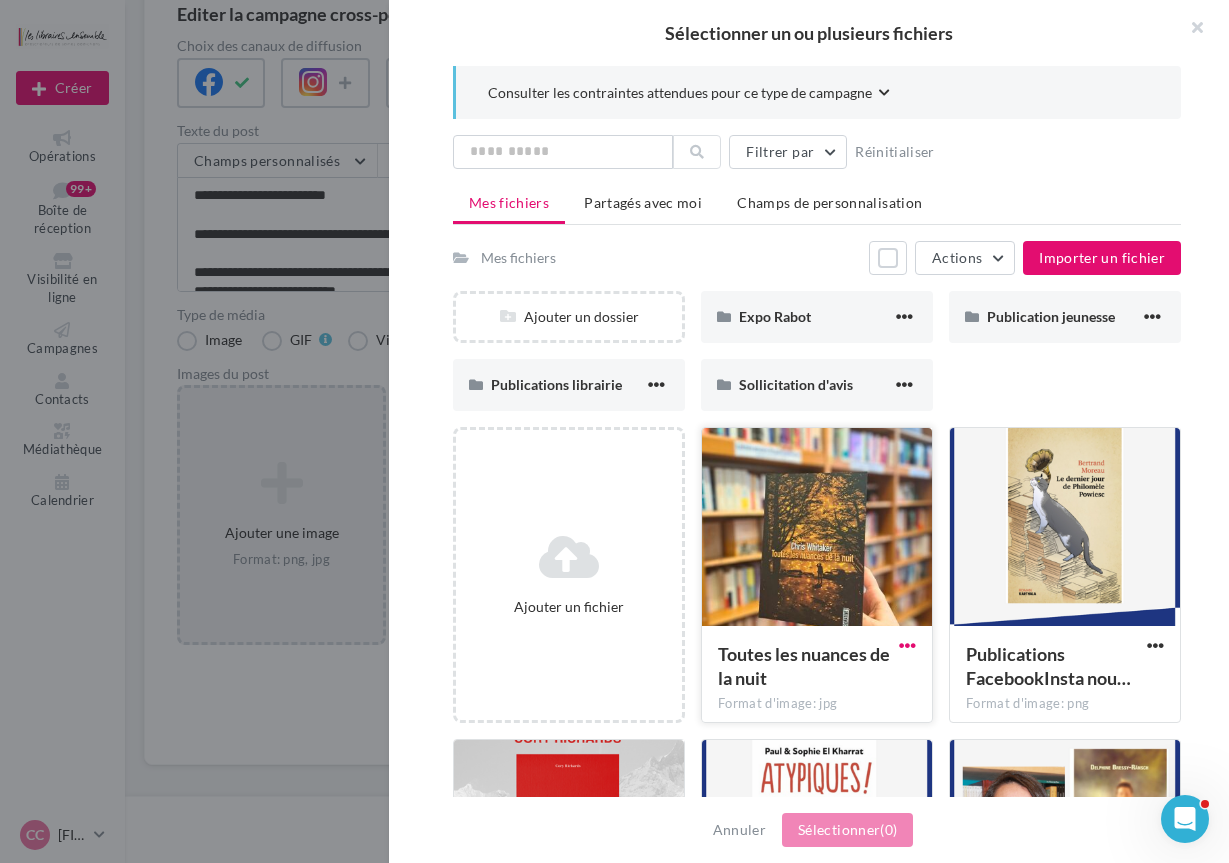 click at bounding box center [907, 645] 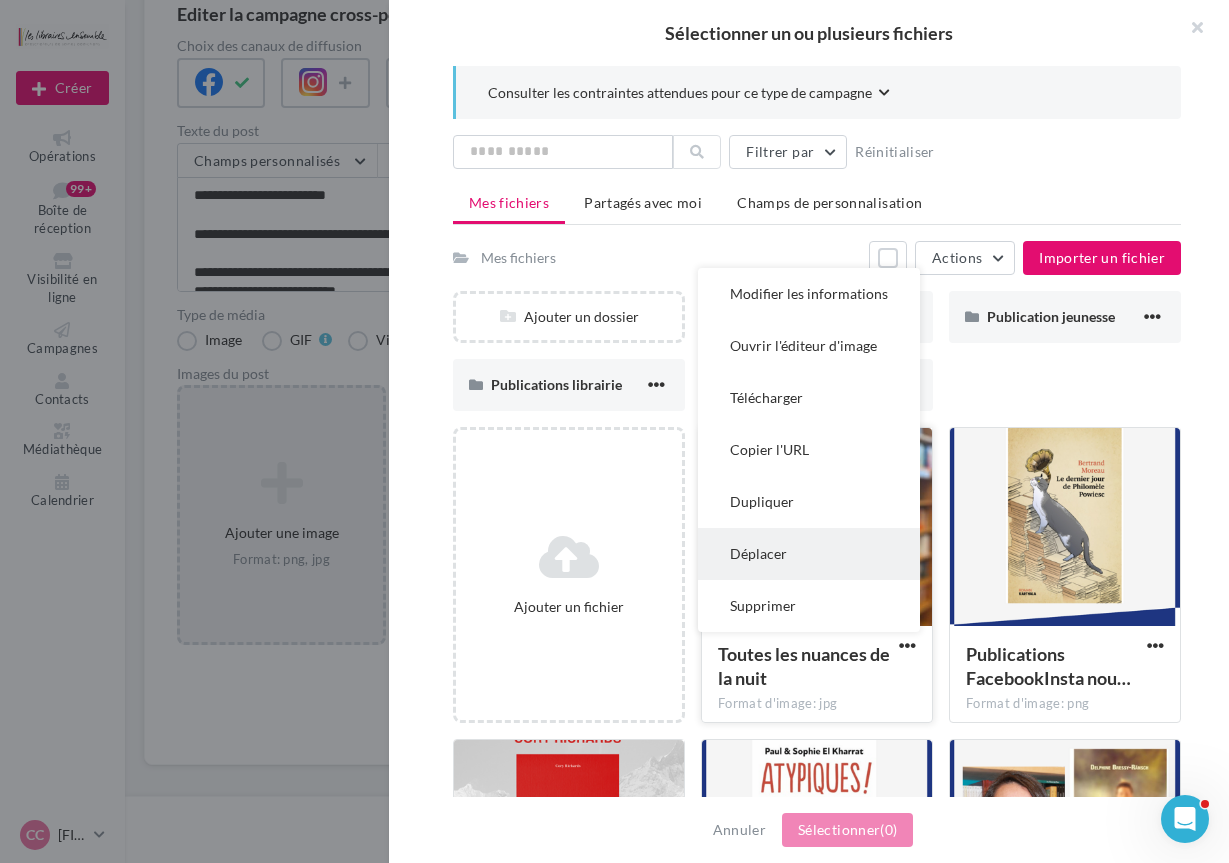 click on "Déplacer" at bounding box center [809, 554] 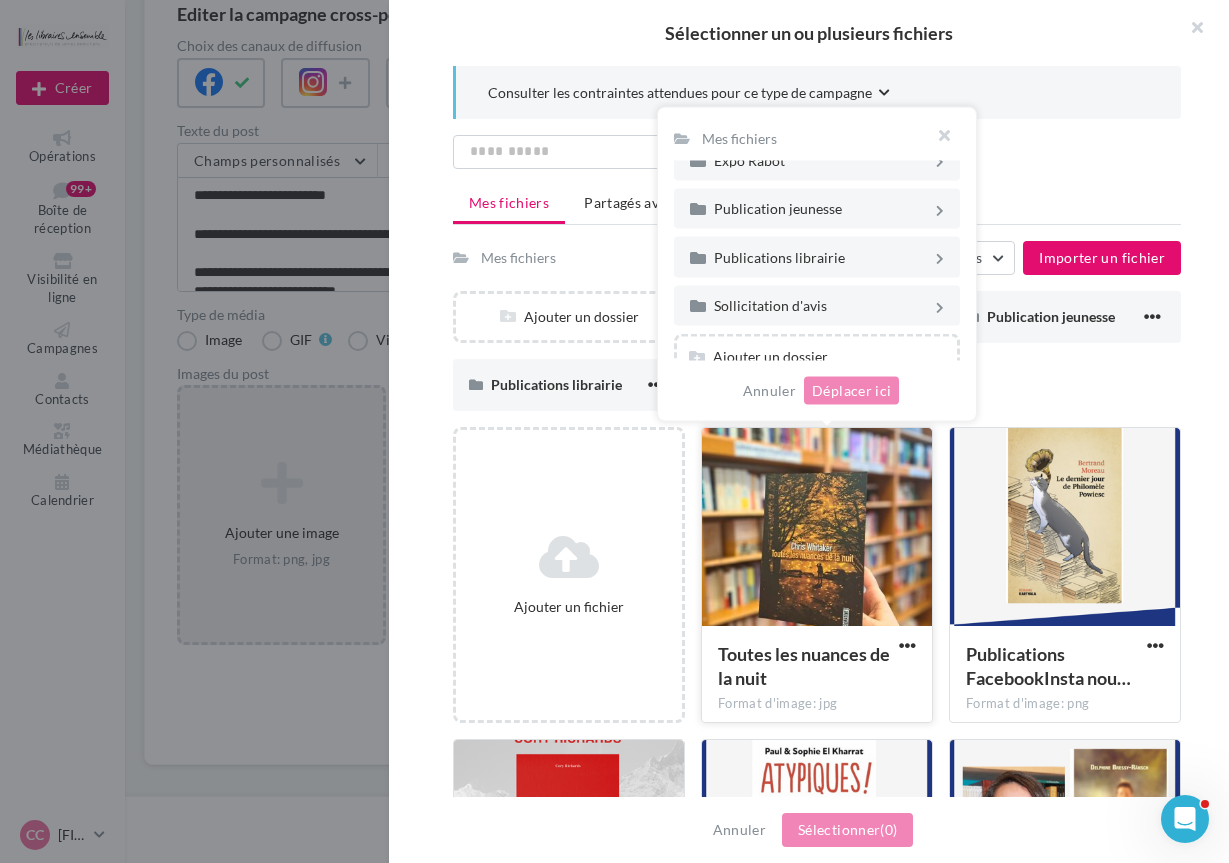scroll, scrollTop: 40, scrollLeft: 0, axis: vertical 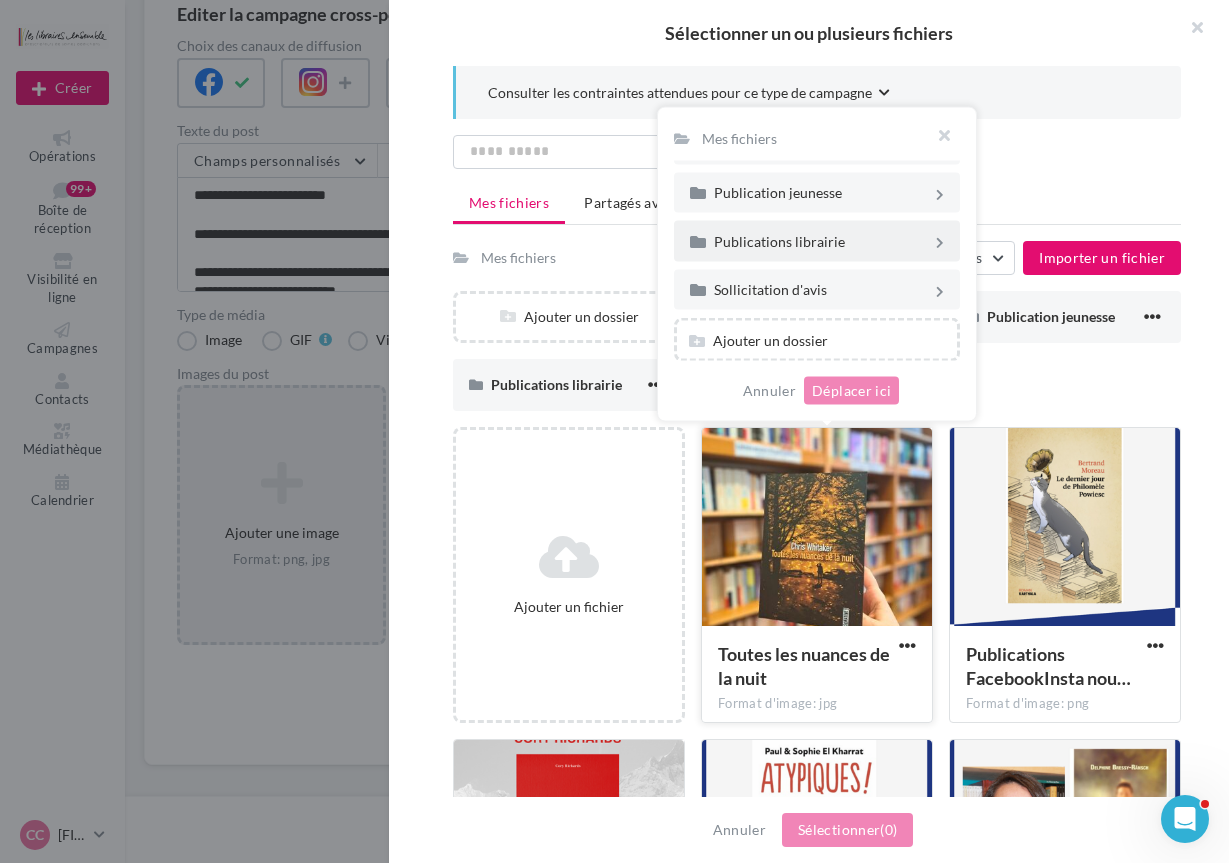 click at bounding box center (940, 242) 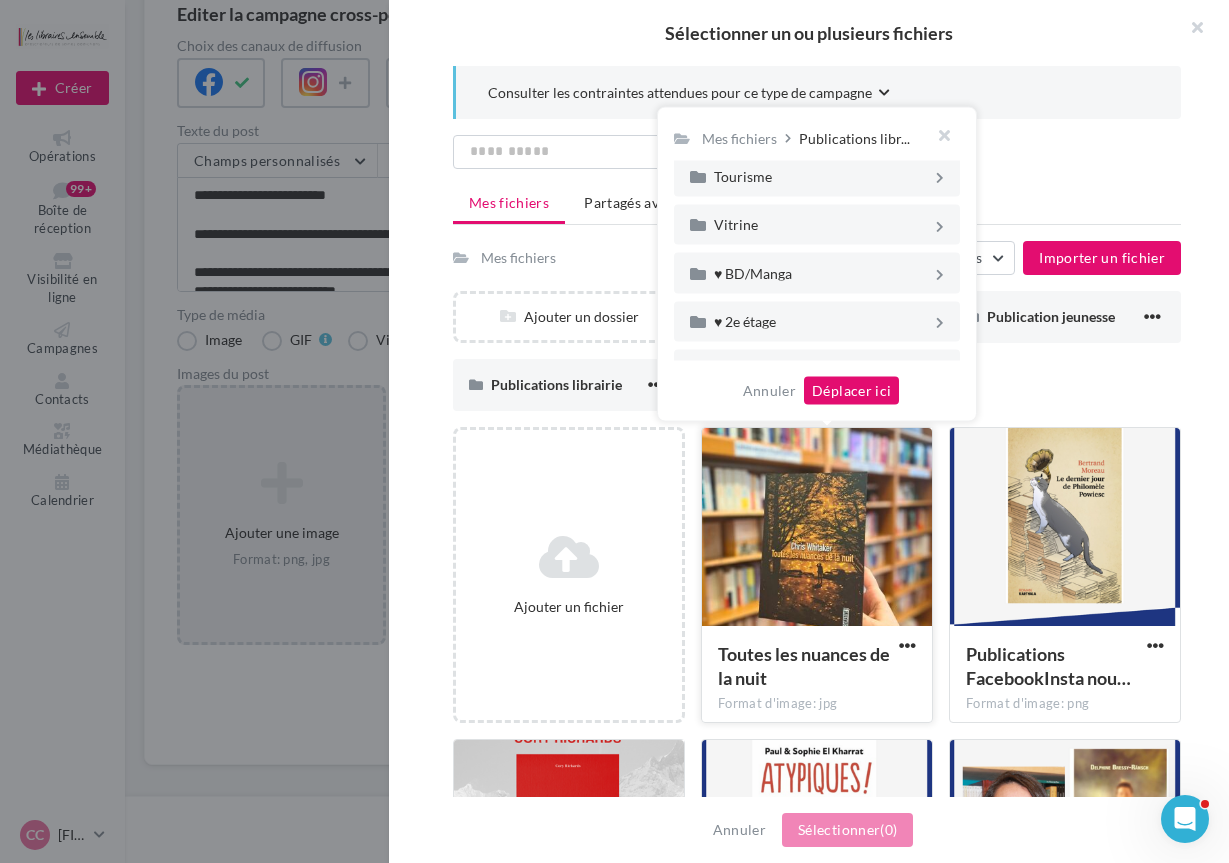 scroll, scrollTop: 187, scrollLeft: 0, axis: vertical 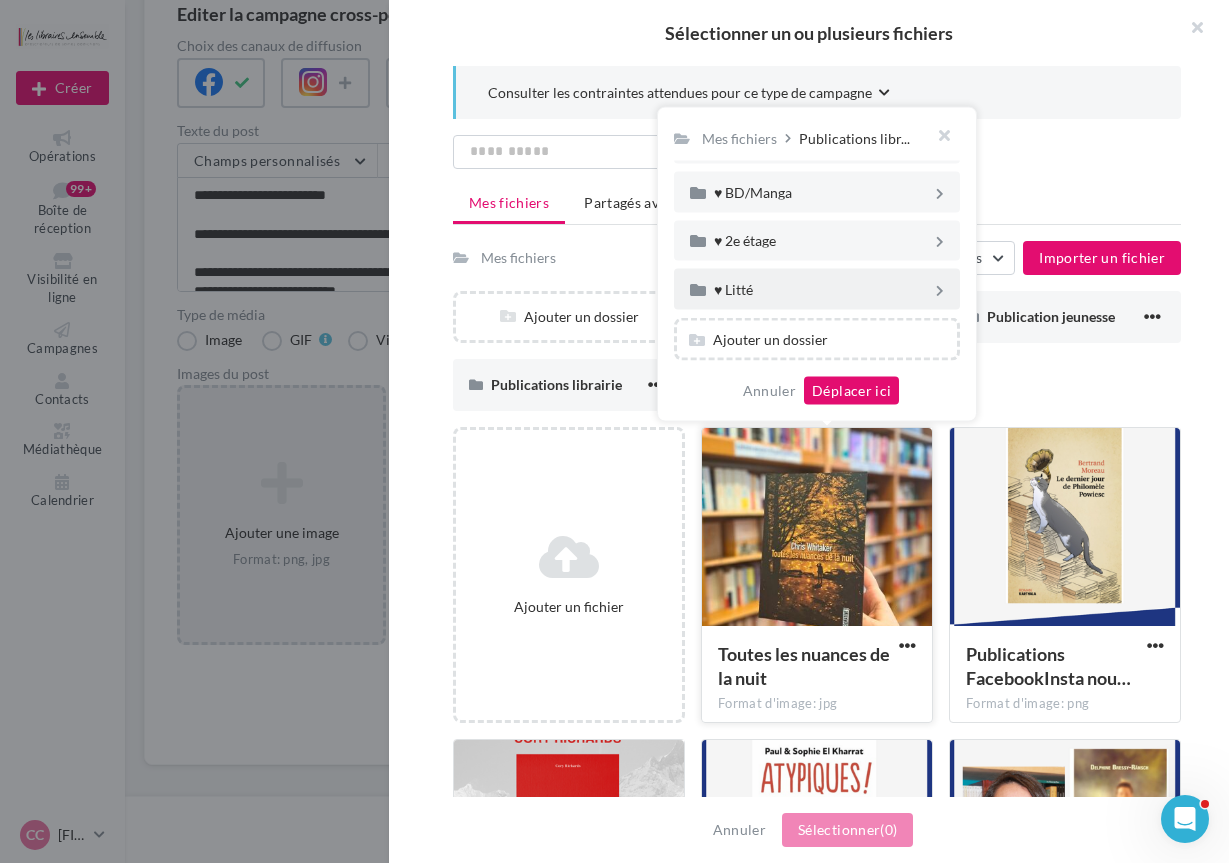 click on "♥ Litté" at bounding box center [813, 289] 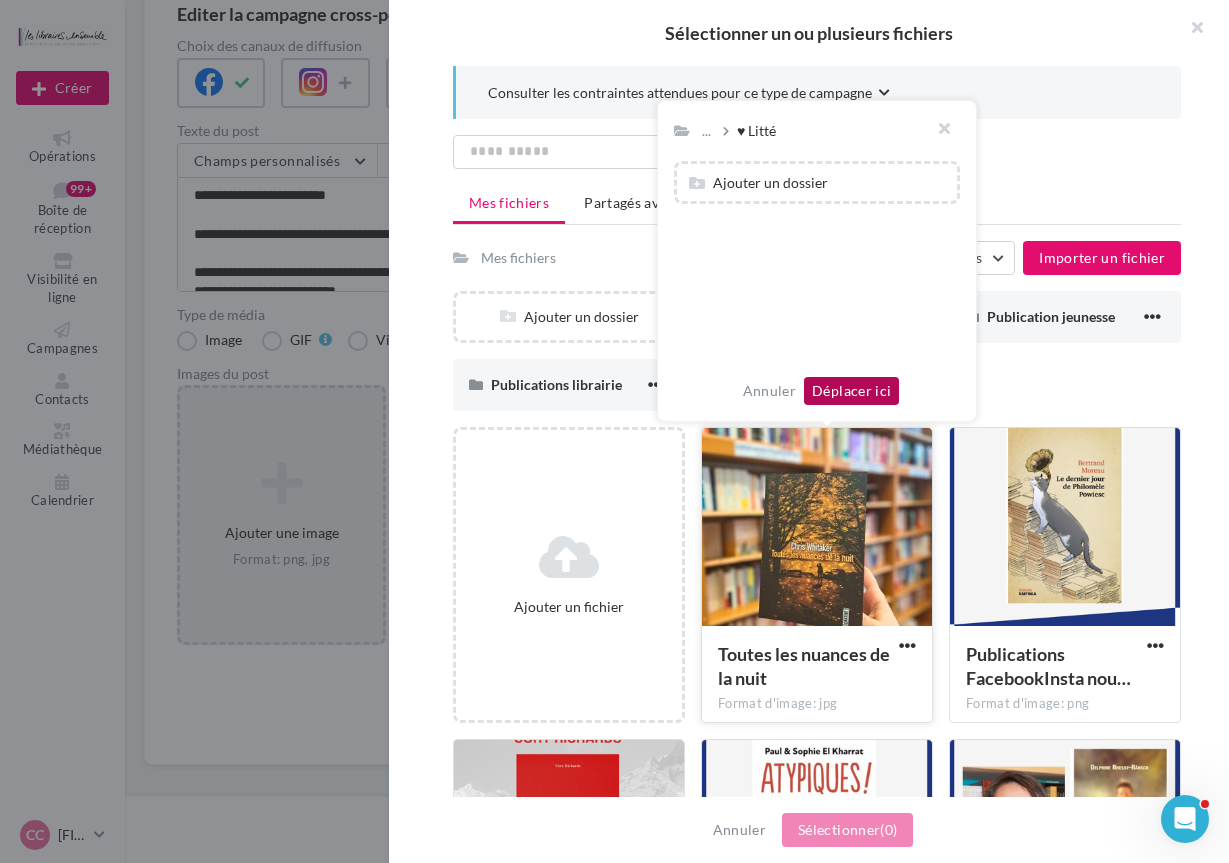 click on "Déplacer ici" at bounding box center [851, 391] 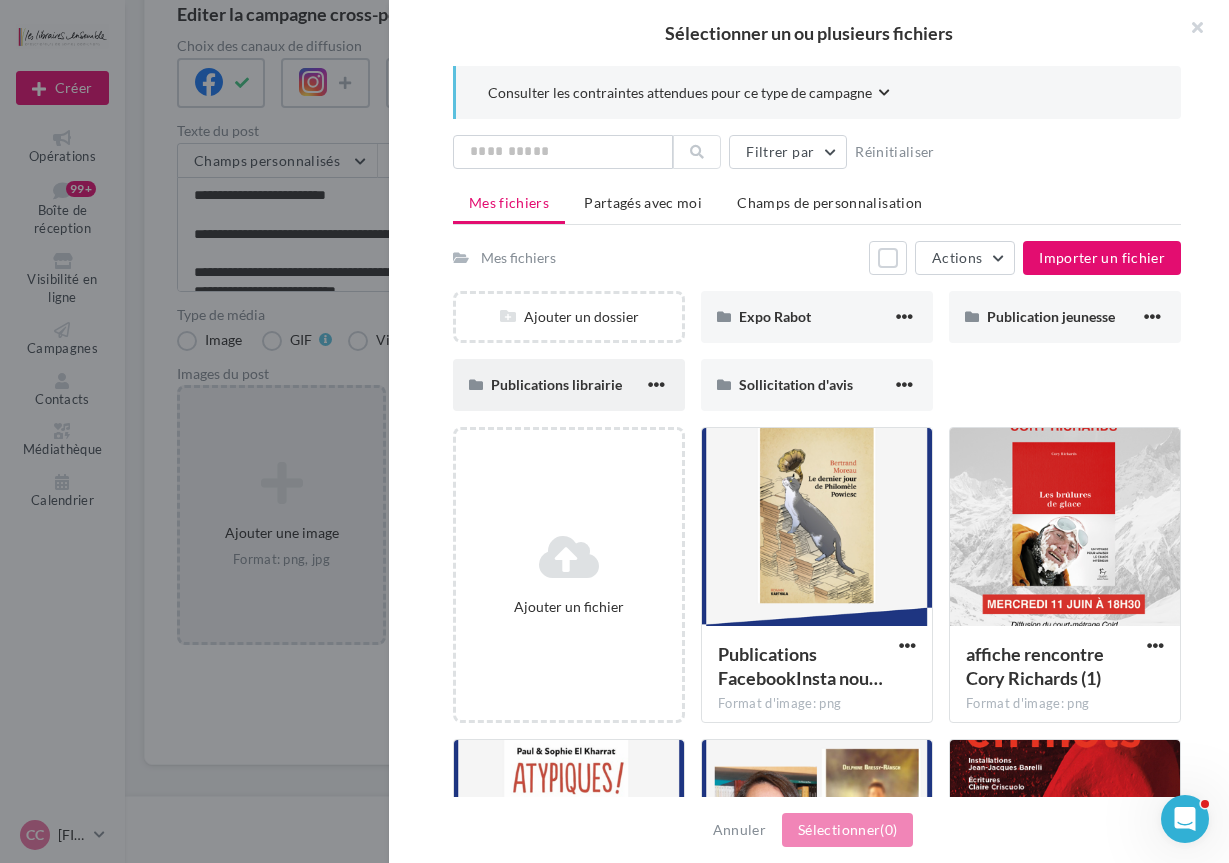 click on "Publications librairie" at bounding box center [556, 384] 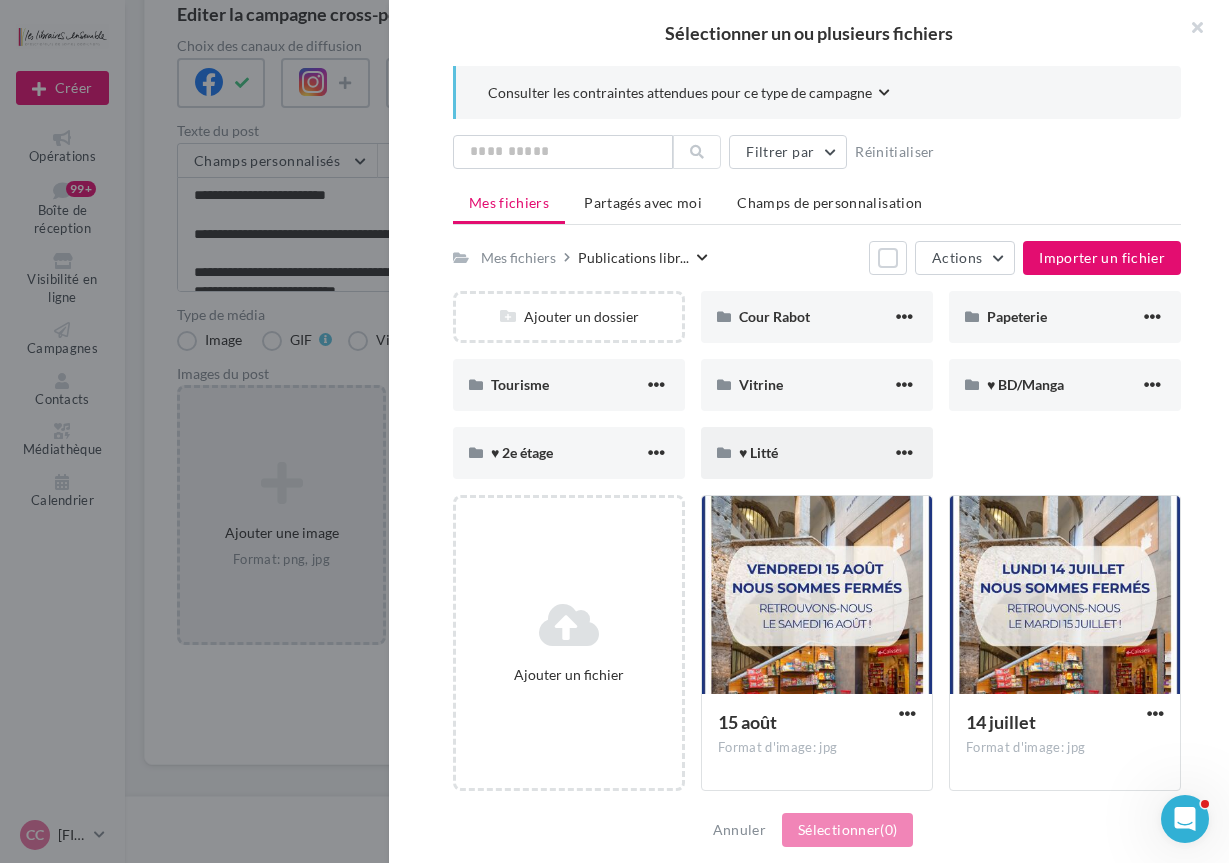 click at bounding box center (724, 453) 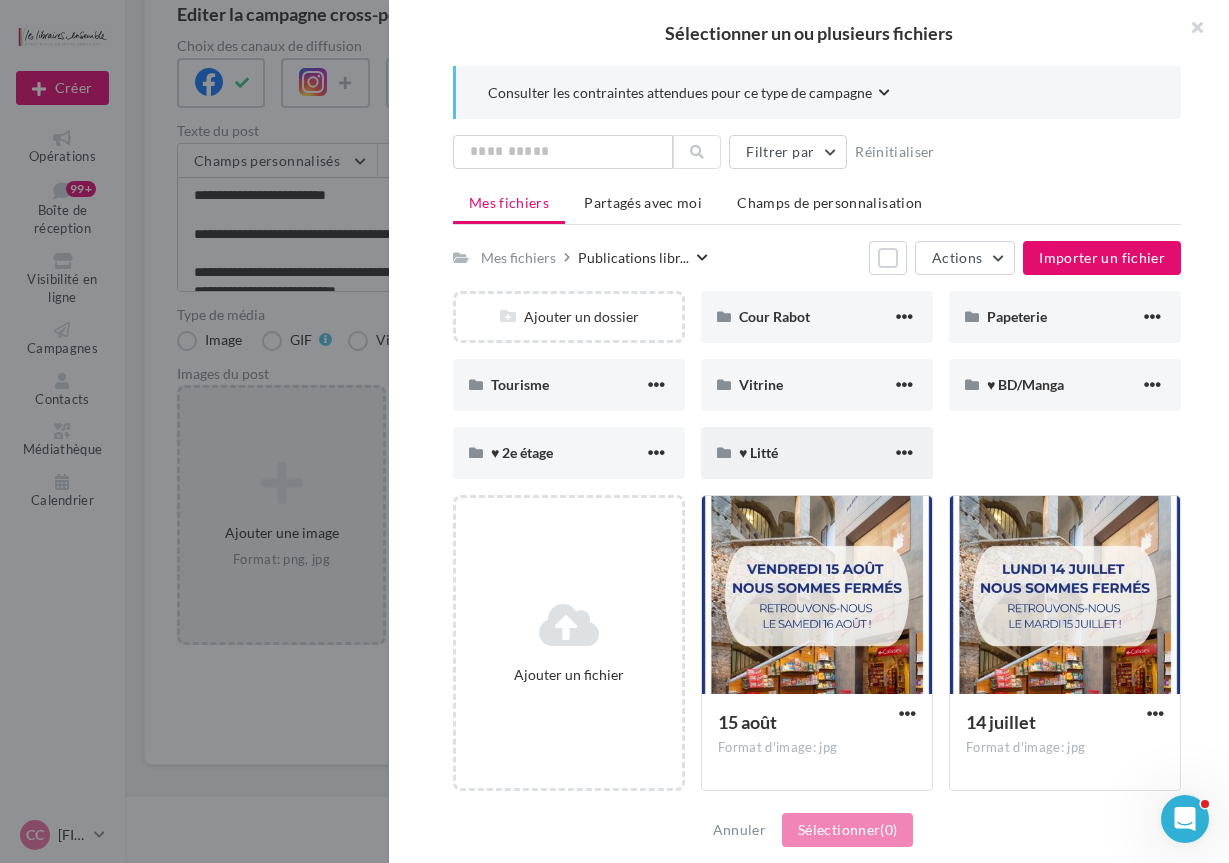 click on "♥ Litté" at bounding box center (815, 453) 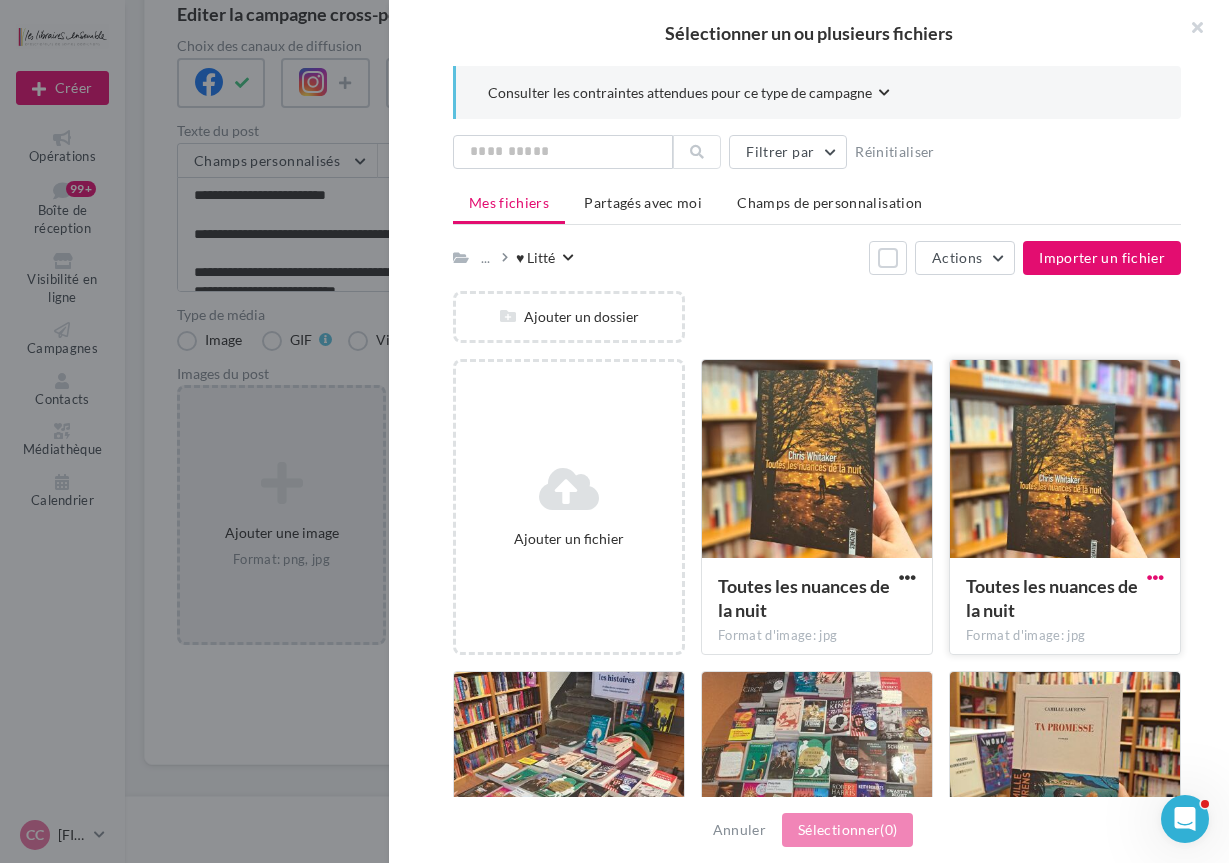 click at bounding box center [1155, 577] 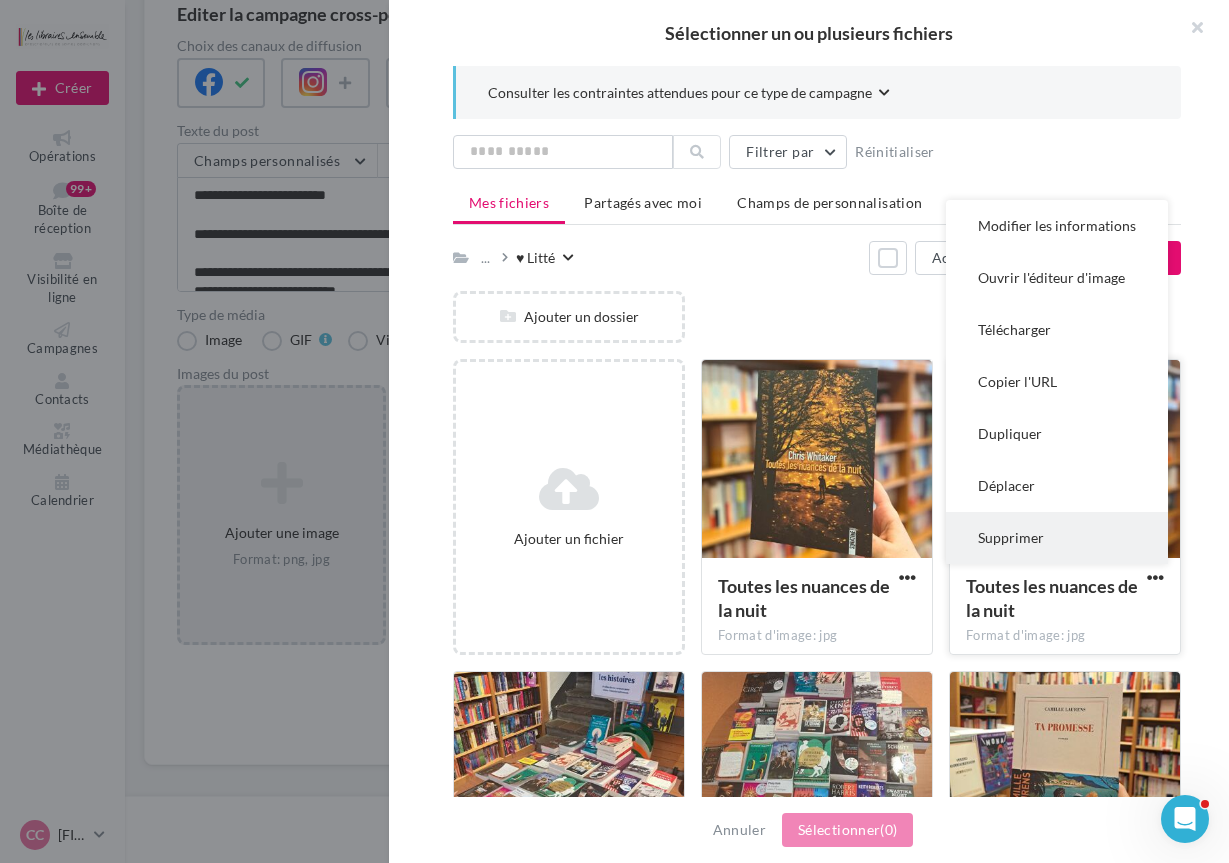 click on "Supprimer" at bounding box center [1057, 538] 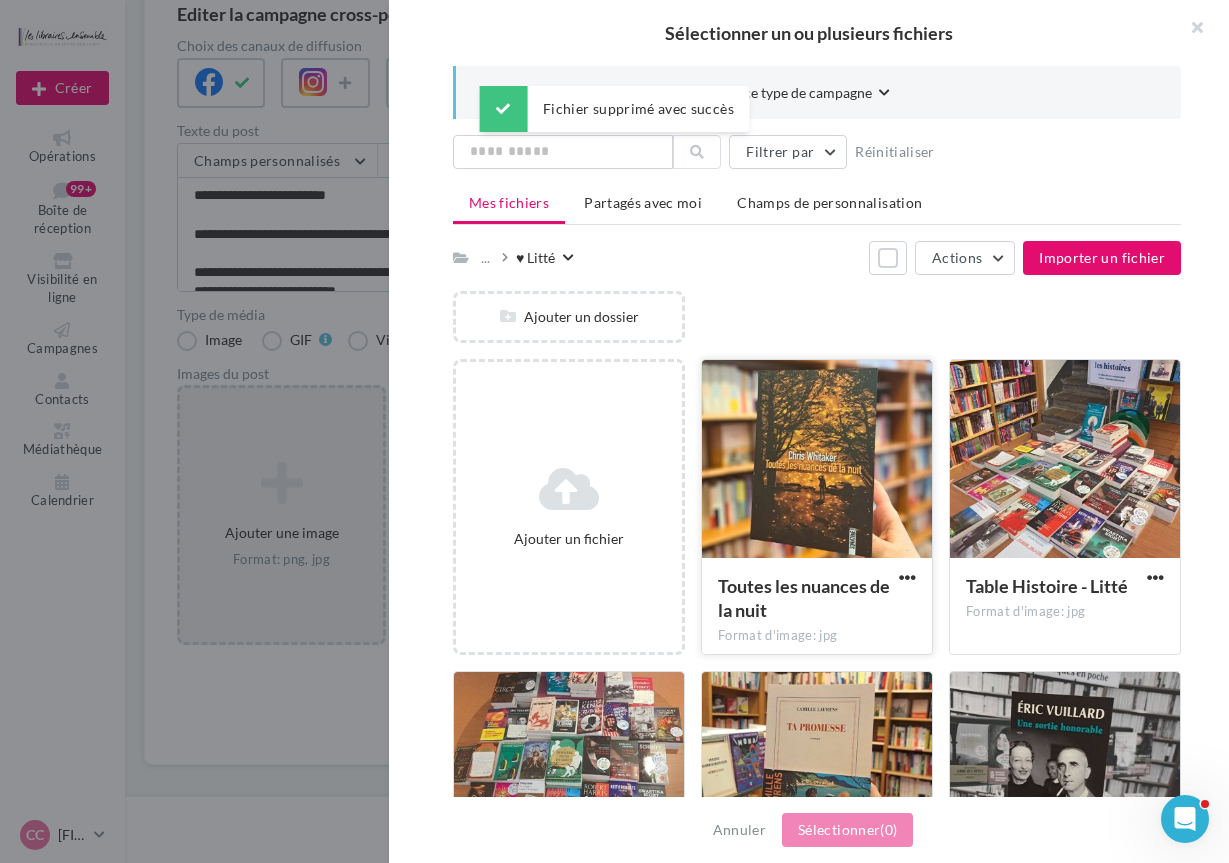 click at bounding box center (817, 460) 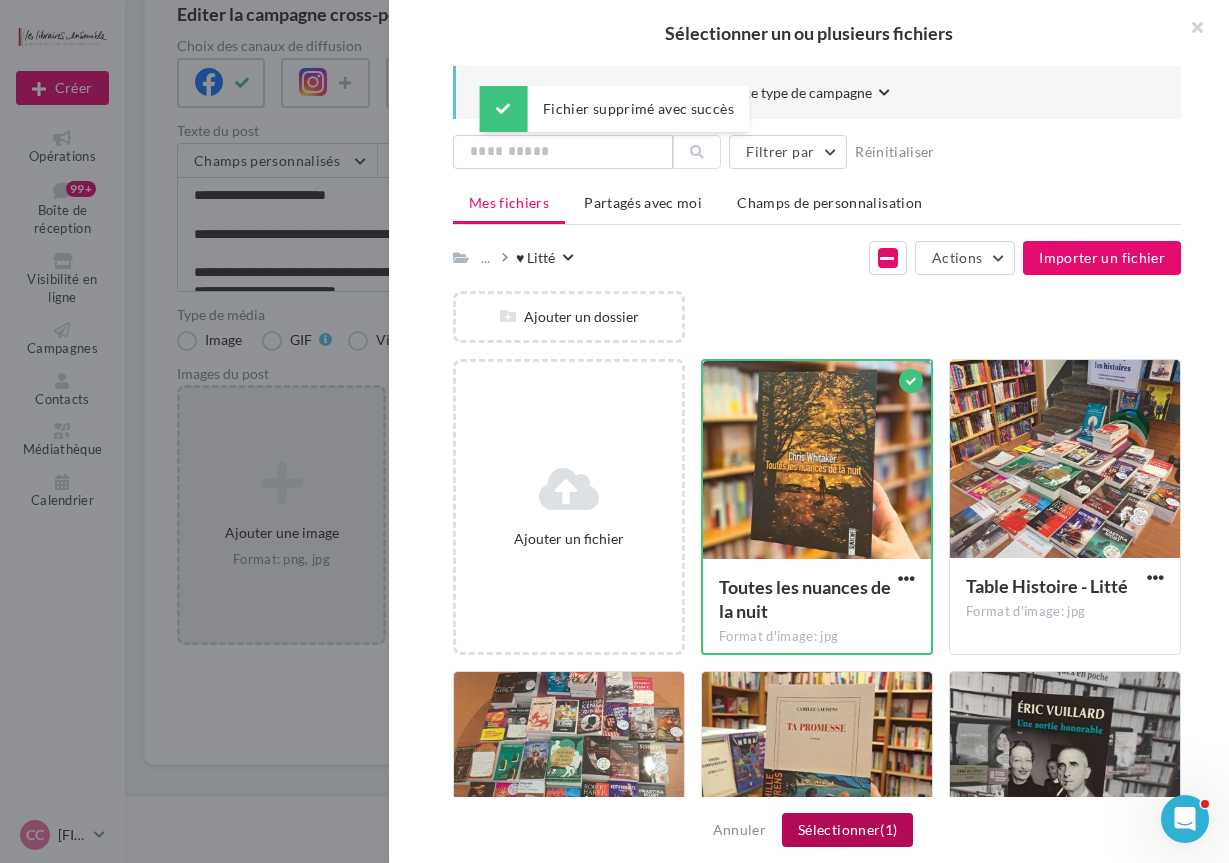 click on "Sélectionner   (1)" at bounding box center (847, 830) 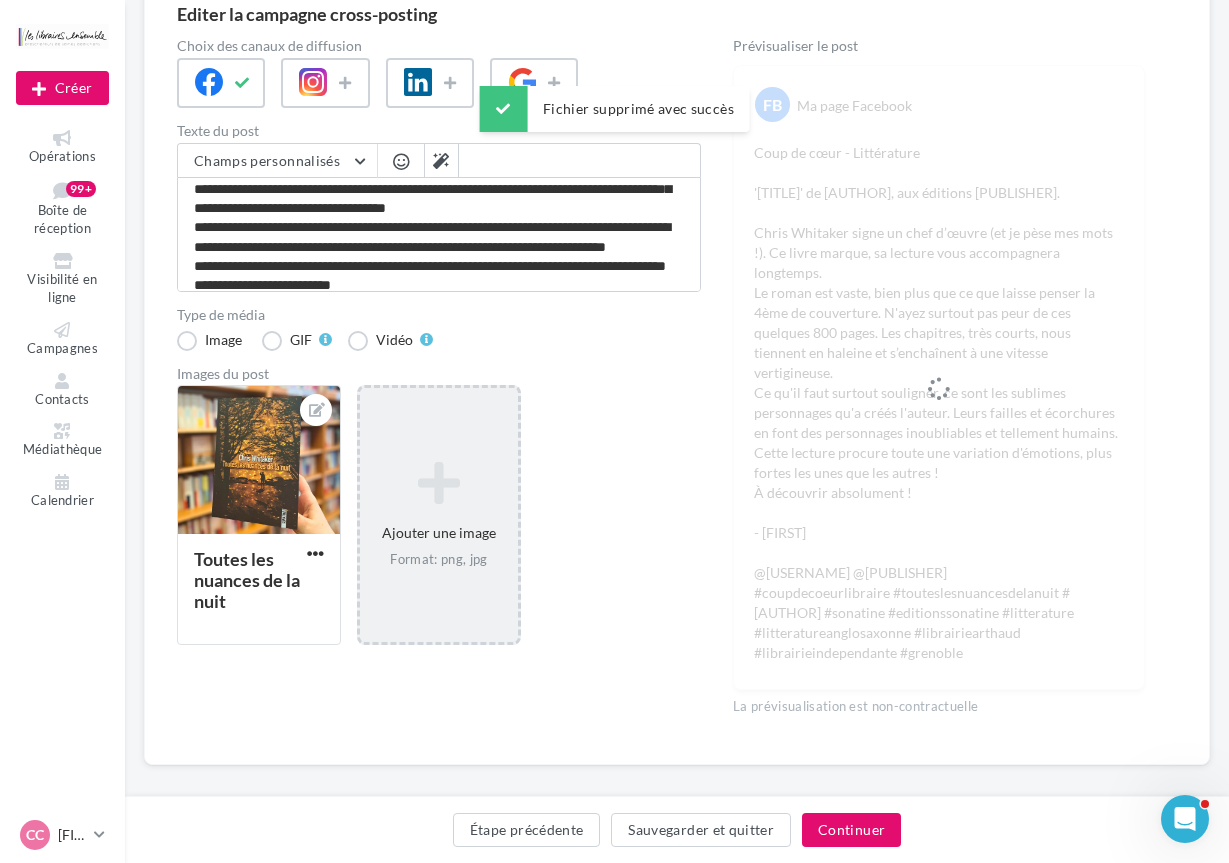 scroll, scrollTop: 326, scrollLeft: 0, axis: vertical 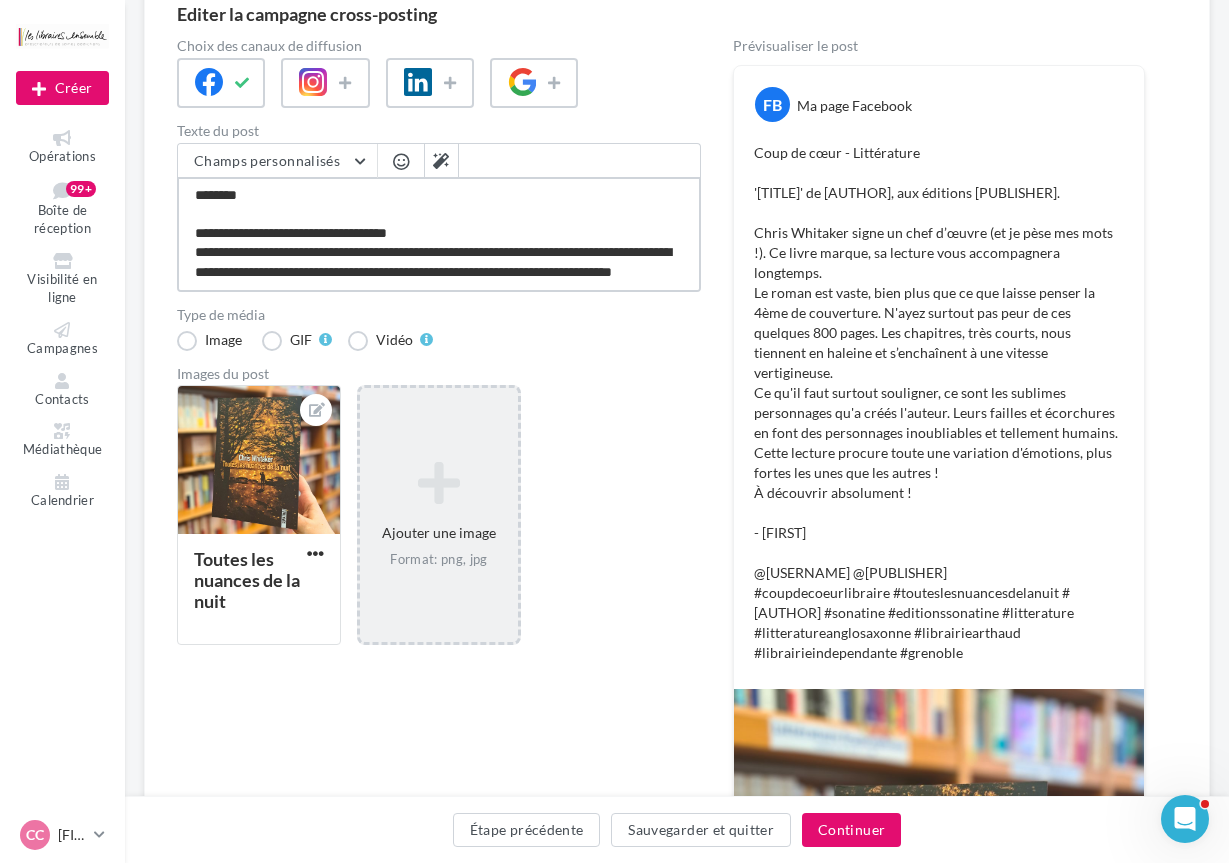 drag, startPoint x: 424, startPoint y: 282, endPoint x: 189, endPoint y: 215, distance: 244.36449 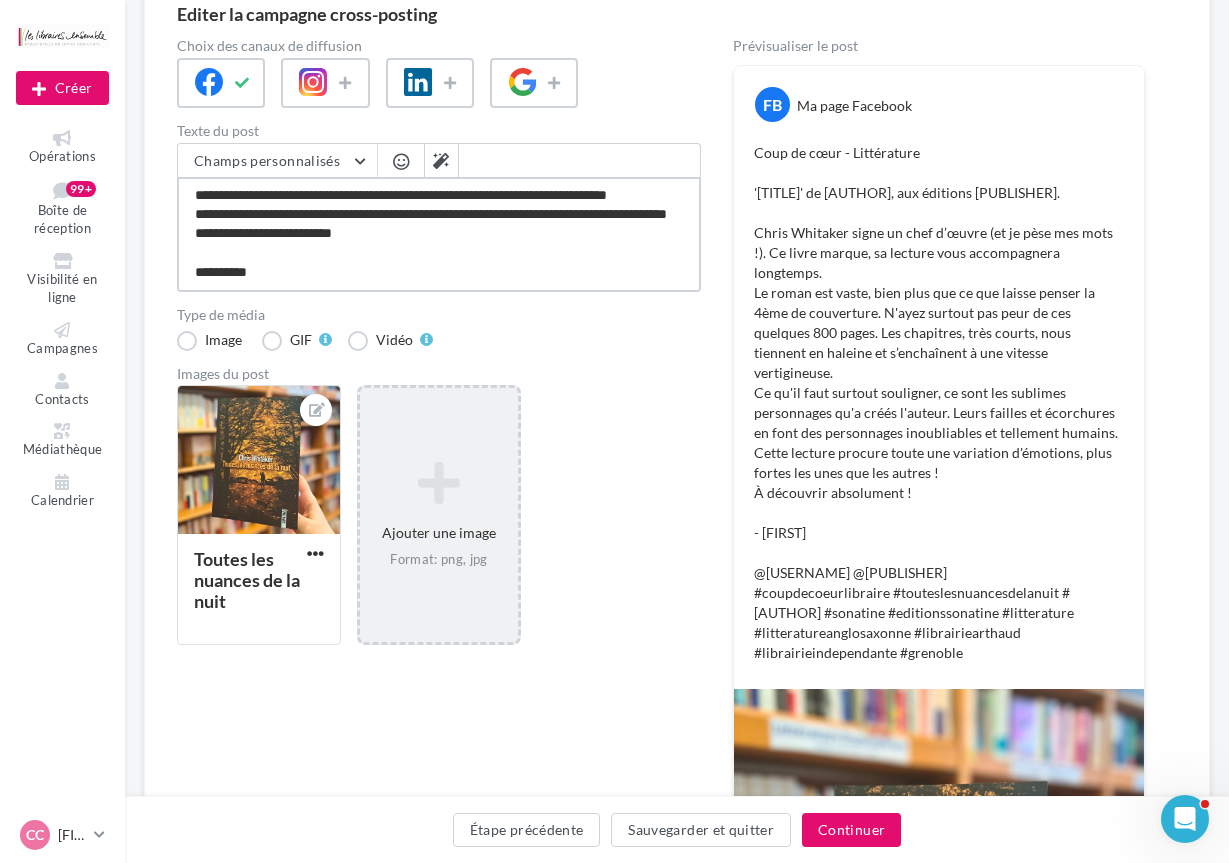 scroll, scrollTop: 270, scrollLeft: 0, axis: vertical 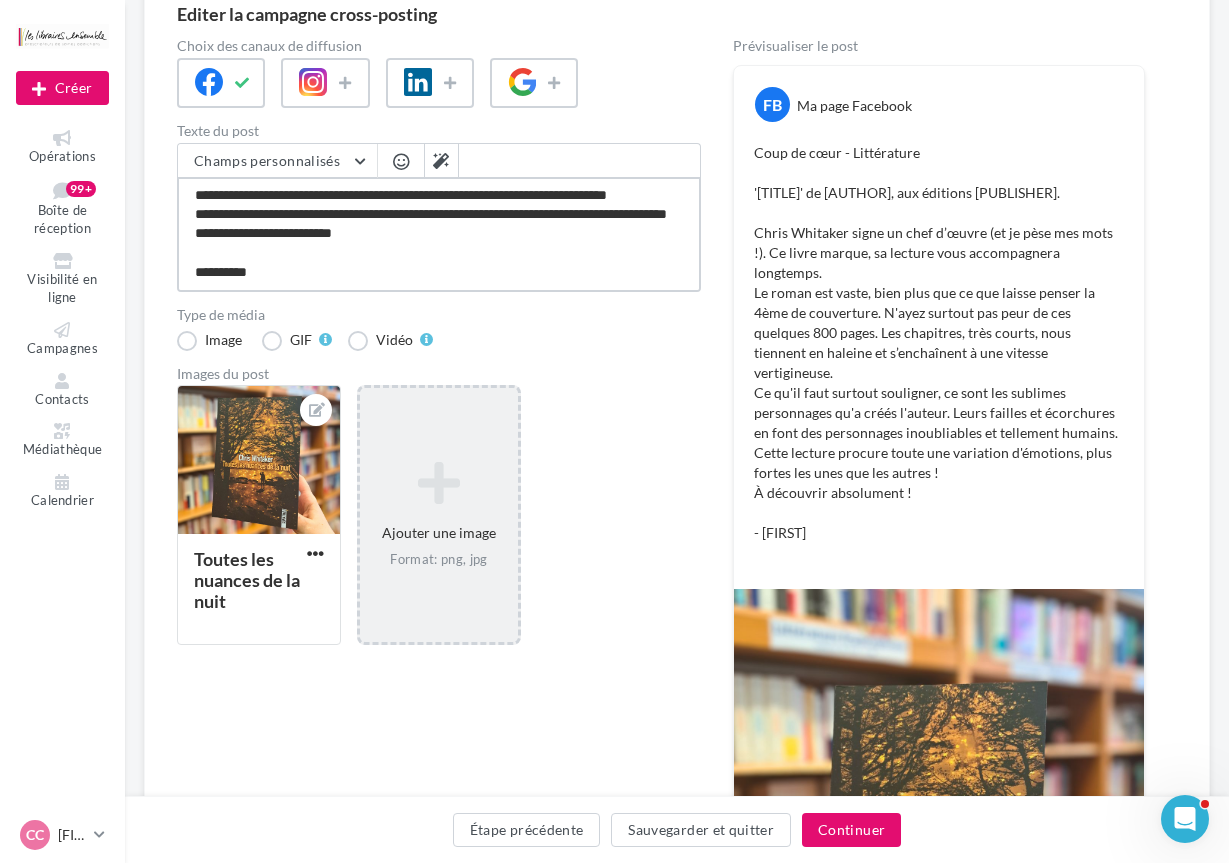 paste on "**********" 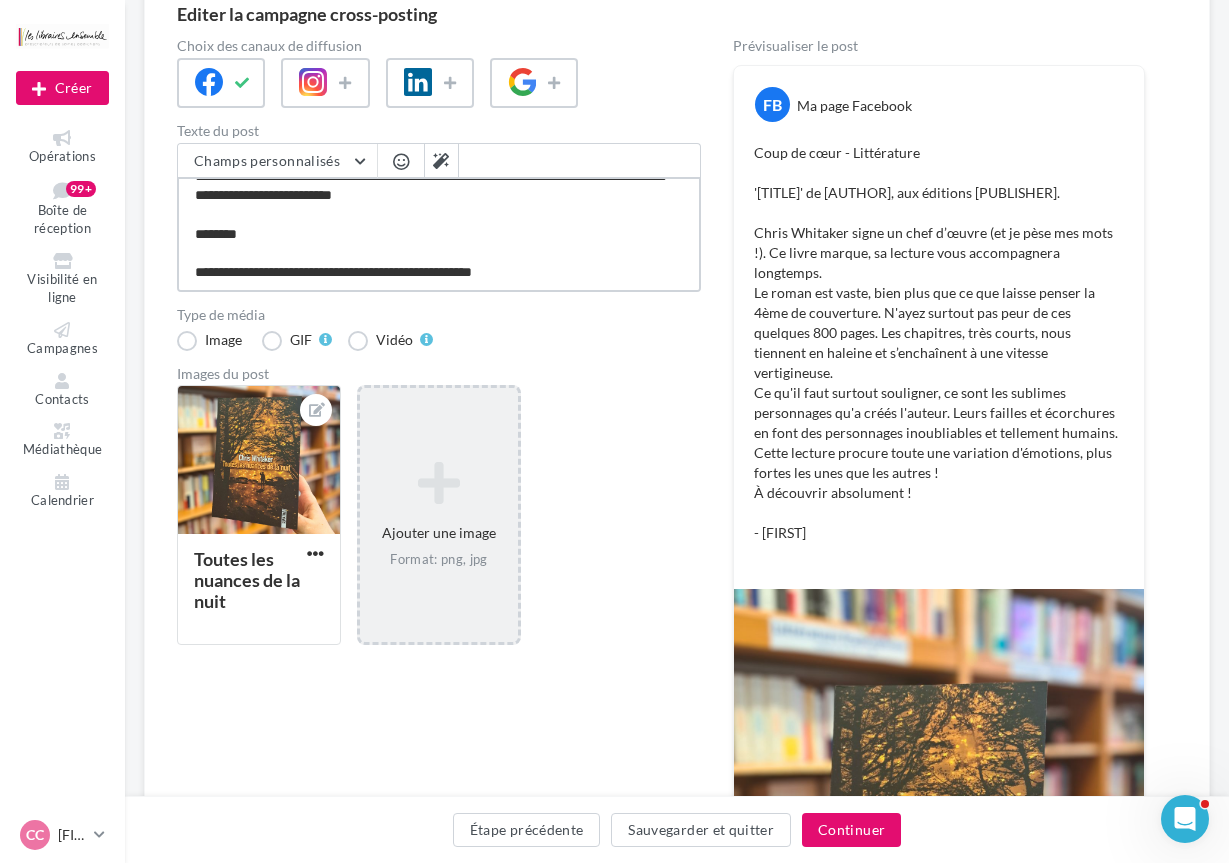 click on "**********" at bounding box center (439, 234) 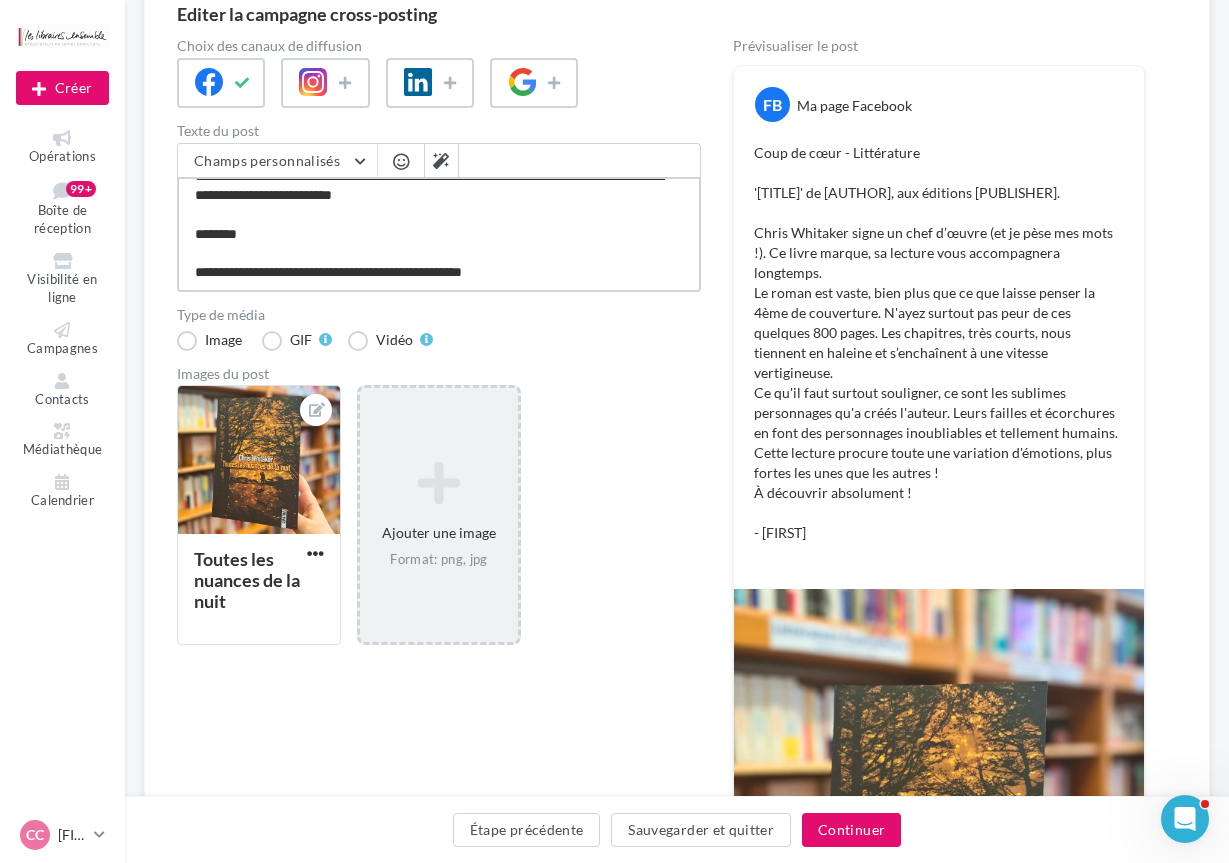type on "**********" 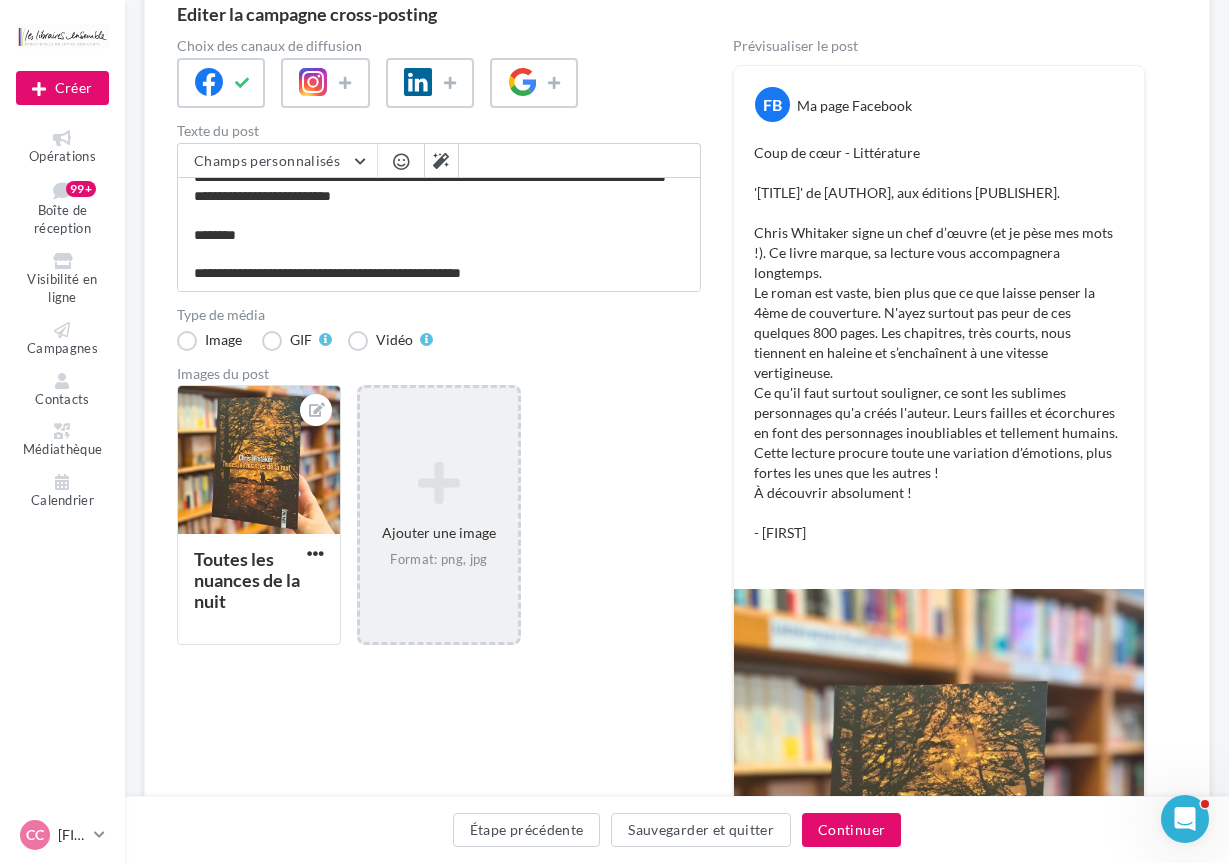 click at bounding box center (401, 161) 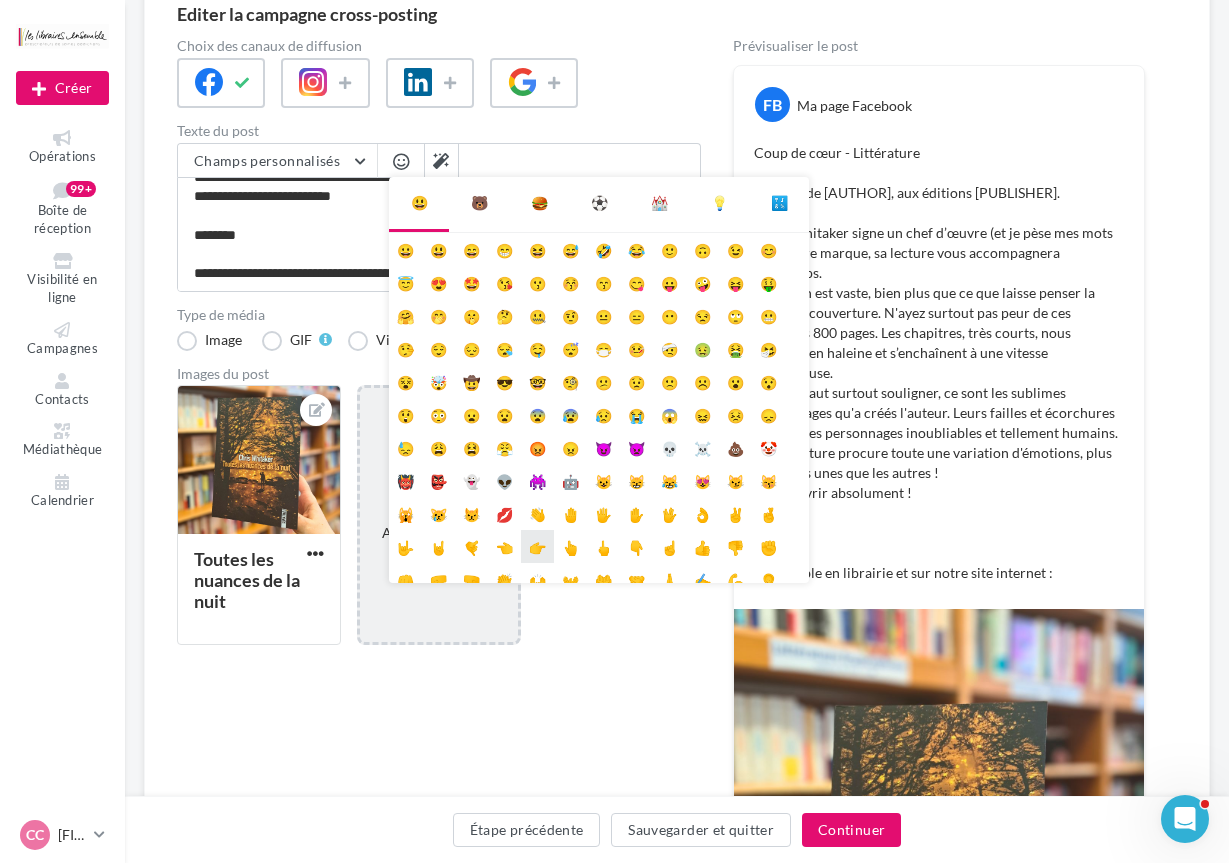 click on "👉" at bounding box center [537, 546] 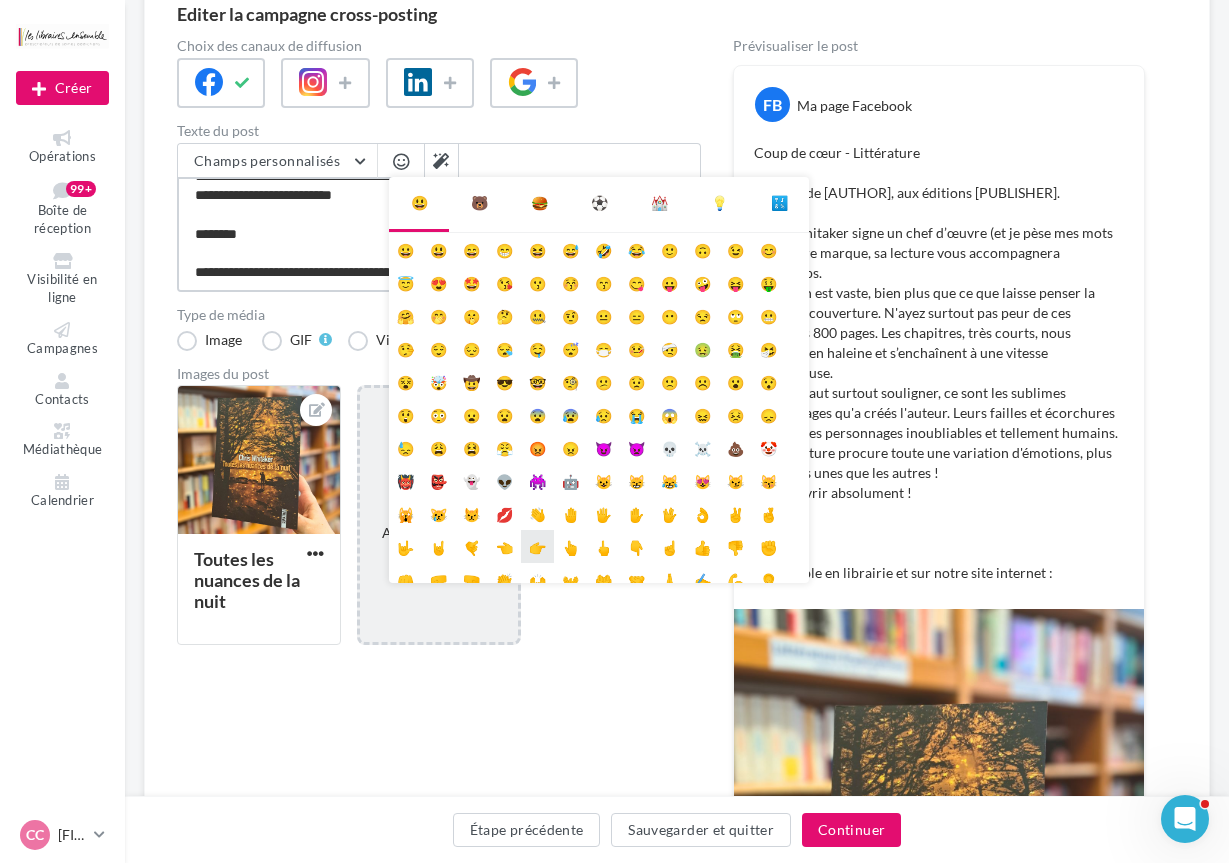 type on "**********" 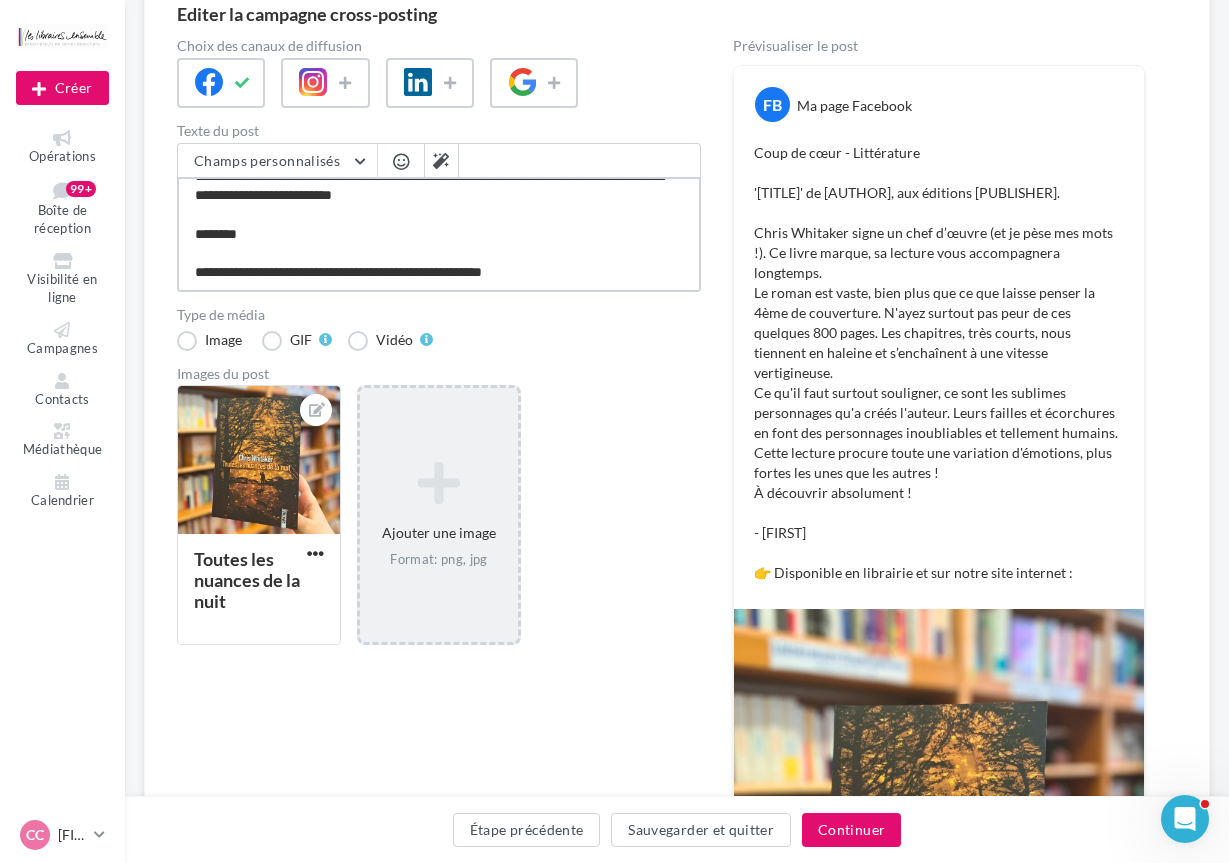 click on "**********" at bounding box center [439, 234] 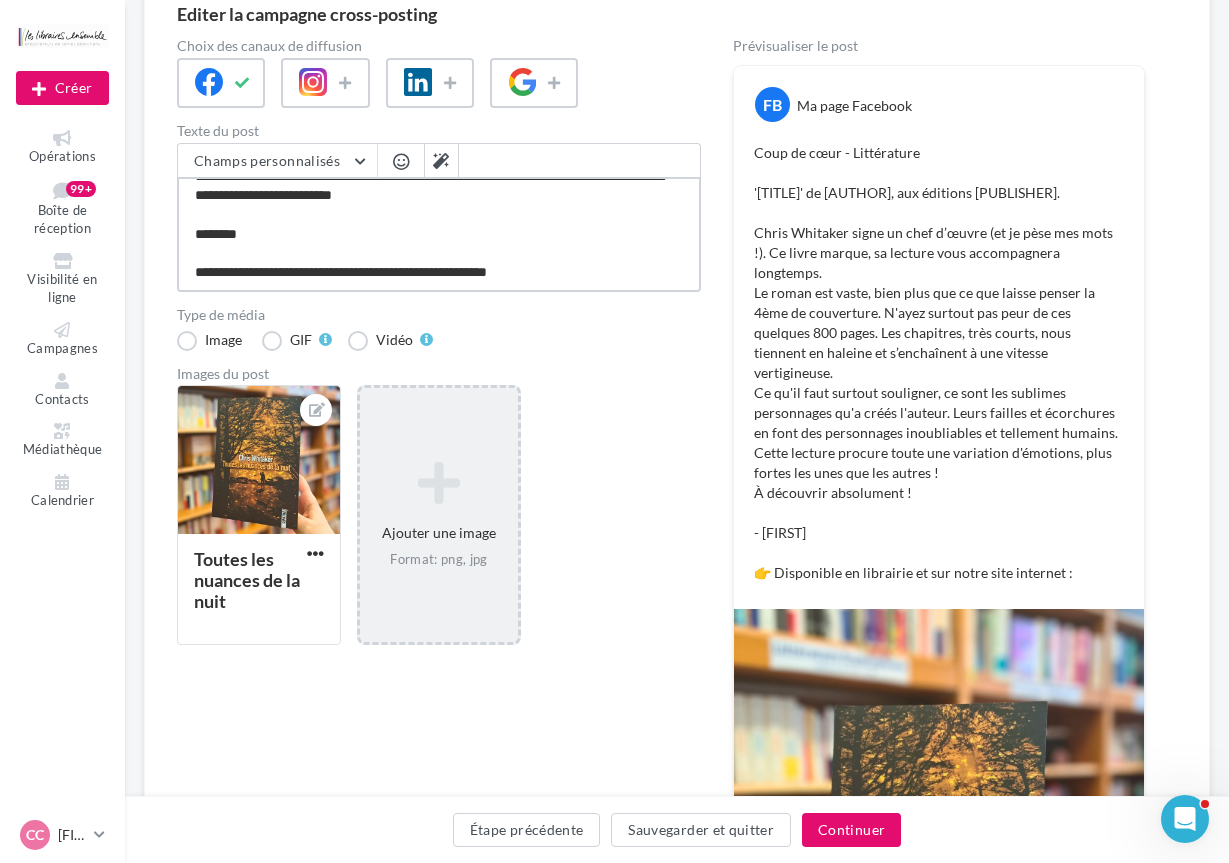 type on "**********" 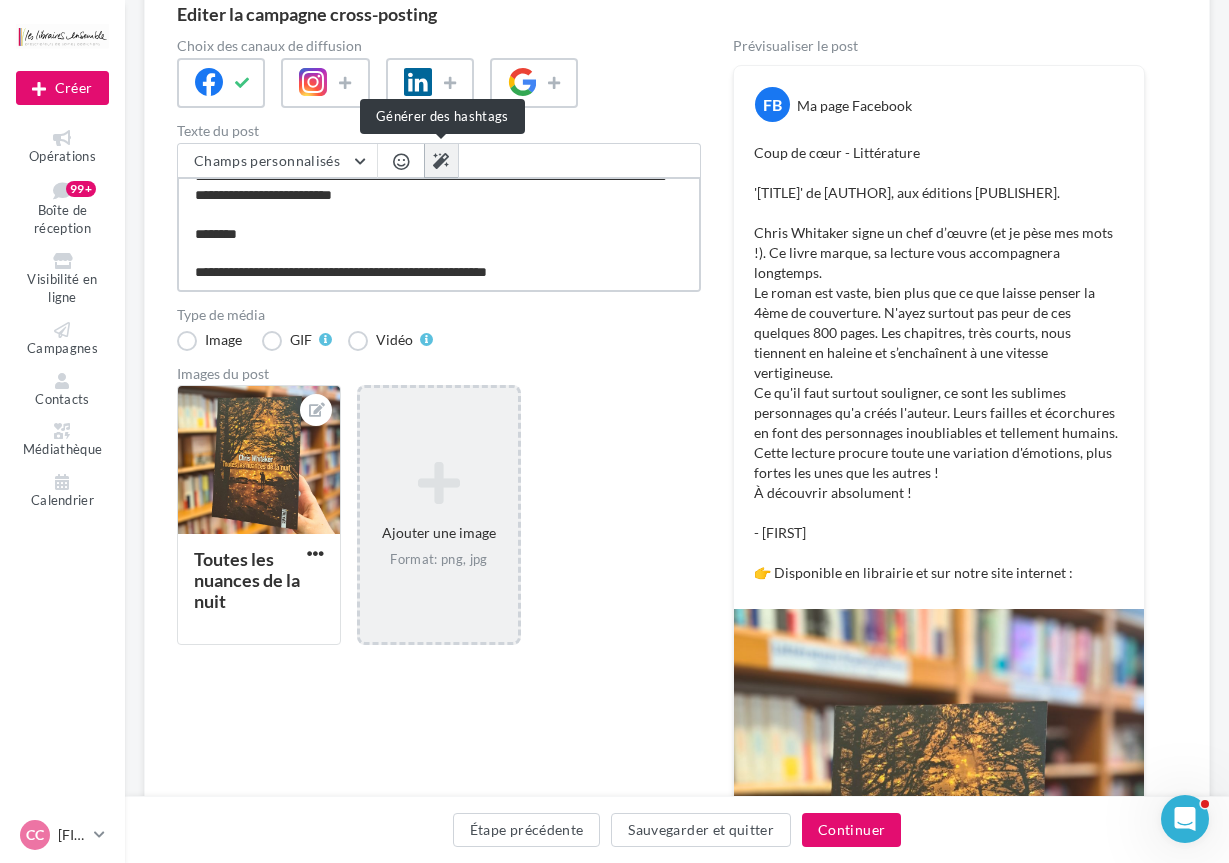 paste on "**********" 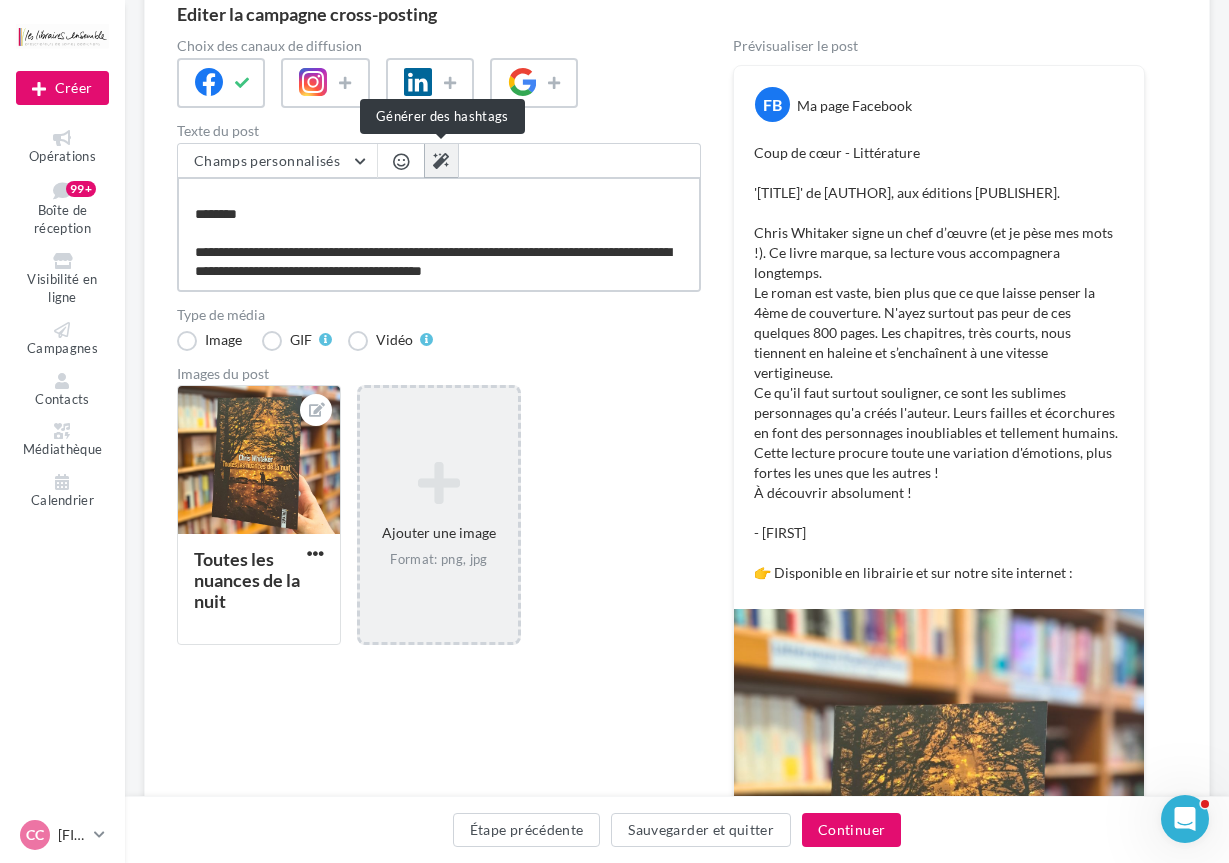 scroll, scrollTop: 281, scrollLeft: 0, axis: vertical 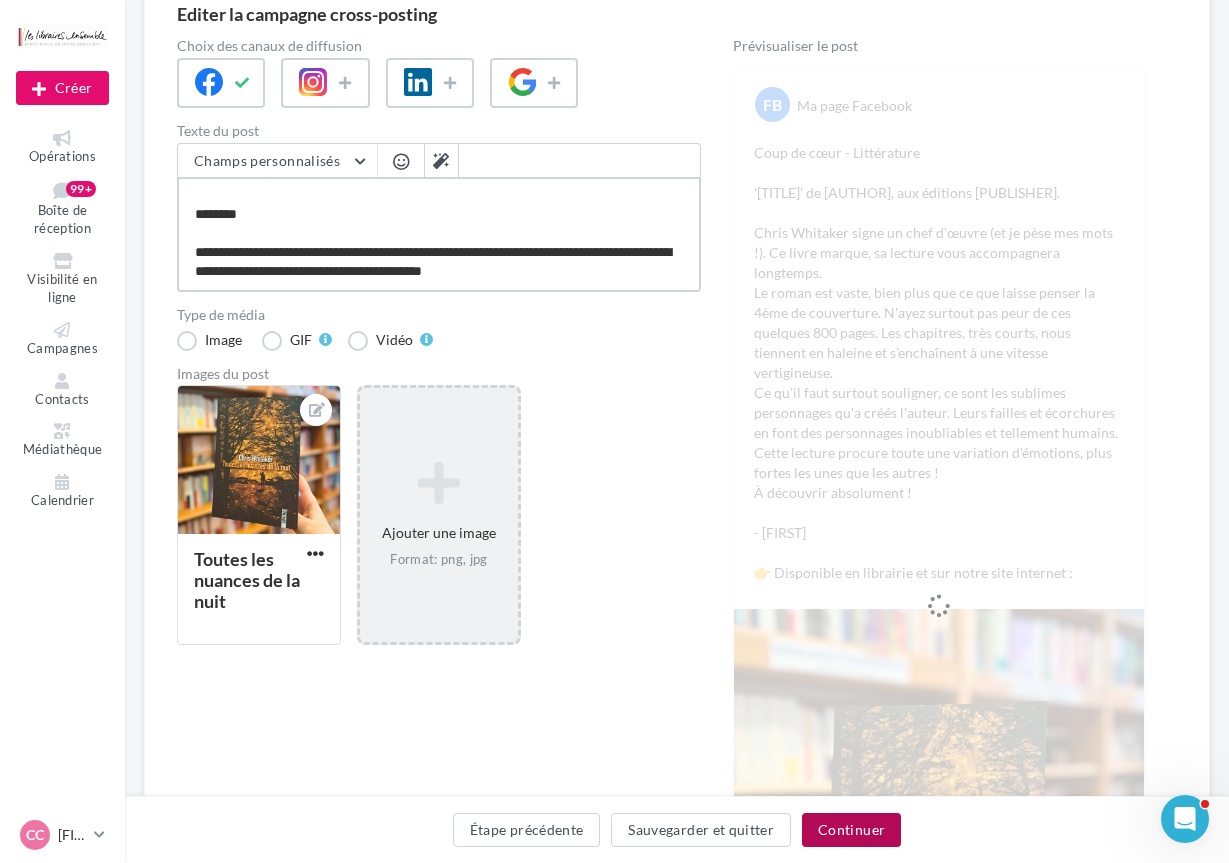 type on "**********" 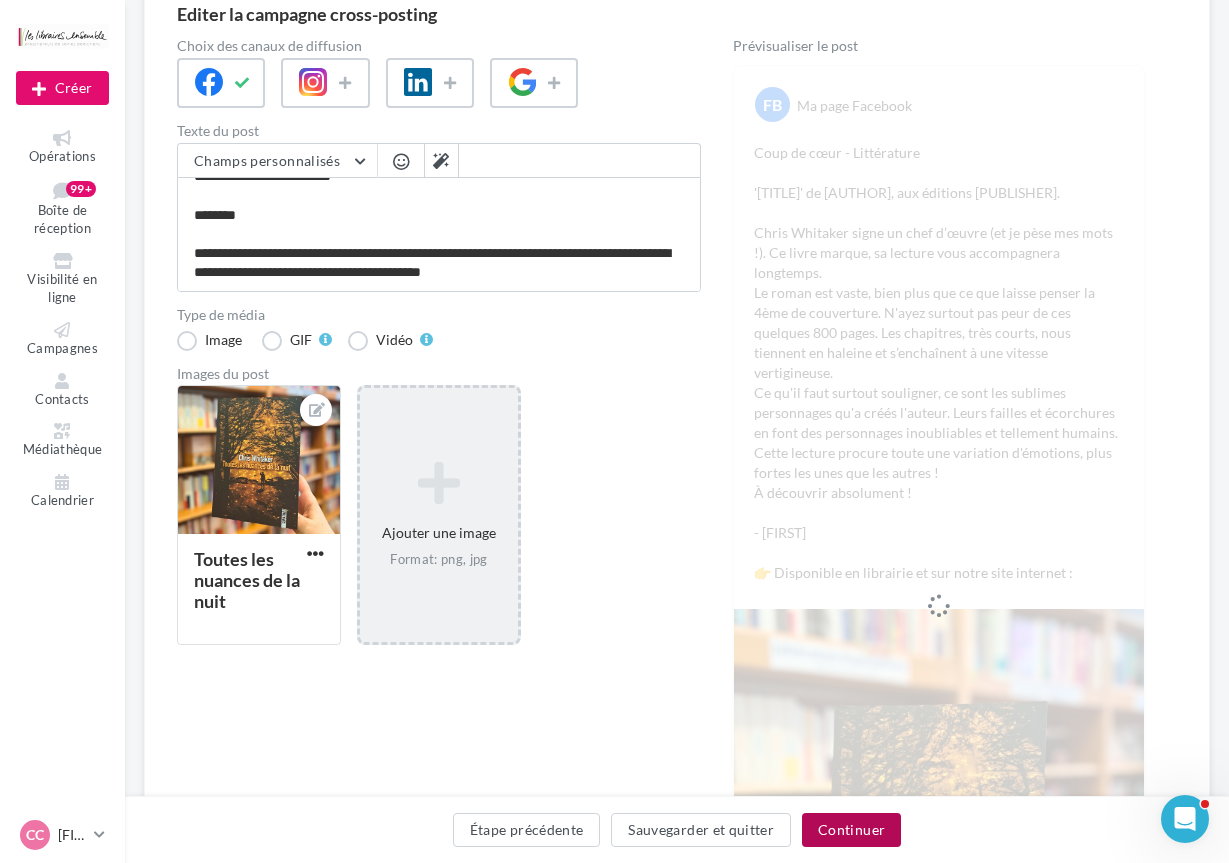 click on "Continuer" at bounding box center (851, 830) 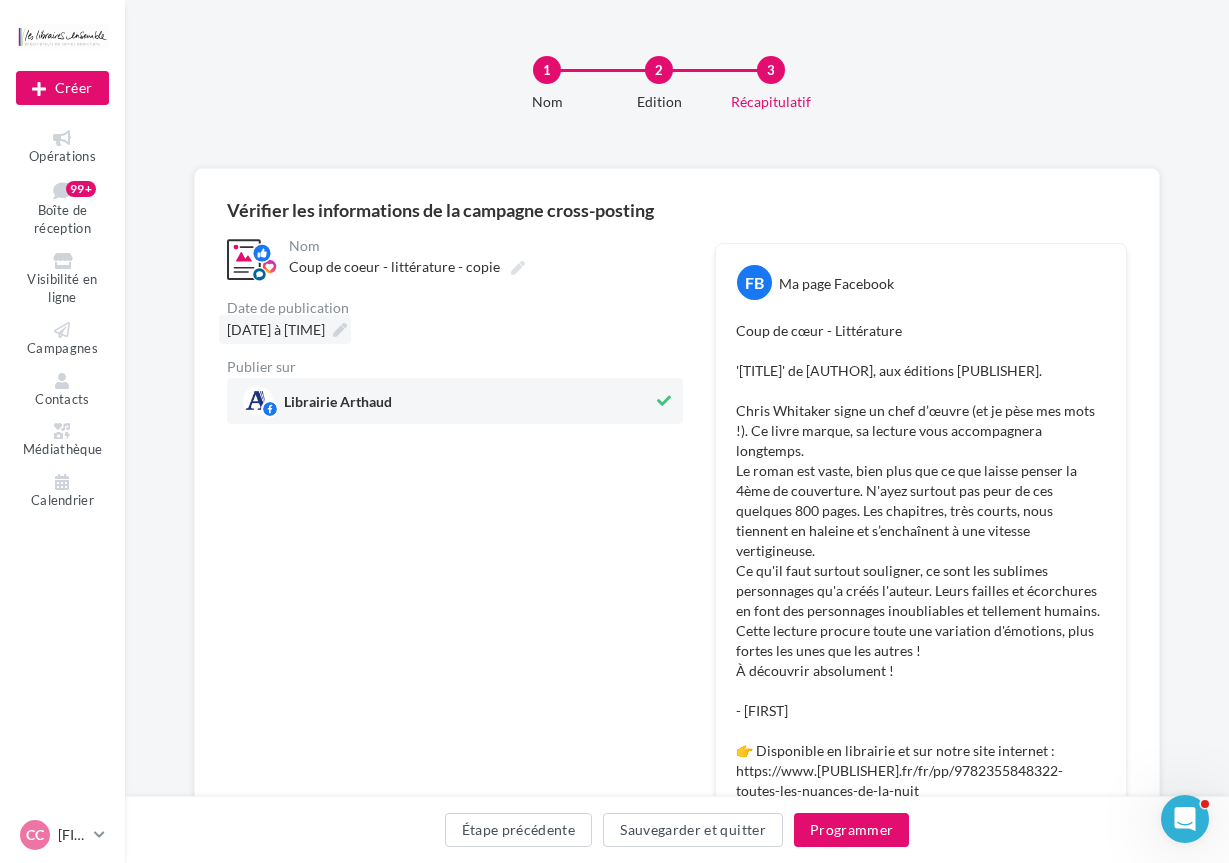 click at bounding box center (340, 330) 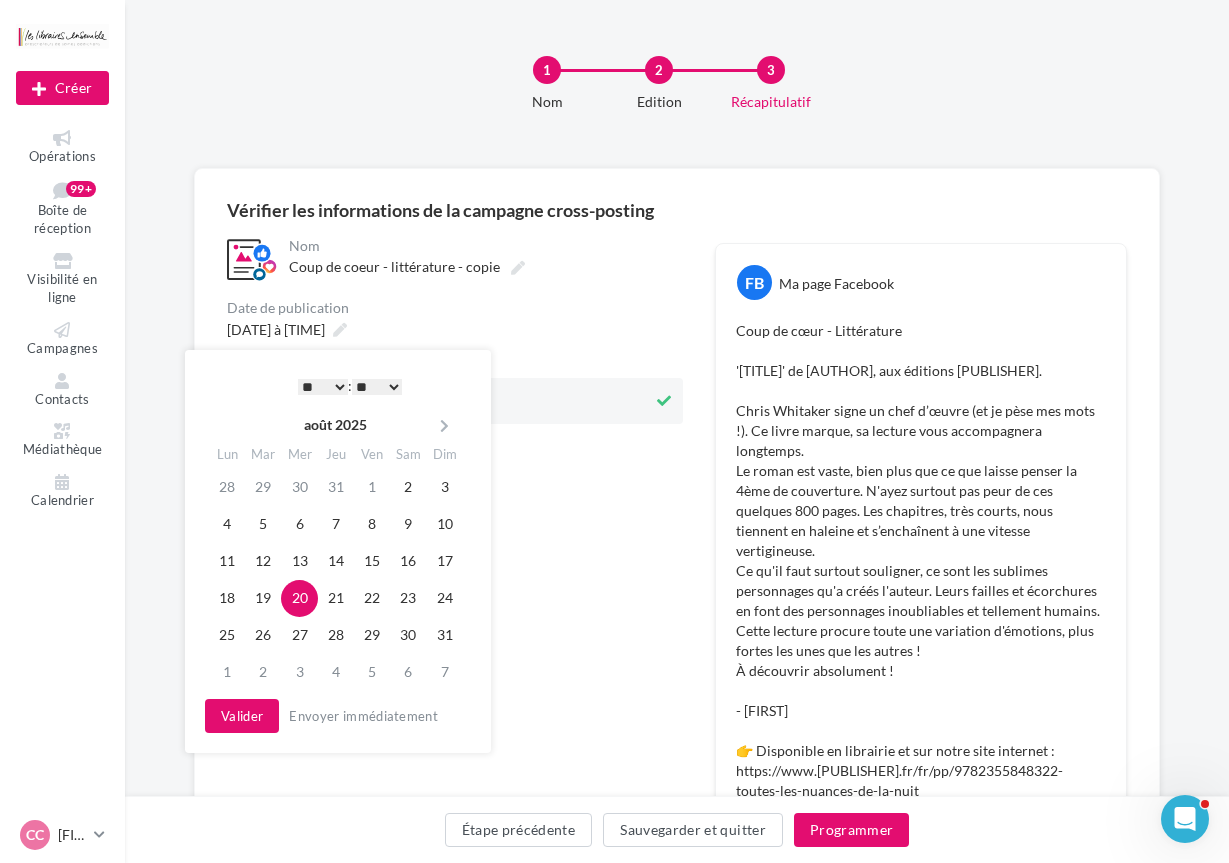 click on "* * * * * * * * * * ** ** ** ** ** ** ** ** ** ** ** ** ** **" at bounding box center [323, 387] 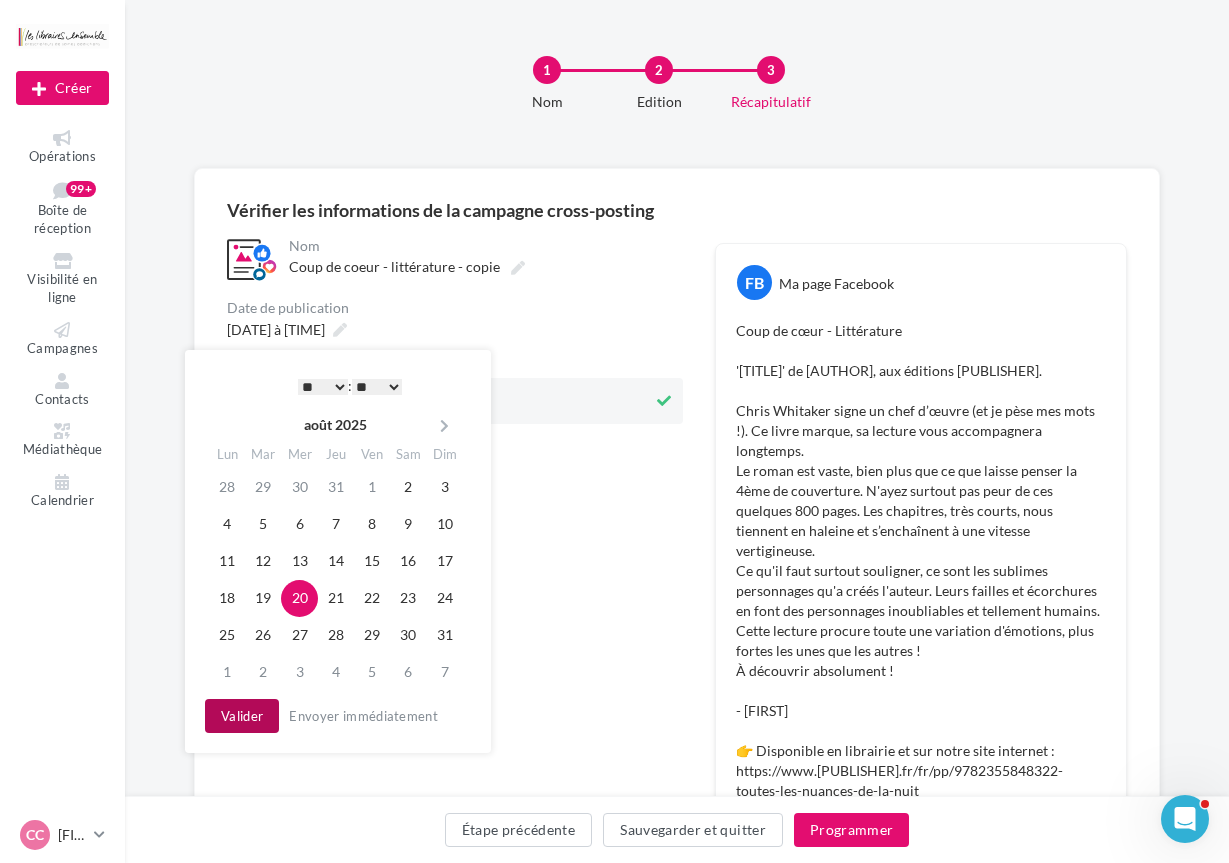 click on "Valider" at bounding box center [242, 716] 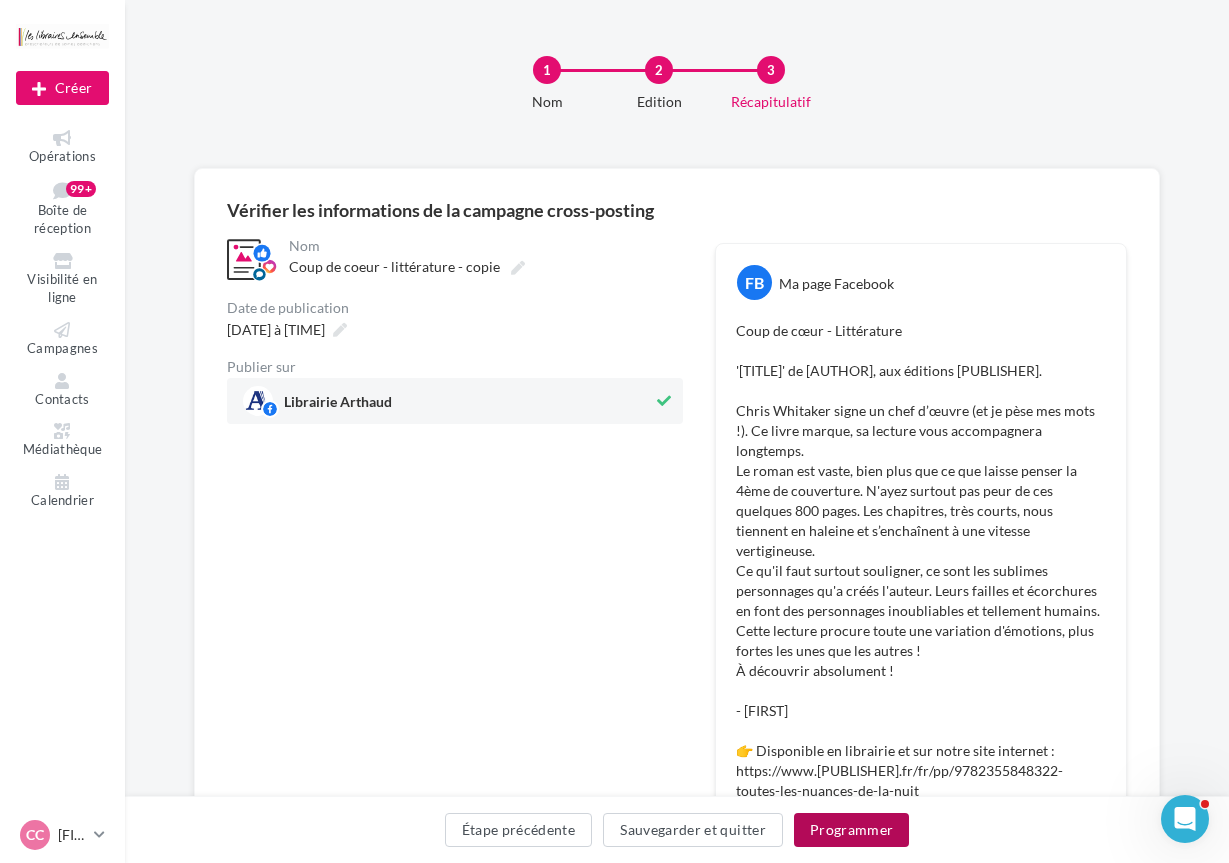 click on "Programmer" at bounding box center (852, 830) 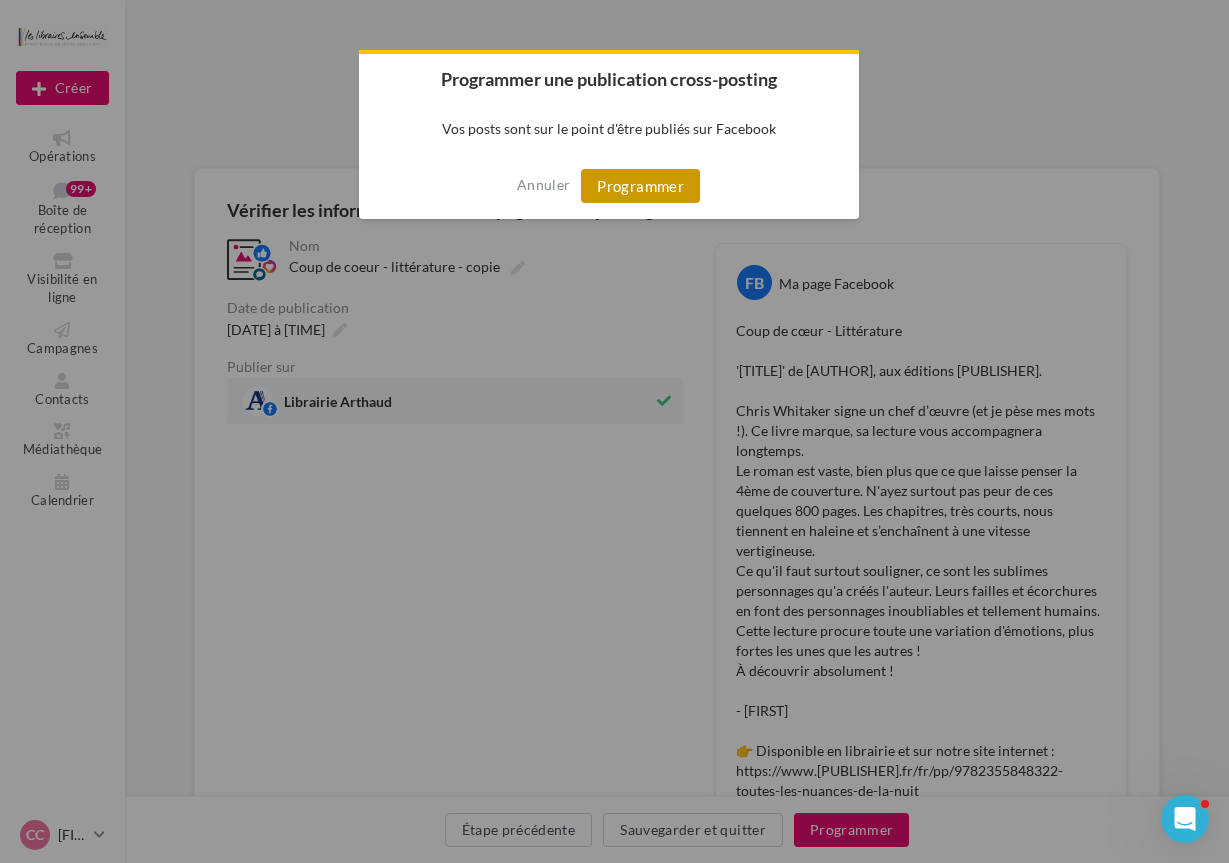 click on "Programmer" at bounding box center [640, 186] 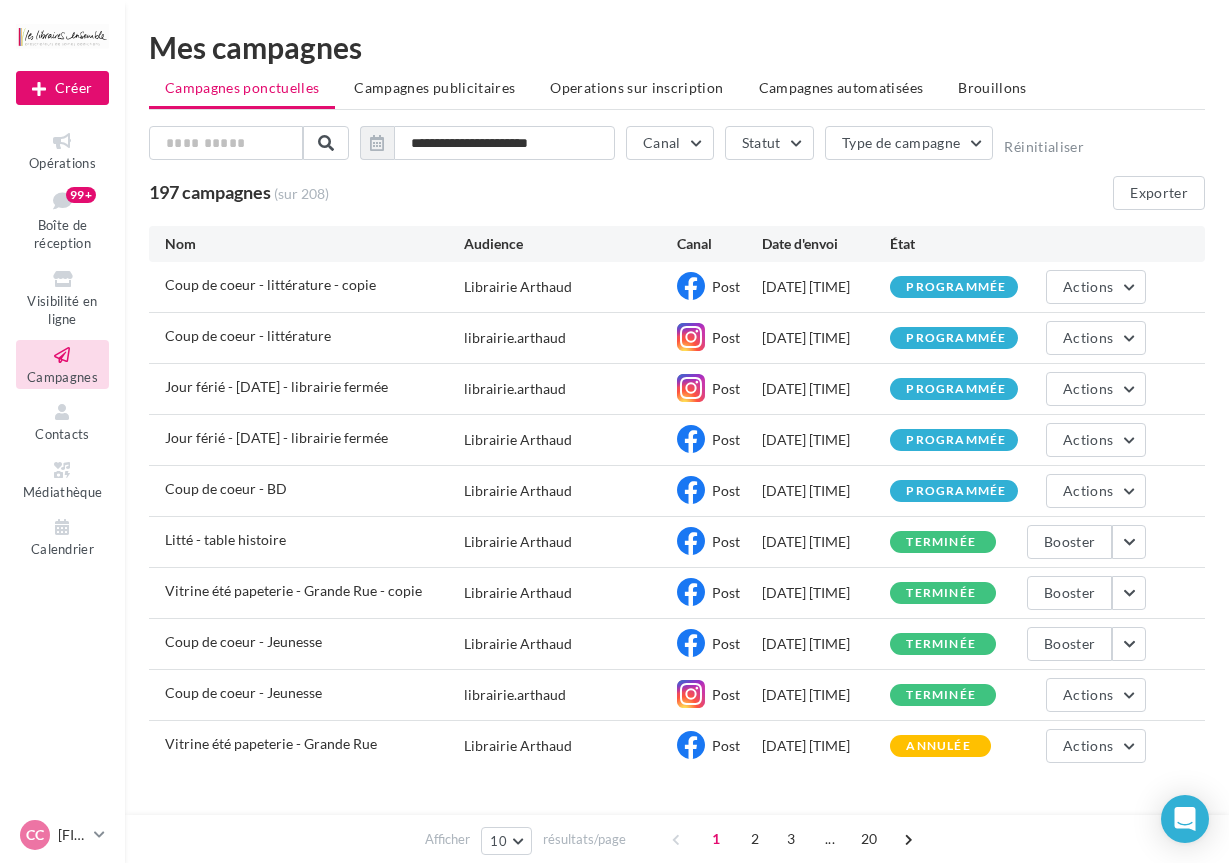 scroll, scrollTop: 0, scrollLeft: 0, axis: both 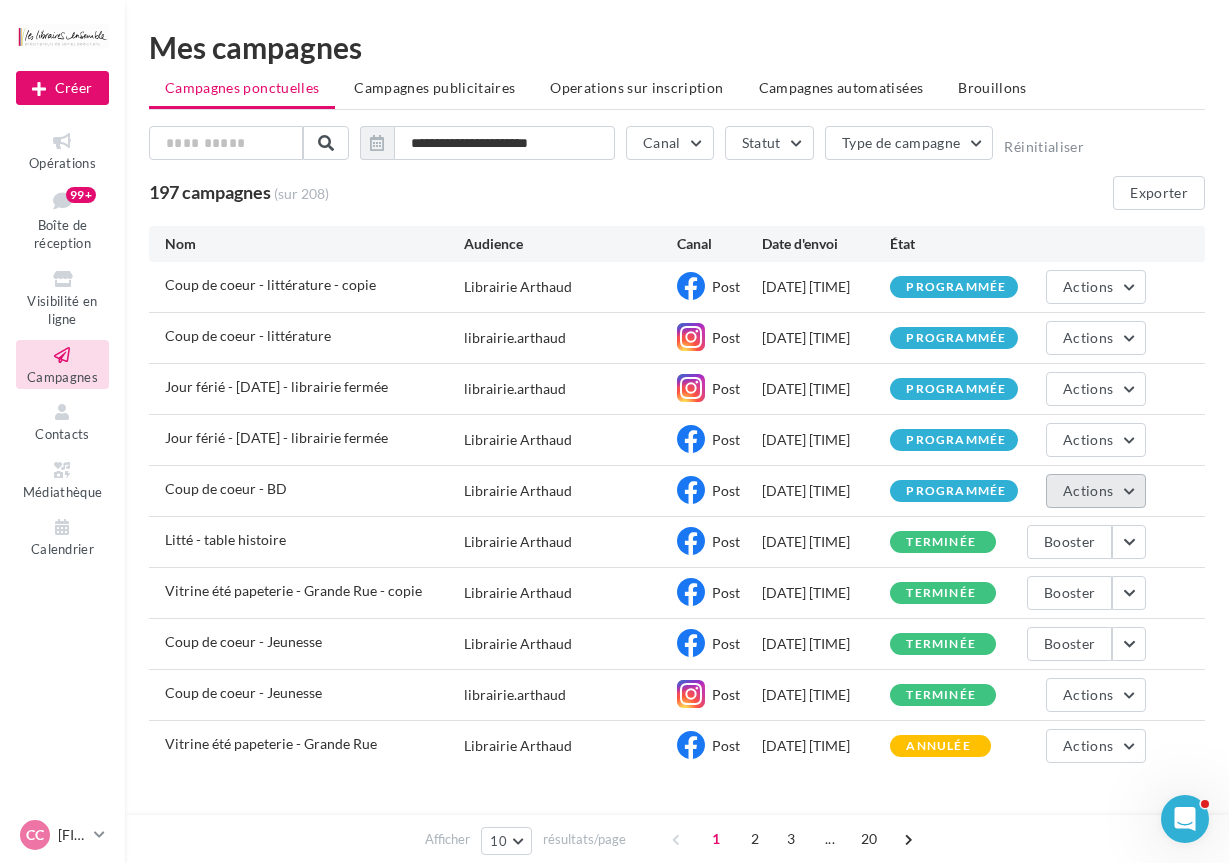 click on "Actions" at bounding box center (1088, 490) 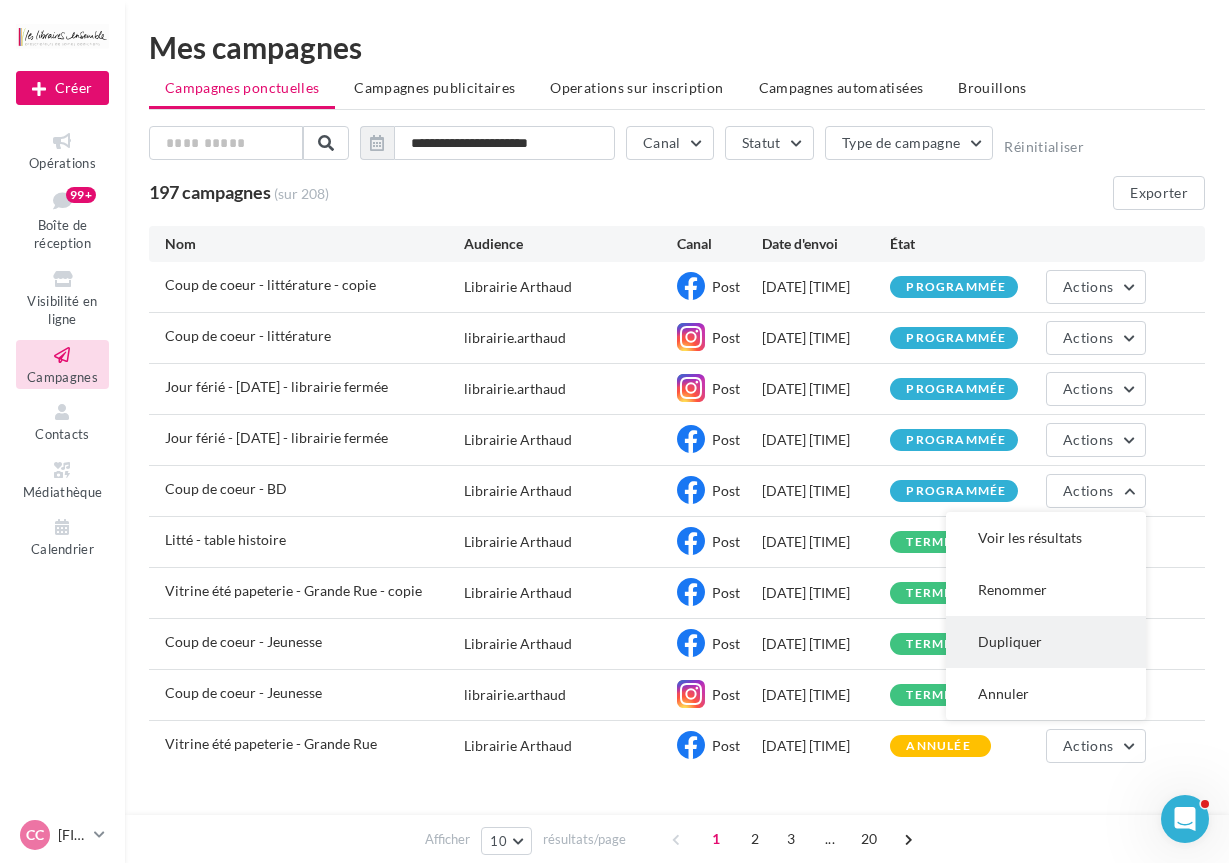 click on "Dupliquer" at bounding box center (1046, 642) 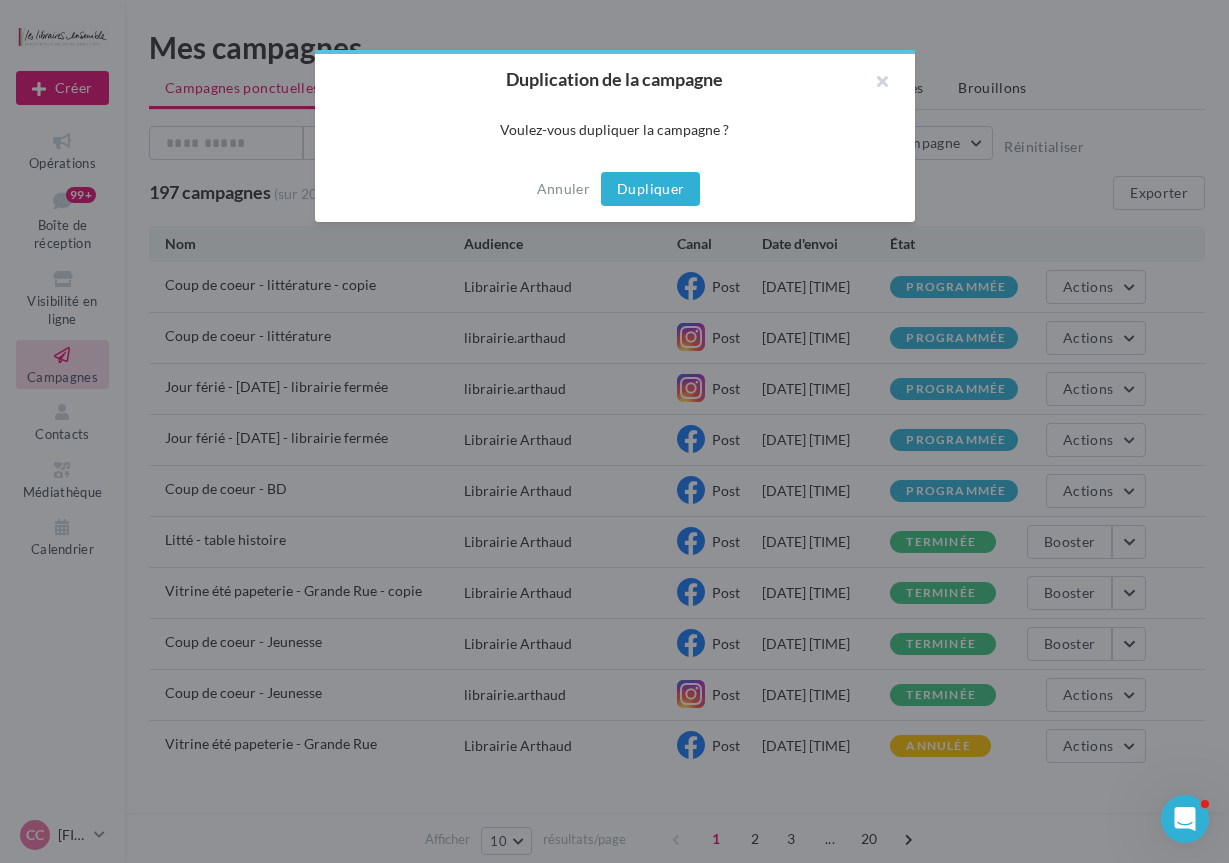 click on "Dupliquer" at bounding box center [650, 189] 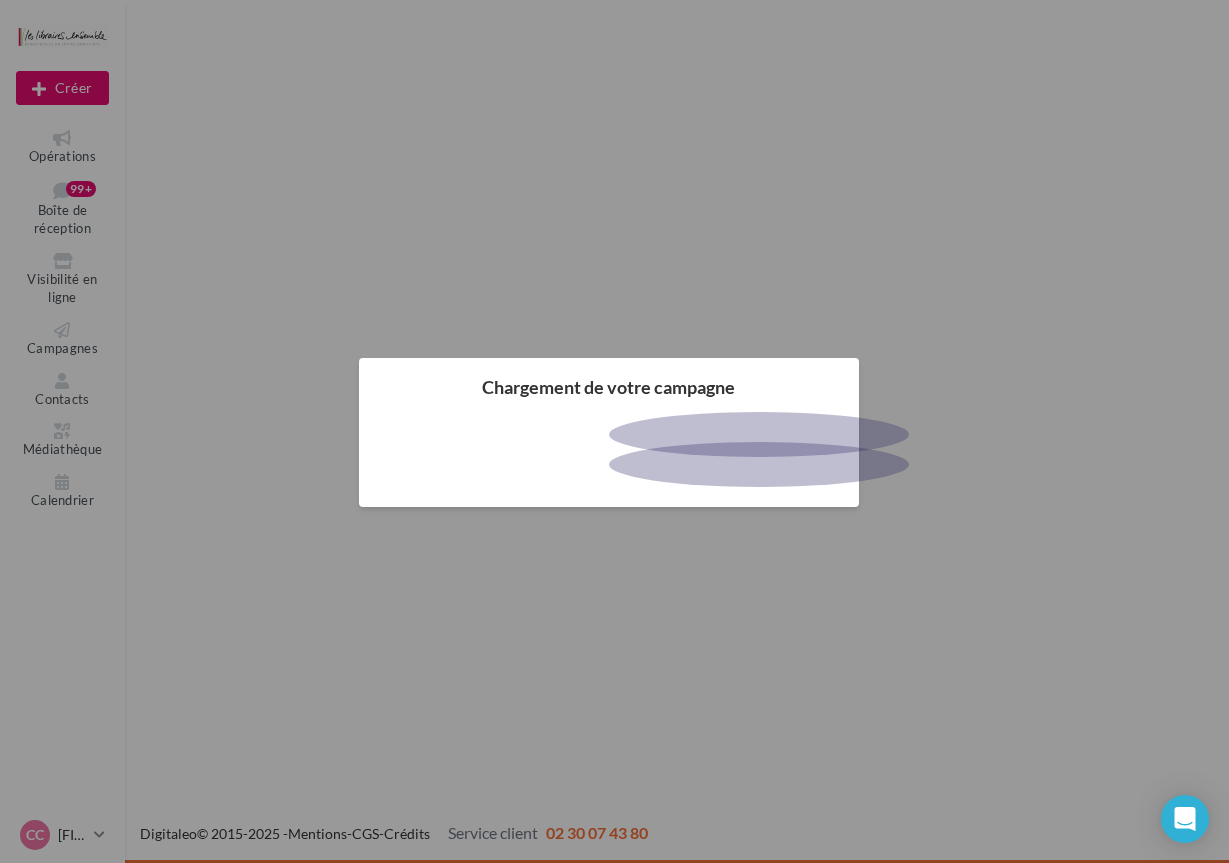 scroll, scrollTop: 0, scrollLeft: 0, axis: both 